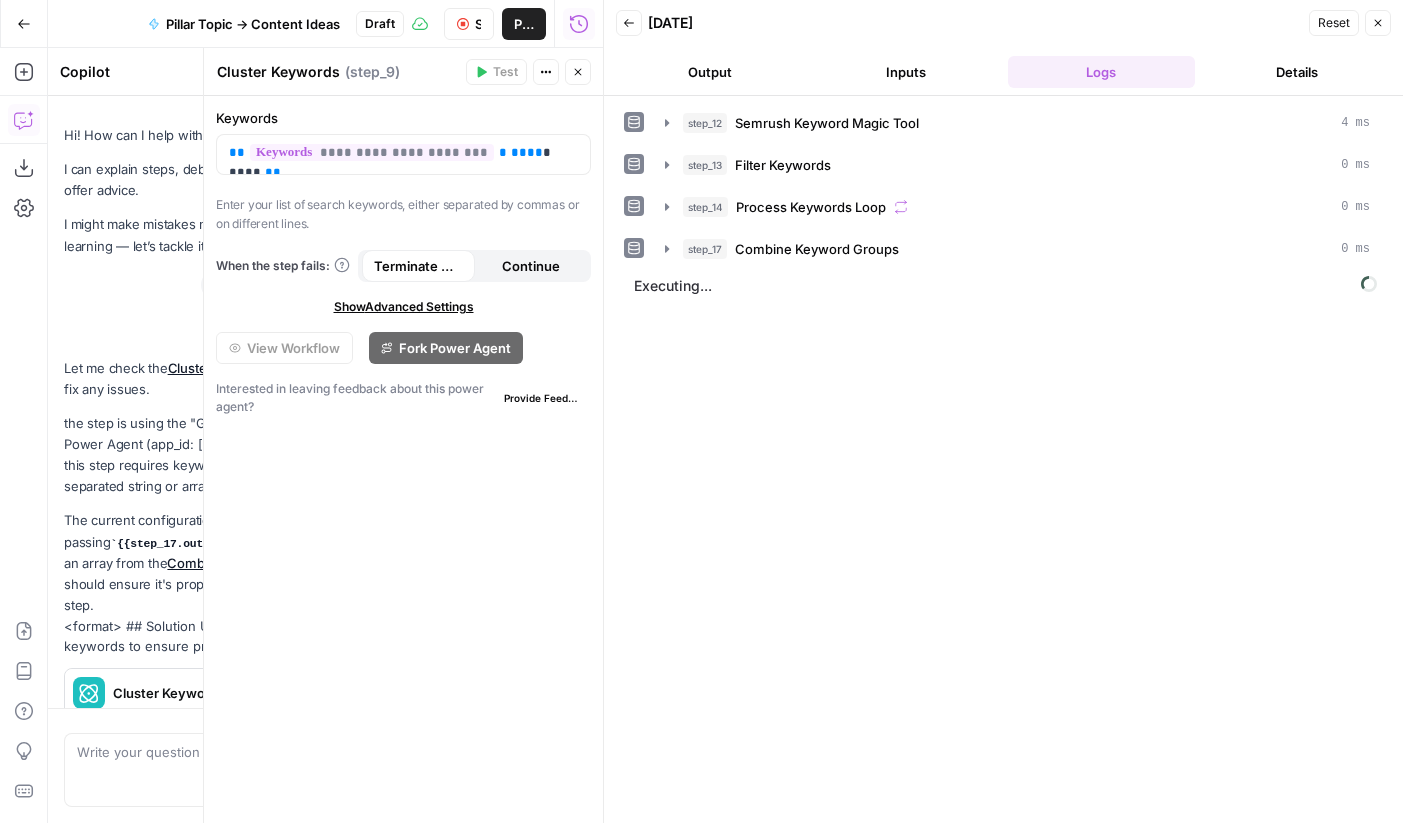 scroll, scrollTop: 0, scrollLeft: 0, axis: both 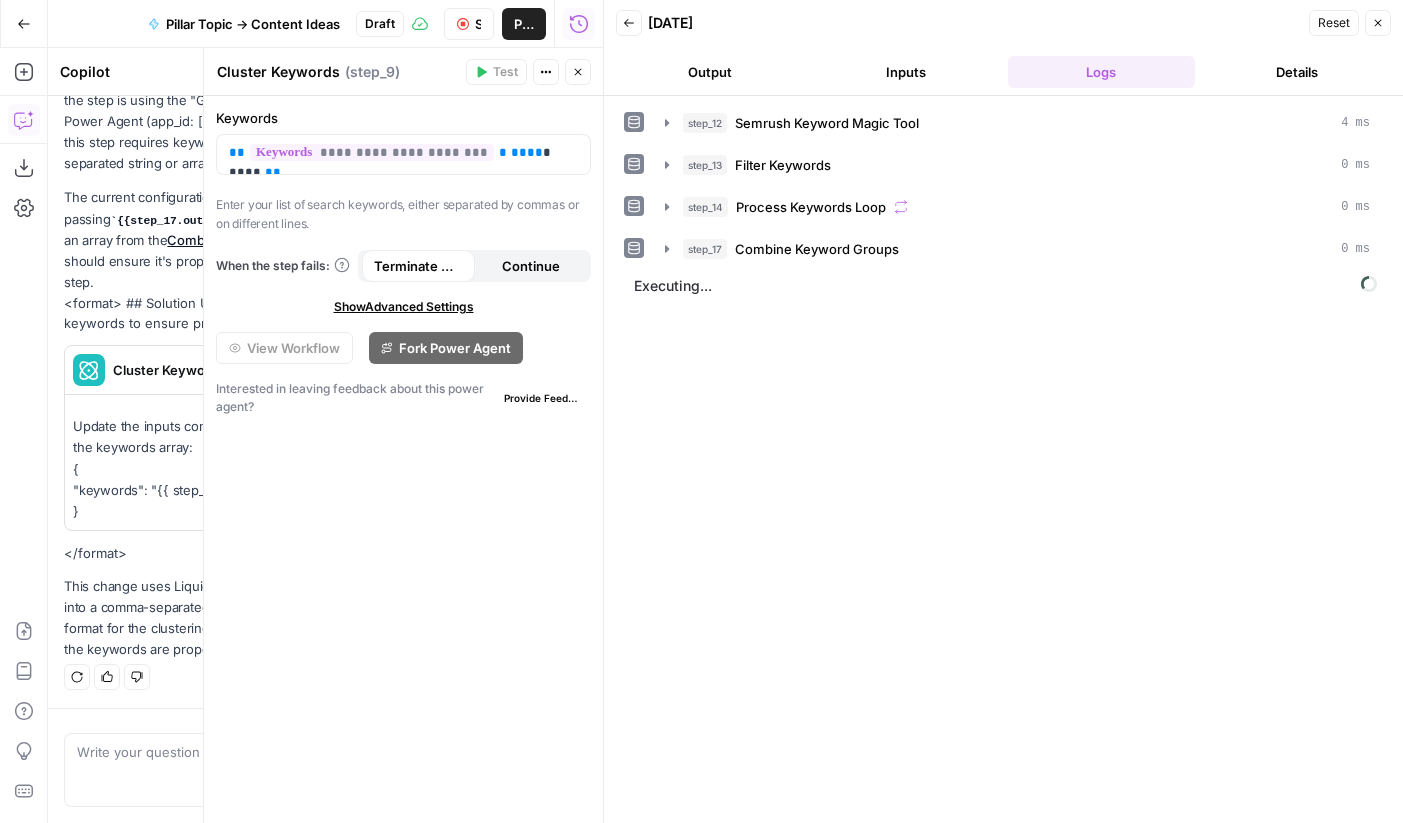 click 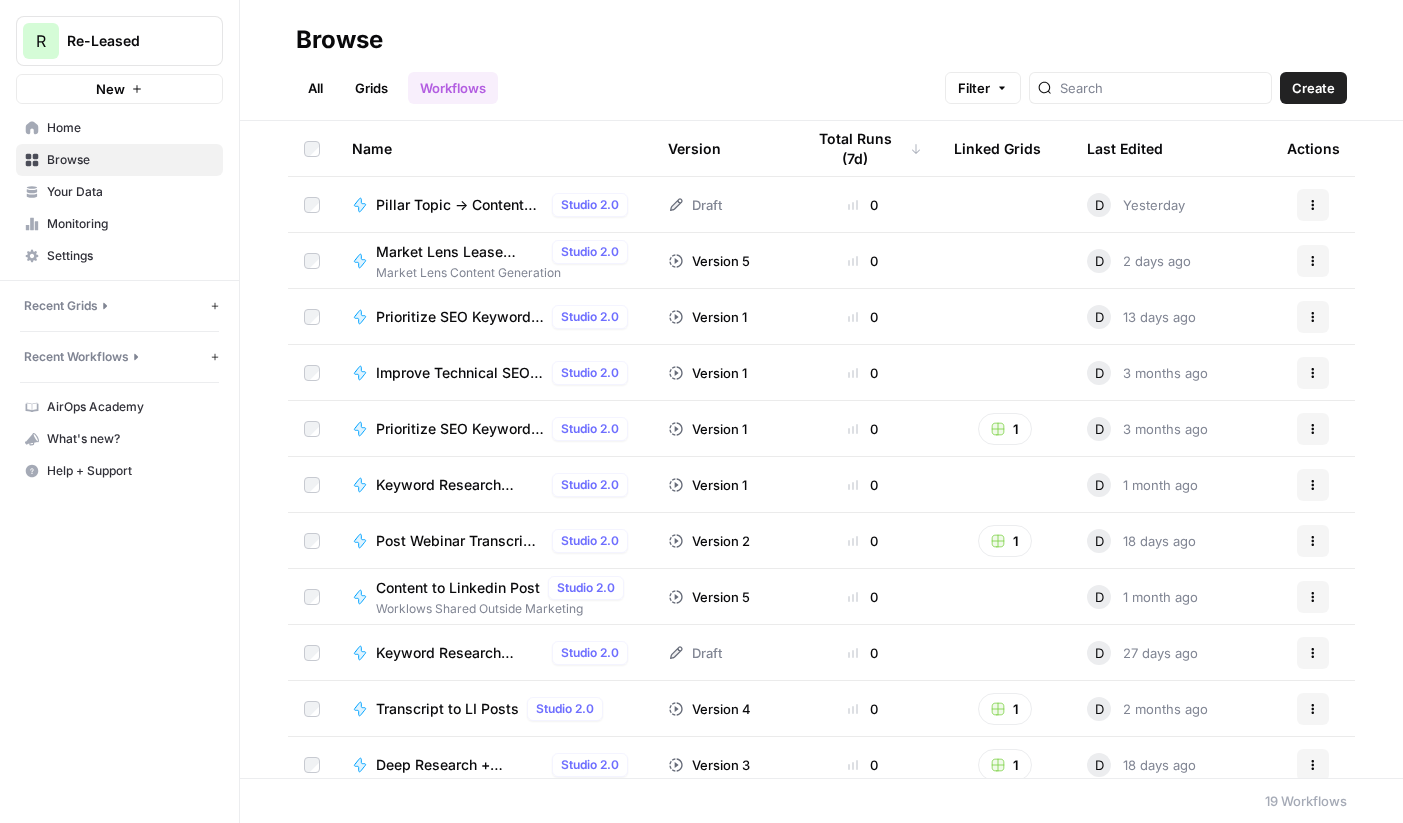 click on "Your Data" at bounding box center (130, 192) 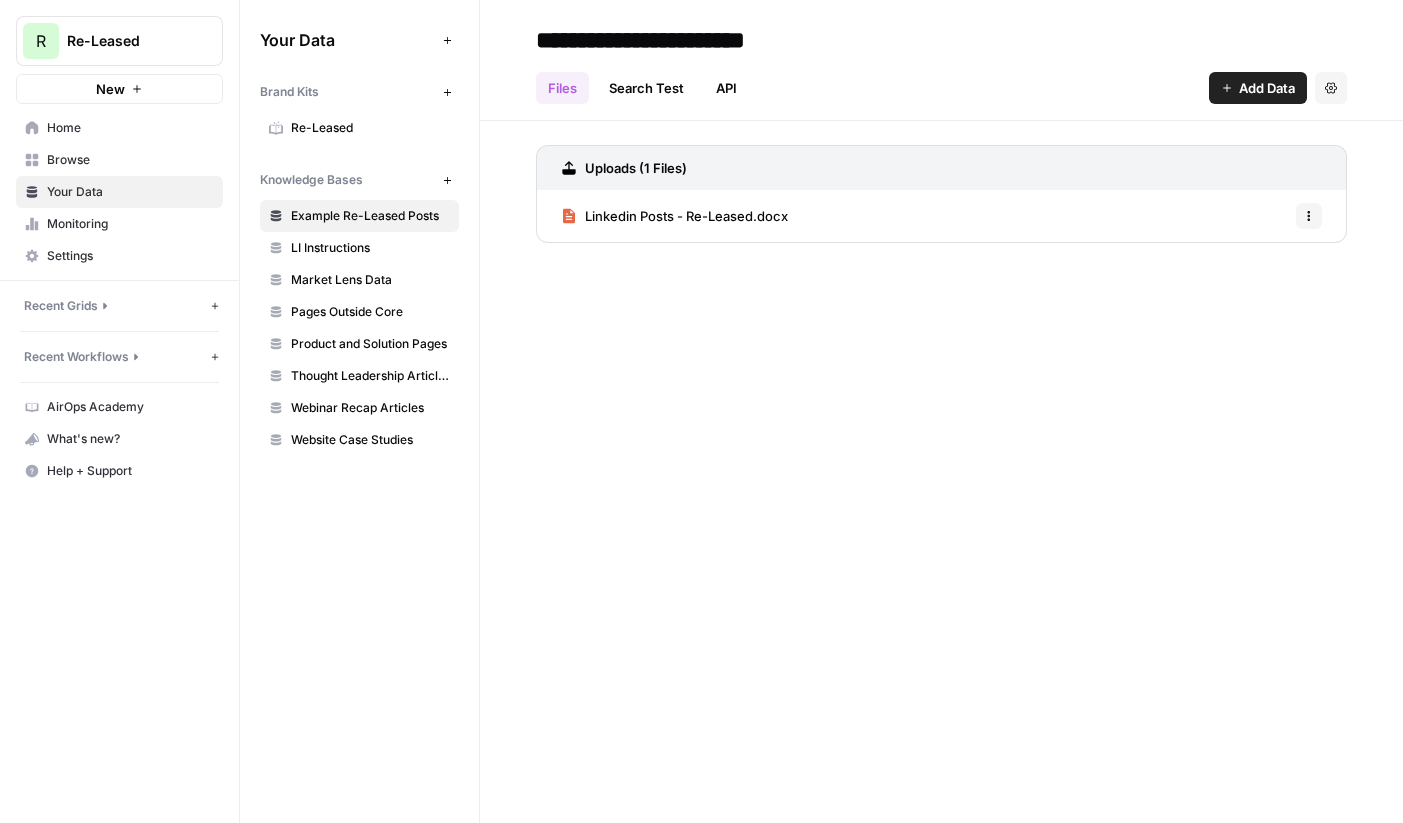 click on "Market Lens Data" at bounding box center [370, 280] 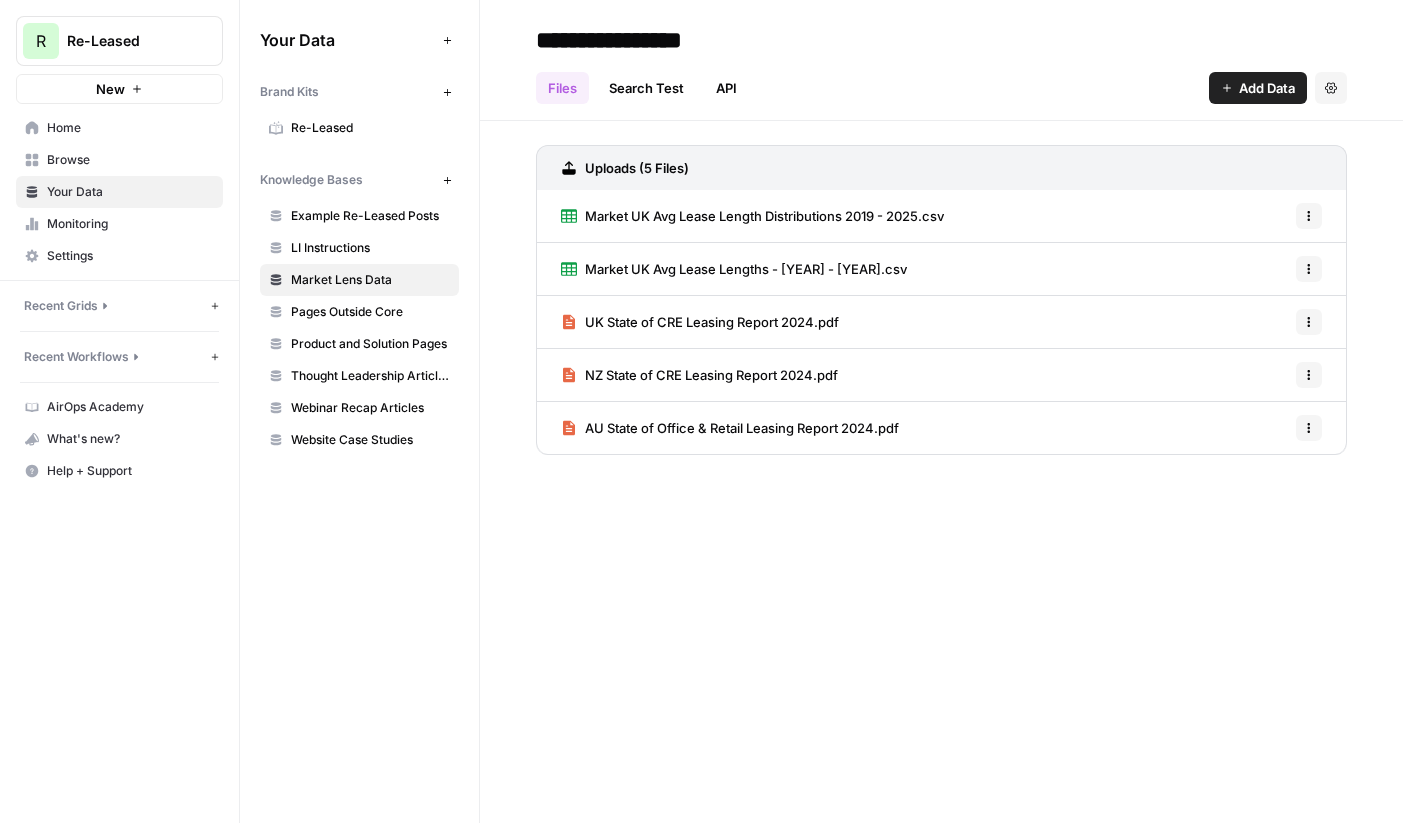 click 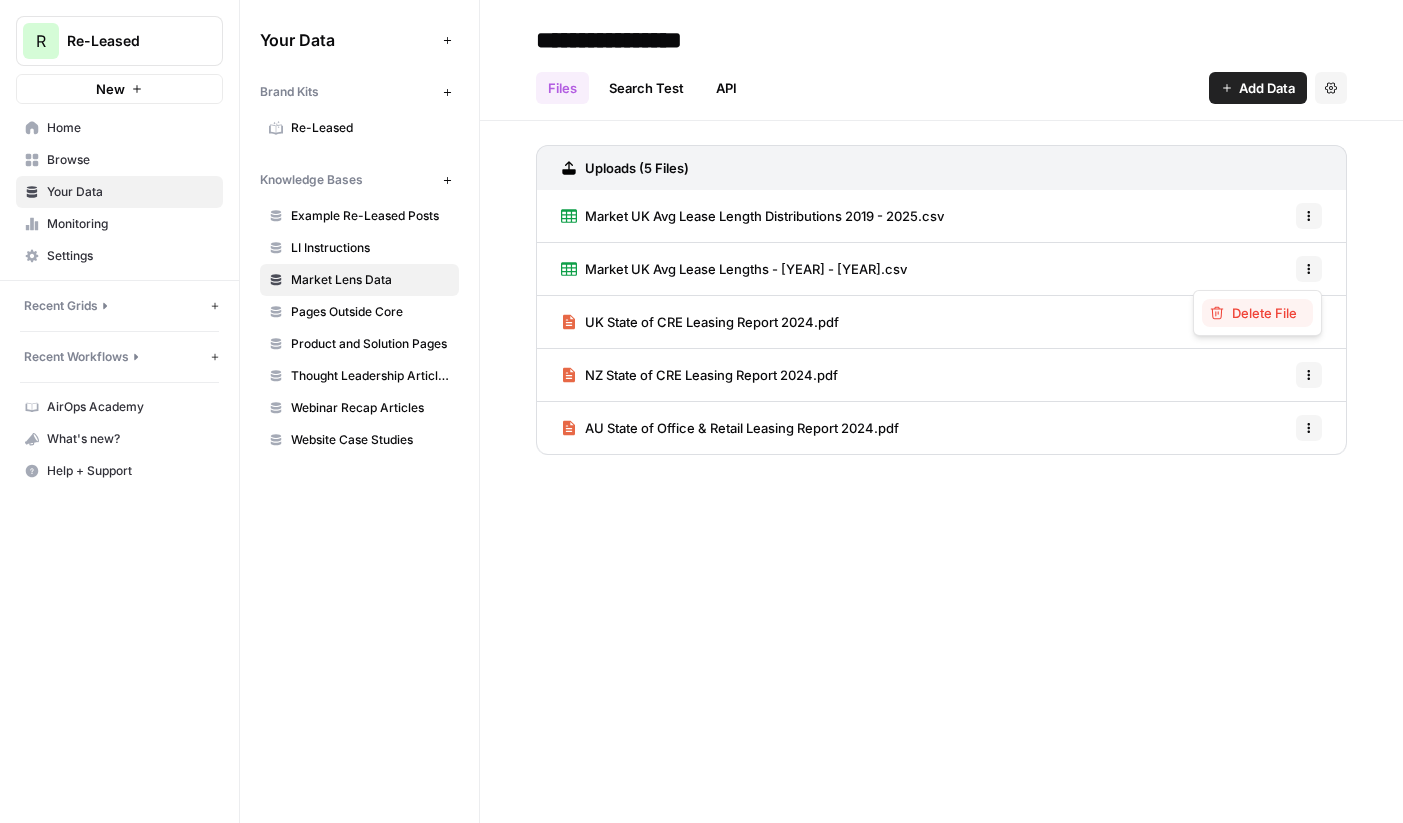 click on "Delete File" at bounding box center (1264, 313) 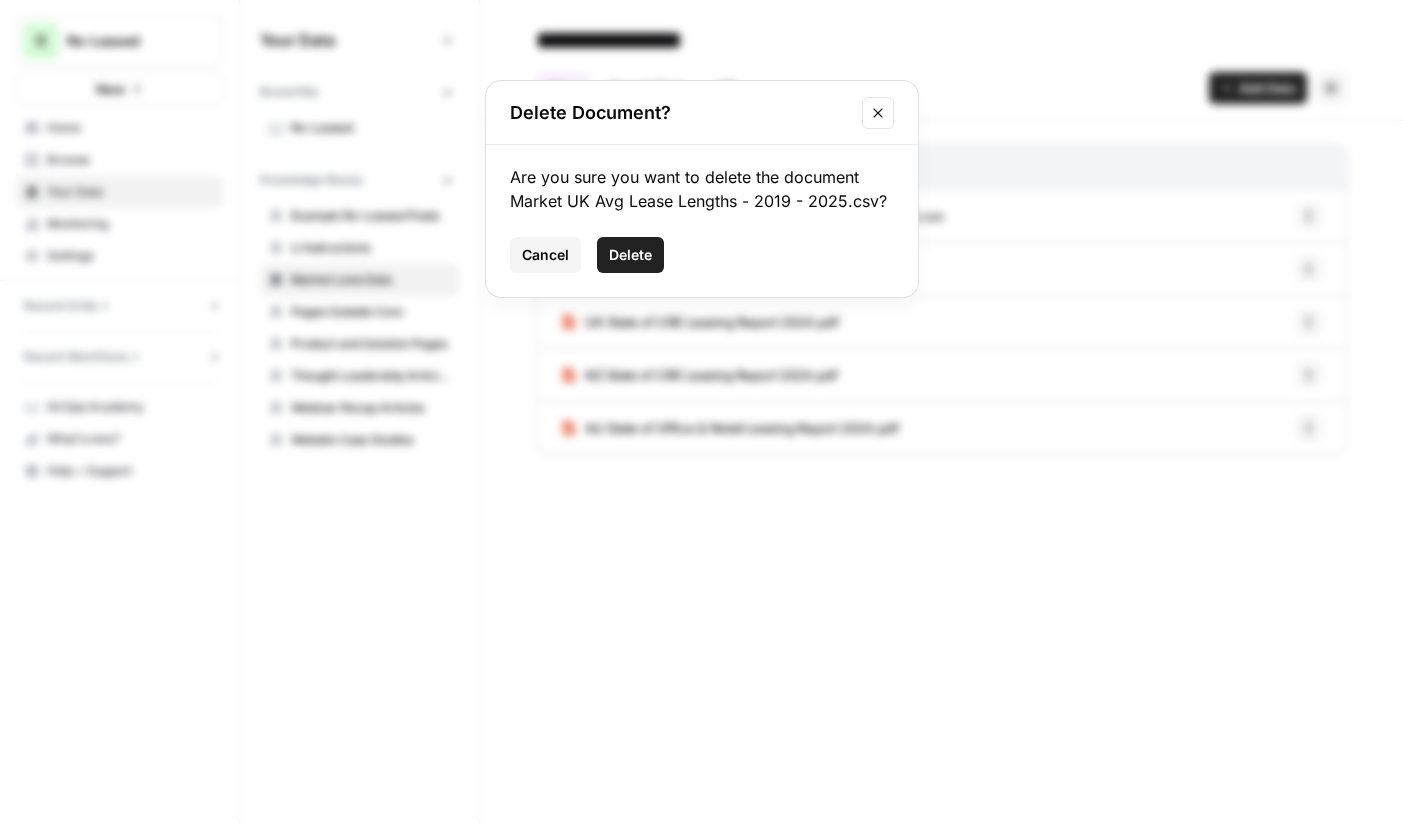 click on "Delete" at bounding box center [630, 255] 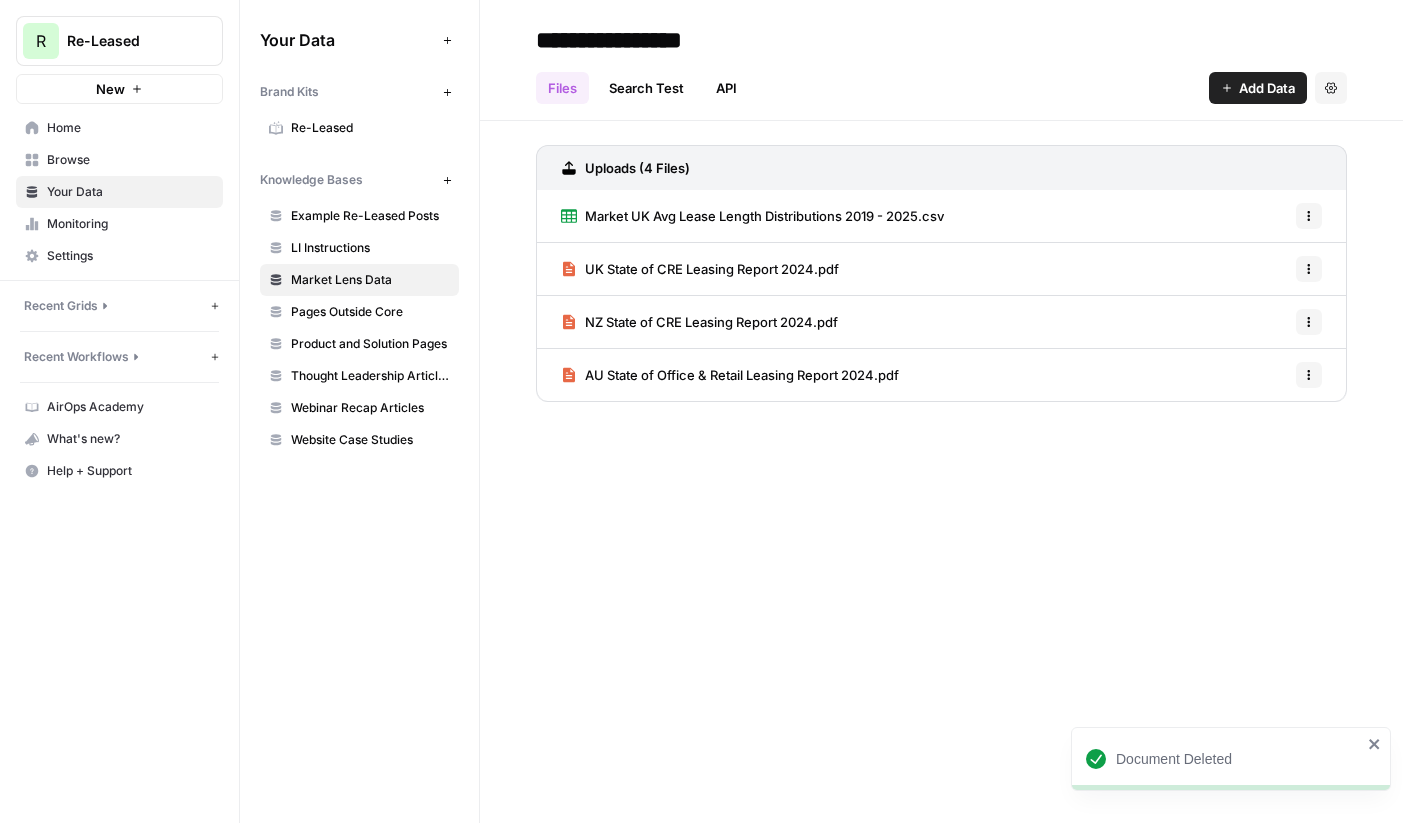 click 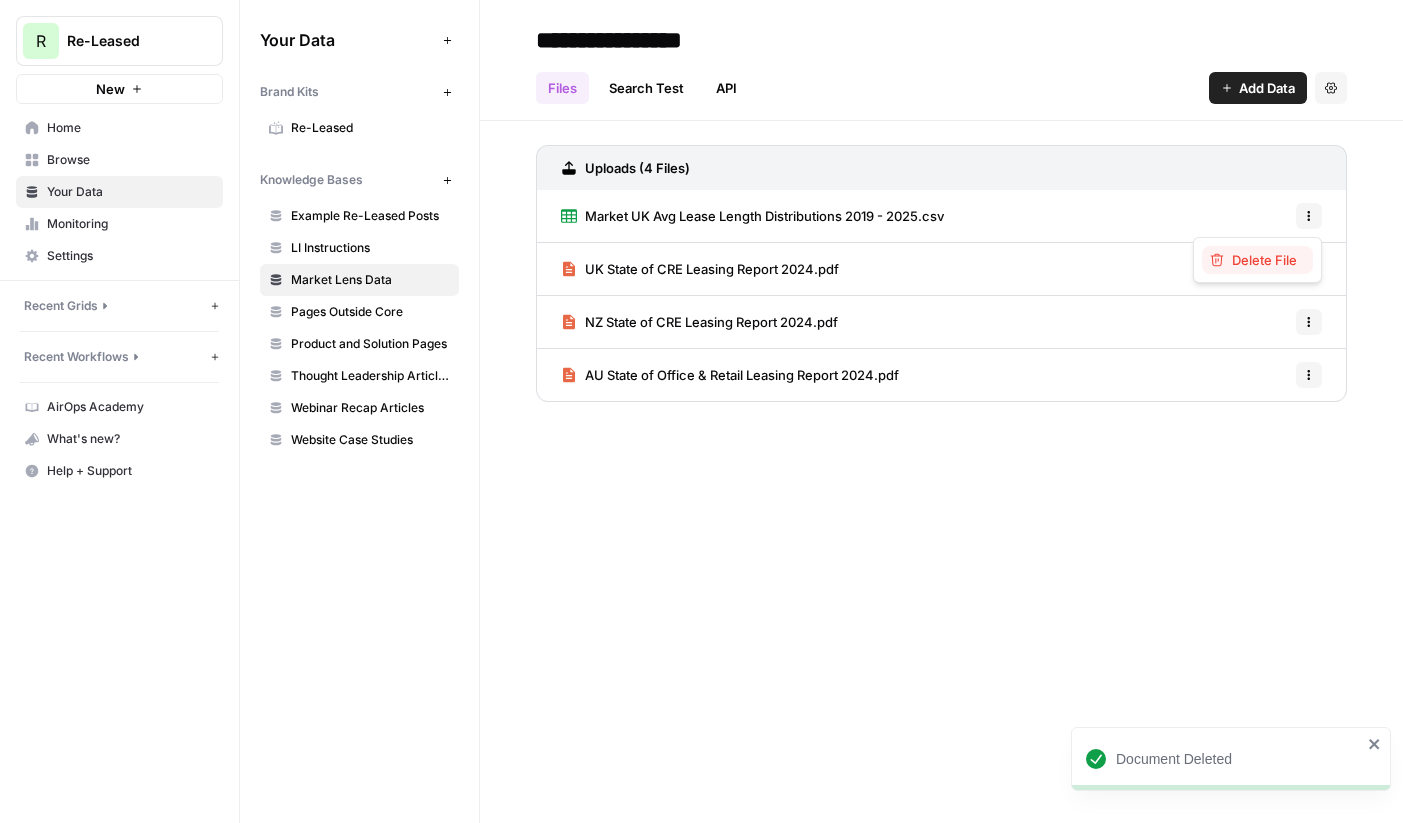 click on "Delete File" at bounding box center [1264, 260] 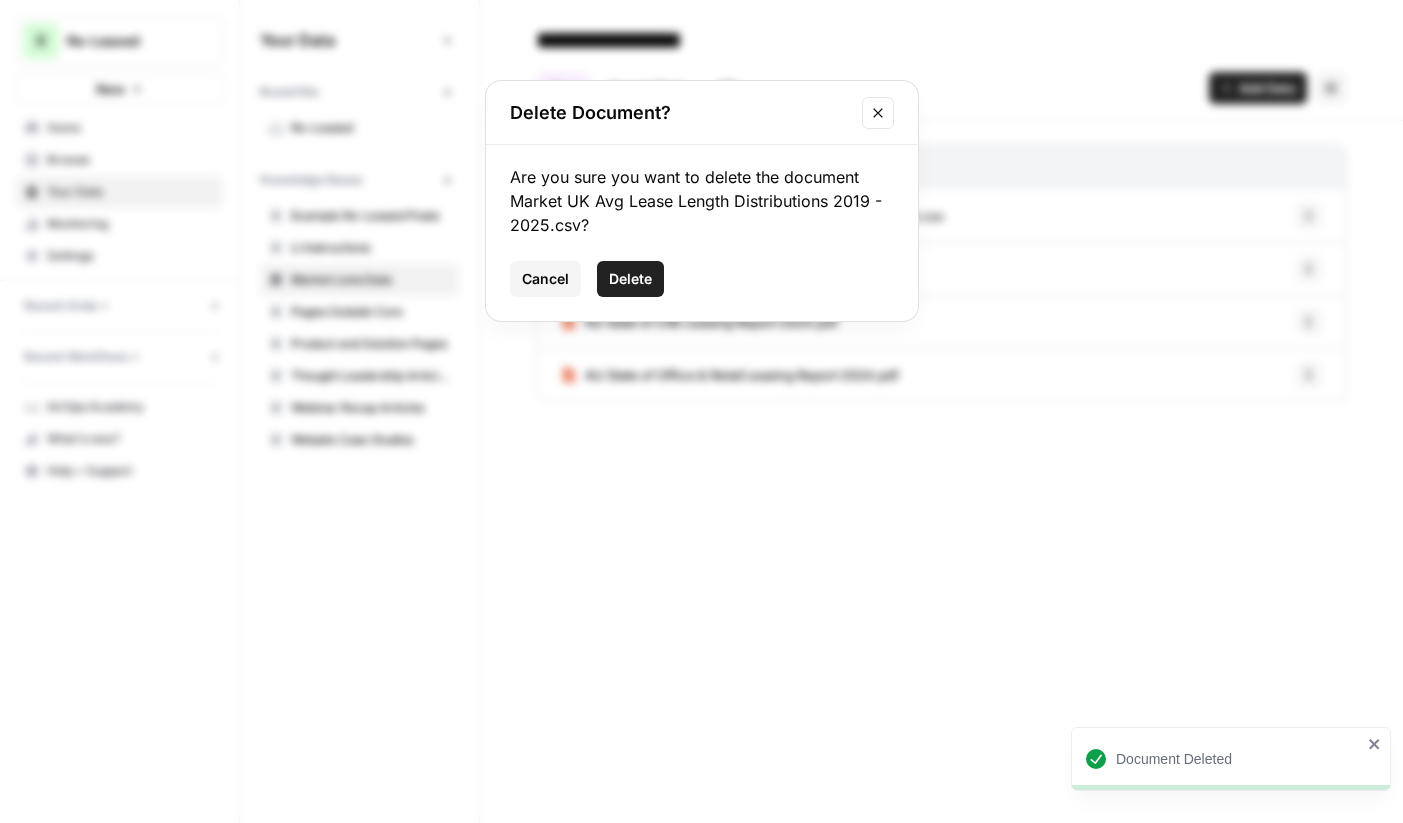 click on "Delete" at bounding box center (630, 279) 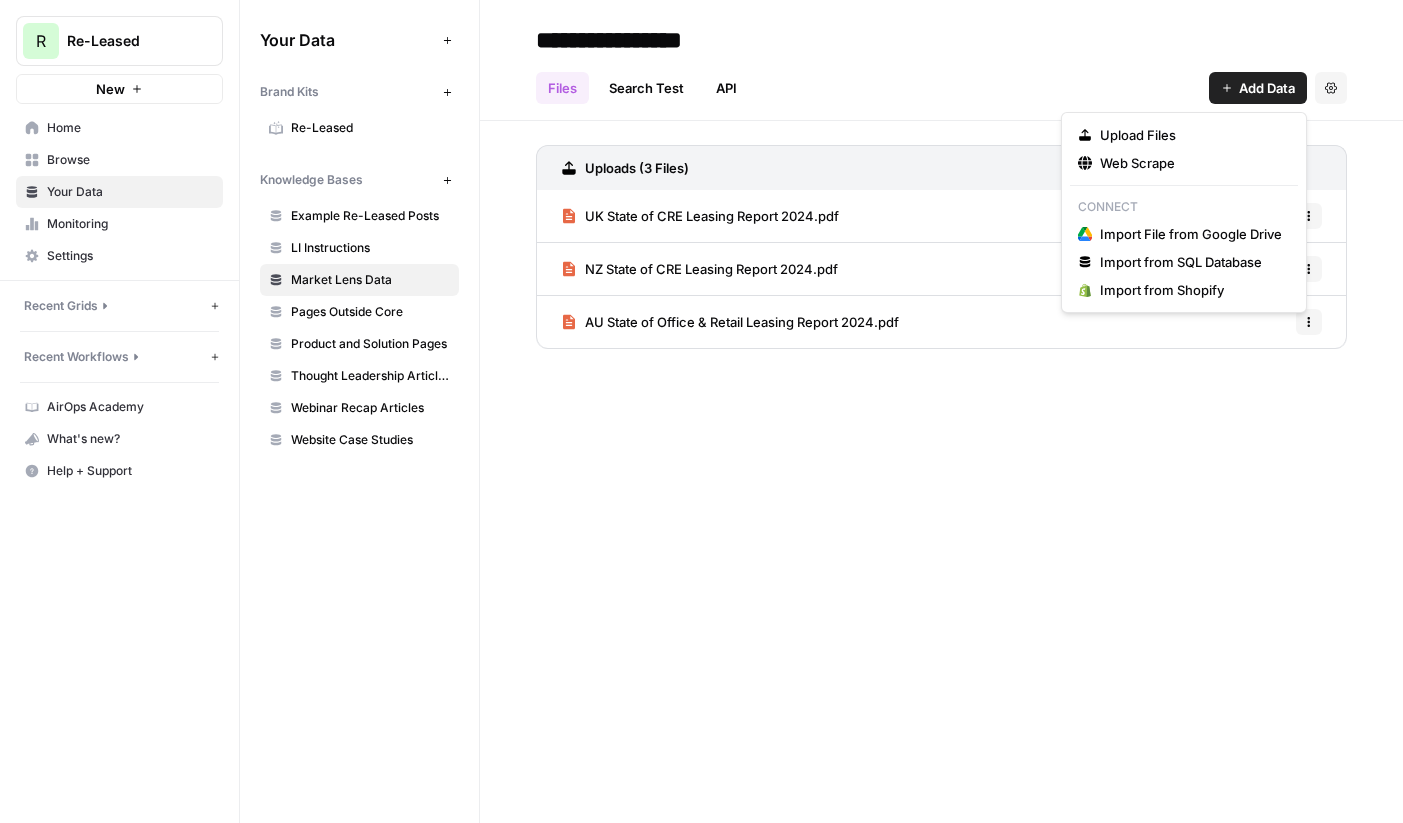 click 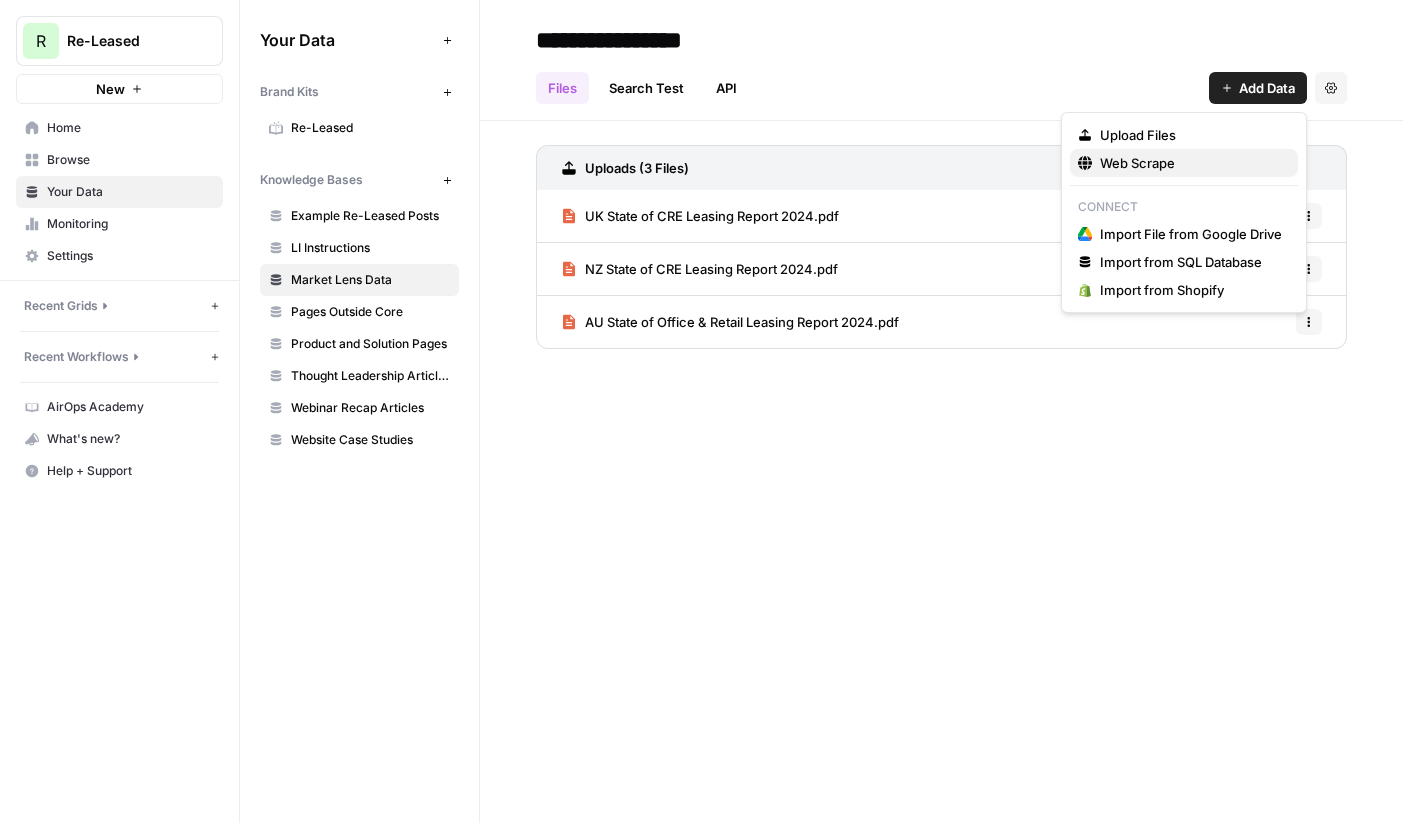 click on "Web Scrape" at bounding box center [1137, 163] 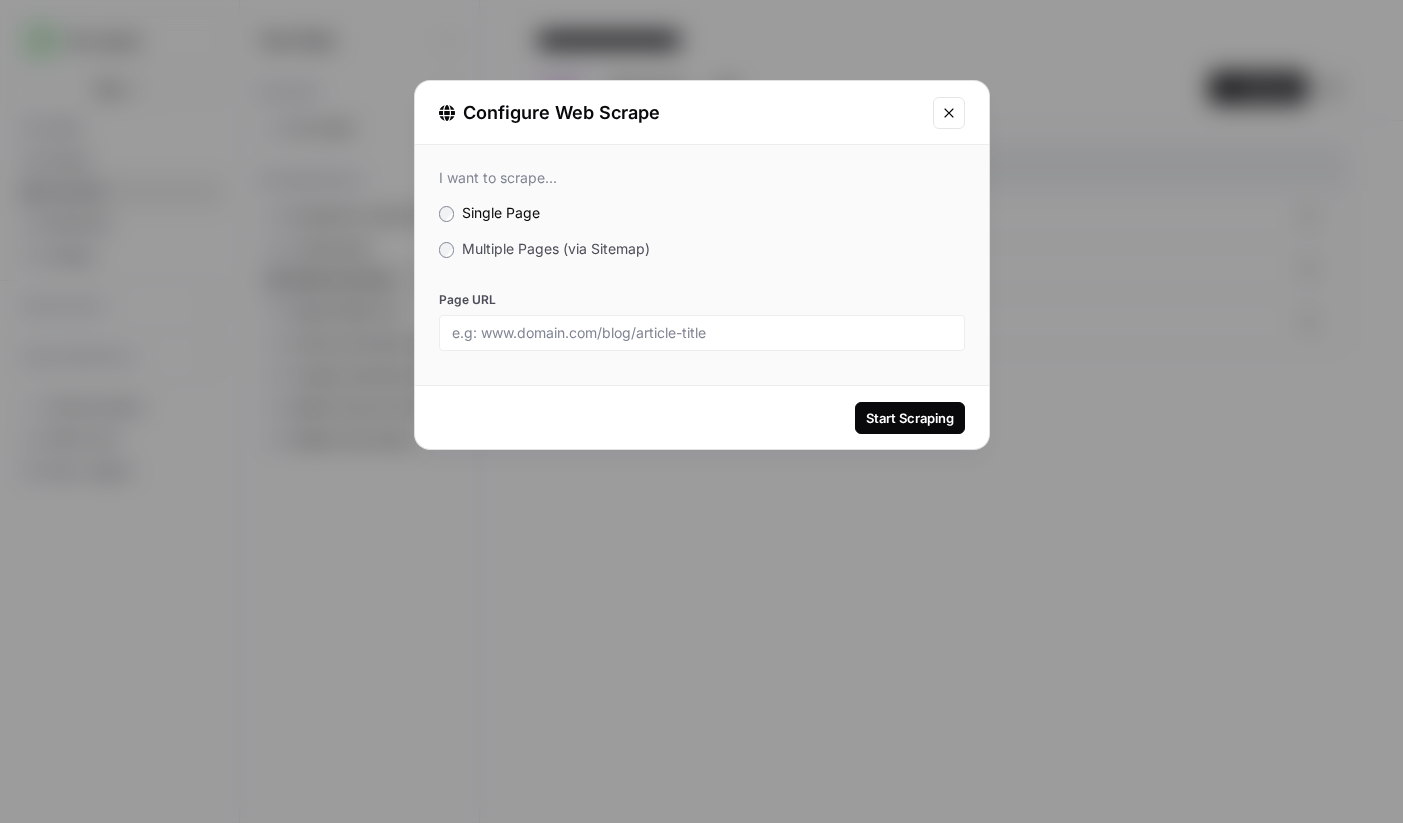 click 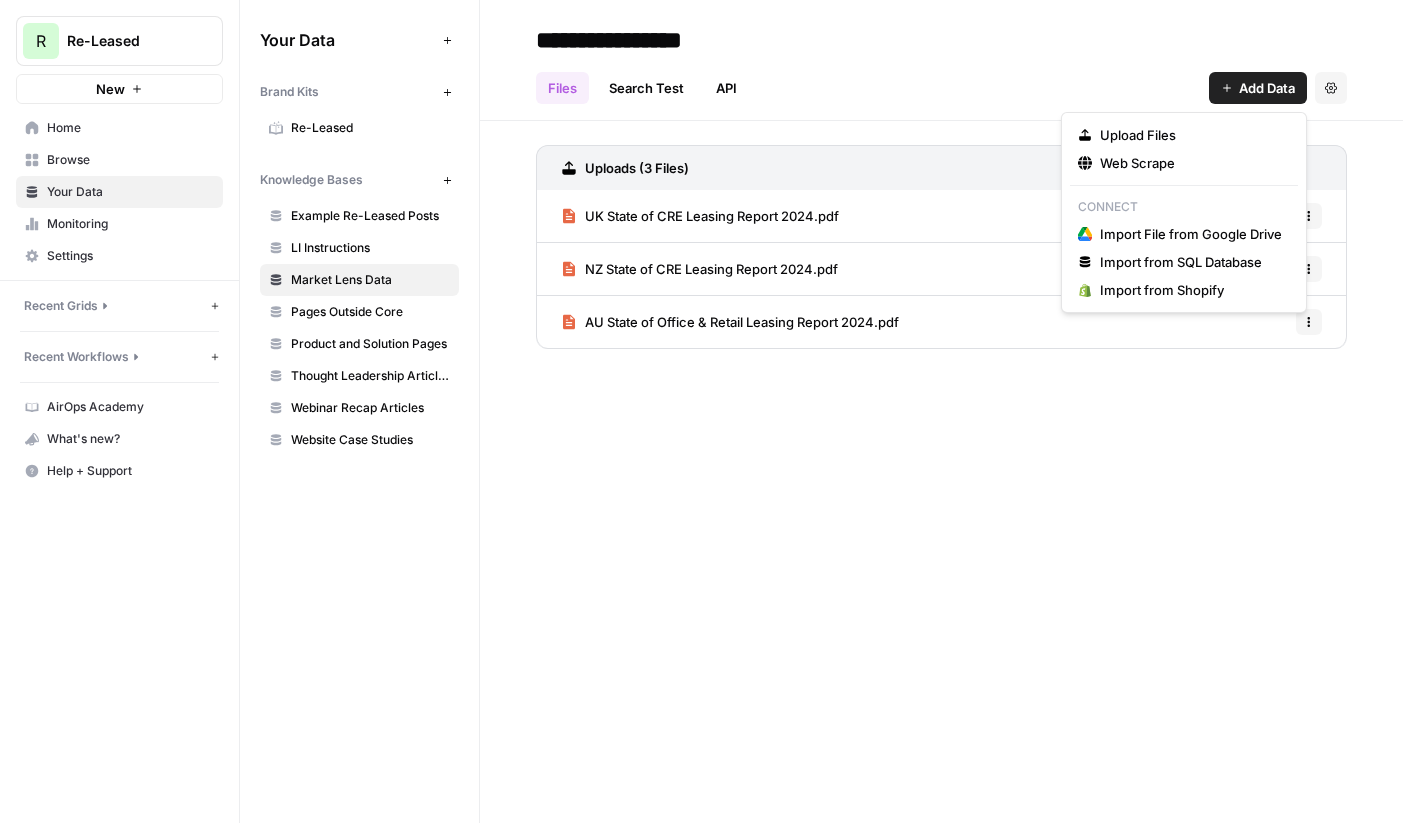 click on "Add Data" at bounding box center [1258, 88] 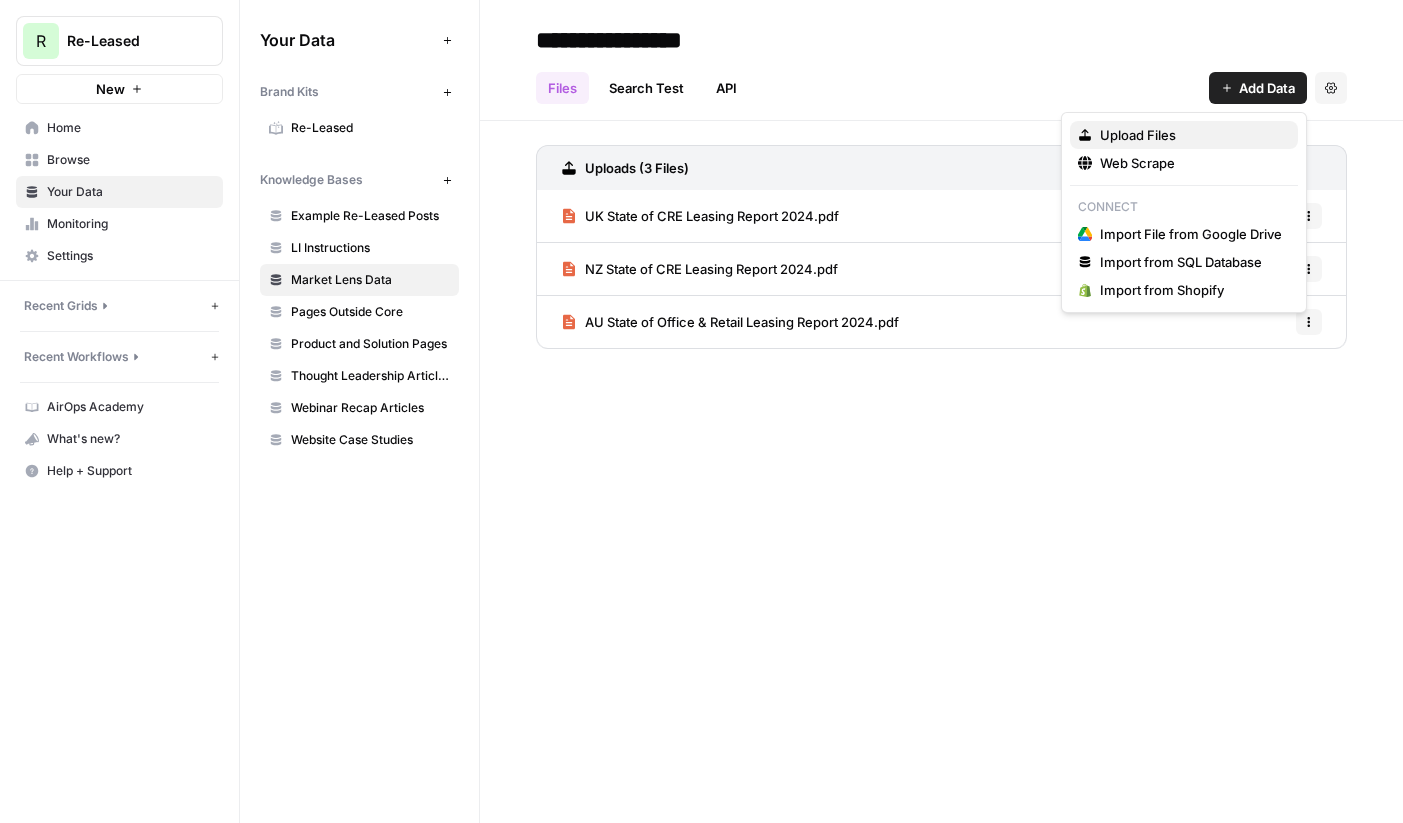 click on "Upload Files" at bounding box center (1138, 135) 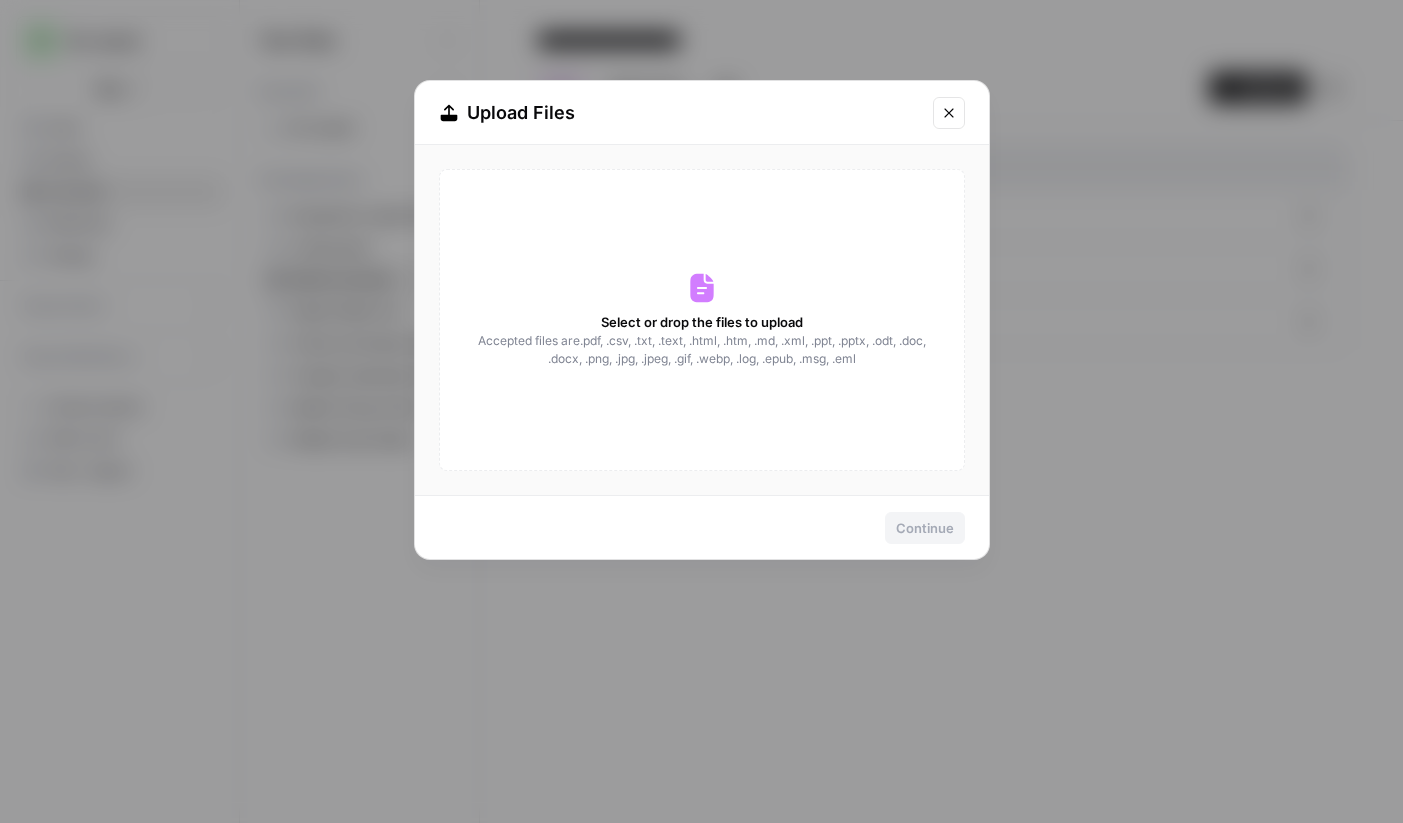 click on "Accepted files are  .pdf, .csv, .txt, .text, .html, .htm, .md, .xml, .ppt, .pptx, .odt, .doc, .docx, .png, .jpg, .jpeg, .gif, .webp, .log, .epub, .msg, .eml" at bounding box center (702, 350) 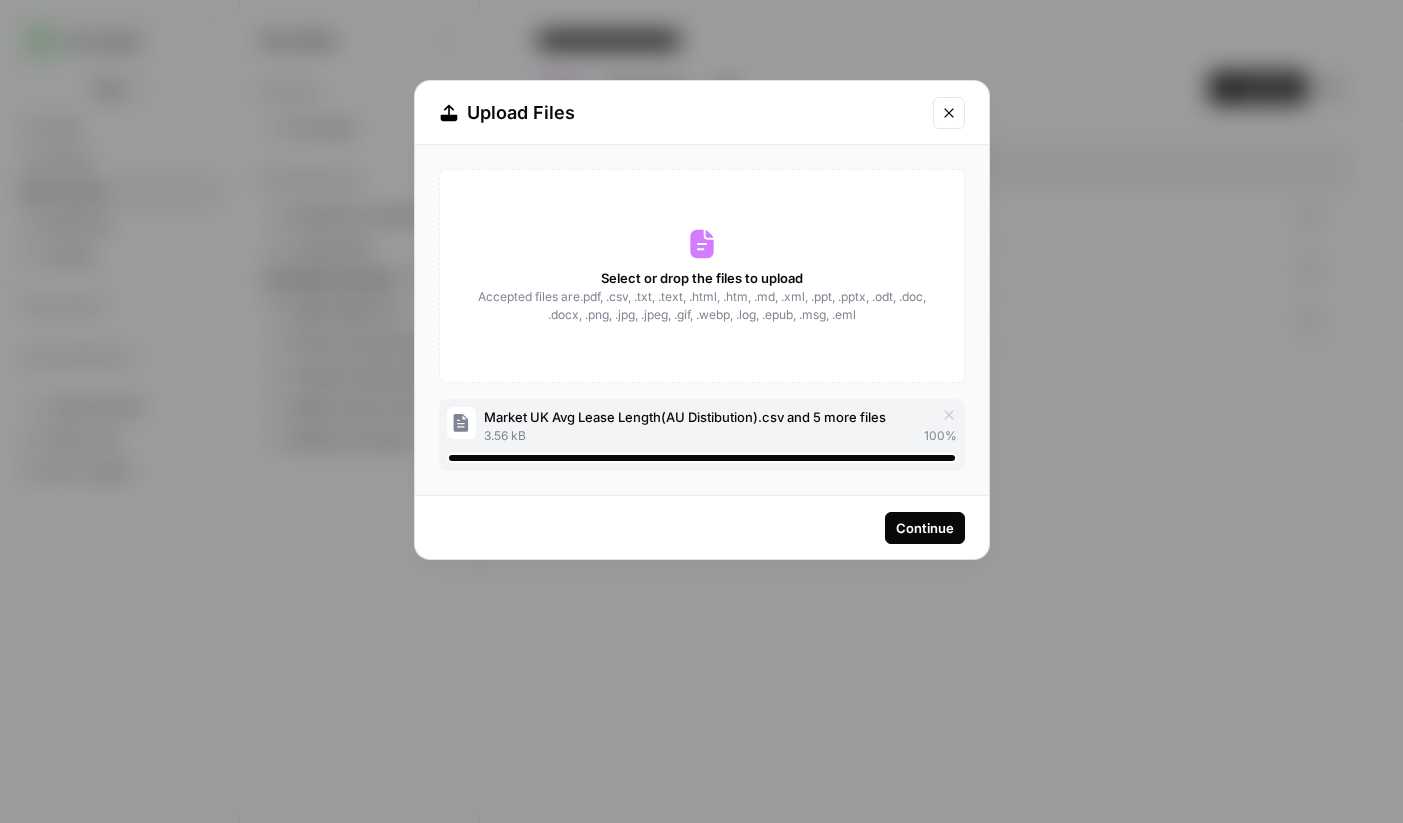 click on "Continue" at bounding box center [925, 528] 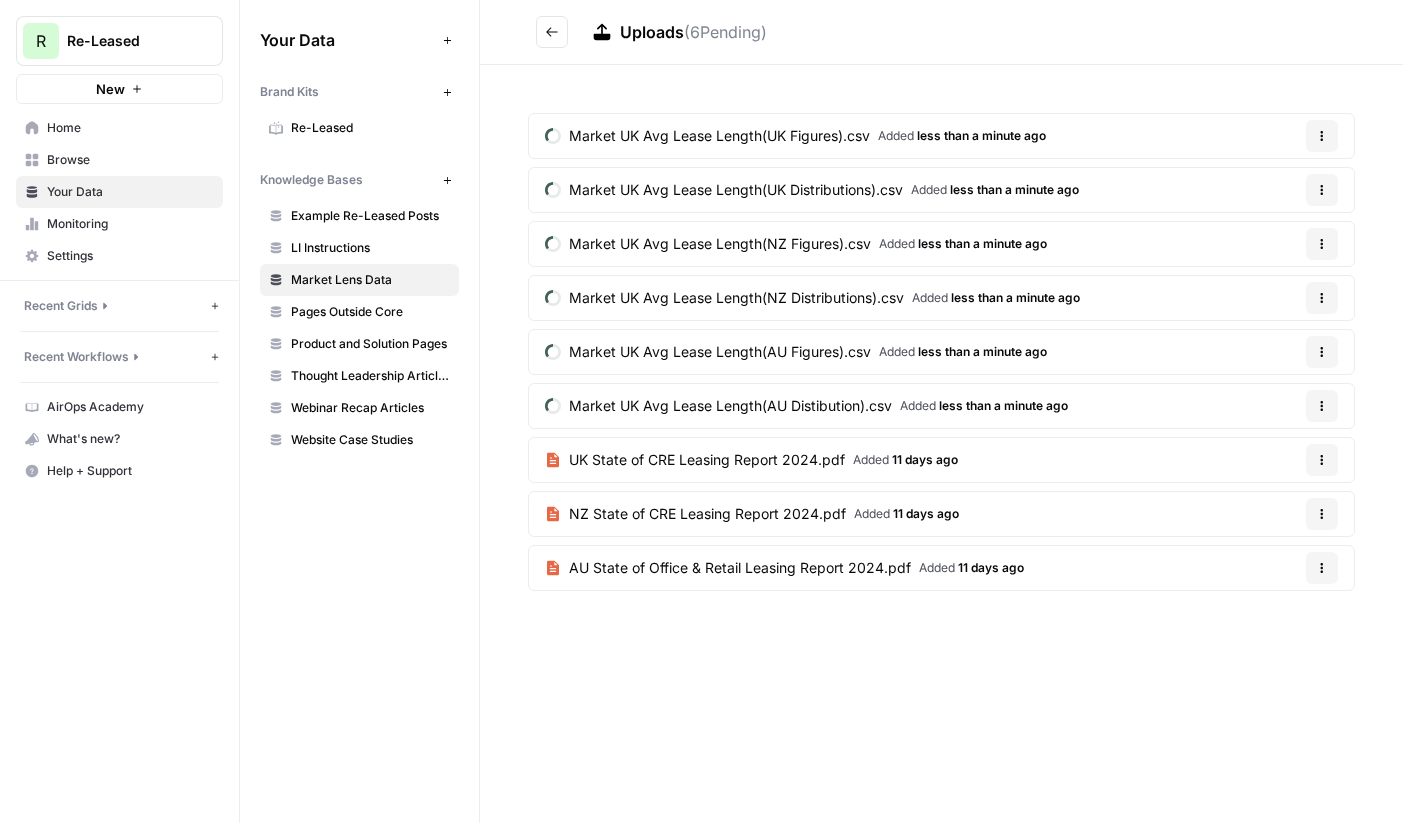 click 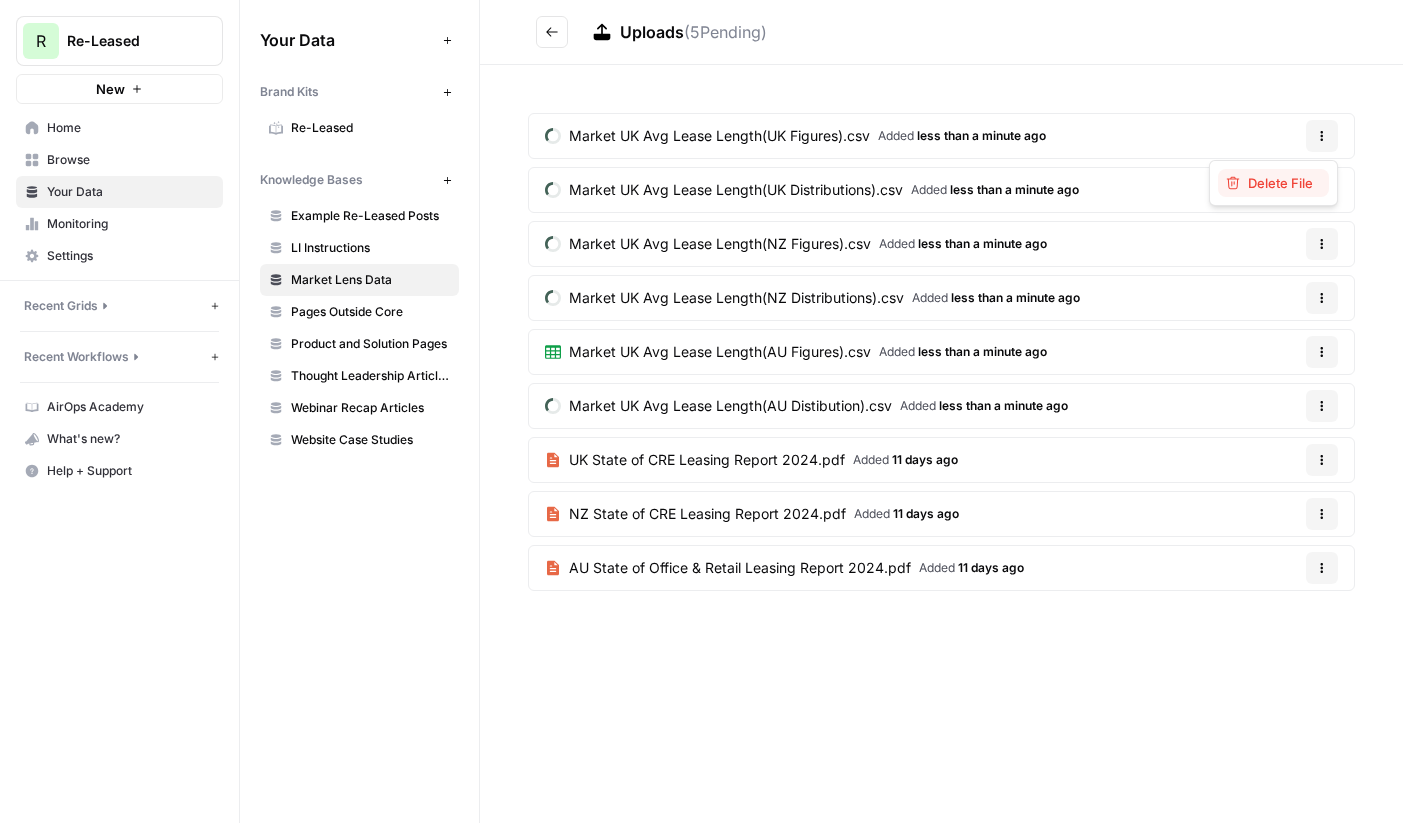 click on "Delete File" at bounding box center (1280, 183) 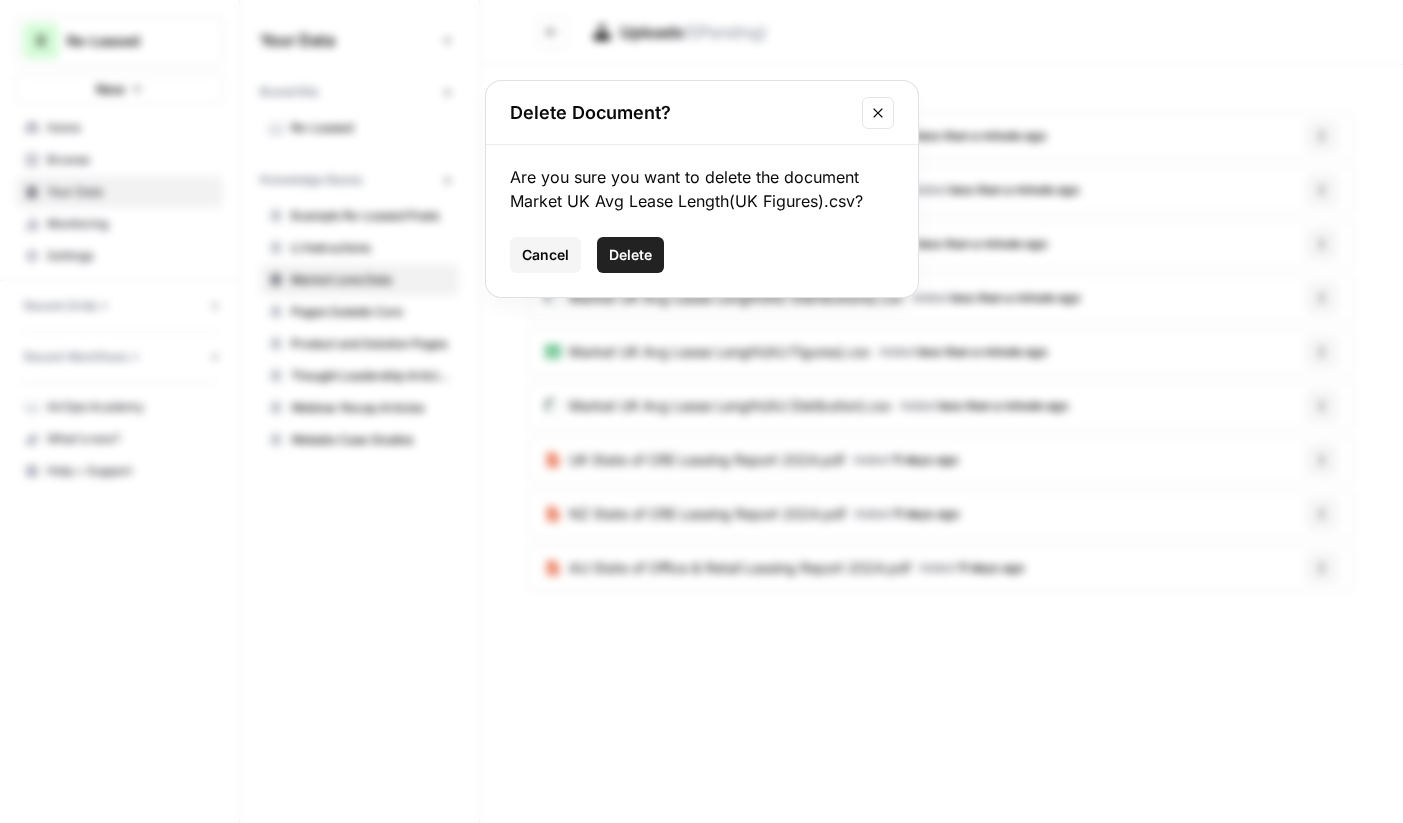 click on "Delete" at bounding box center (630, 255) 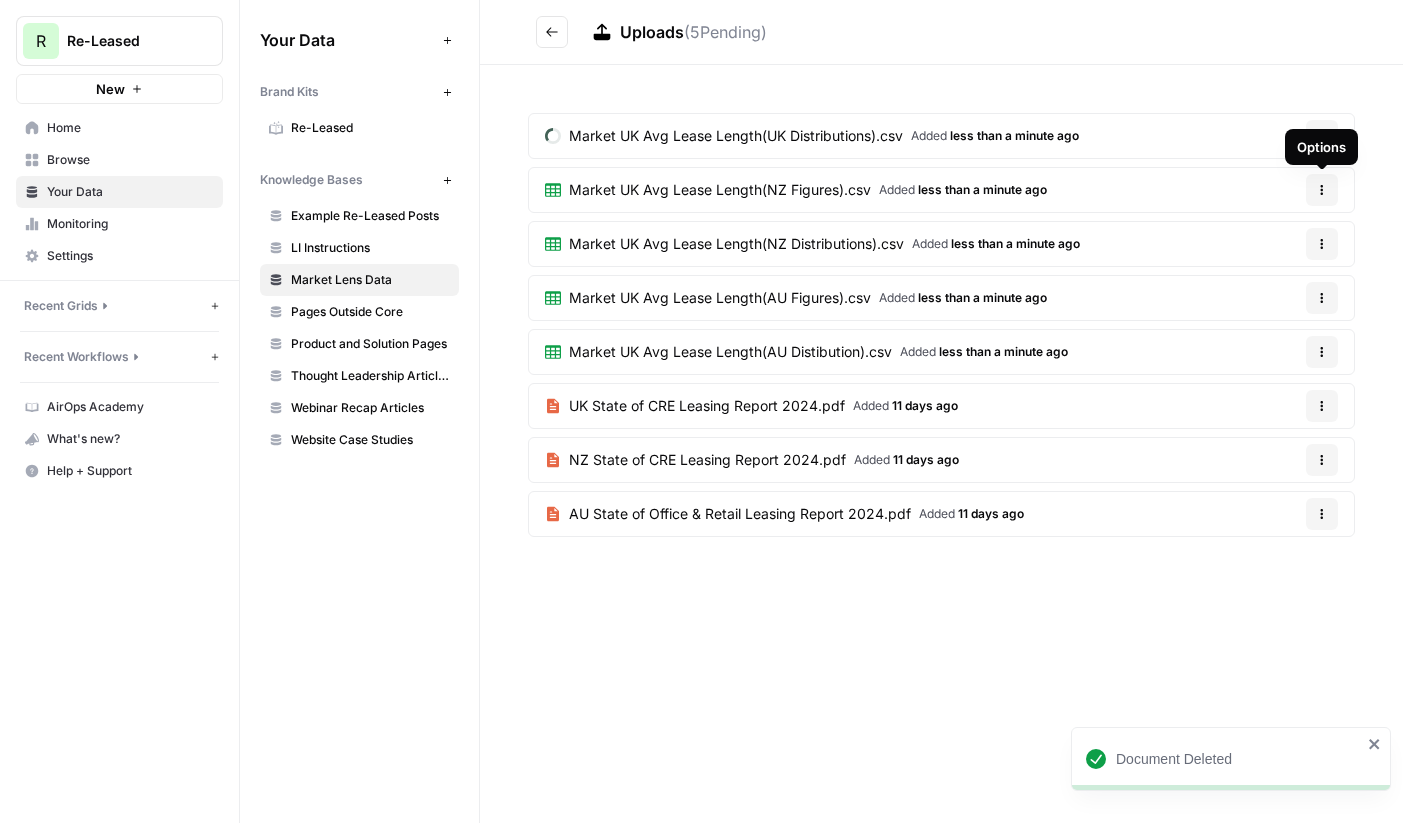 click on "Options" at bounding box center (1322, 190) 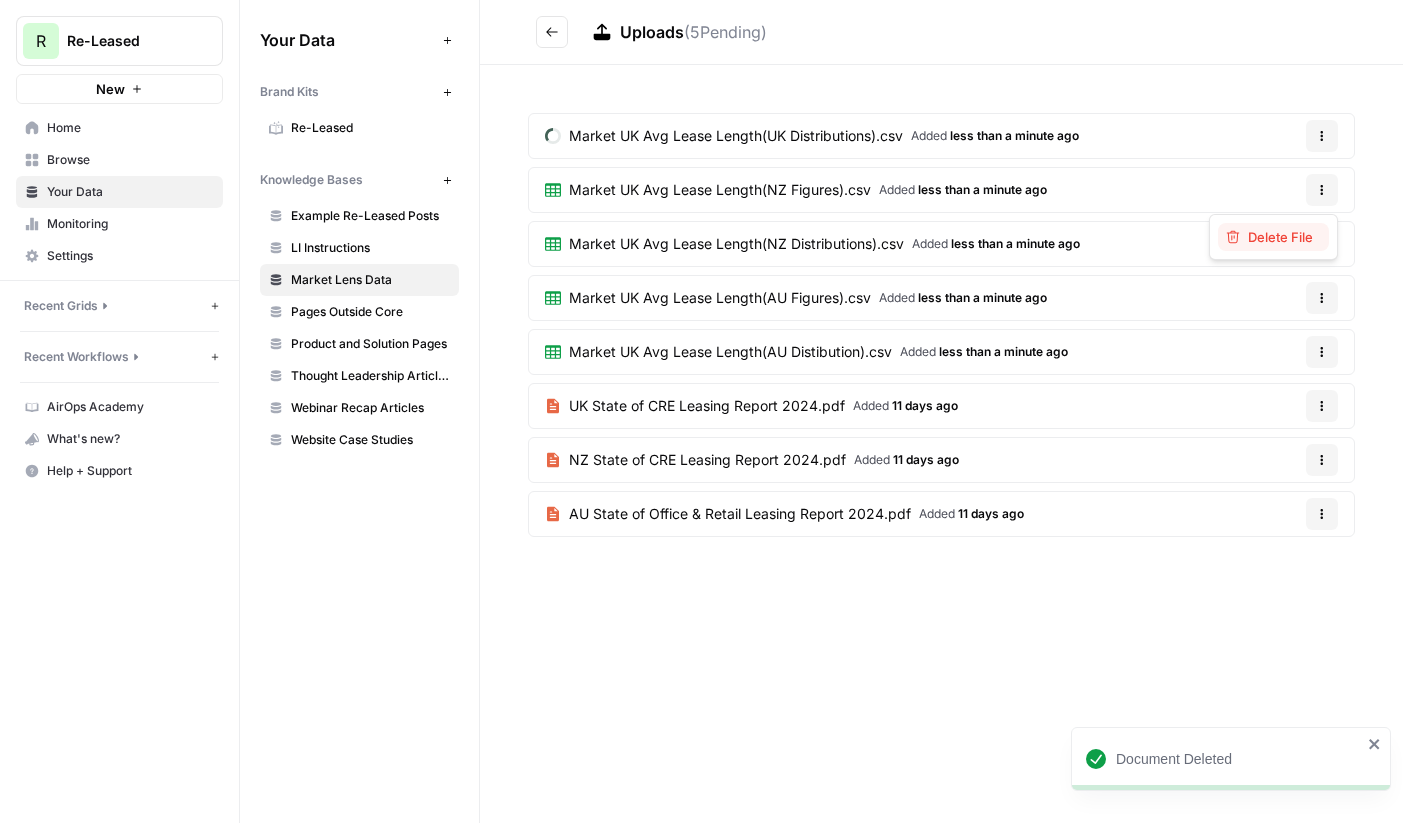 click on "Delete File" at bounding box center [1280, 237] 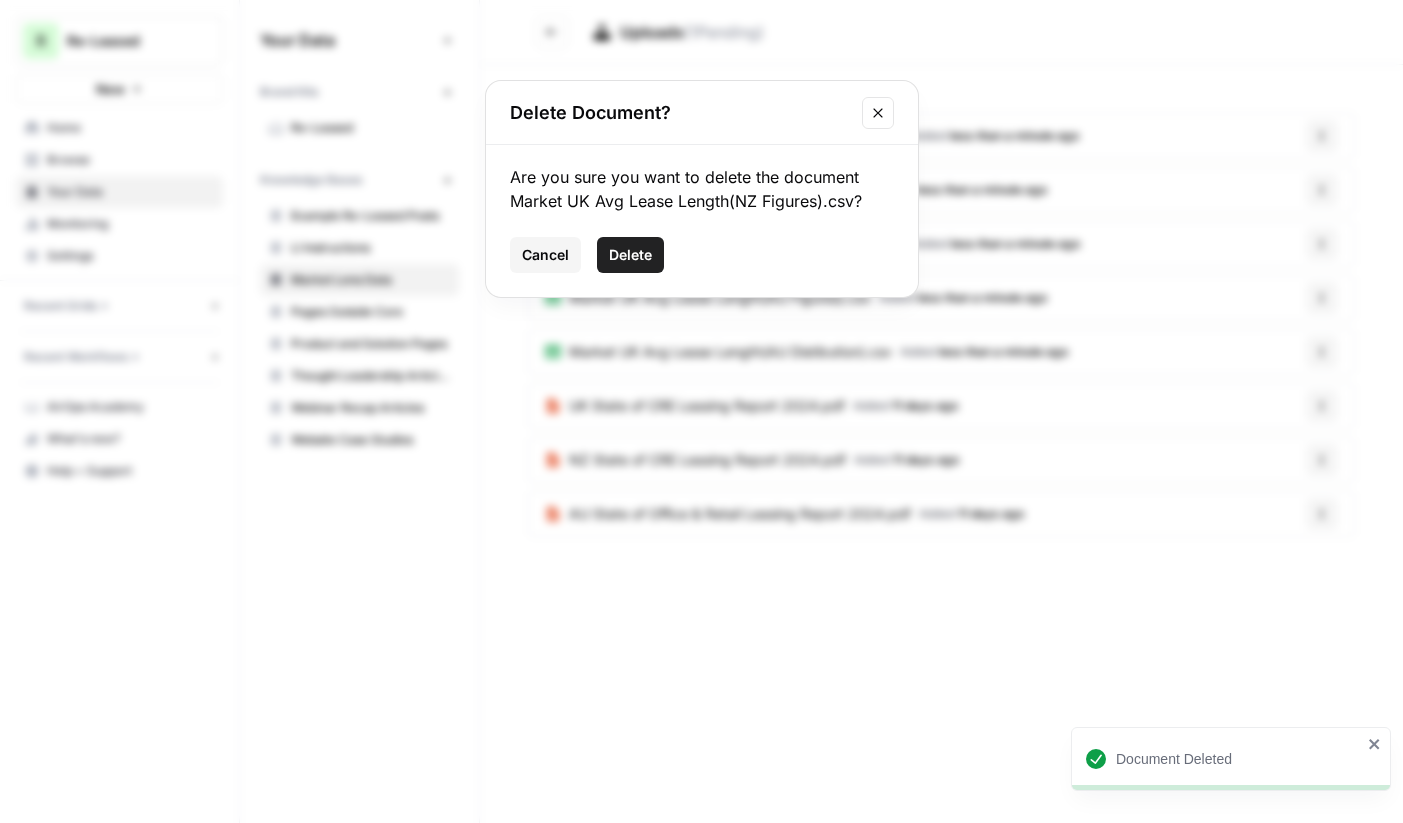 click on "Delete" at bounding box center (630, 255) 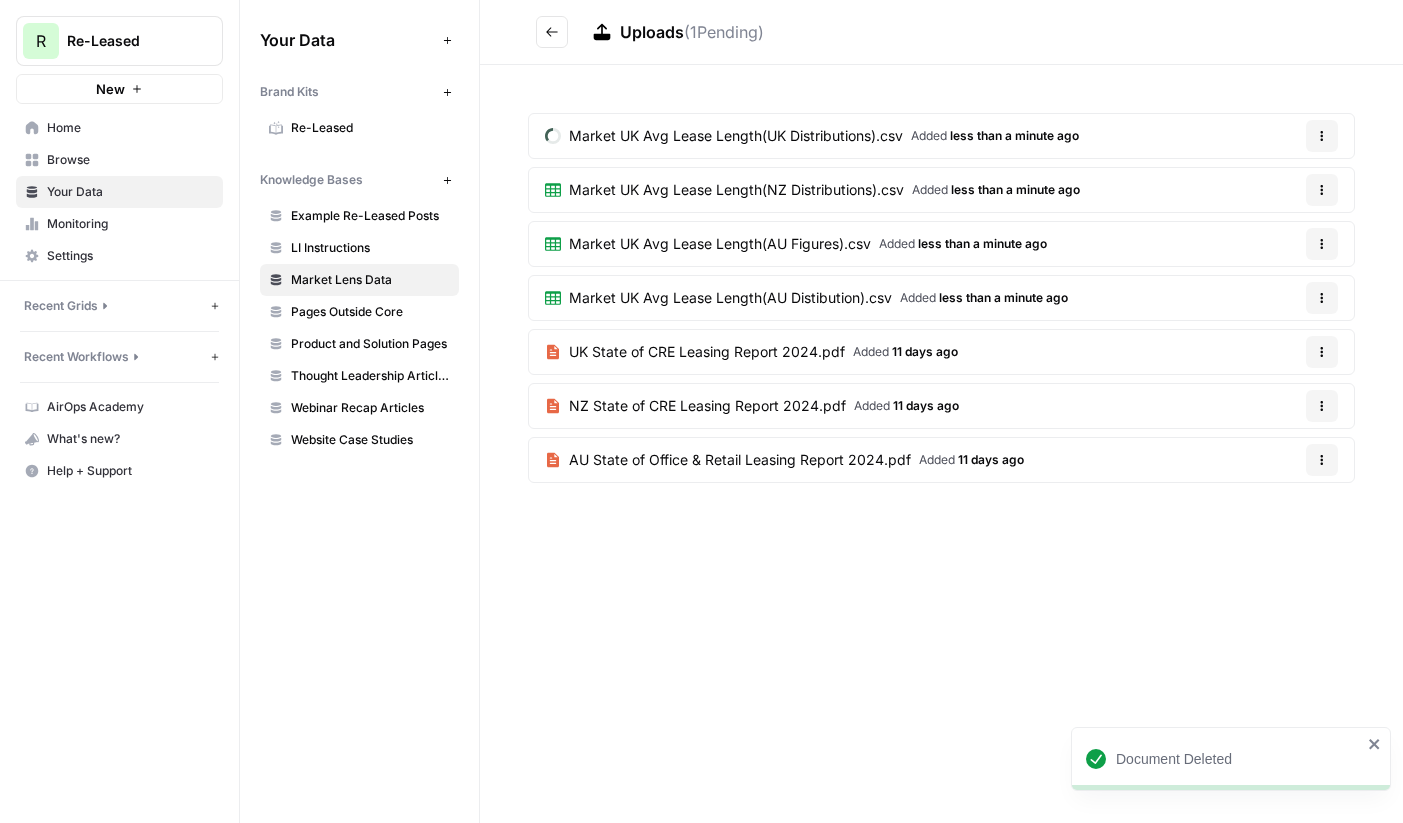 click on "Options" at bounding box center [1322, 298] 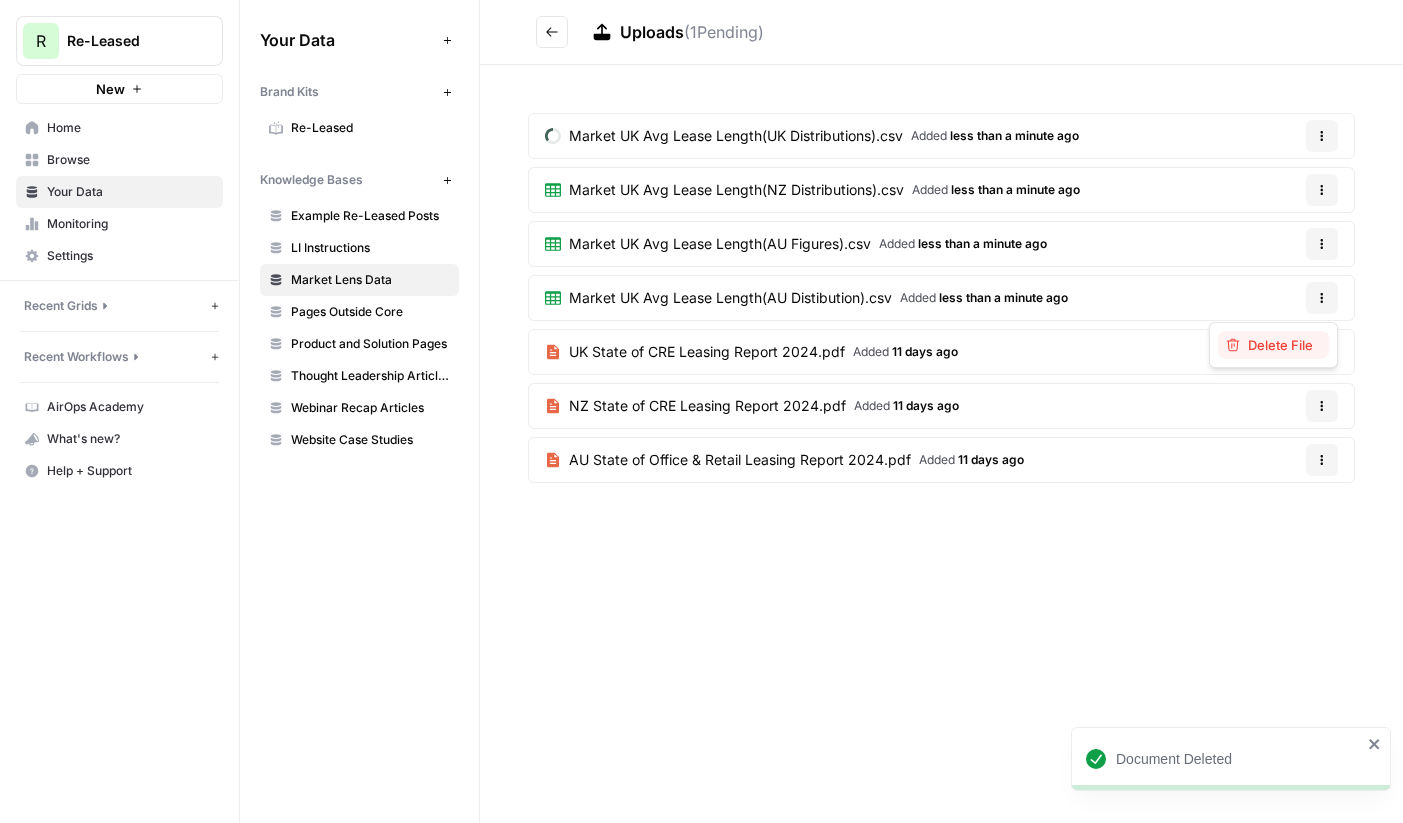 click on "Delete File" at bounding box center [1280, 345] 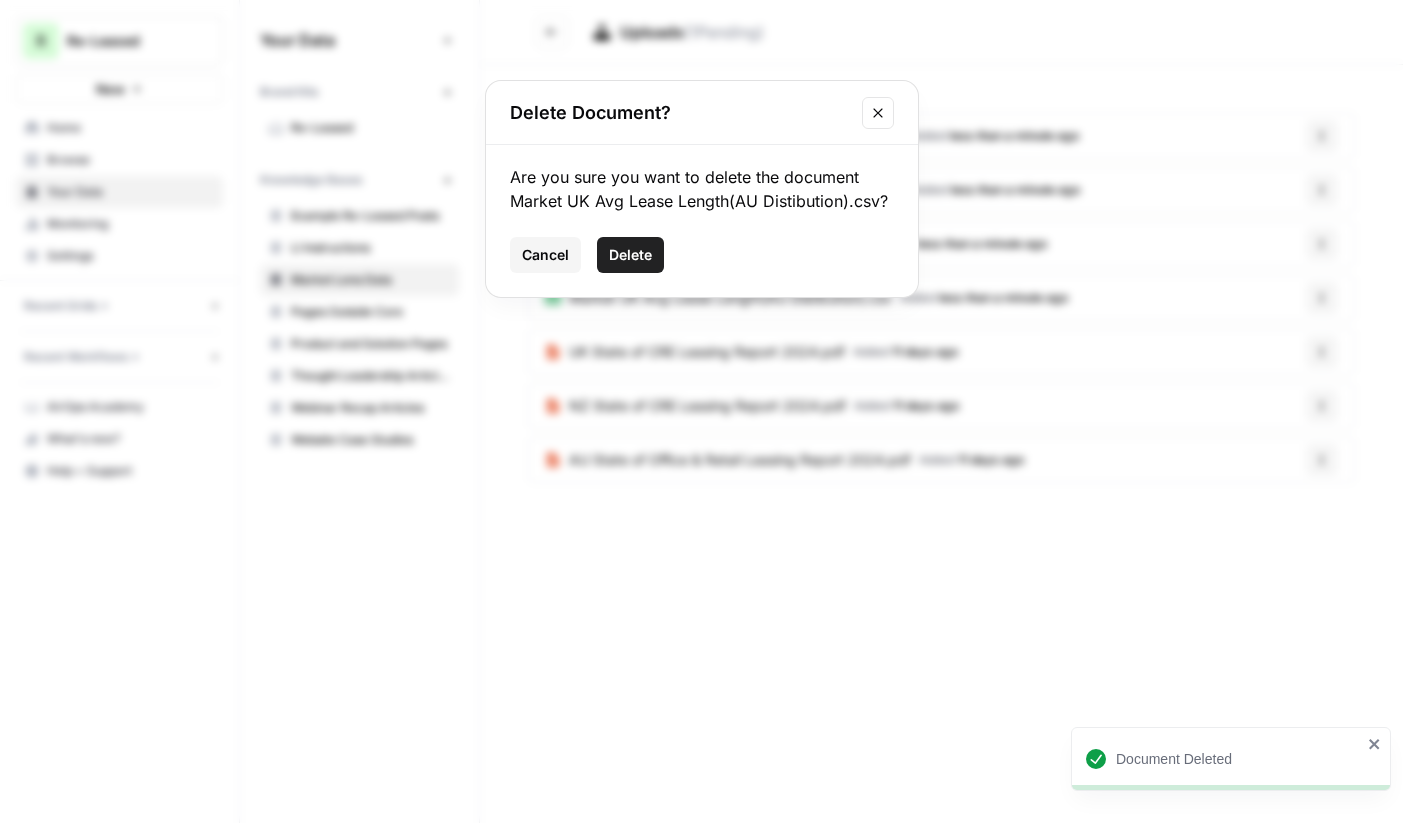 click on "Delete" at bounding box center (630, 255) 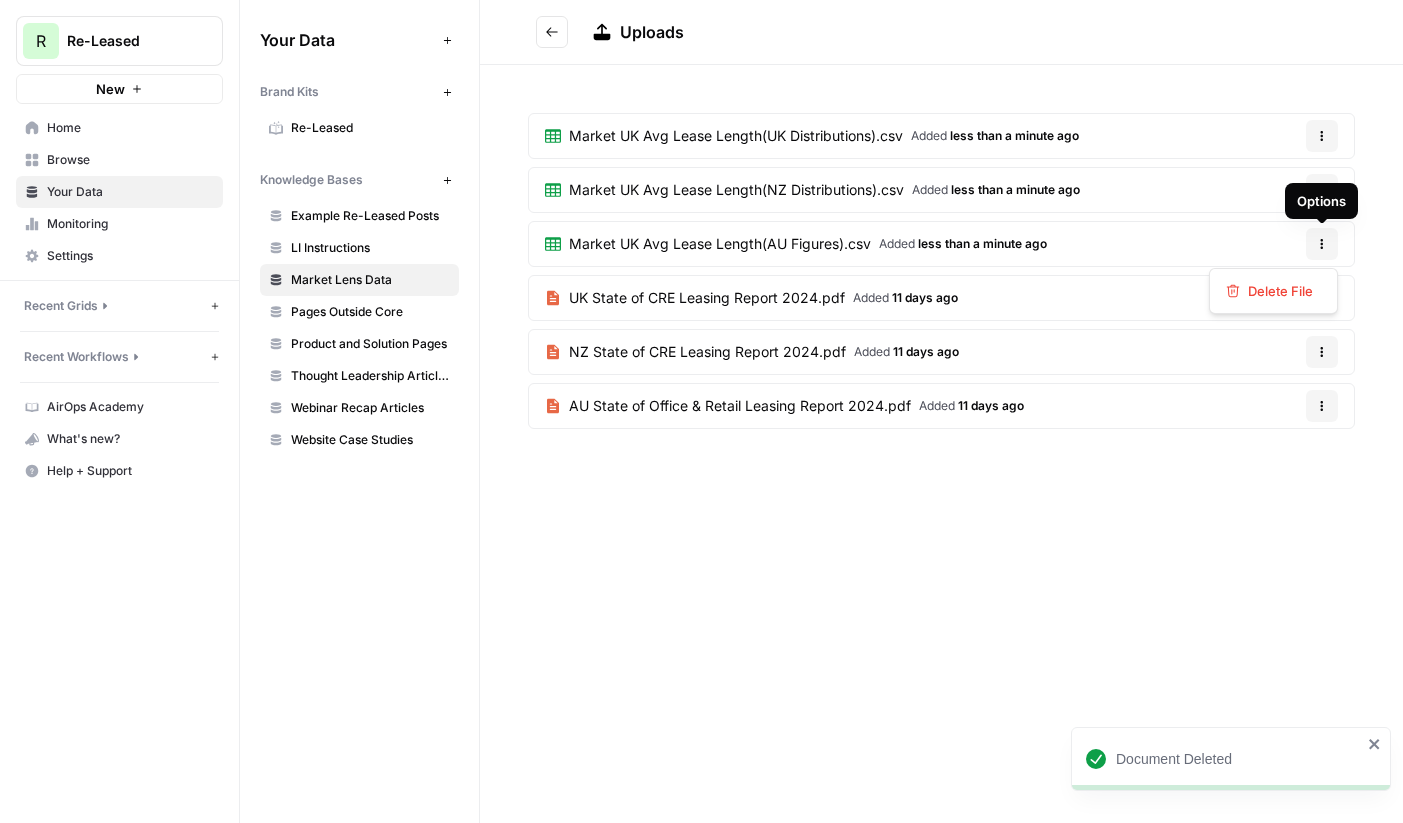 click 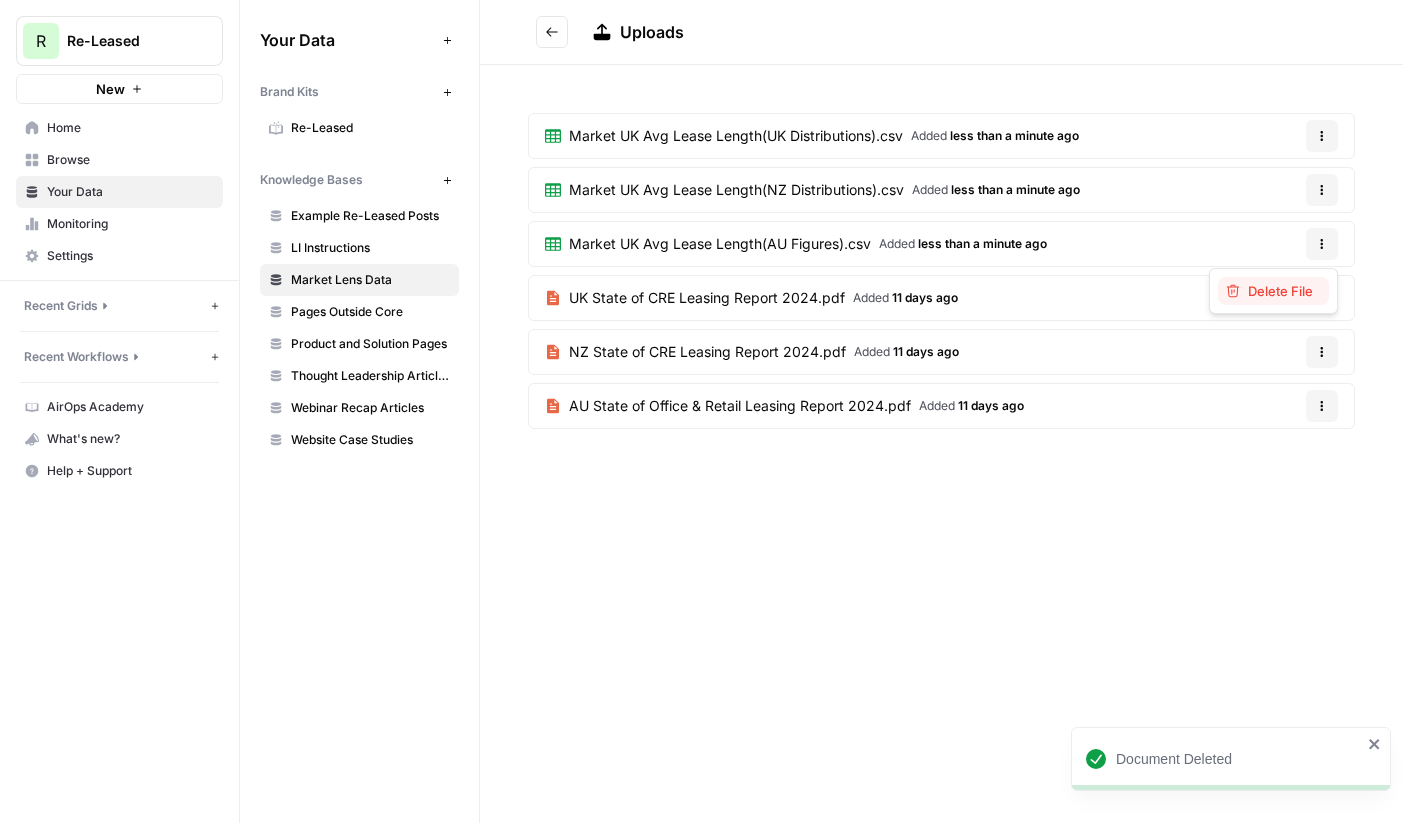 click on "Delete File" at bounding box center (1273, 291) 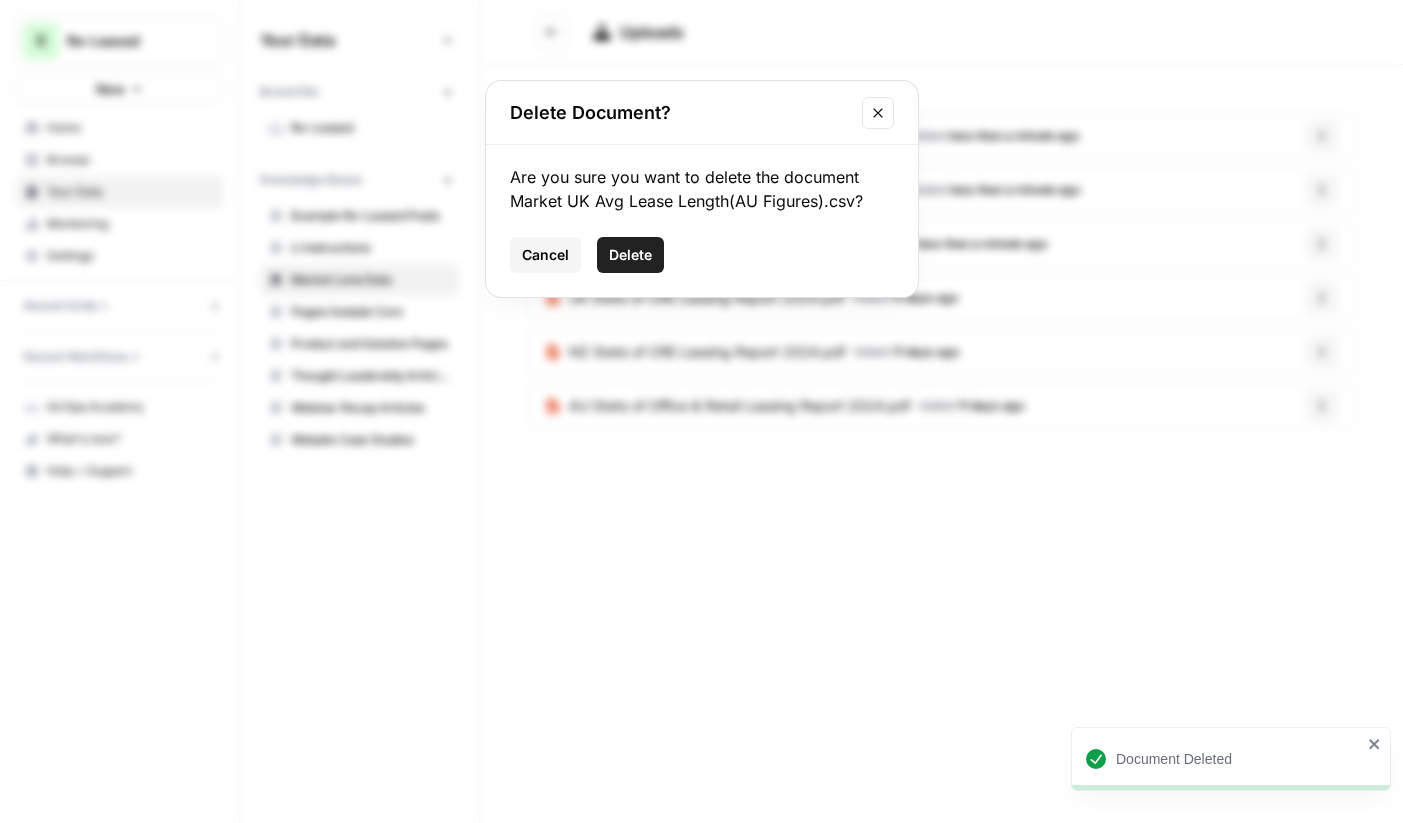 click on "Delete" at bounding box center [630, 255] 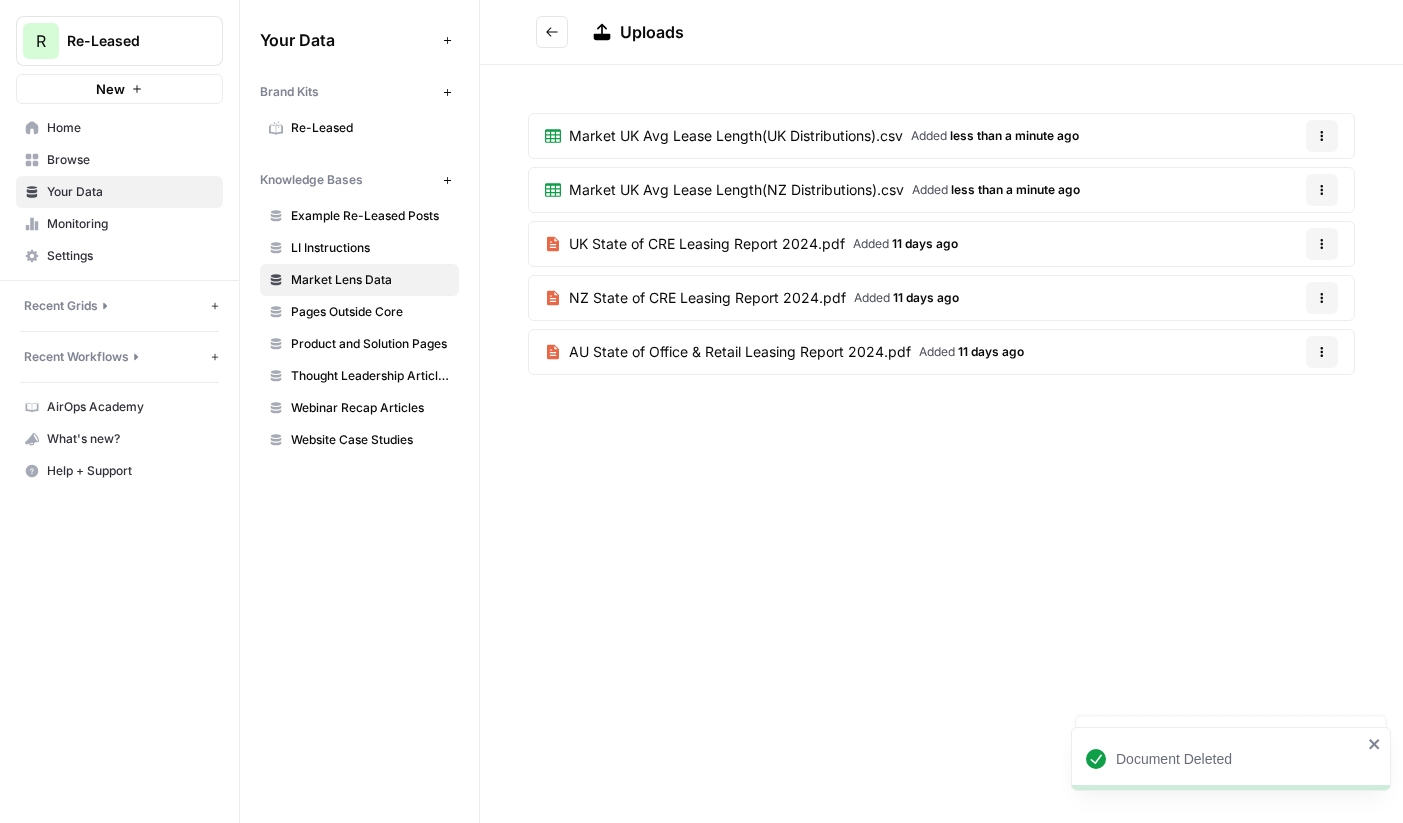 click on "Options" at bounding box center [1322, 190] 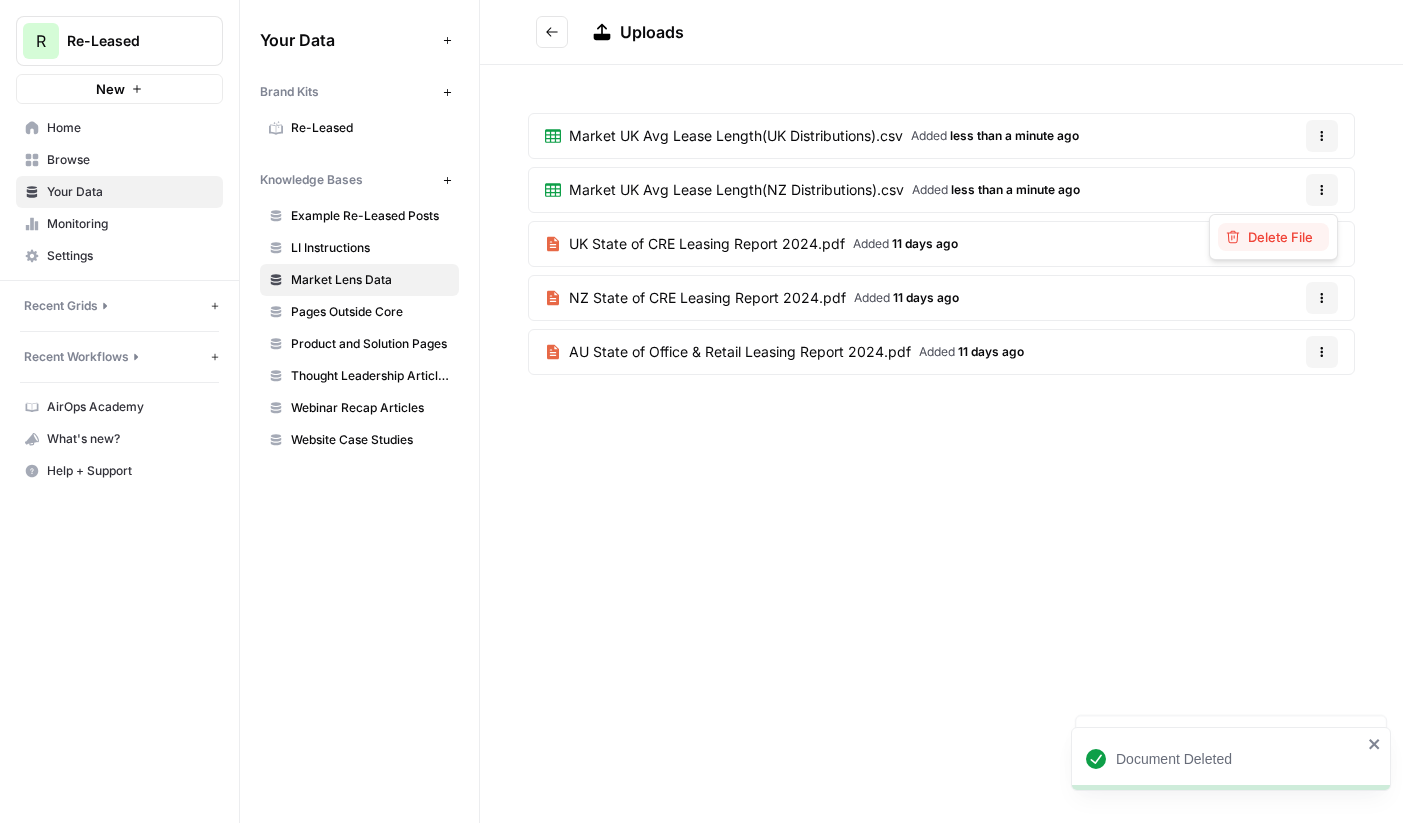 click on "Delete File" at bounding box center [1280, 237] 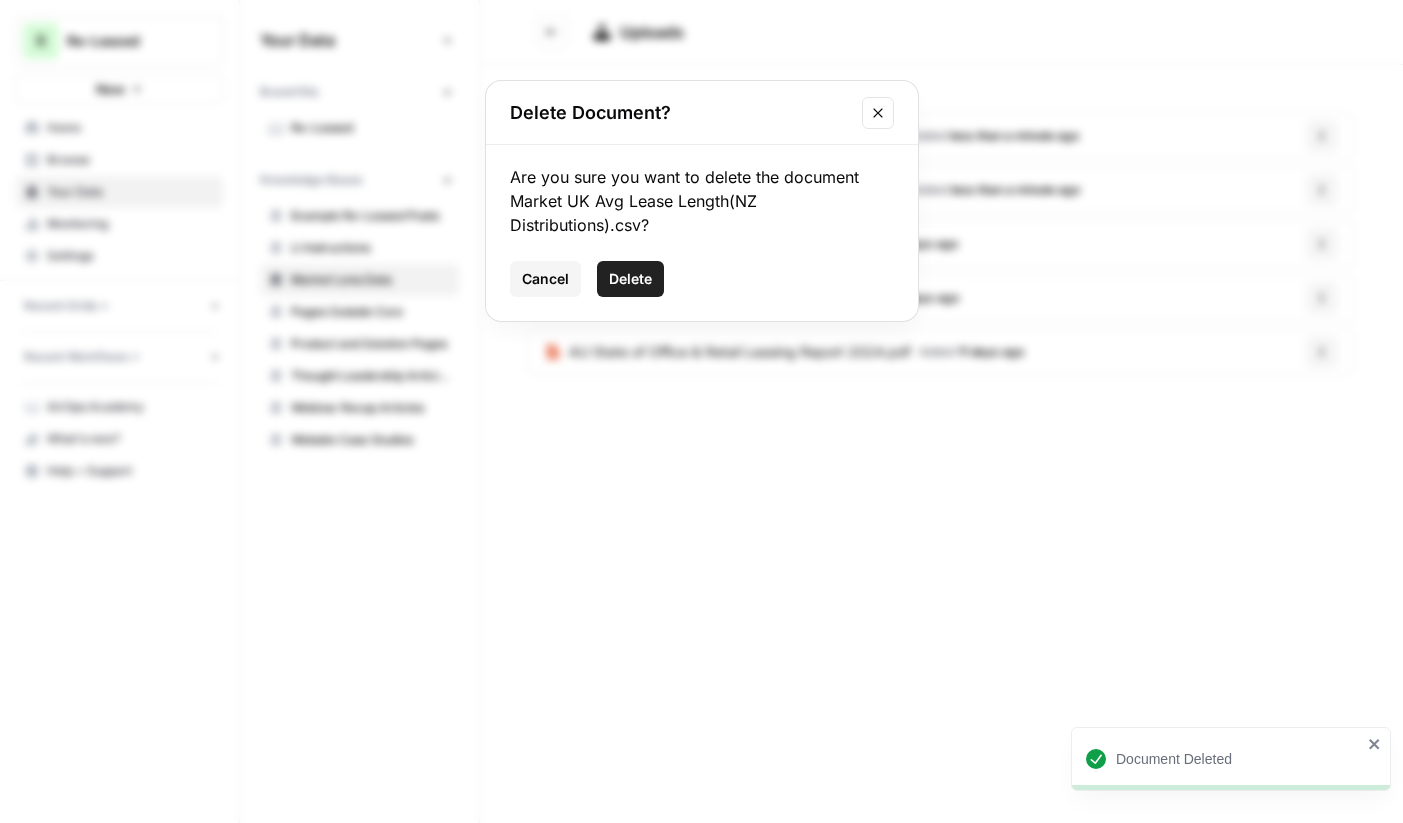 click on "Delete" at bounding box center (630, 279) 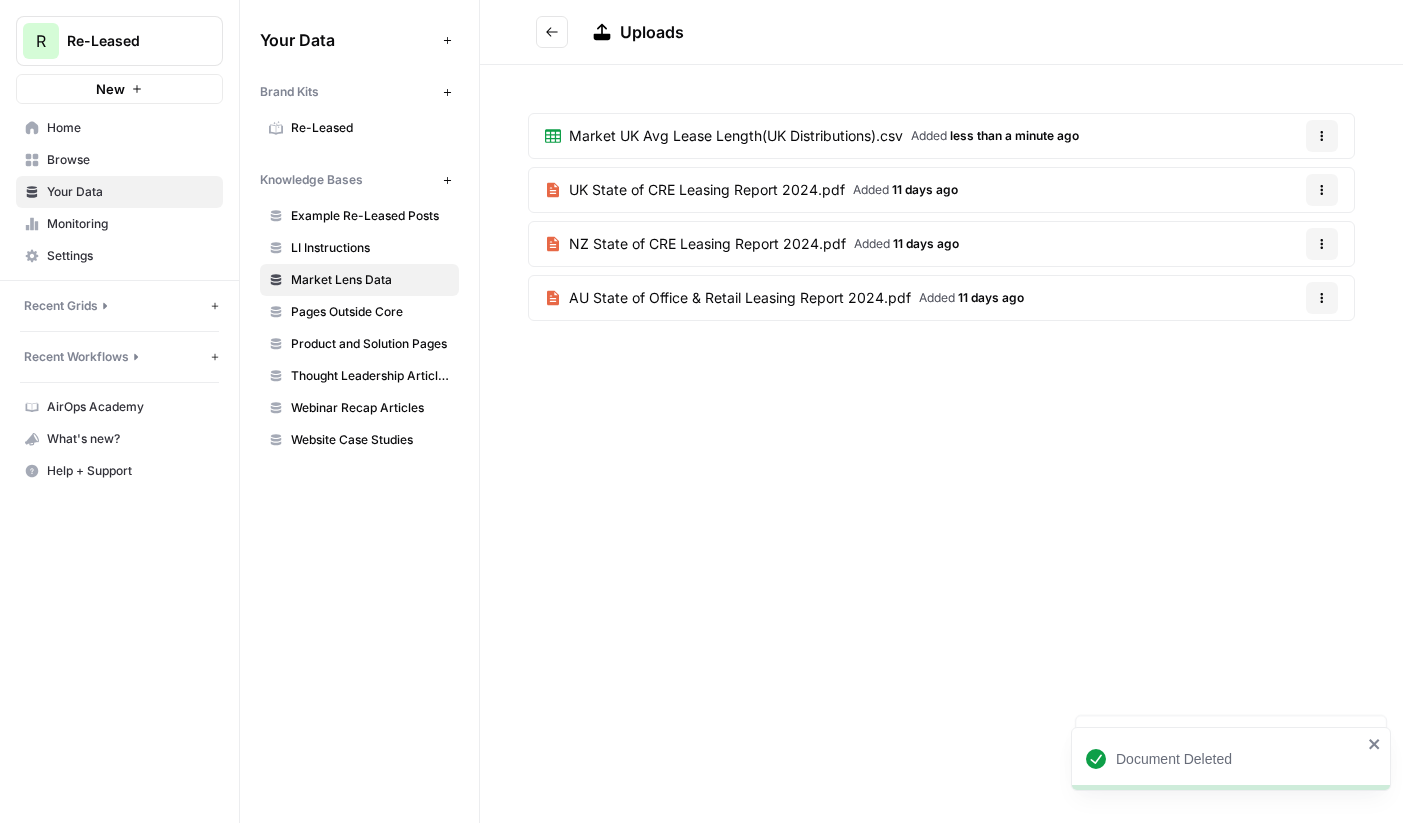 click on "Options" at bounding box center (1322, 136) 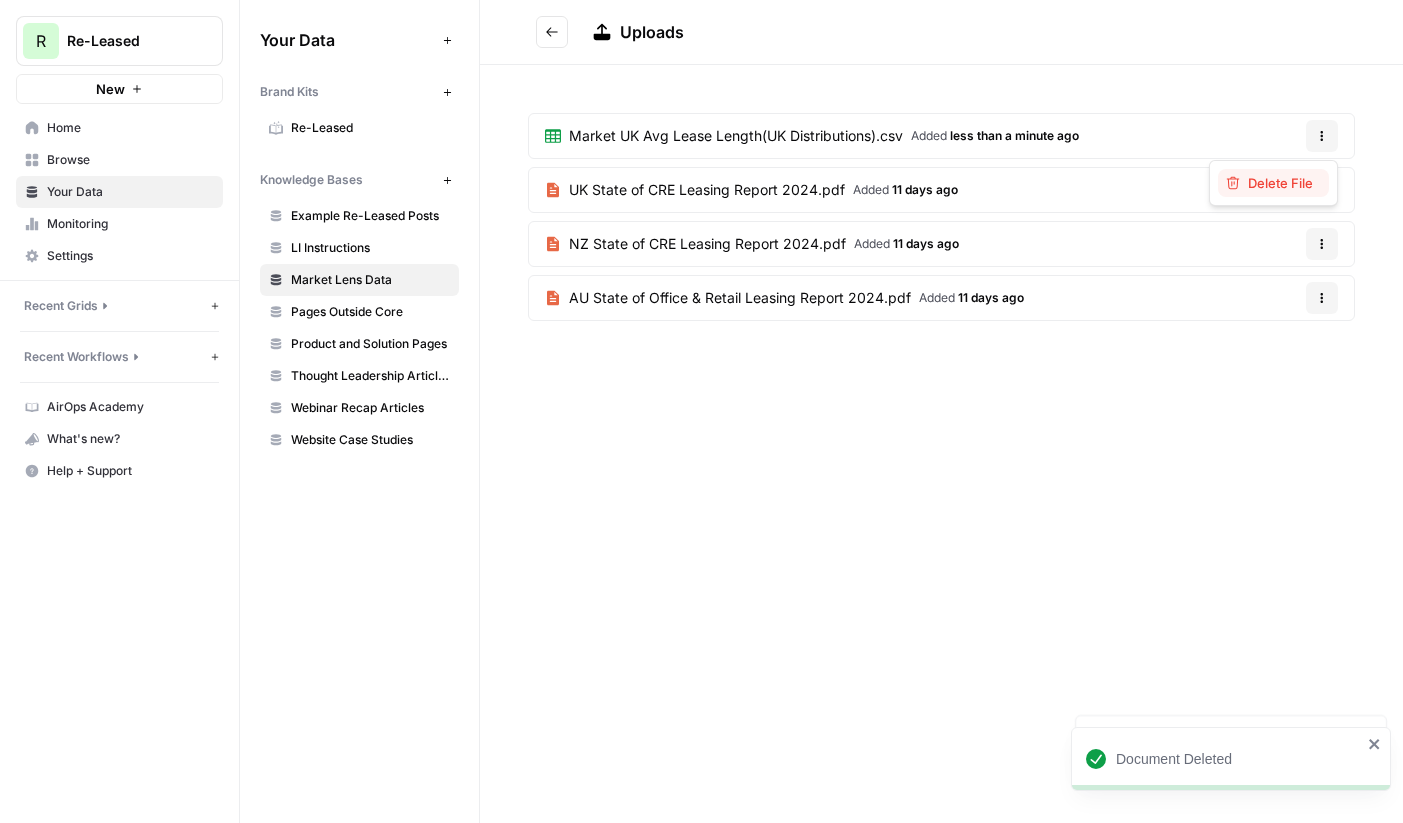 click on "Delete File" at bounding box center [1280, 183] 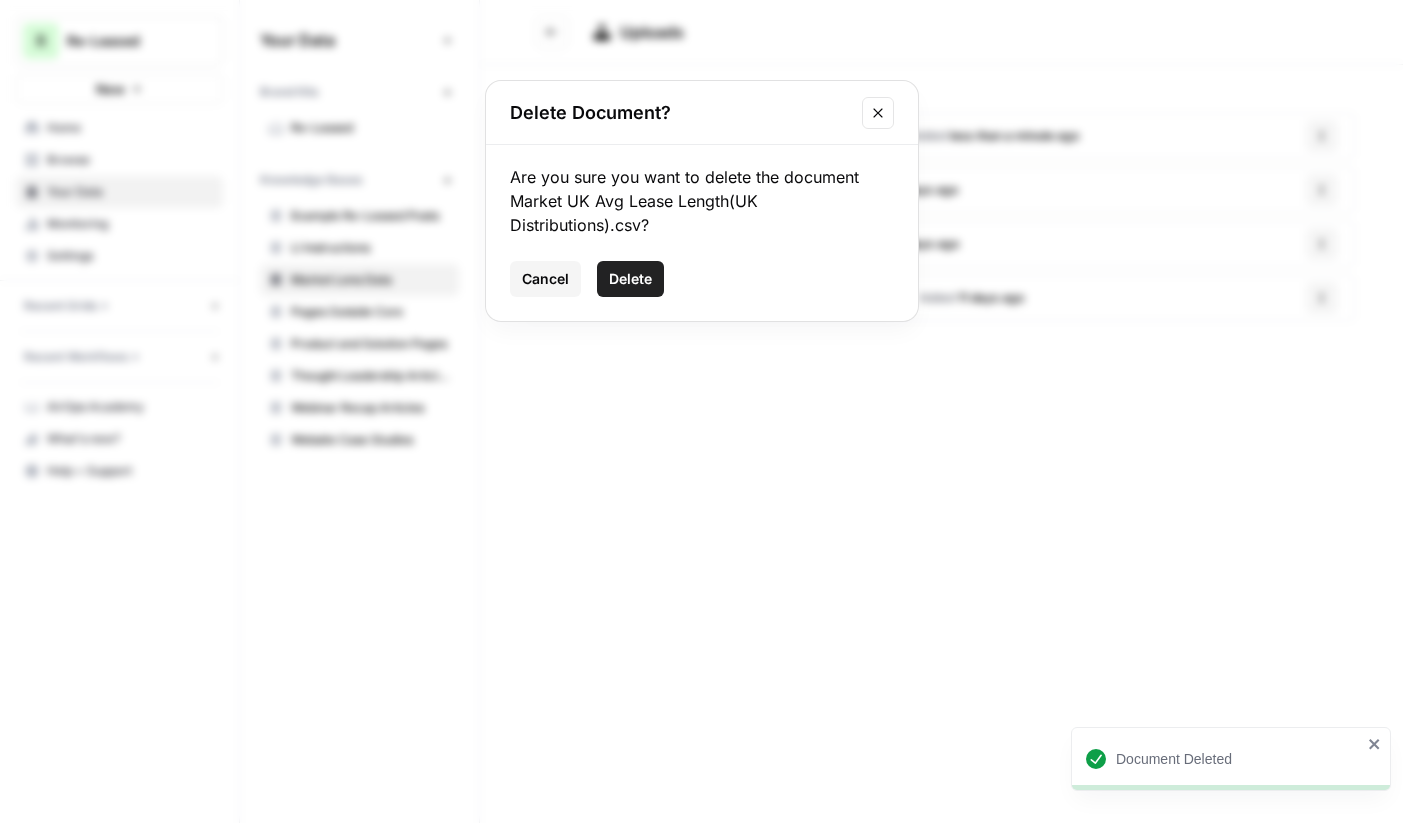 click on "Delete" at bounding box center [630, 279] 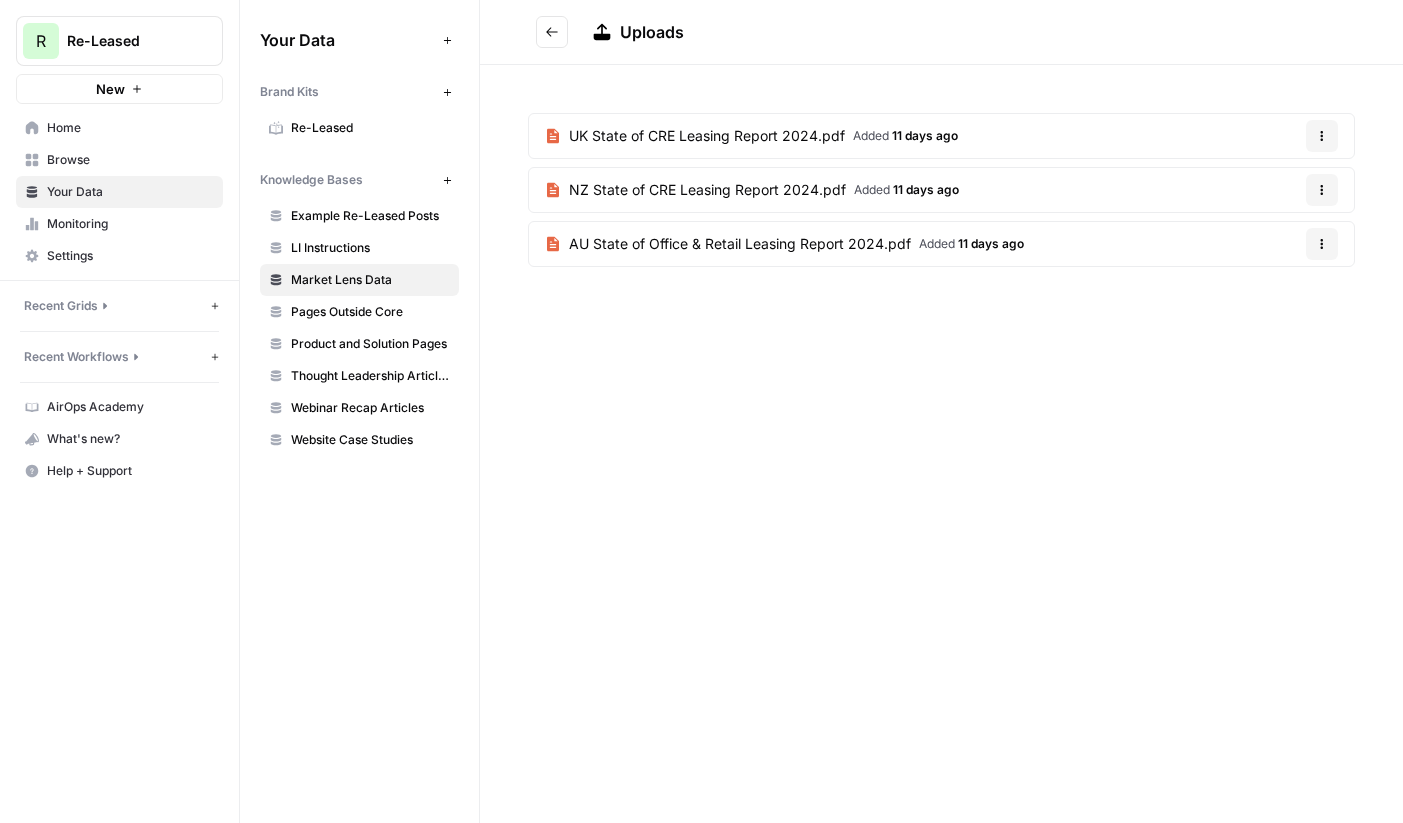 click 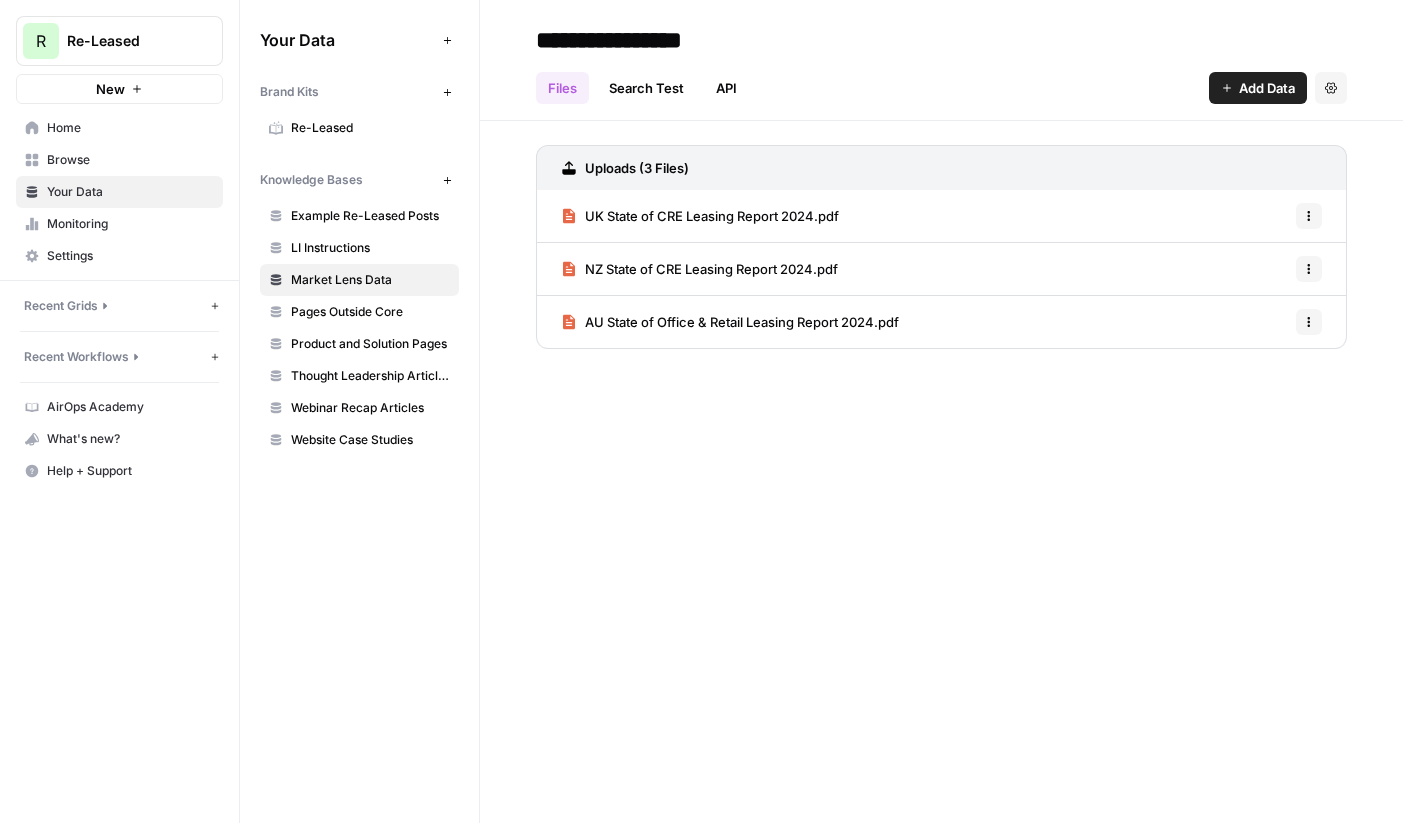 click on "Add Data" at bounding box center (1267, 88) 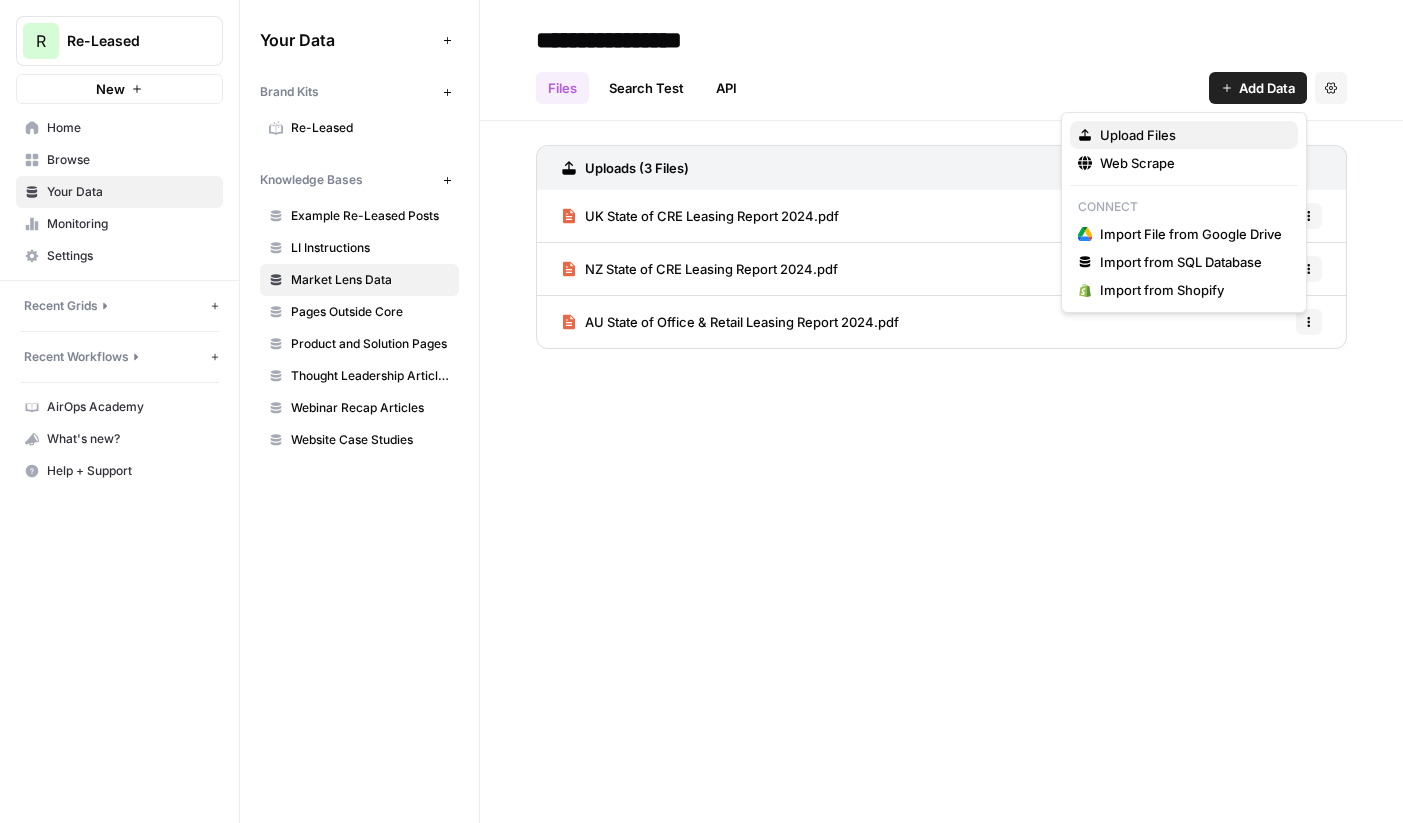 click on "Upload Files" at bounding box center [1138, 135] 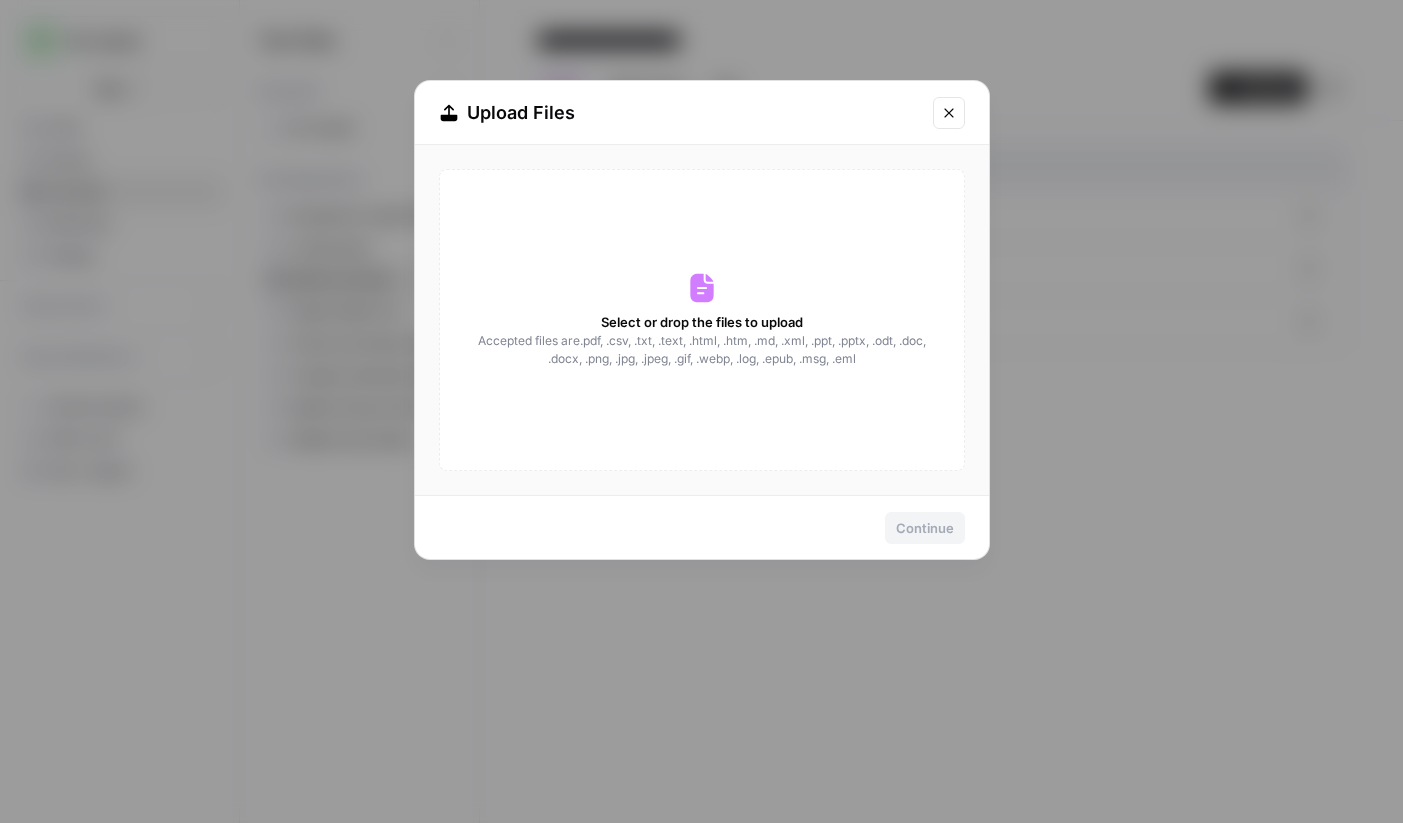 click on "Accepted files are  .pdf, .csv, .txt, .text, .html, .htm, .md, .xml, .ppt, .pptx, .odt, .doc, .docx, .png, .jpg, .jpeg, .gif, .webp, .log, .epub, .msg, .eml" at bounding box center [702, 350] 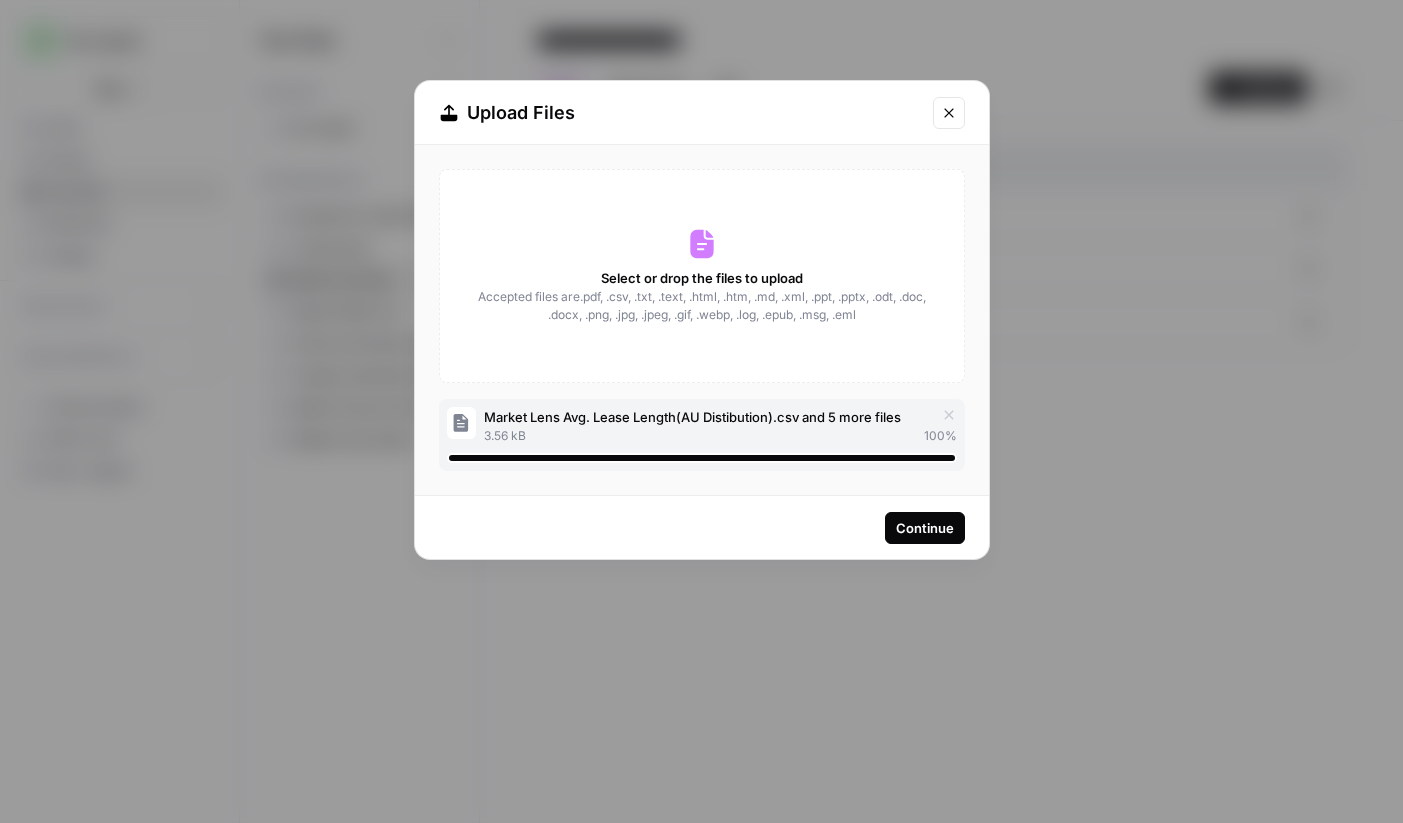 click on "Continue" at bounding box center [925, 528] 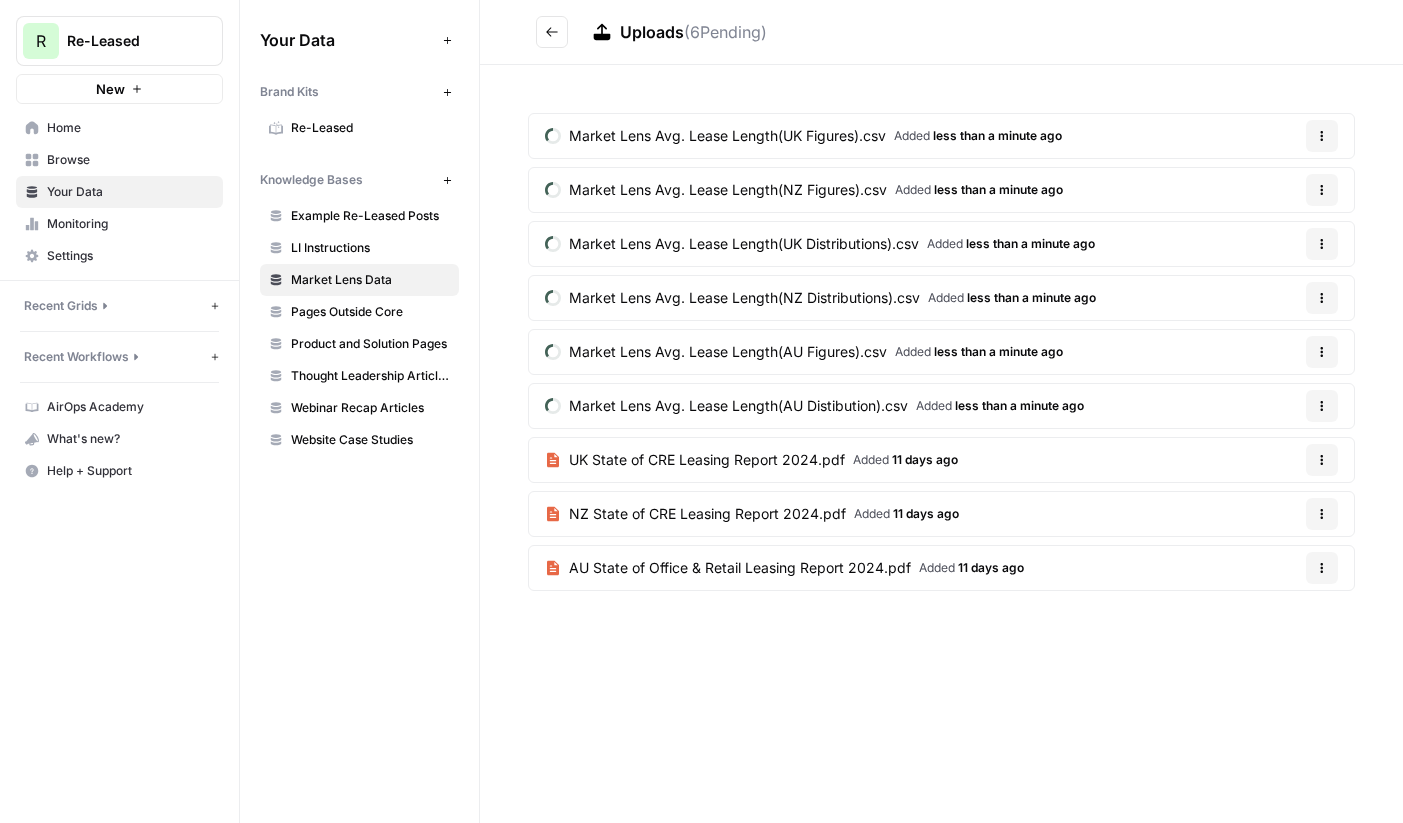 click on "Home" at bounding box center [130, 128] 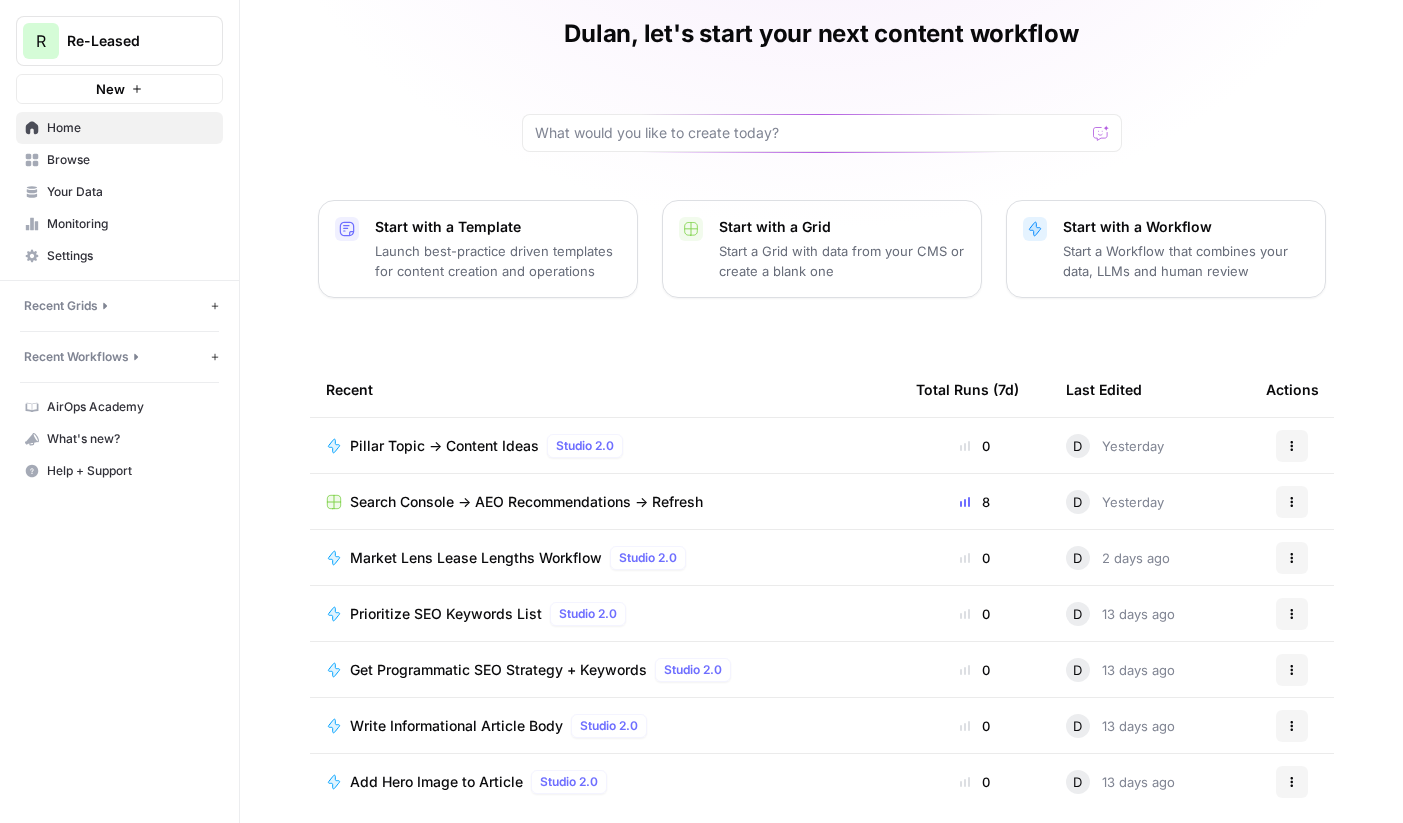 scroll, scrollTop: 97, scrollLeft: 0, axis: vertical 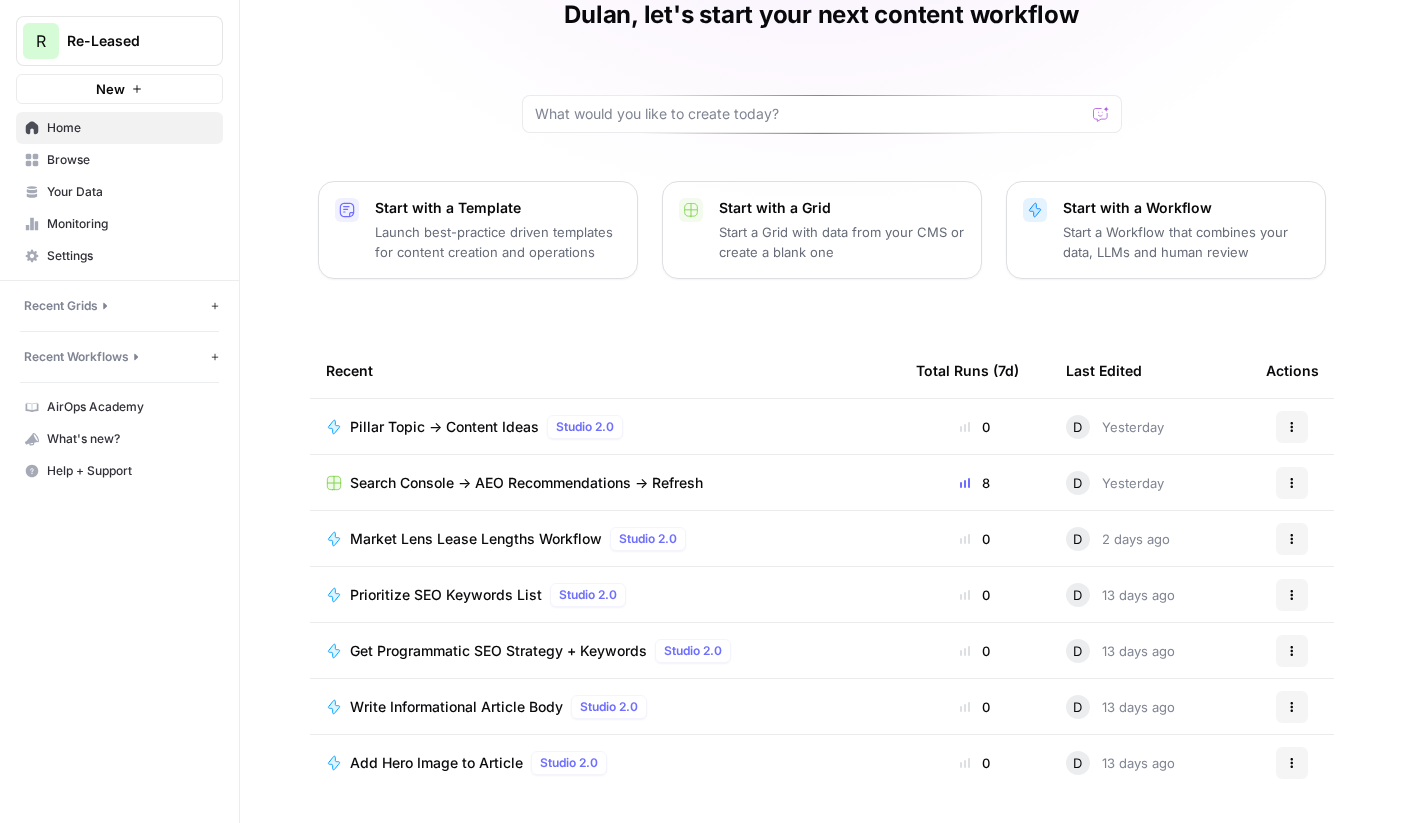 click on "Market Lens Lease Lengths Workflow" at bounding box center (476, 539) 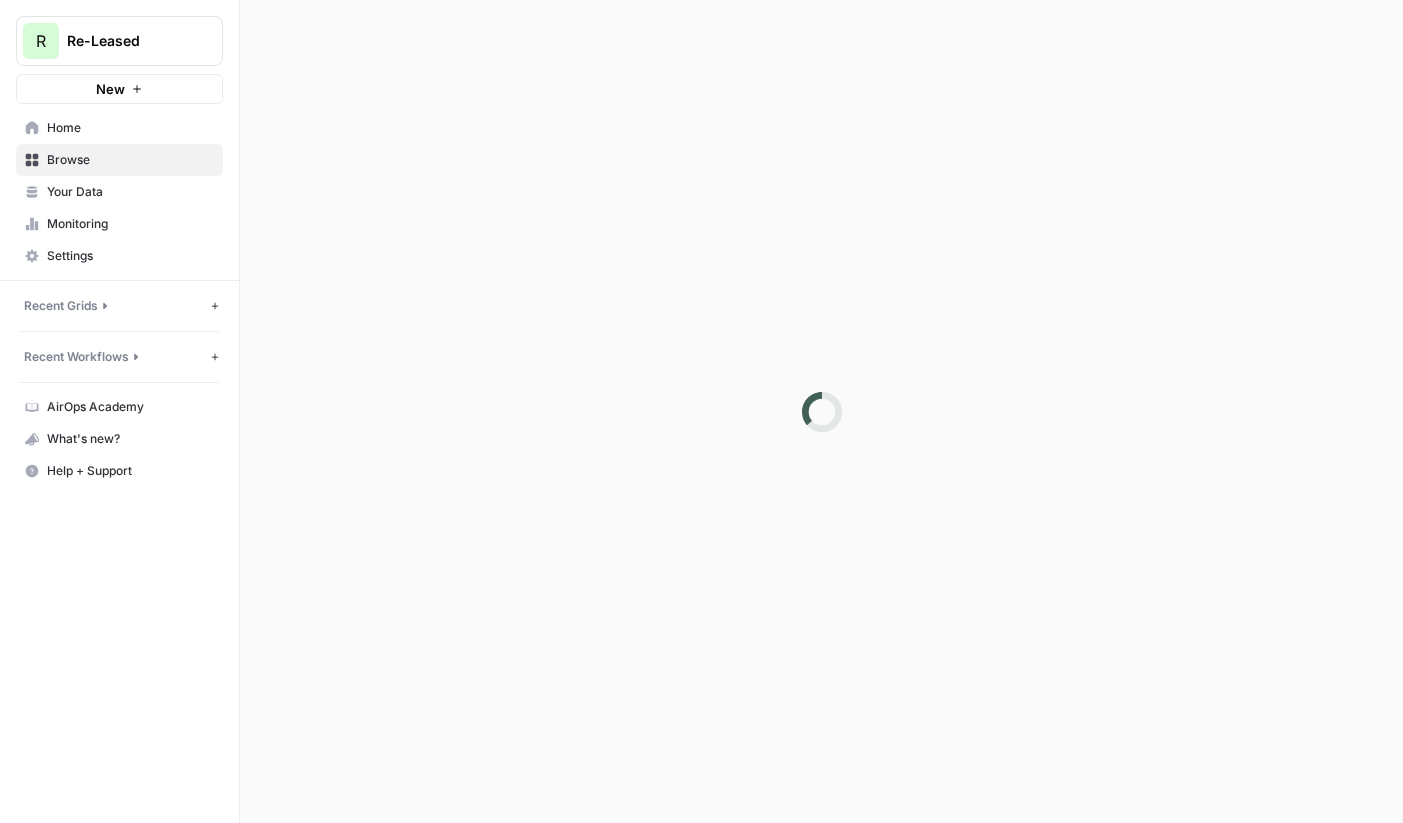 scroll, scrollTop: 0, scrollLeft: 0, axis: both 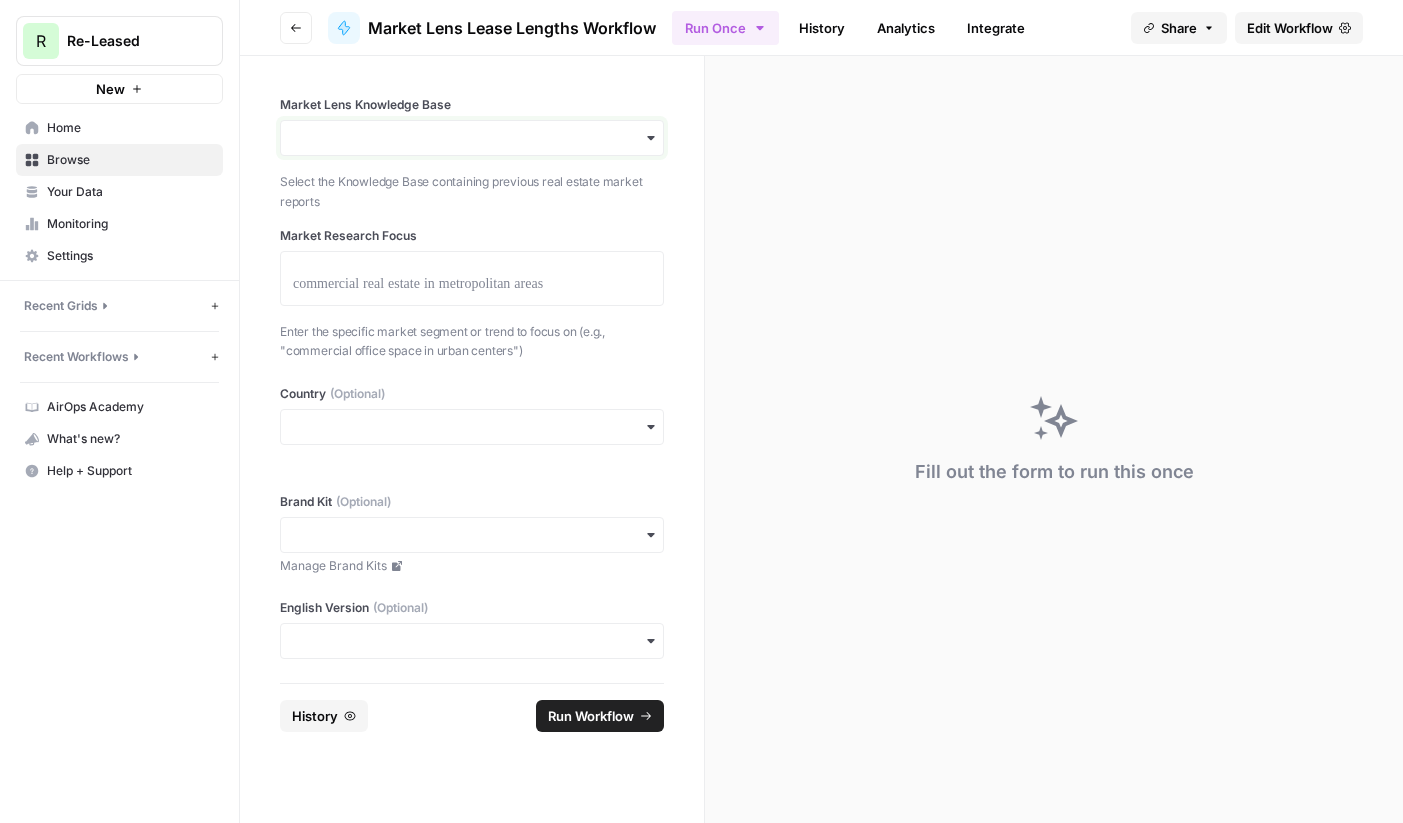 click on "Market Lens Knowledge Base" at bounding box center (472, 138) 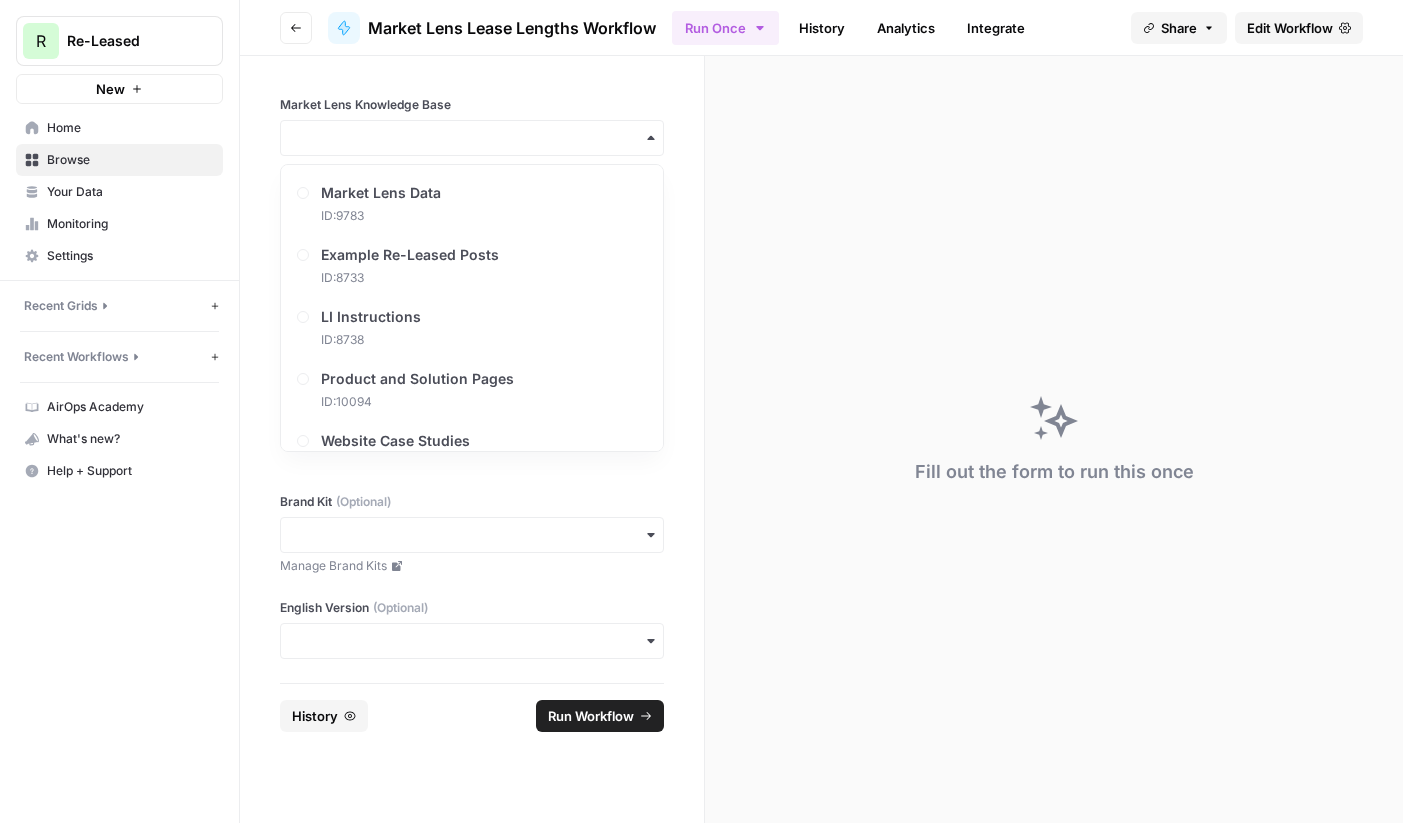 click on "Edit Workflow" at bounding box center [1290, 28] 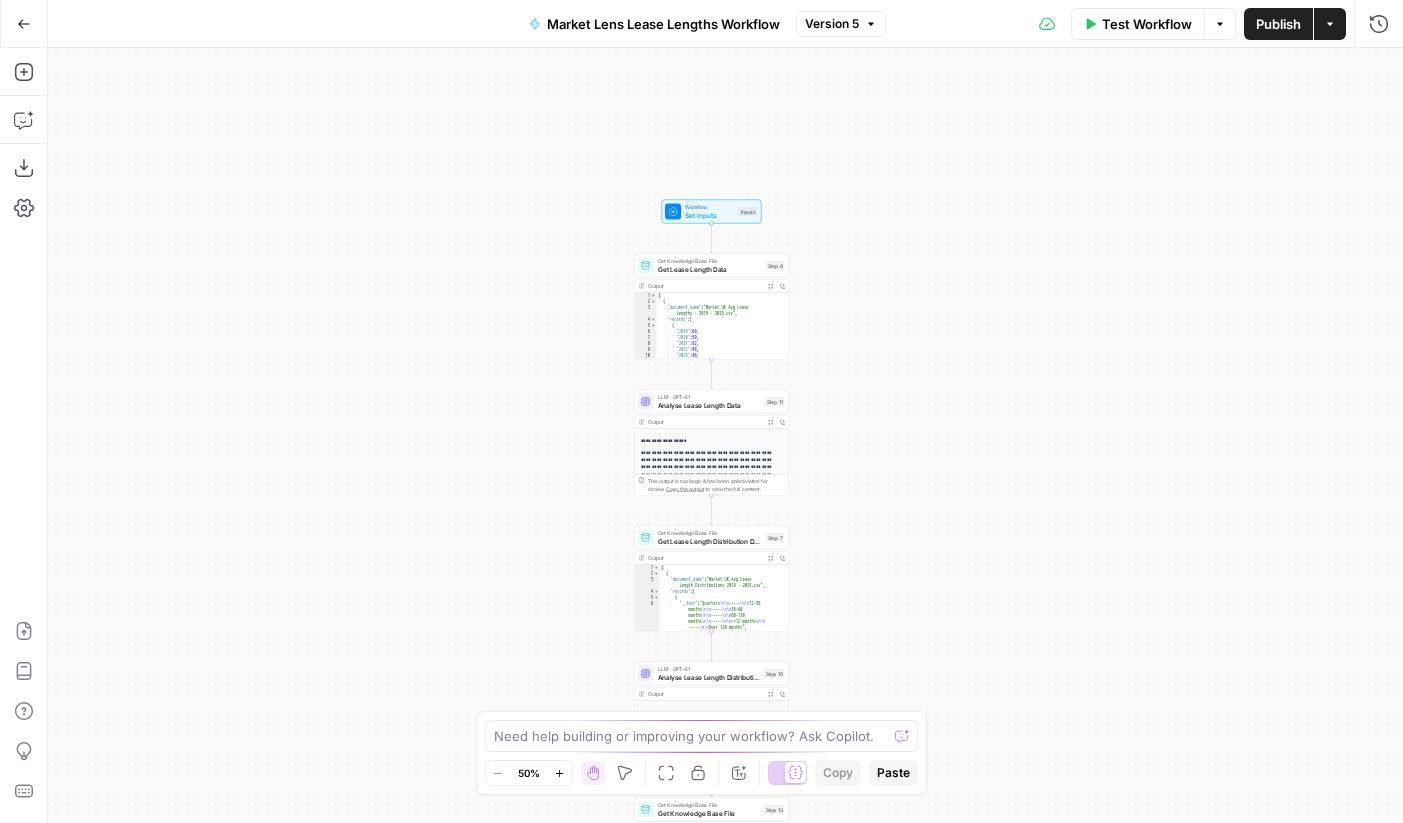 drag, startPoint x: 977, startPoint y: 147, endPoint x: 964, endPoint y: 493, distance: 346.24414 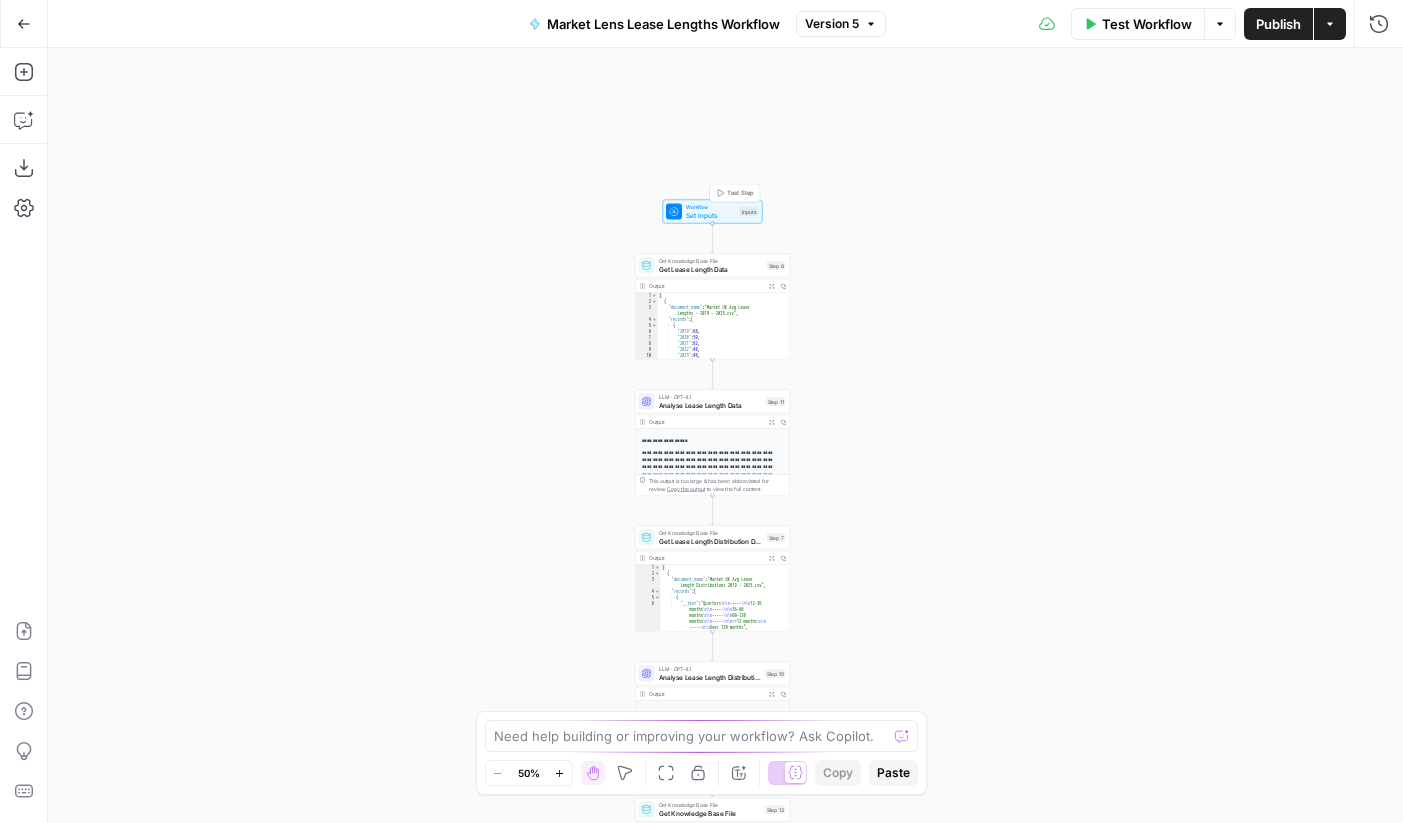 click on "Set Inputs" at bounding box center [711, 215] 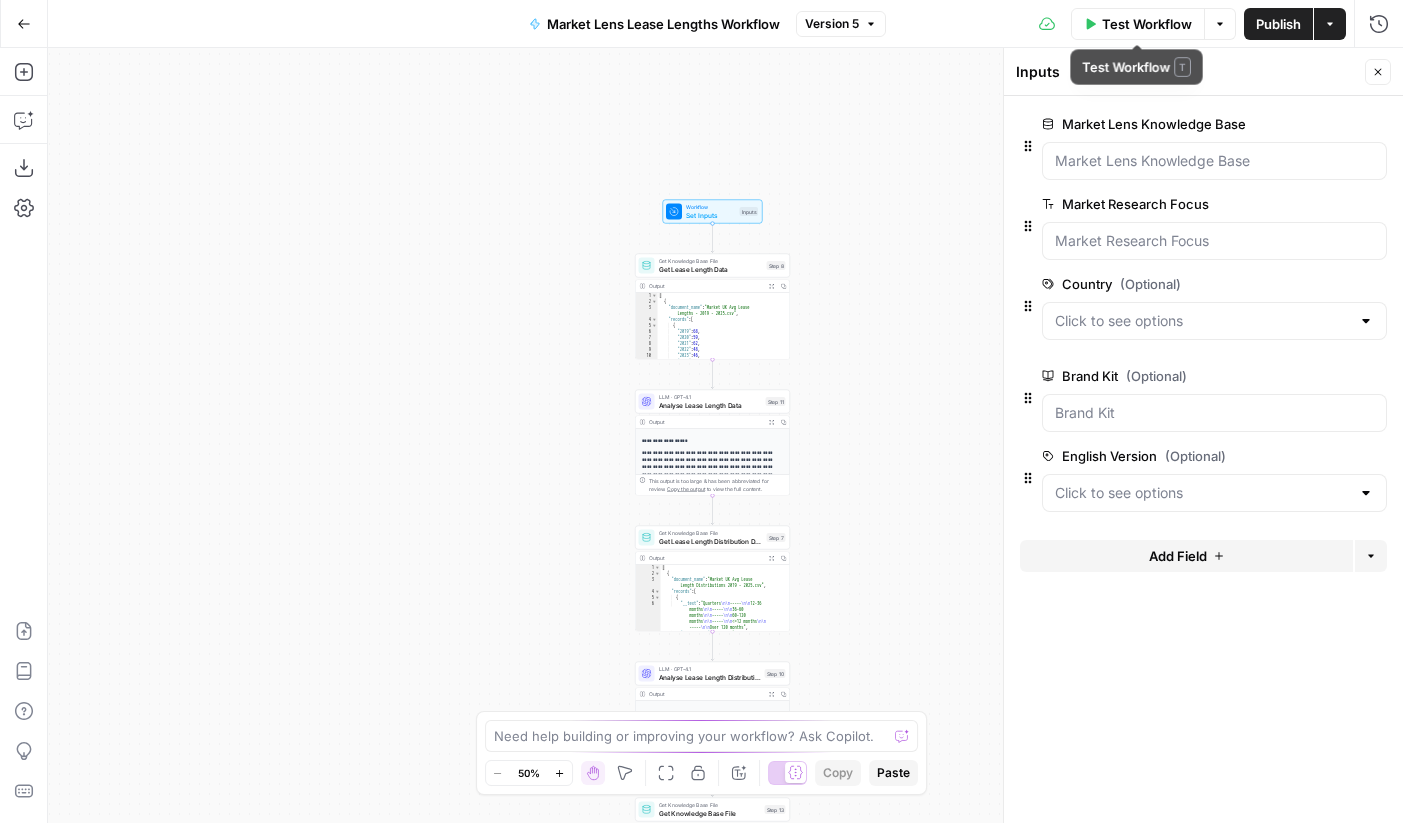 click on "Test Workflow" at bounding box center (1147, 24) 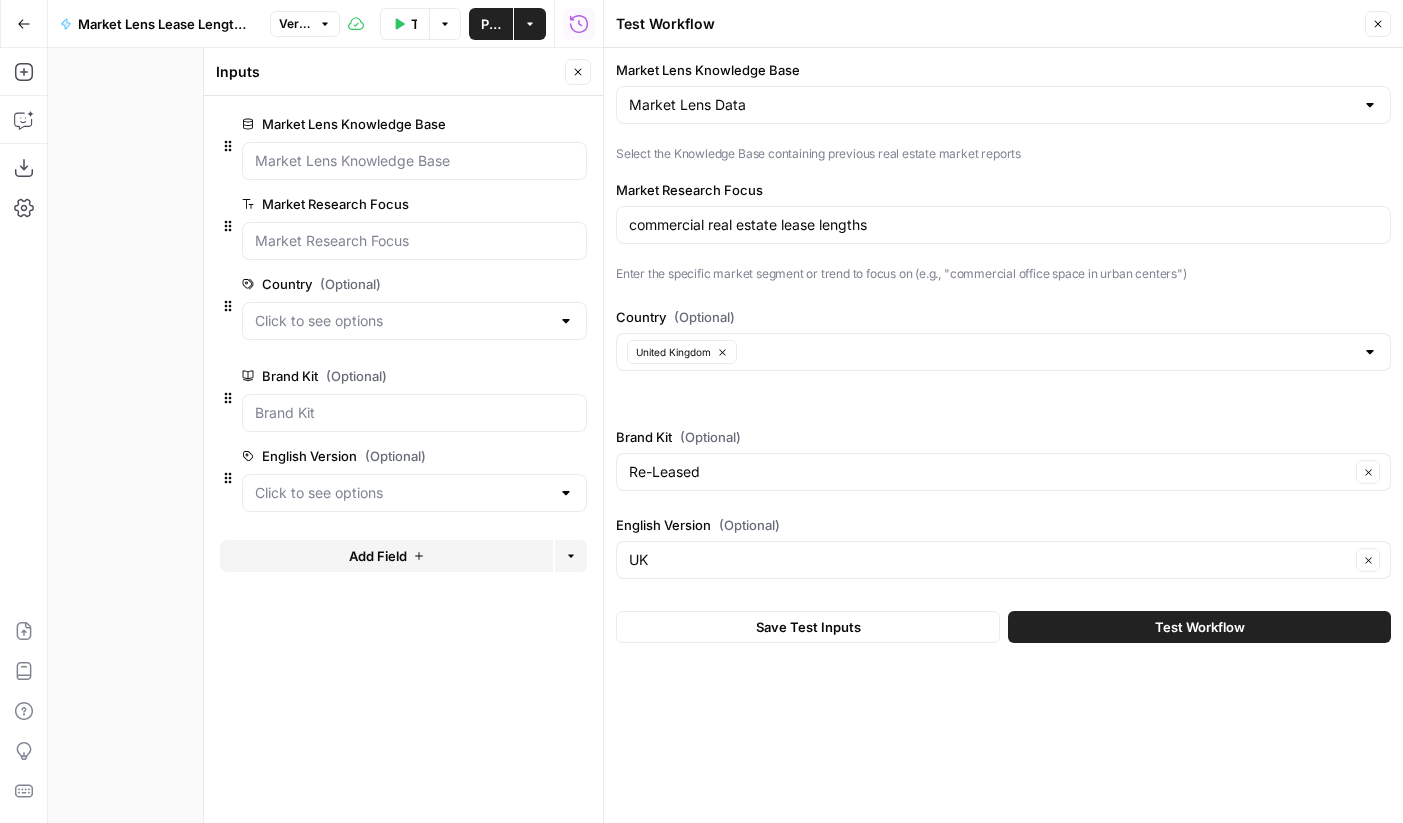 click on "Save Test Inputs" at bounding box center [808, 627] 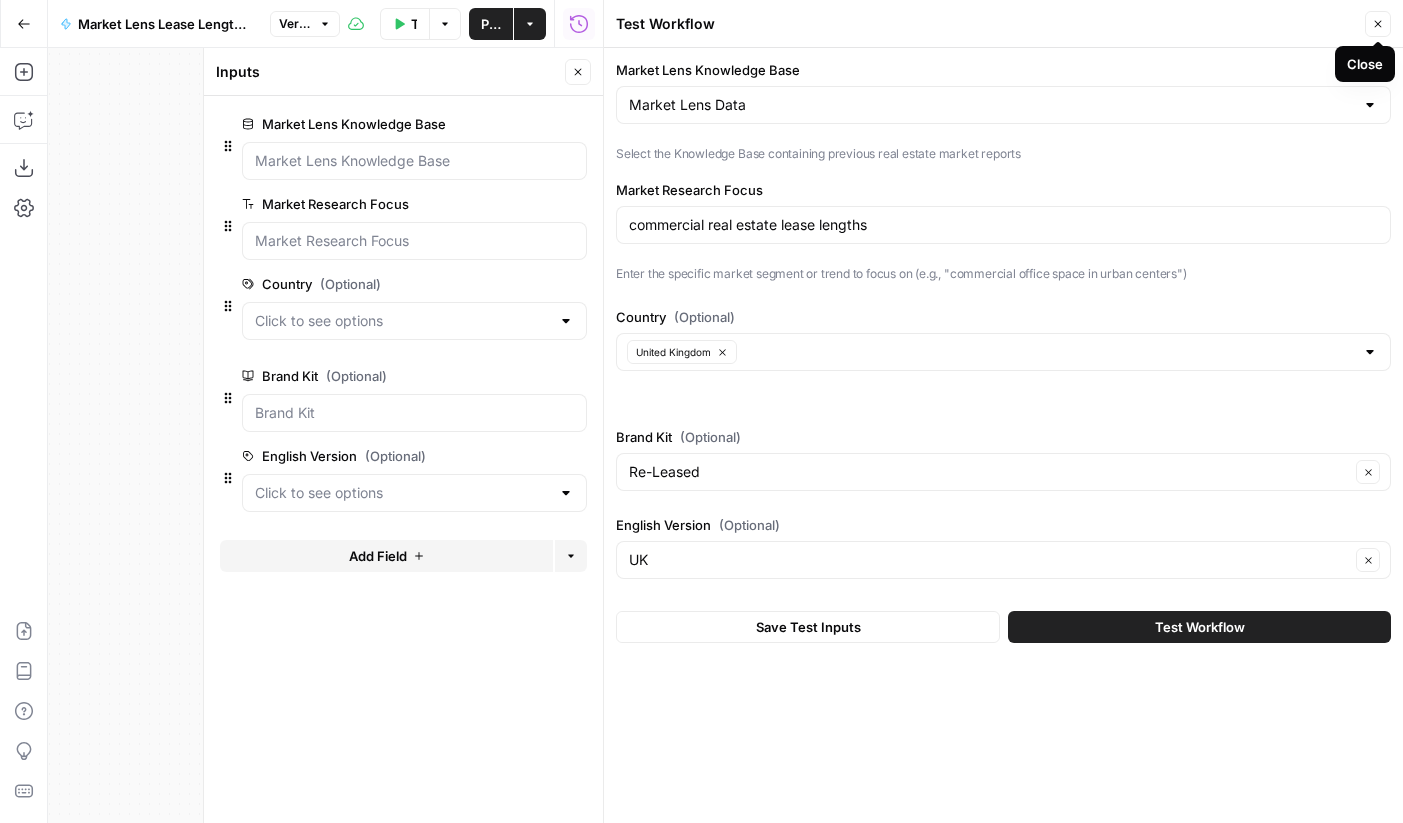click on "Close" at bounding box center [1383, 24] 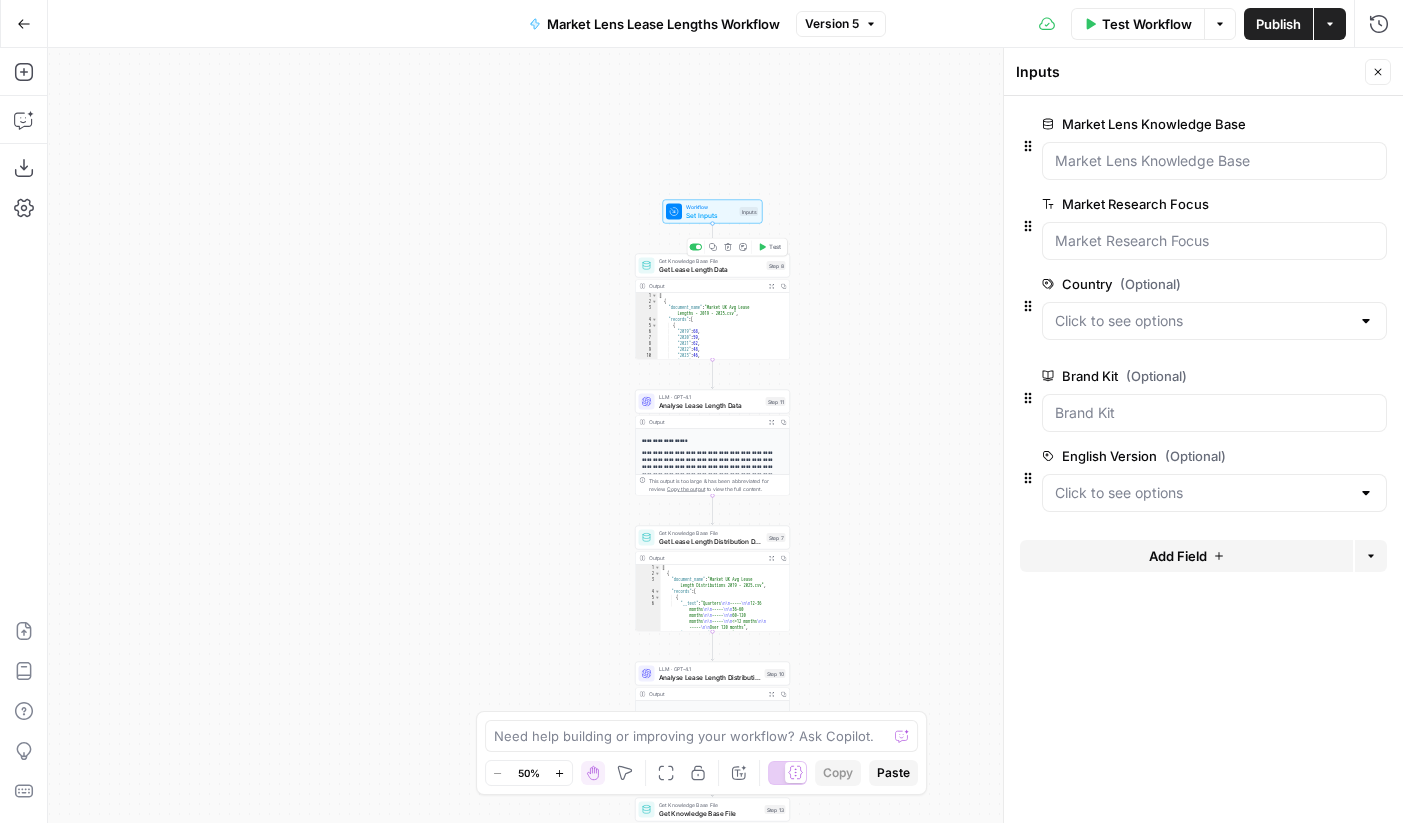 click on "Get Lease Length Data" at bounding box center (711, 269) 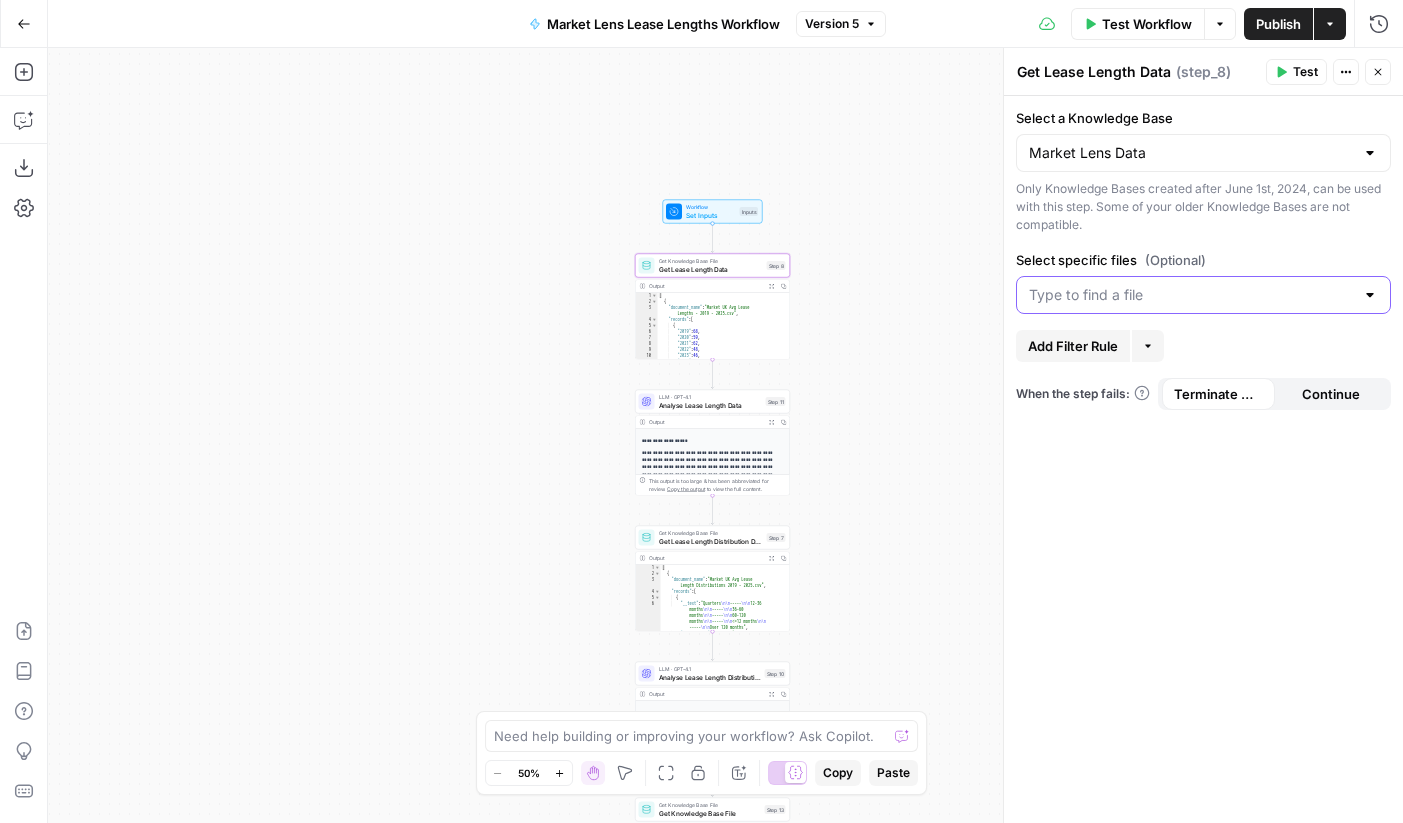 click on "Select specific files   (Optional)" at bounding box center (1191, 295) 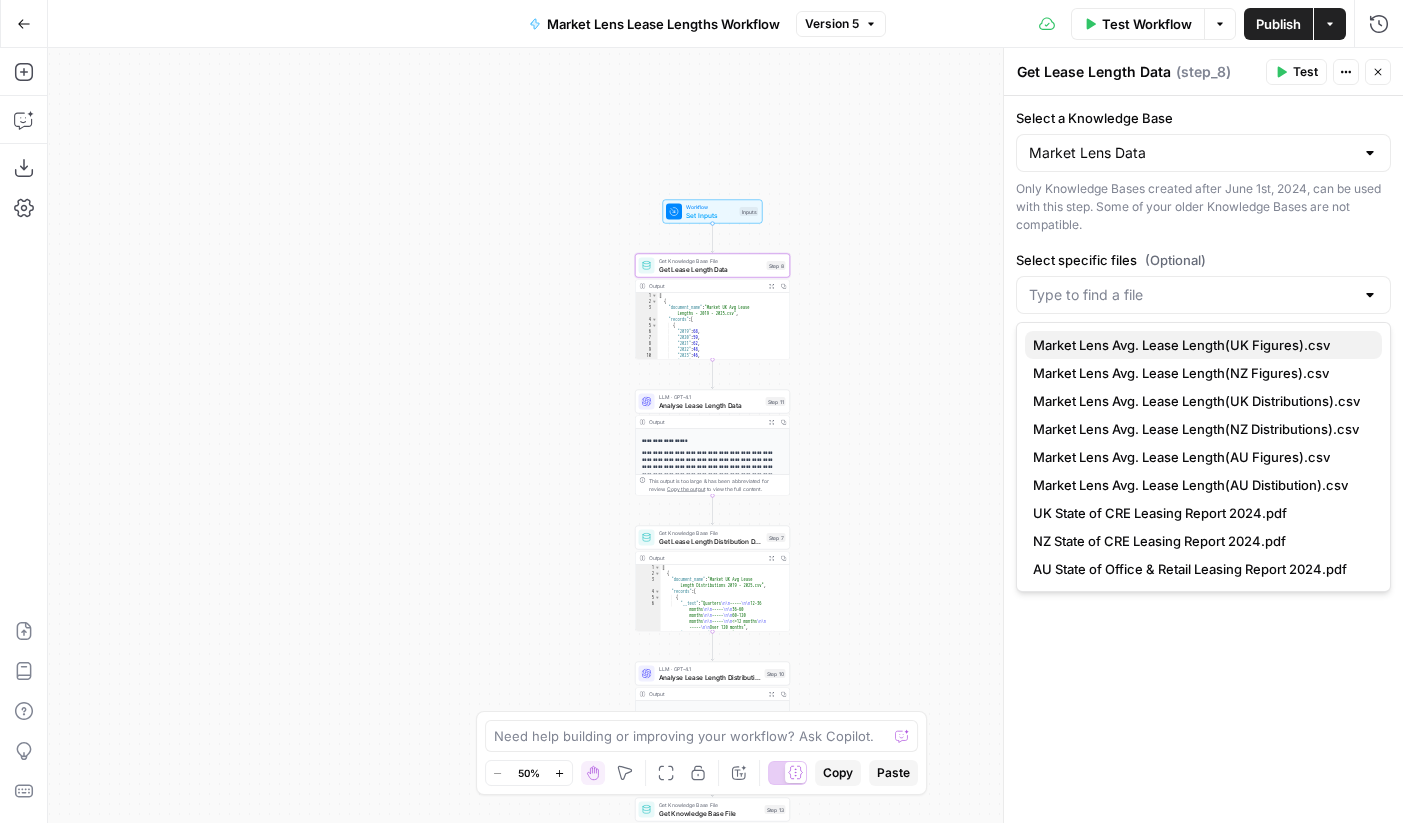 click on "Market Lens Avg. Lease Length(UK Figures).csv" at bounding box center (1181, 345) 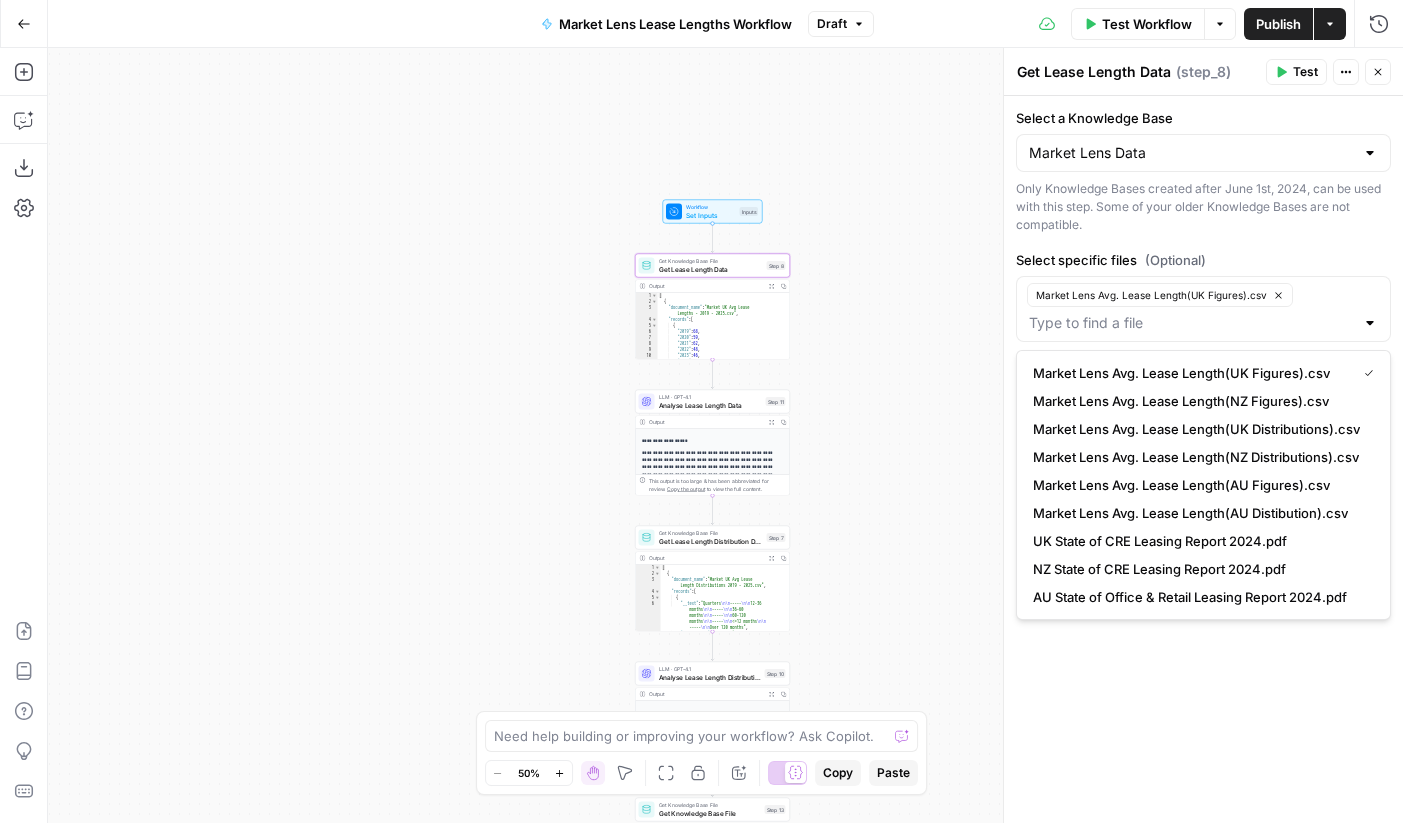 click on "Select specific files   (Optional)" at bounding box center (1203, 260) 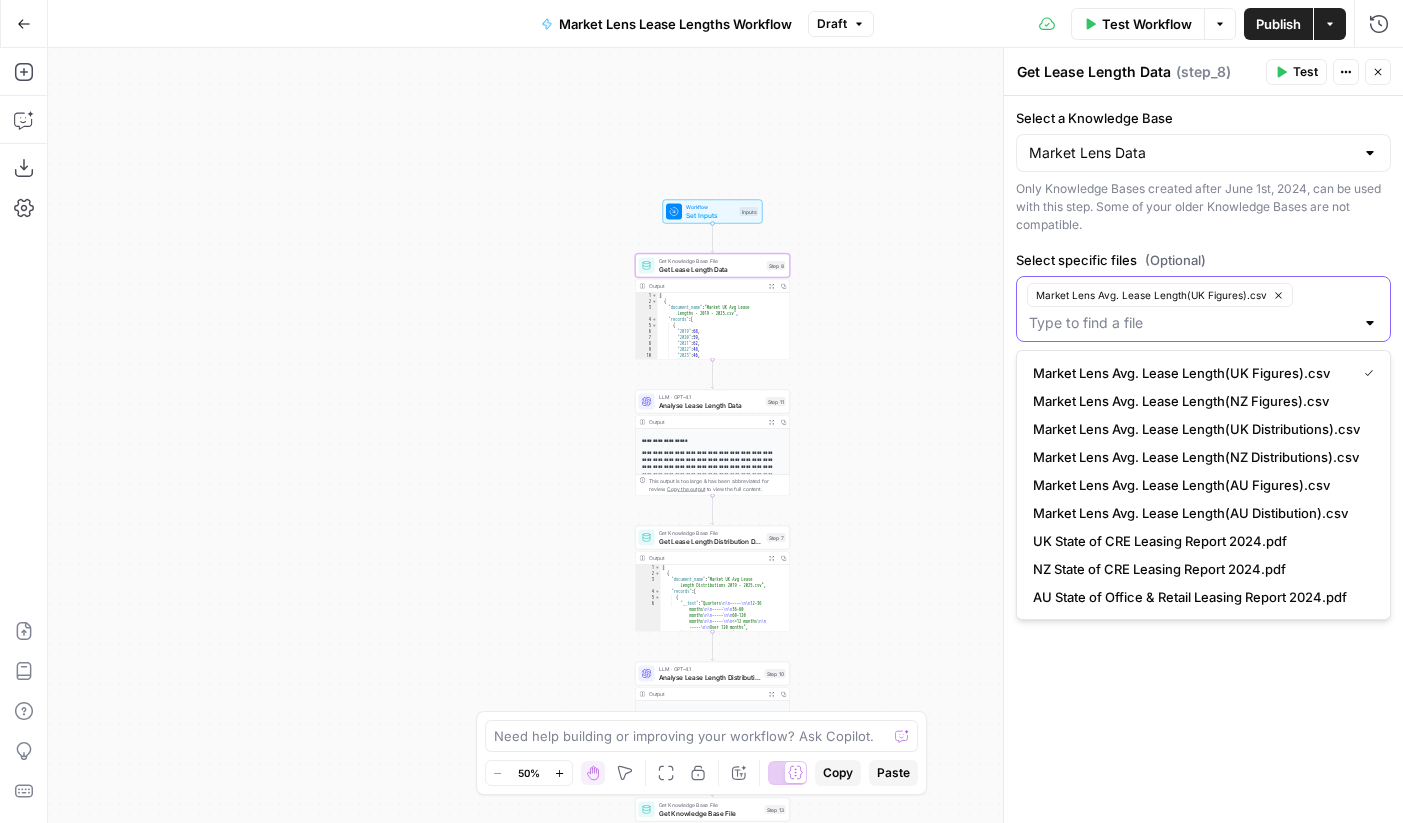 click on "Select specific files   (Optional)" at bounding box center (1191, 323) 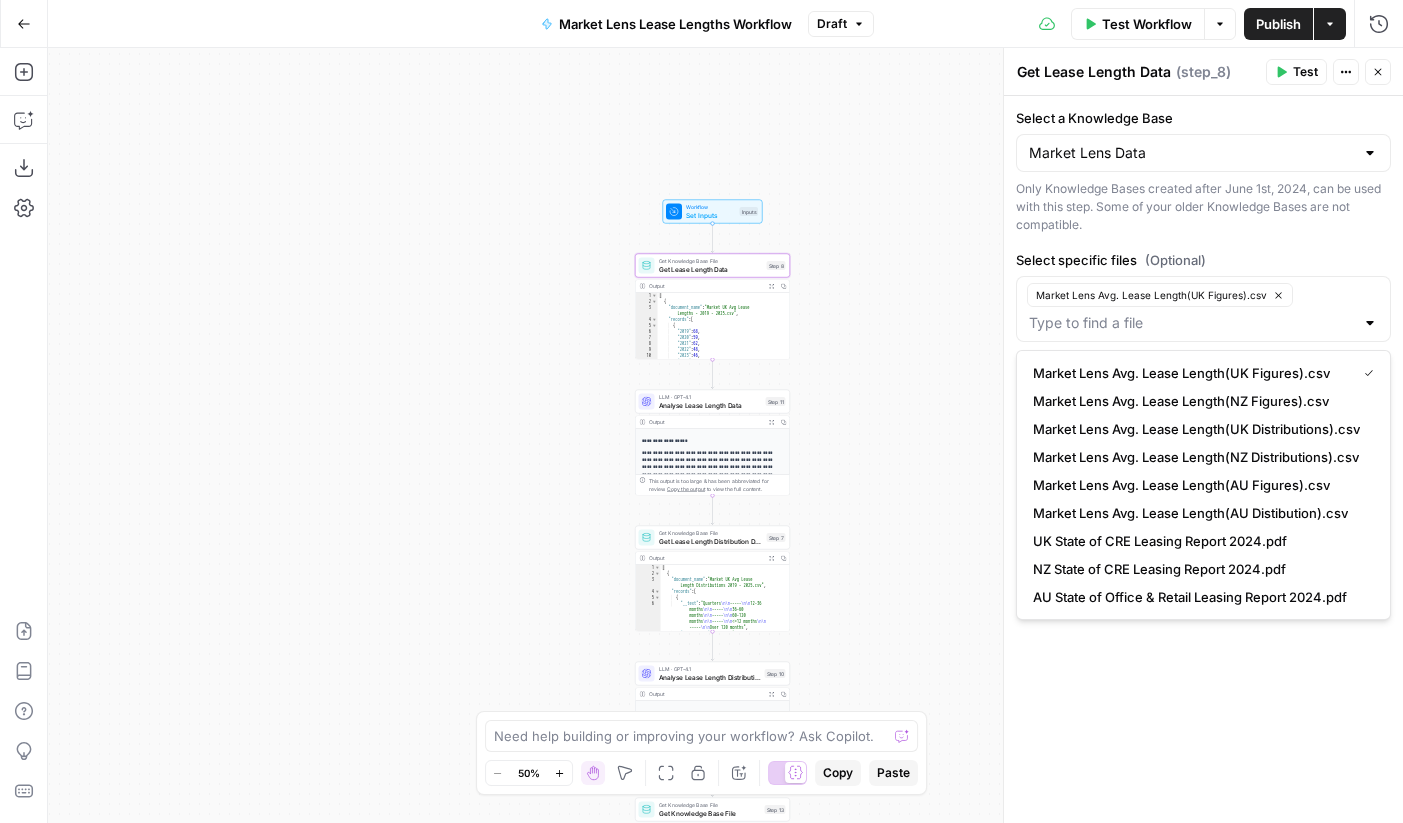click on "Select specific files   (Optional)" at bounding box center [1203, 260] 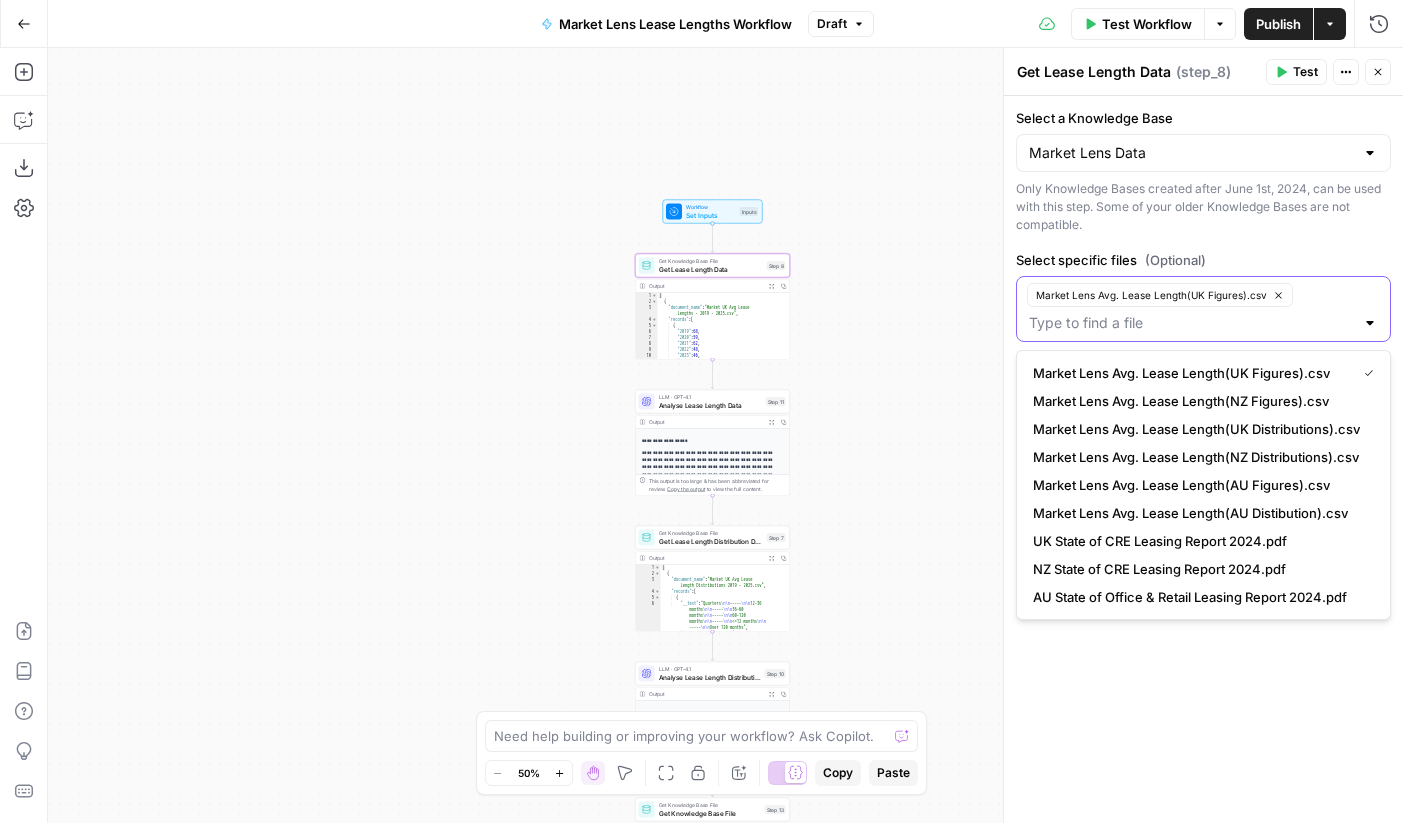 click on "Select specific files   (Optional)" at bounding box center (1191, 323) 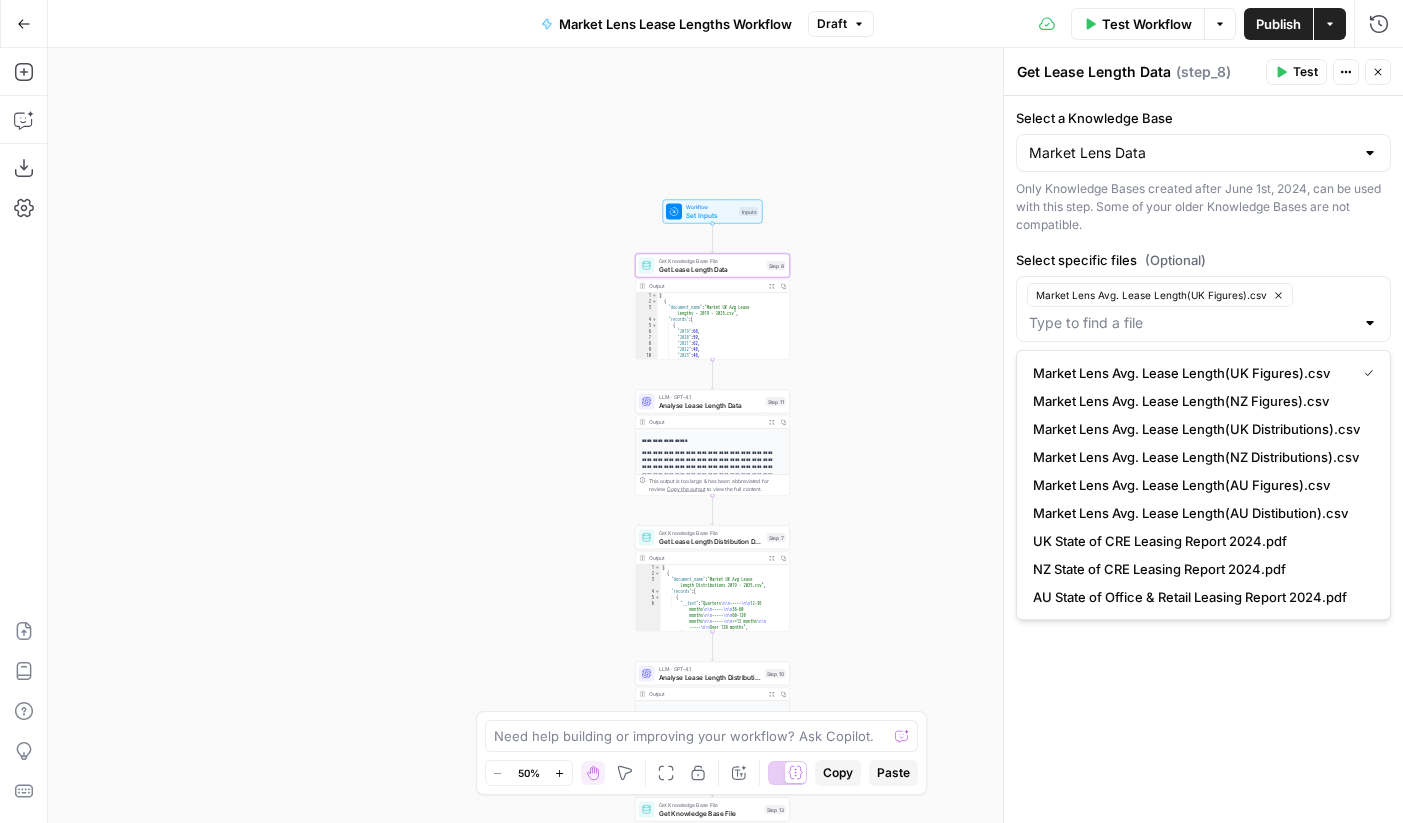 click on "Select specific files   (Optional)" at bounding box center [1203, 260] 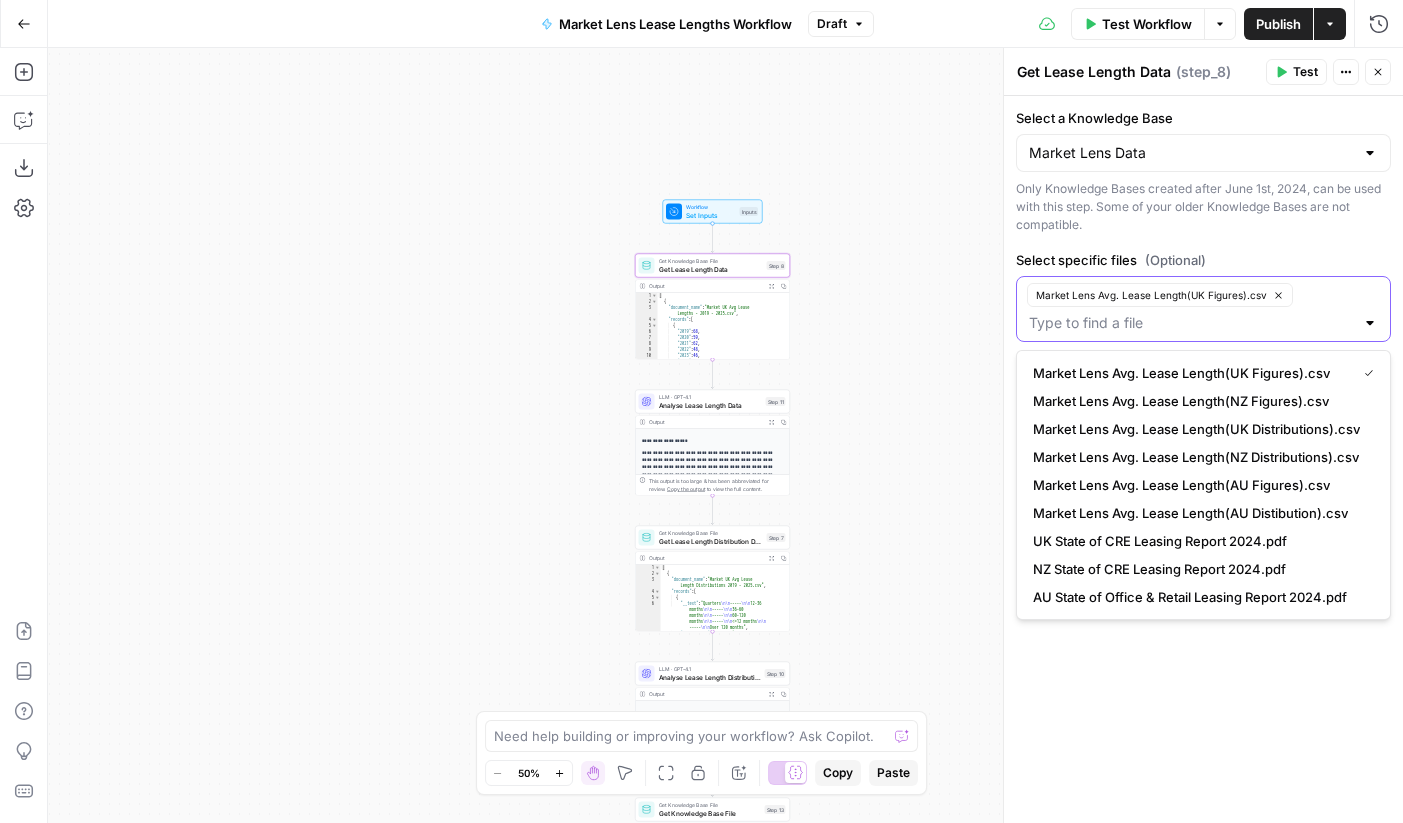click on "Select specific files   (Optional)" at bounding box center [1191, 323] 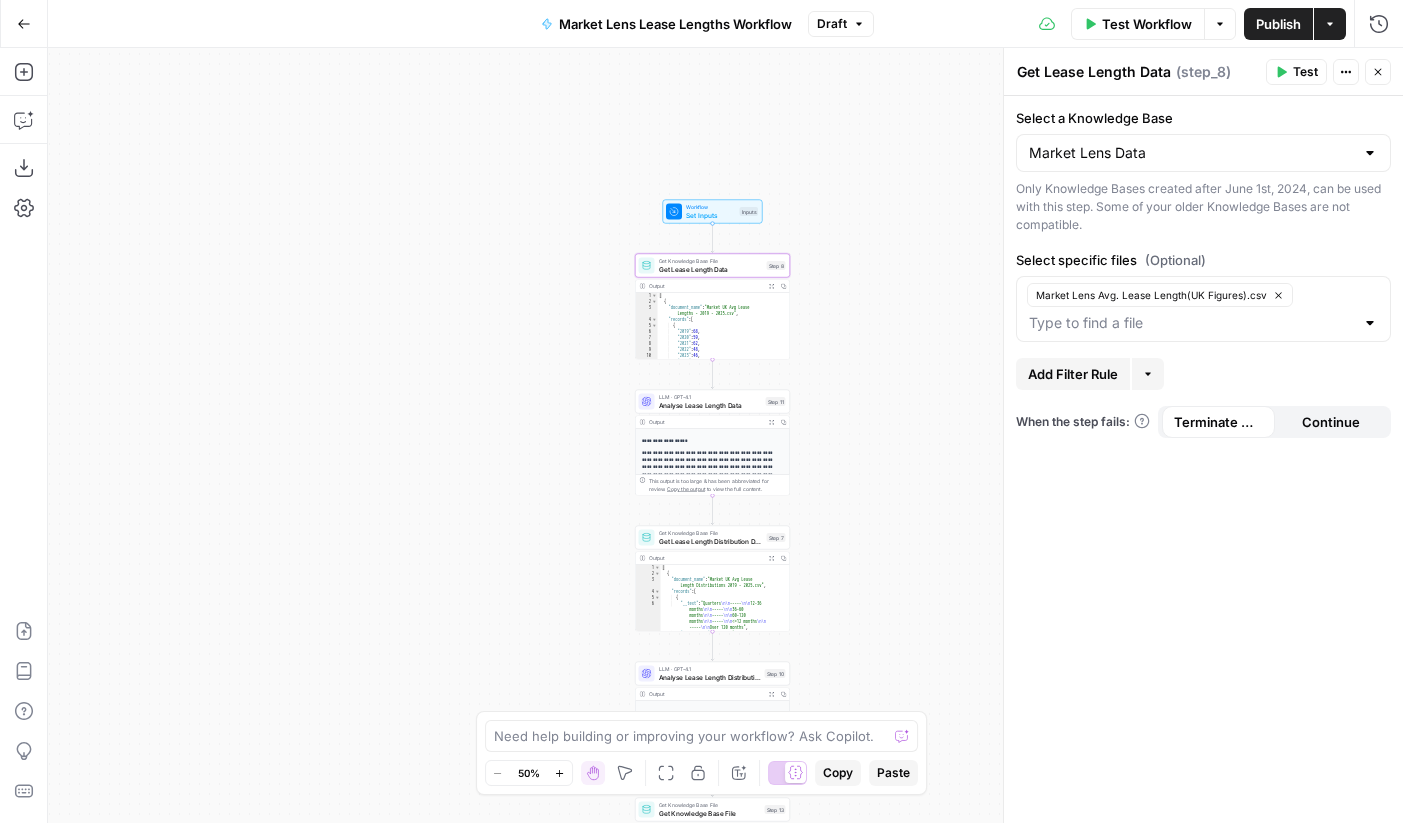 click on "Select a Knowledge Base Market Lens Data Only Knowledge Bases created after June 1st, 2024, can be used with this step. Some of your older Knowledge Bases are not compatible. Select specific files   (Optional) Market Lens Avg. Lease Length(UK Figures).csv Add Filter Rule More When the step fails: Terminate Workflow Continue" at bounding box center (1203, 459) 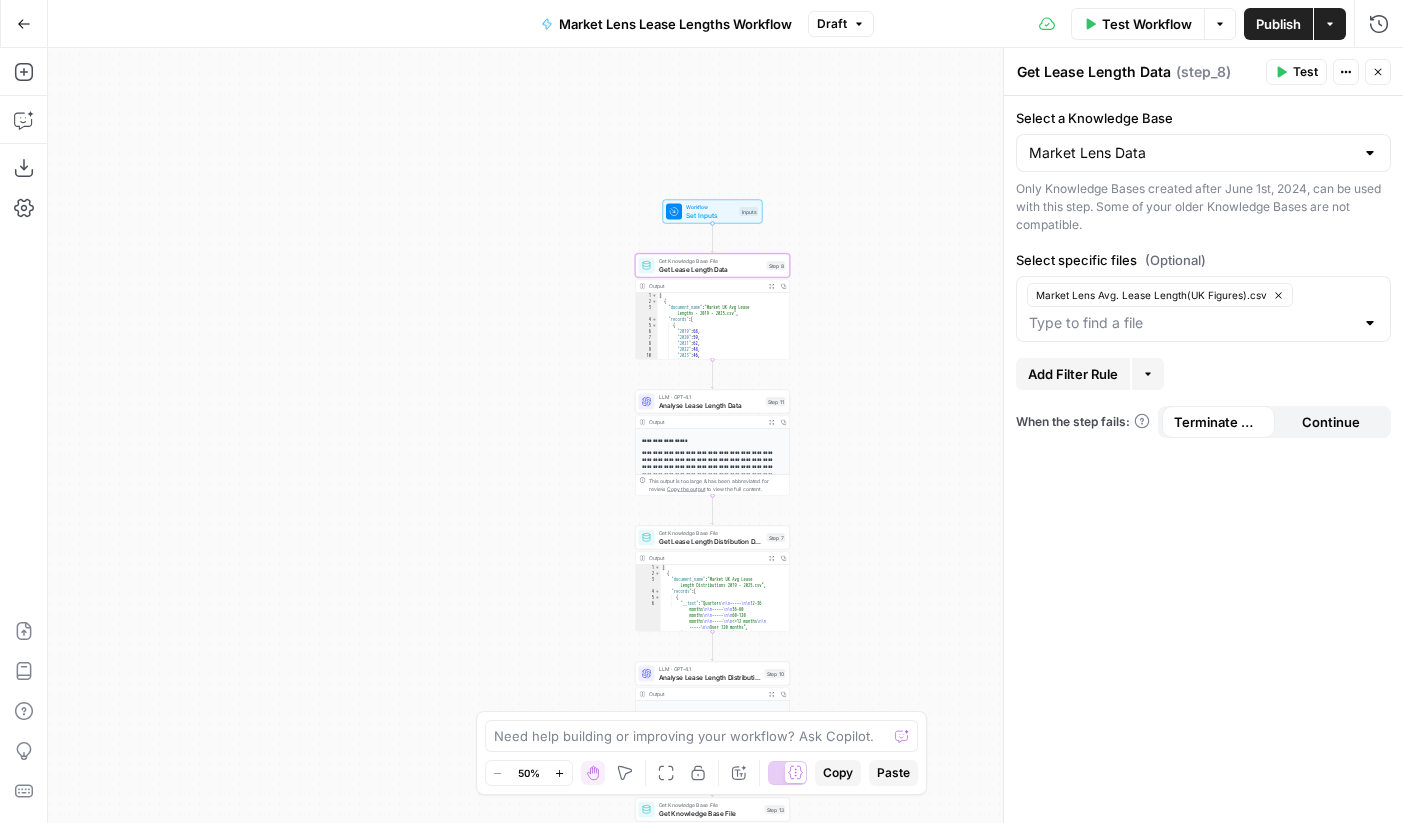 click 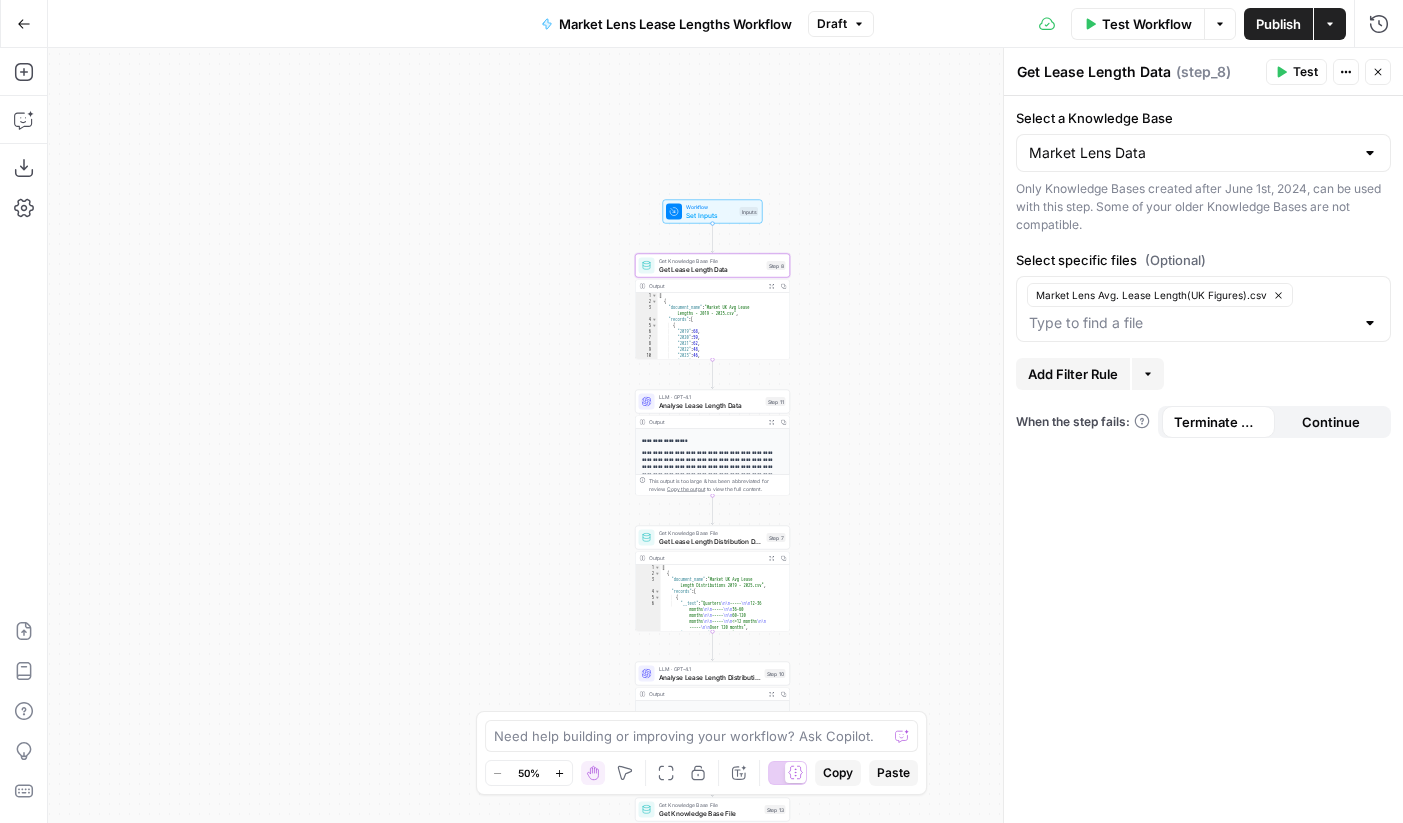 click on "Add Filter Rule More" at bounding box center (1203, 374) 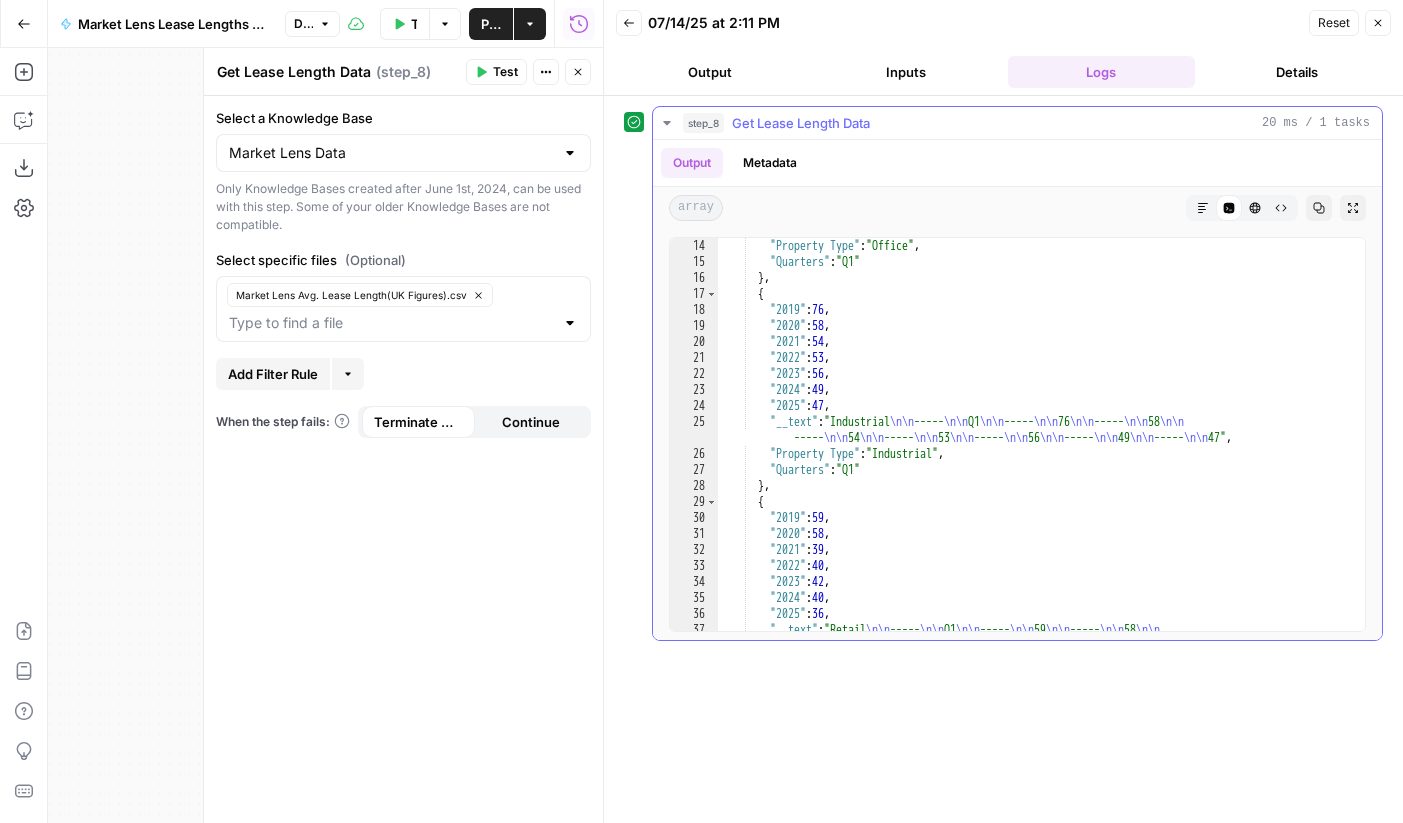 scroll, scrollTop: 343, scrollLeft: 0, axis: vertical 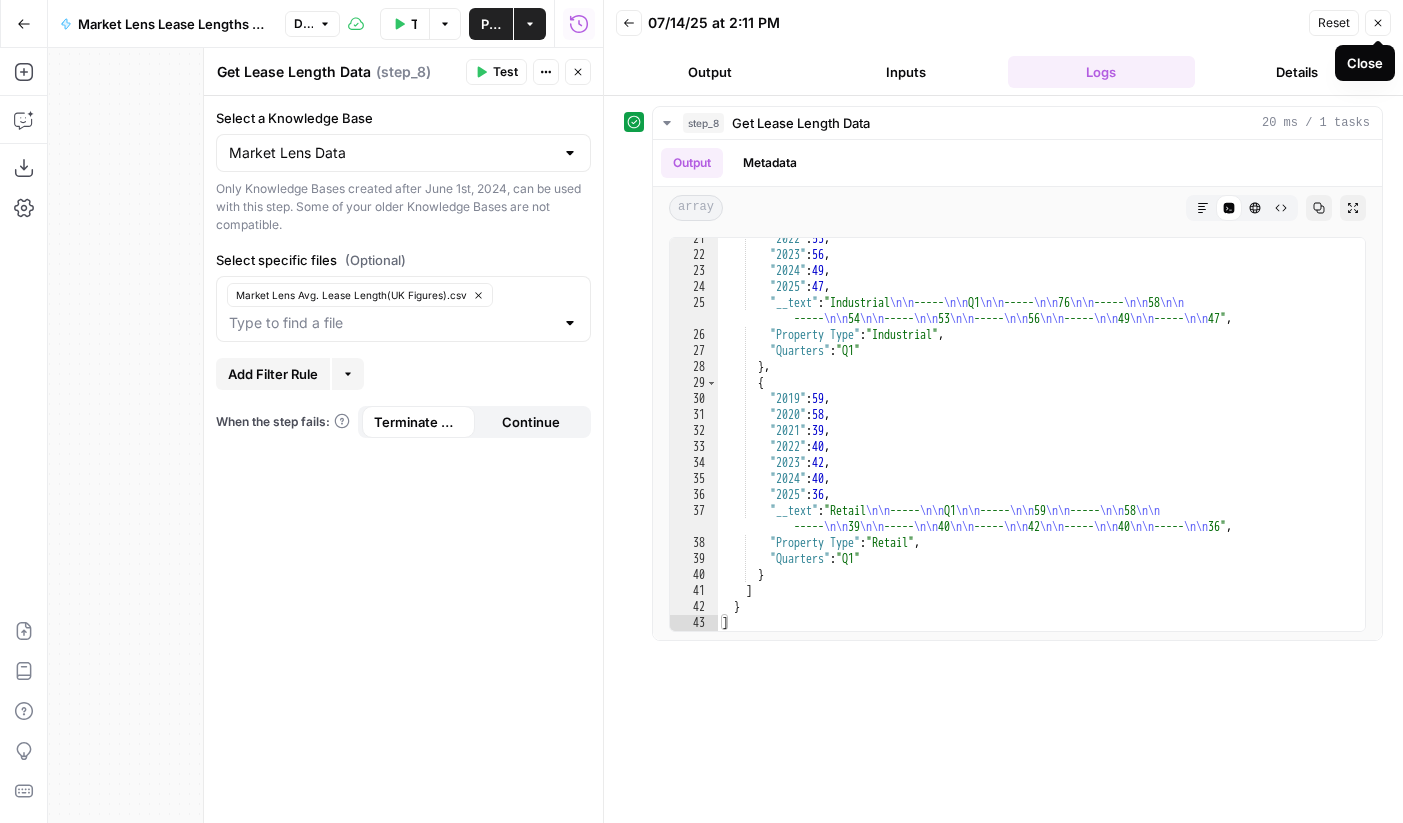 click 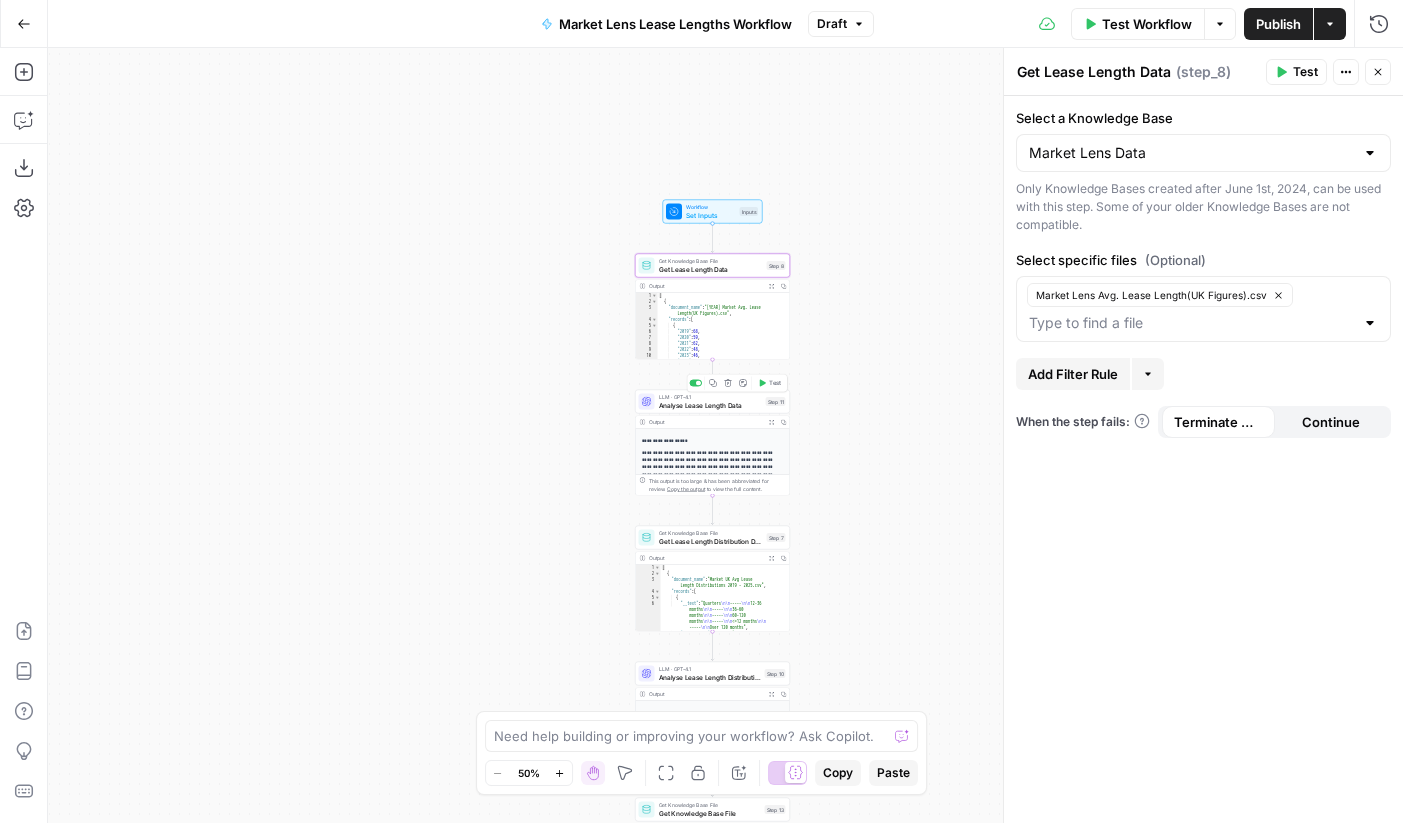 click on "Analyse Lease Length Data" at bounding box center (710, 405) 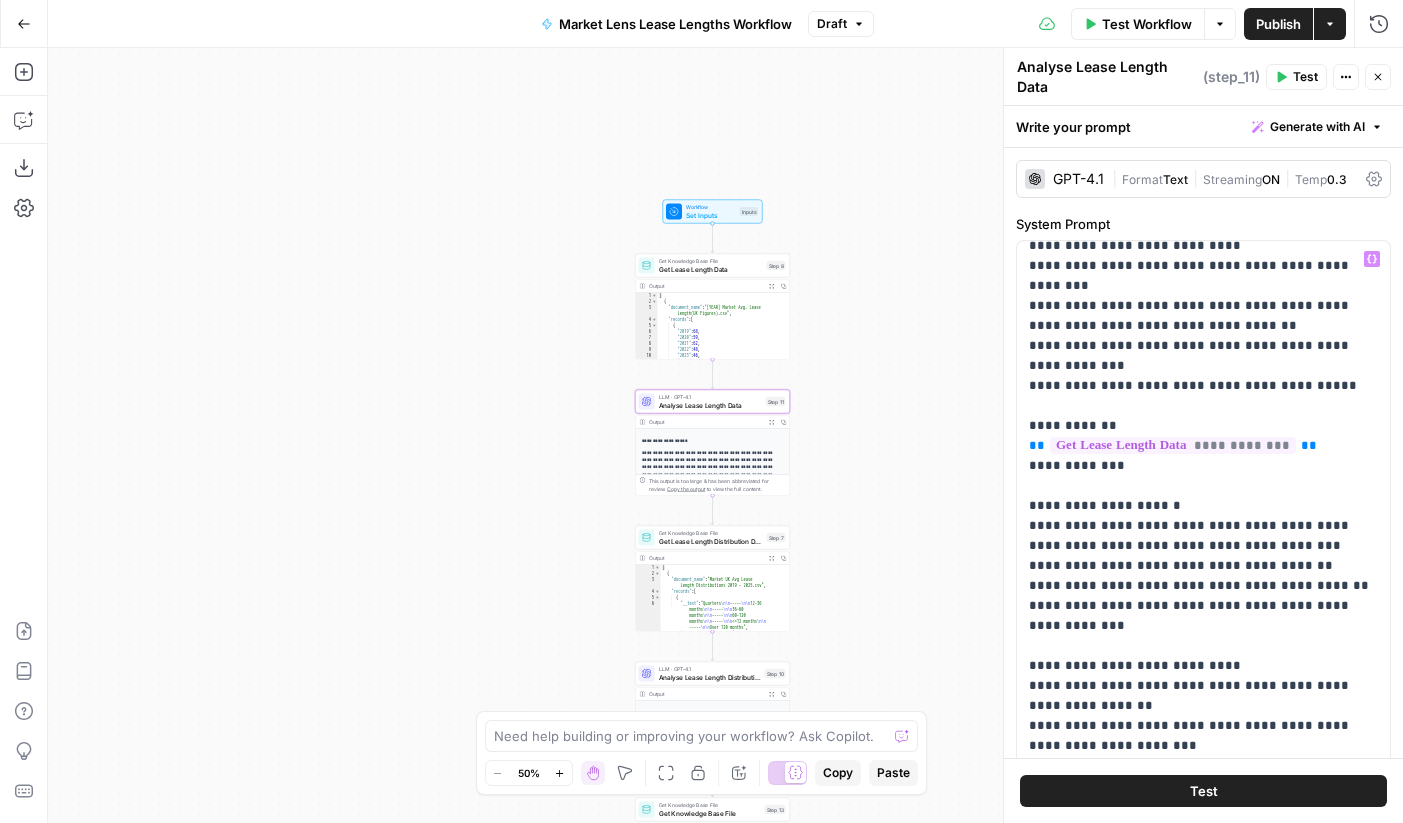 scroll, scrollTop: 441, scrollLeft: 0, axis: vertical 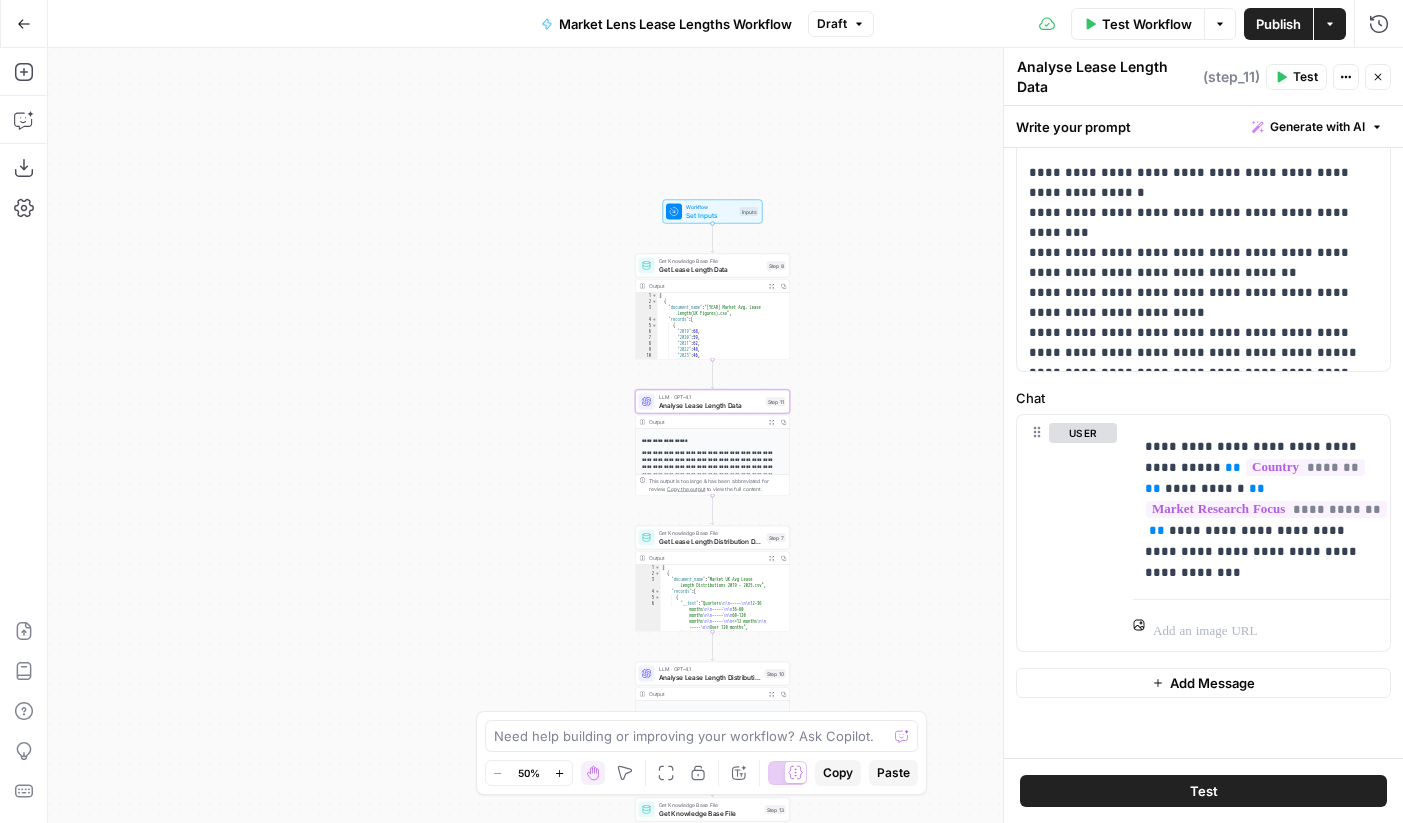 click on "Test" at bounding box center [1305, 77] 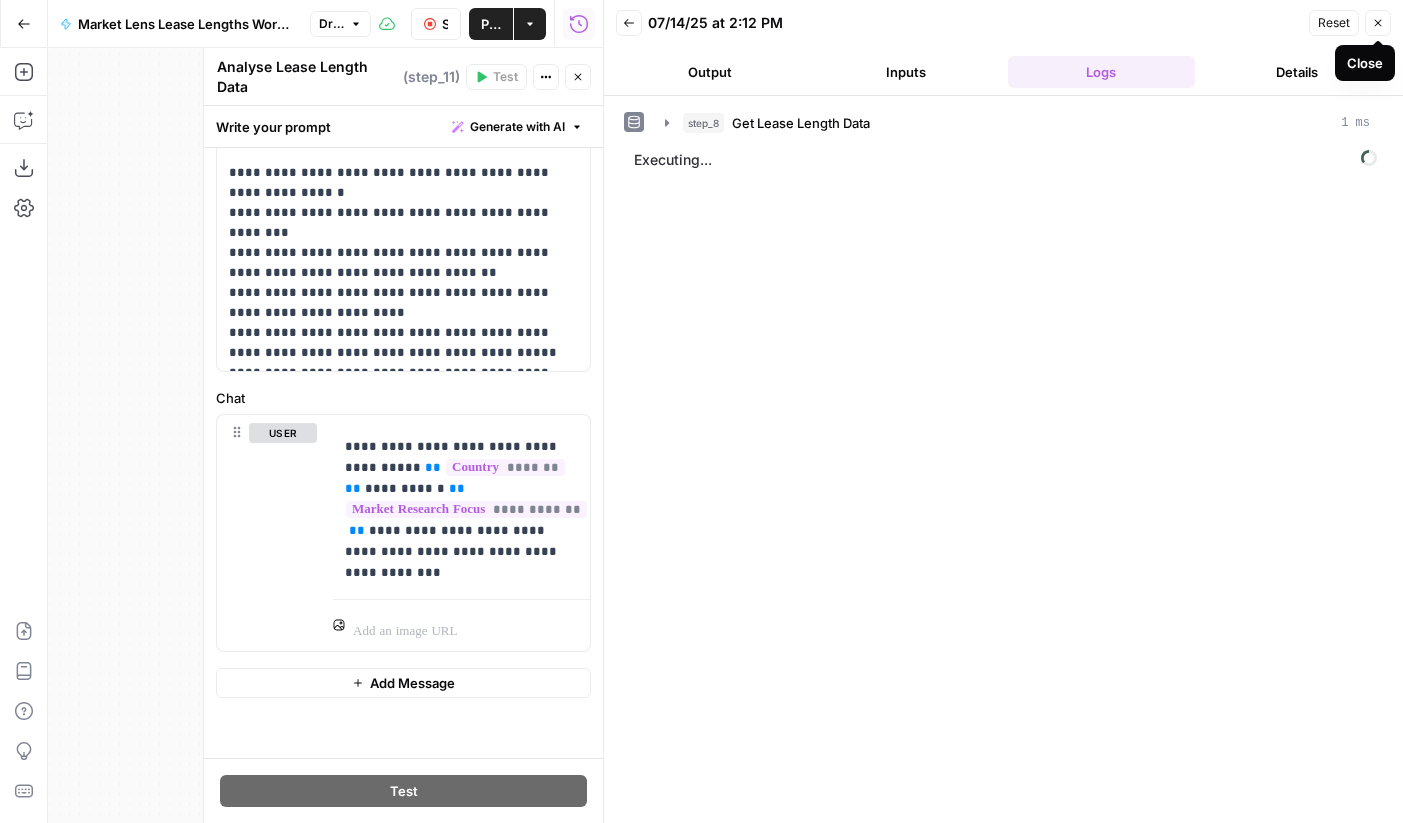 click 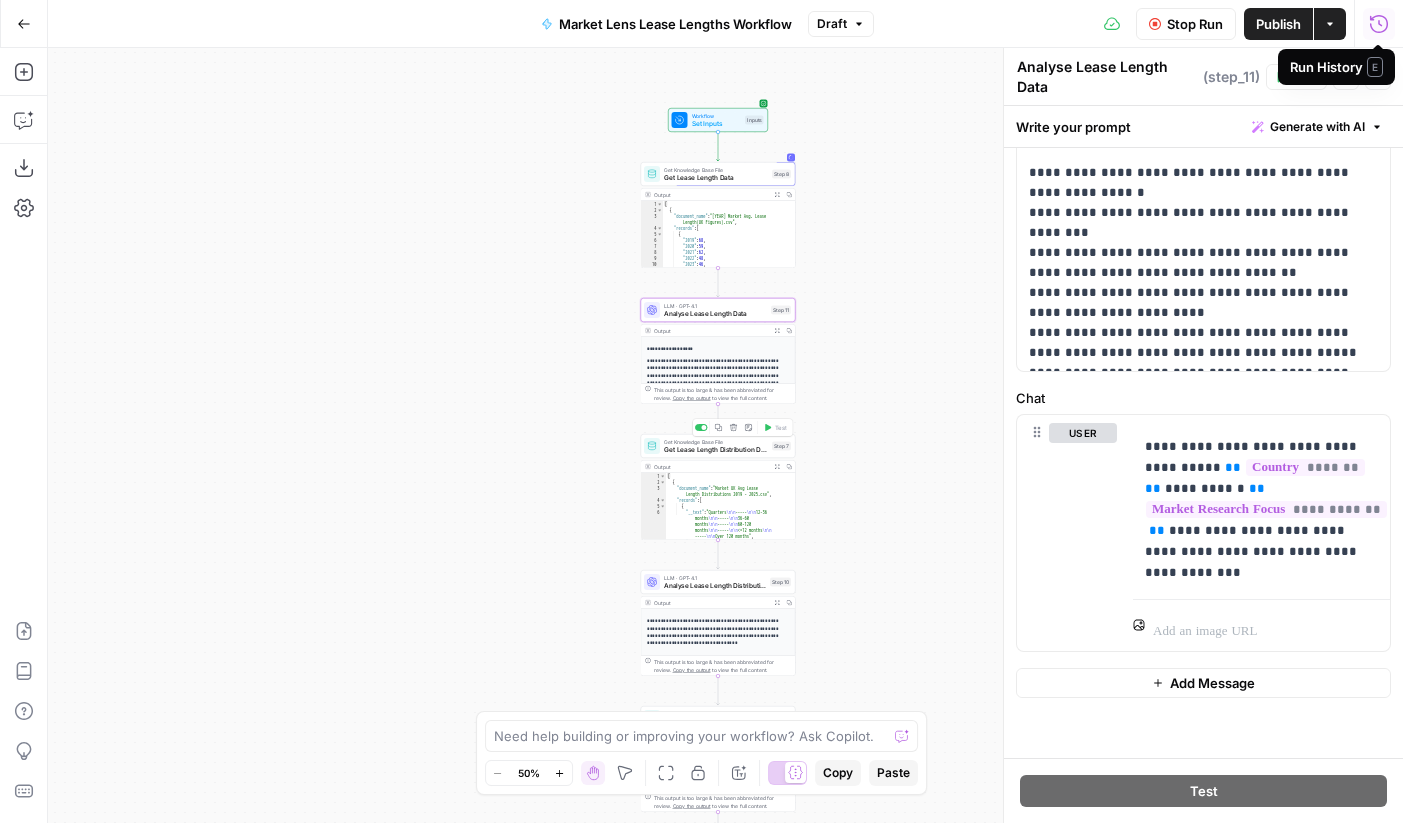 click on "Get Lease Length Distribution Data" at bounding box center [716, 450] 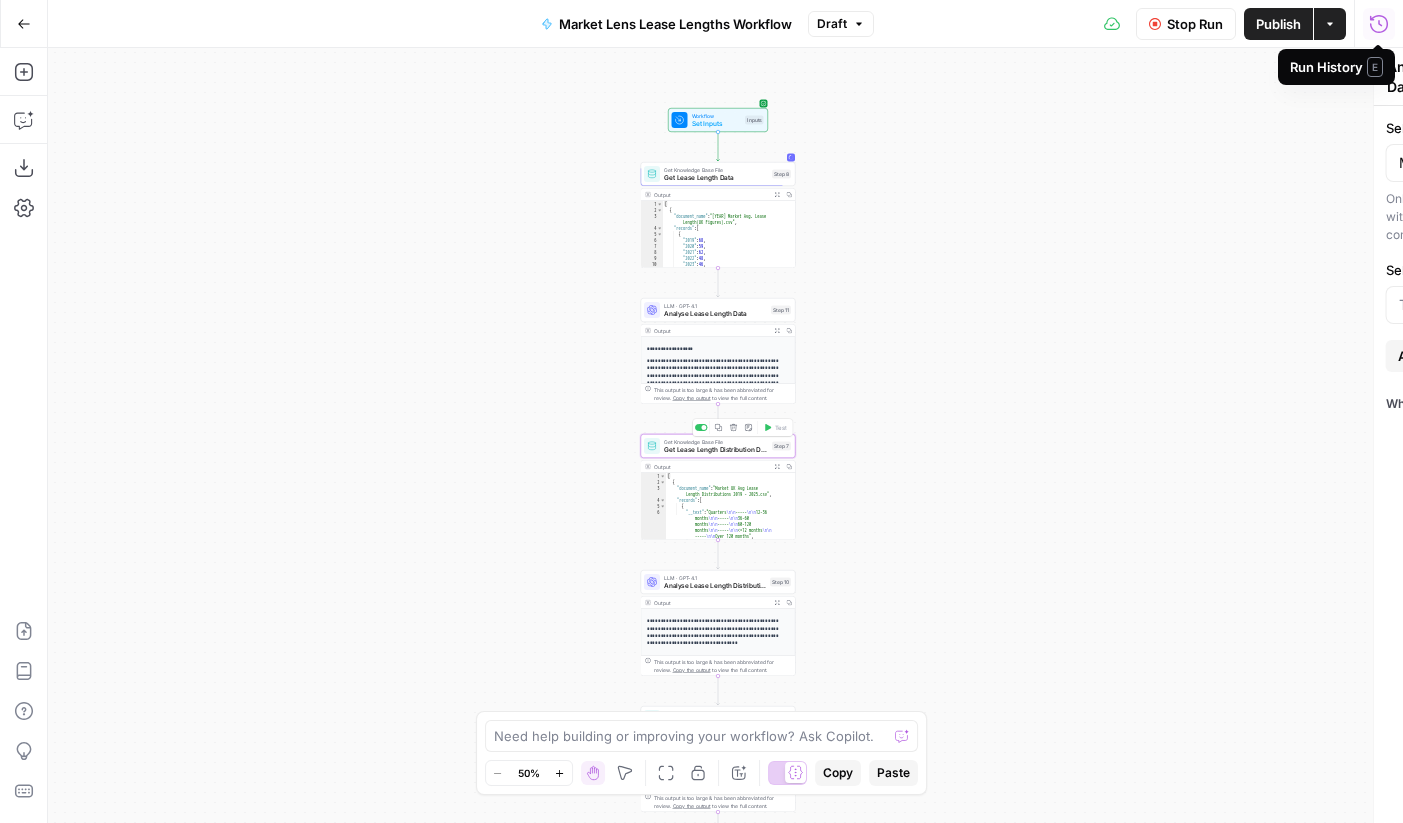 type on "Get Lease Length Distribution Data" 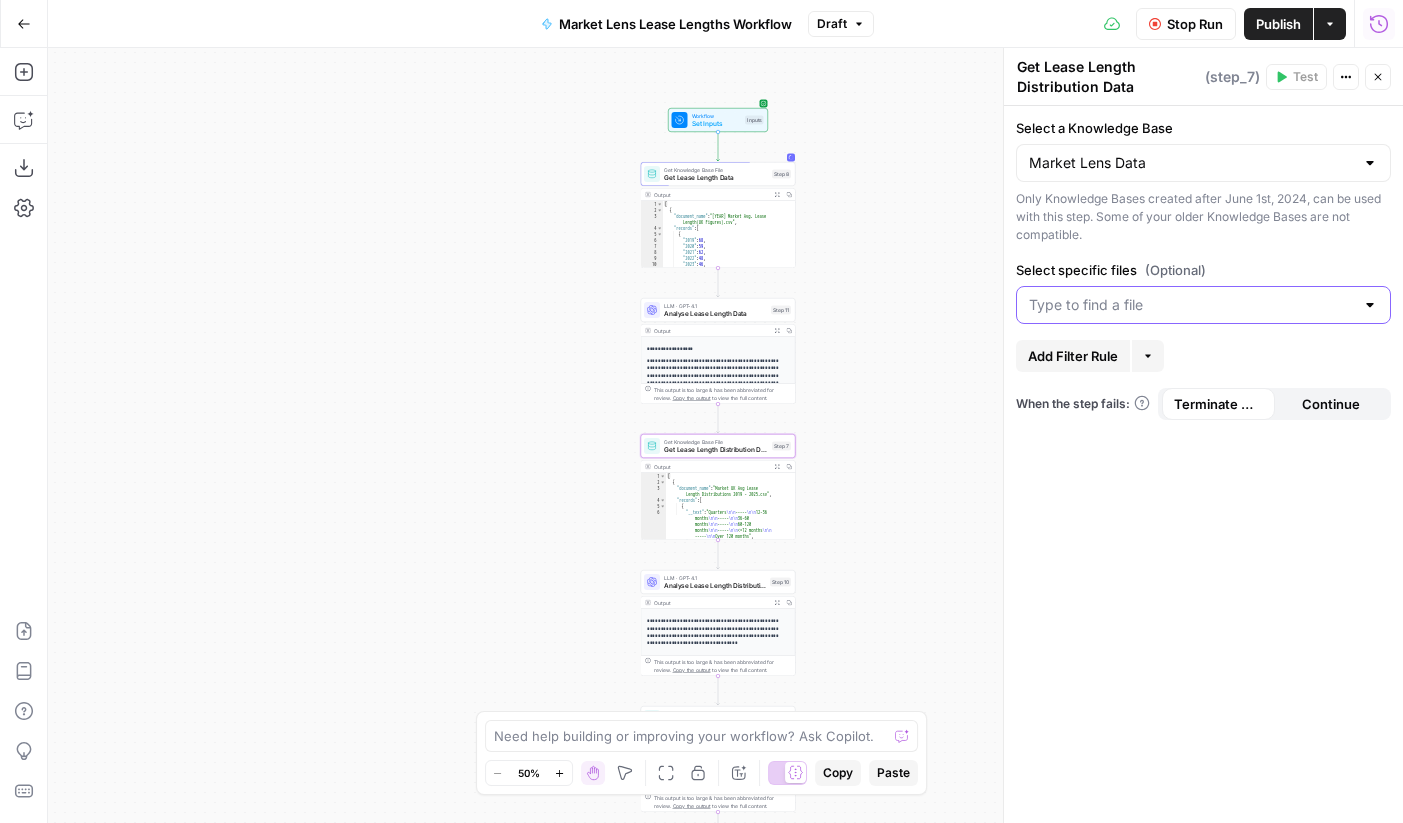 click on "Select specific files   (Optional)" at bounding box center [1191, 305] 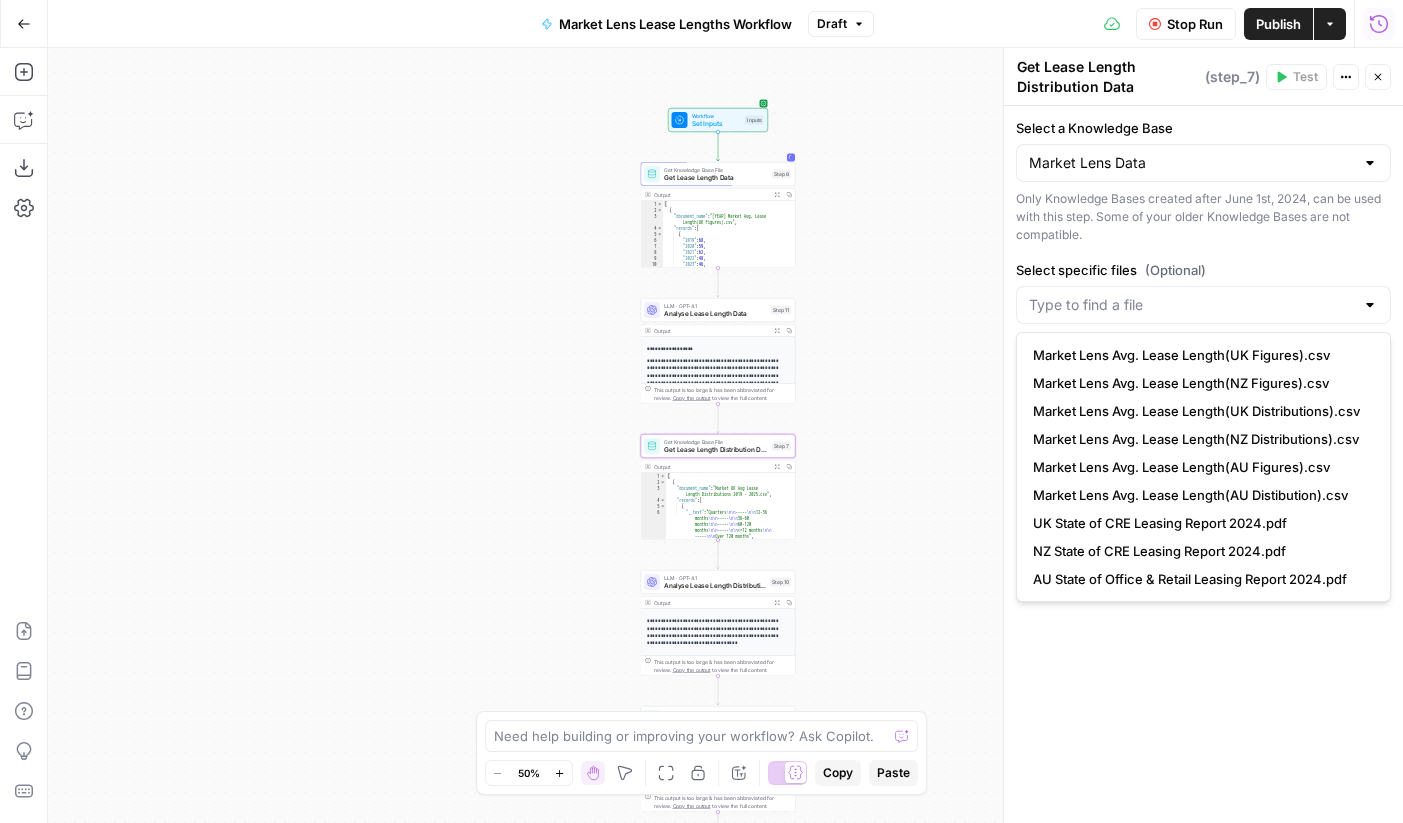 click on "Select specific files   (Optional)" at bounding box center (1203, 270) 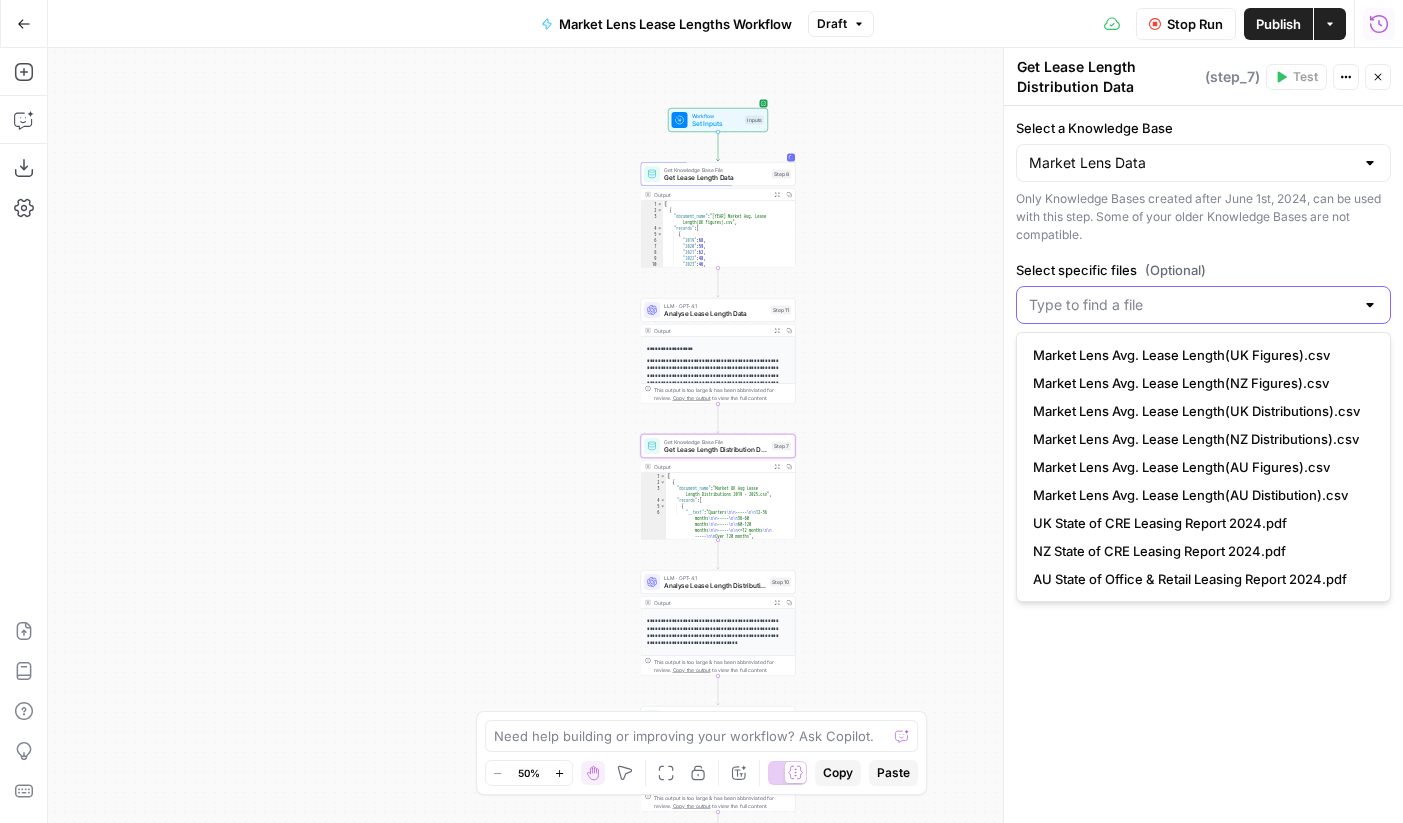 click on "Select specific files   (Optional)" at bounding box center (1191, 305) 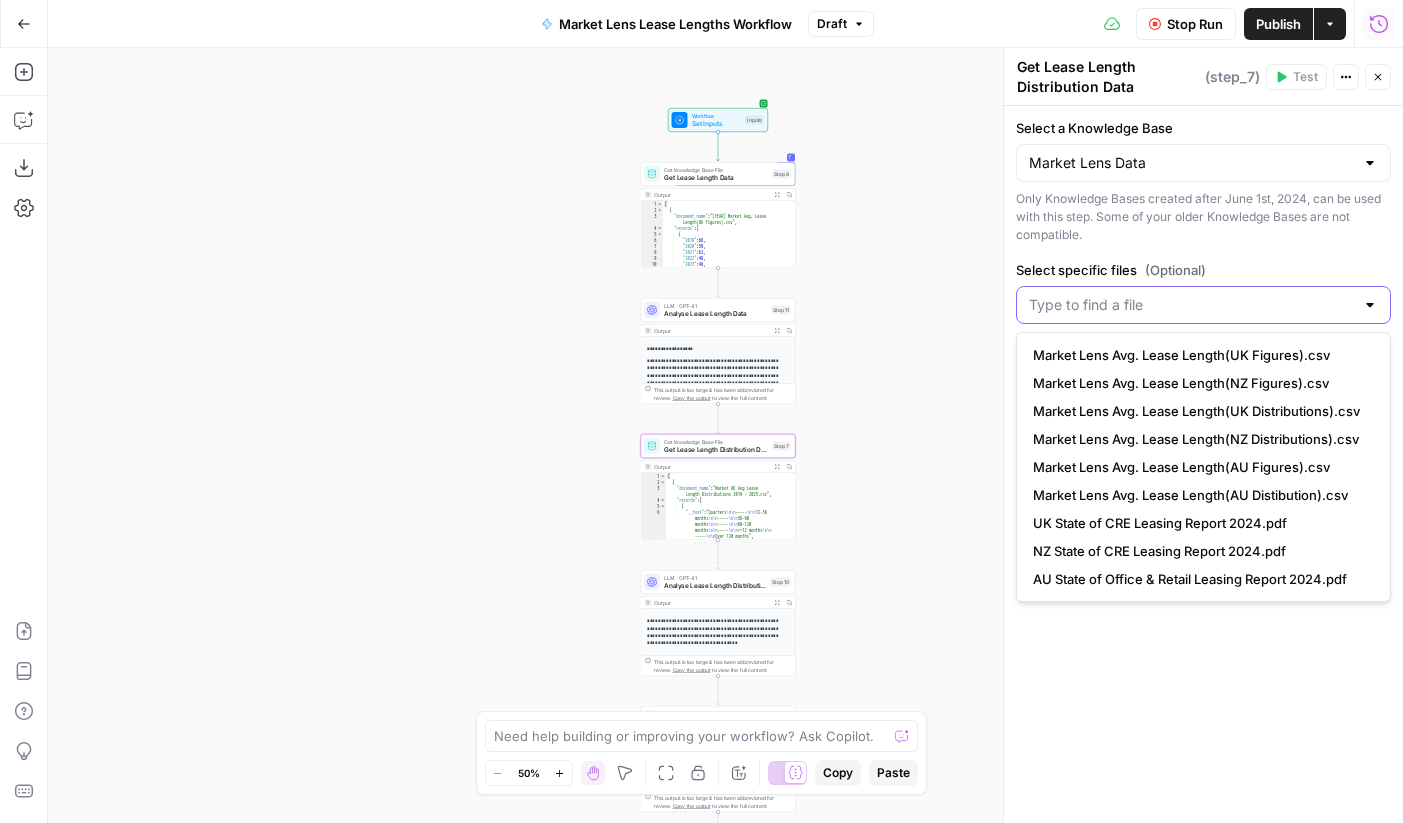 click on "Select specific files   (Optional)" at bounding box center (1191, 305) 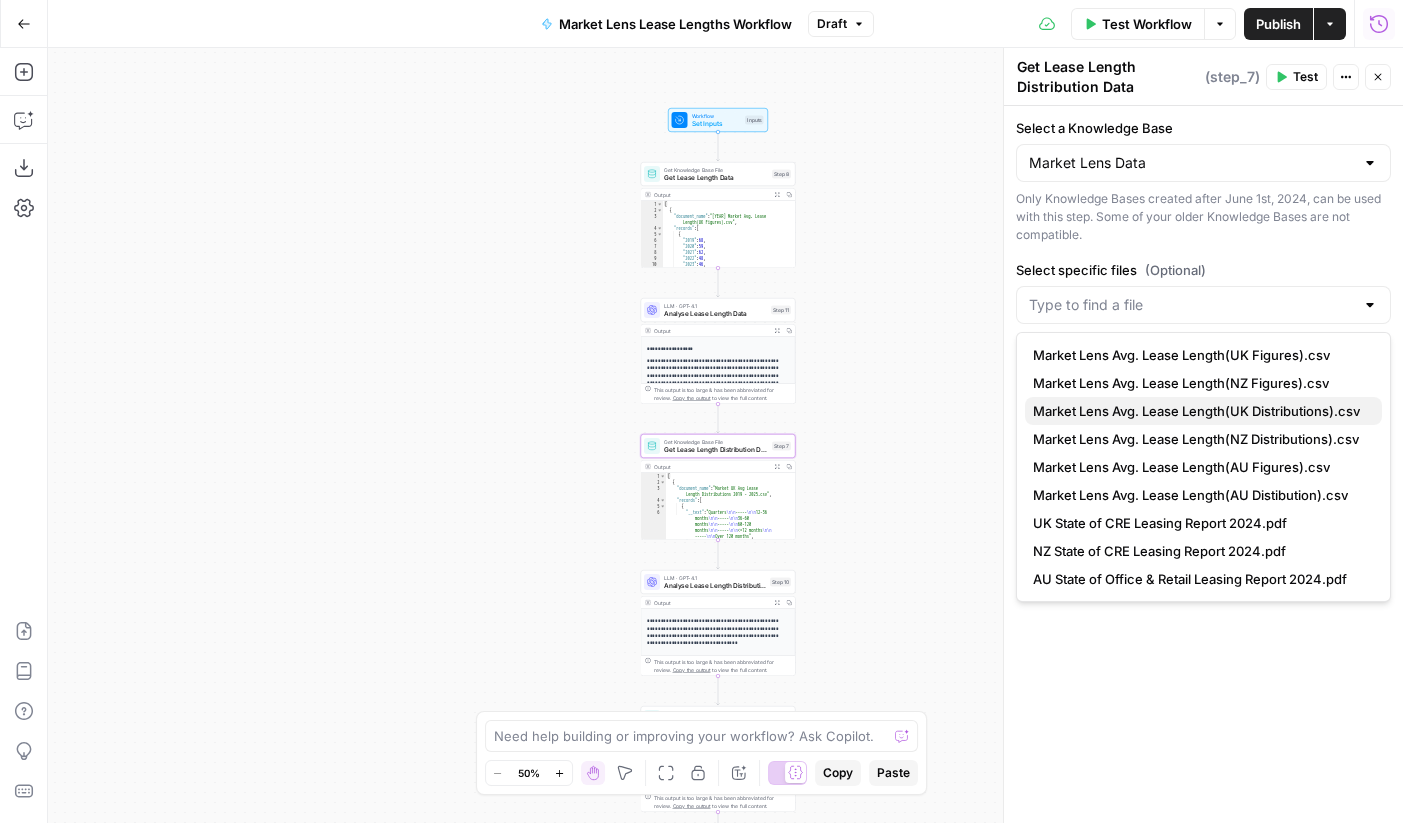 click on "Market Lens Avg. Lease Length(UK Distributions).csv" at bounding box center [1196, 411] 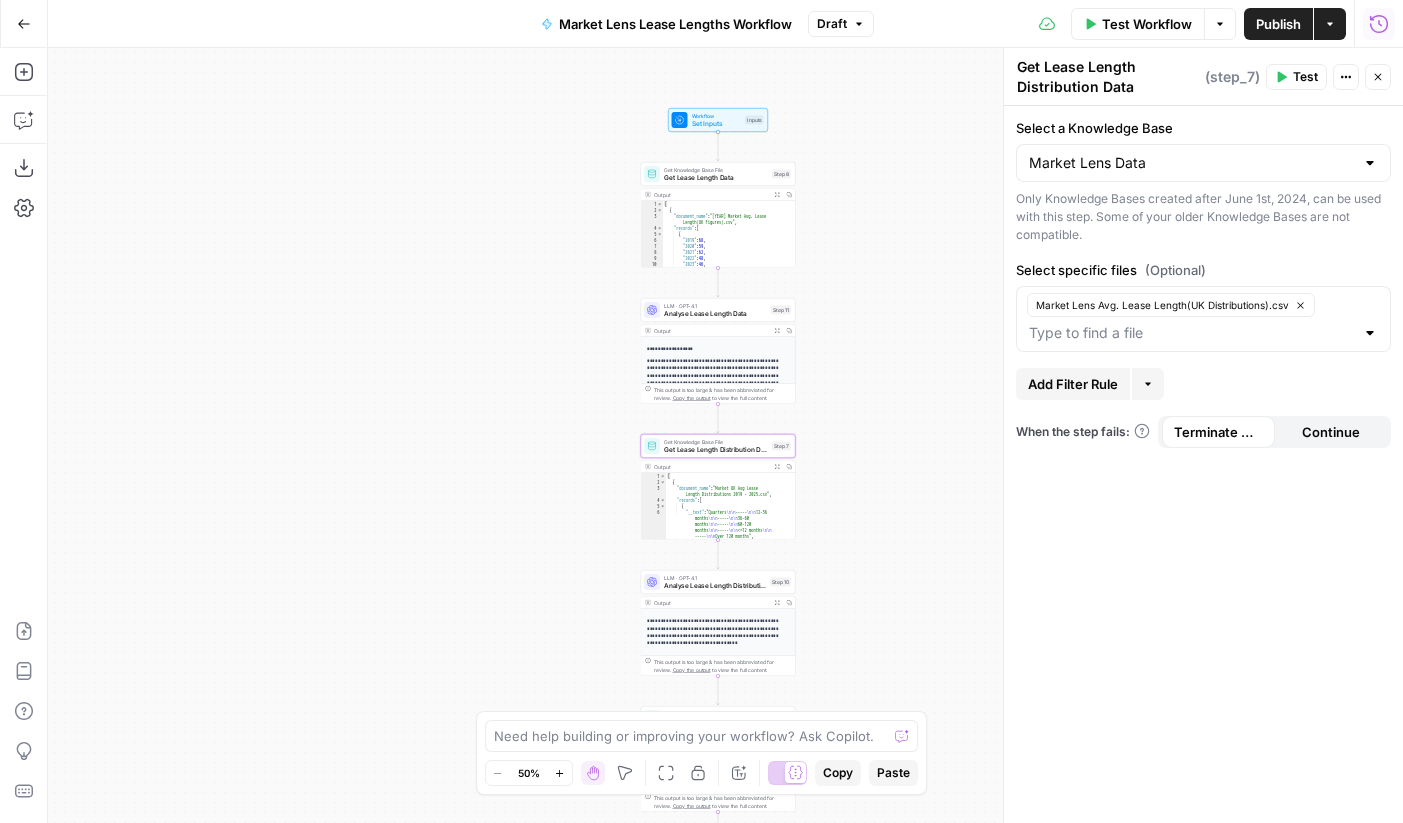 click on "Select a Knowledge Base Market Lens Data Only Knowledge Bases created after June 1st, 2024, can be used with this step. Some of your older Knowledge Bases are not compatible. Select specific files   (Optional) Market Lens Avg. Lease Length(UK Distributions).csv Add Filter Rule More When the step fails: Terminate Workflow Continue" at bounding box center (1203, 464) 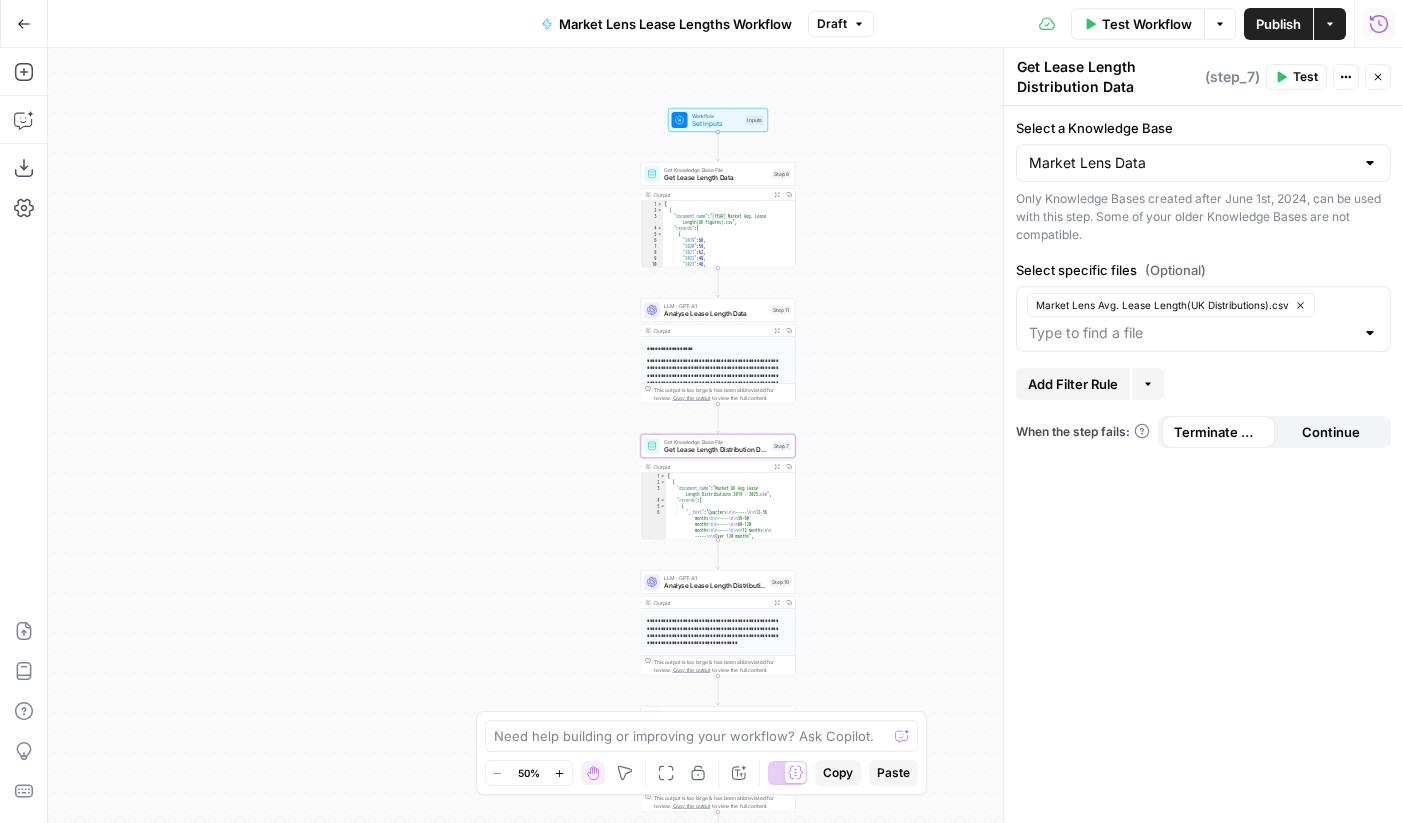 click on "Test" at bounding box center [1305, 77] 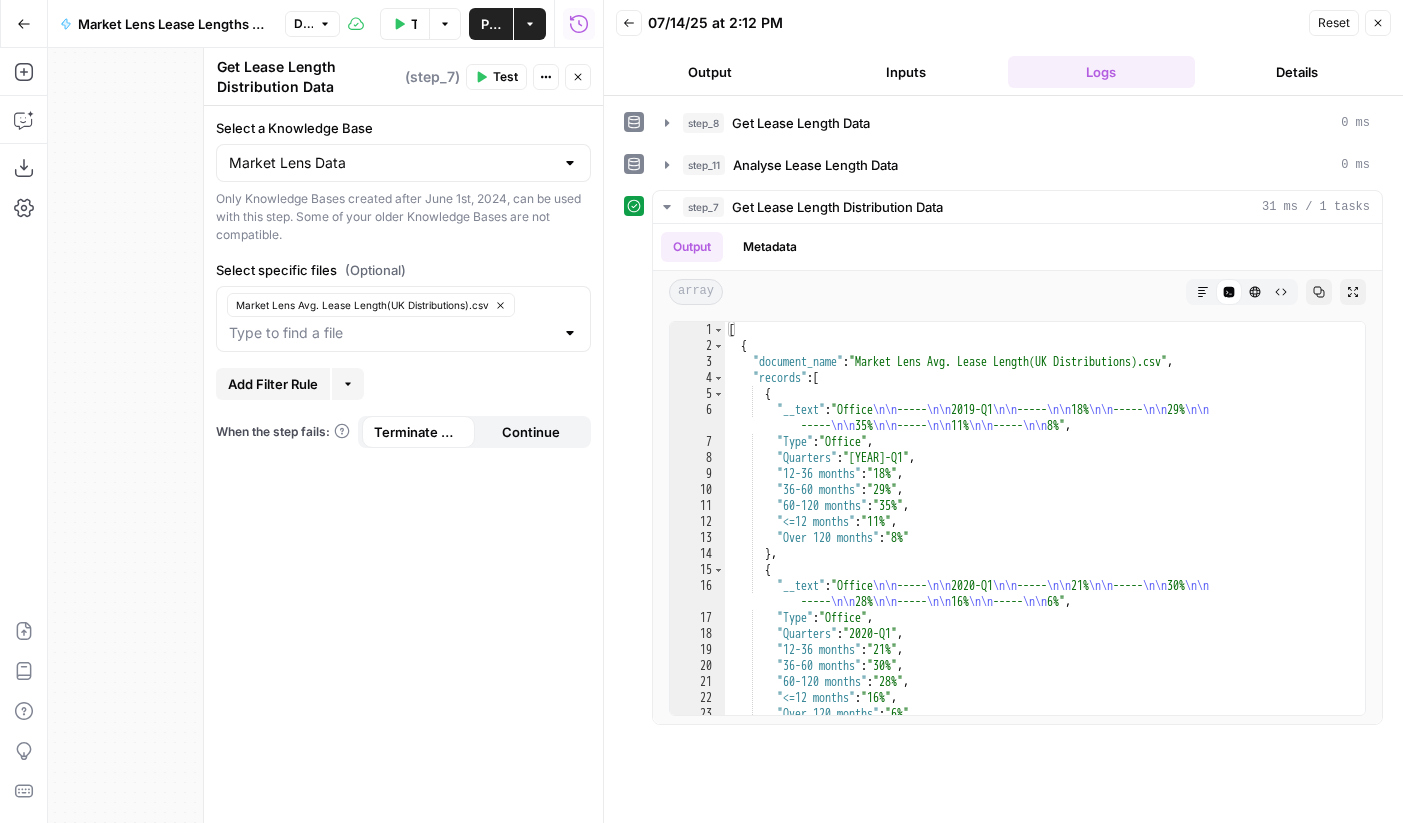 click 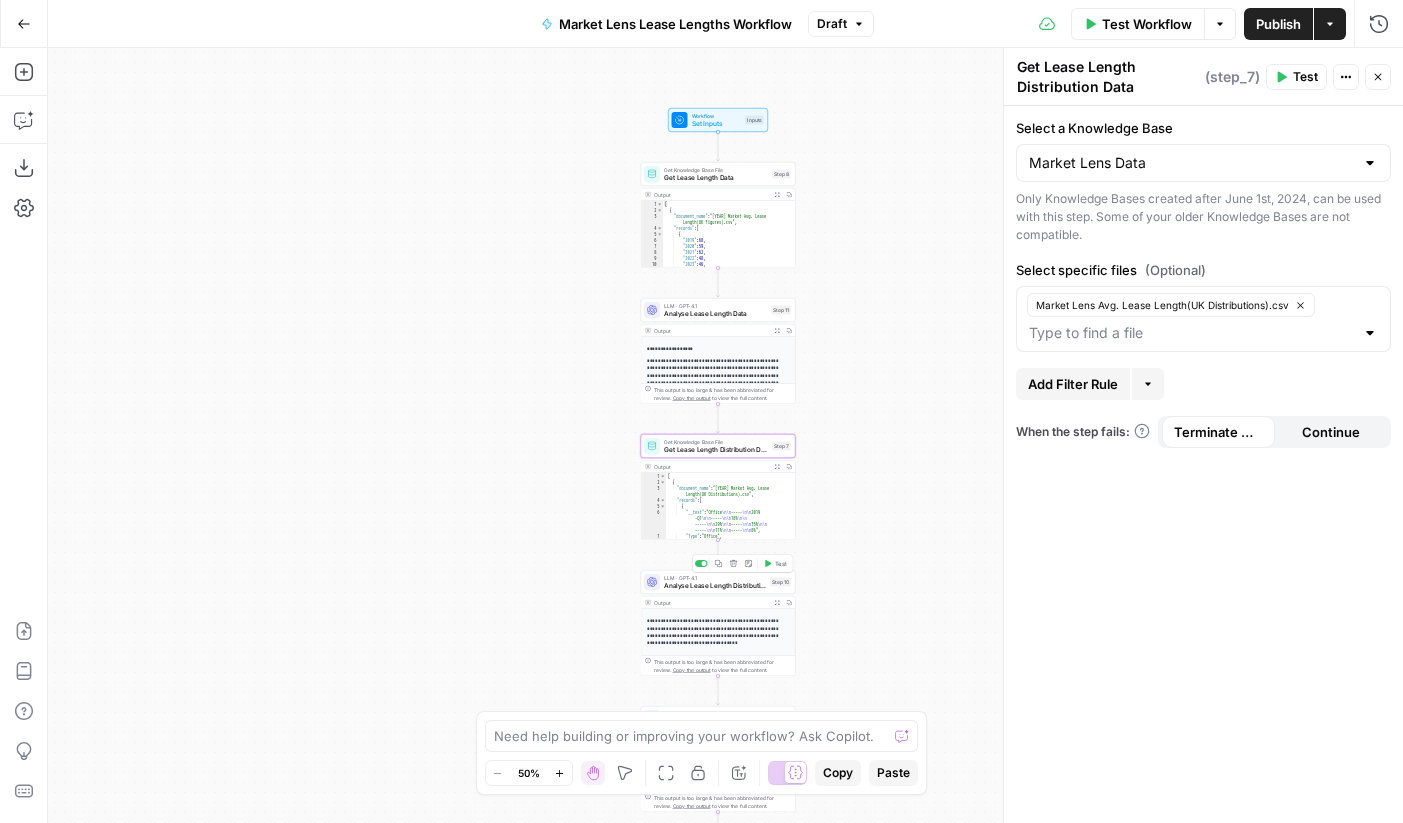 click on "Test" at bounding box center [781, 563] 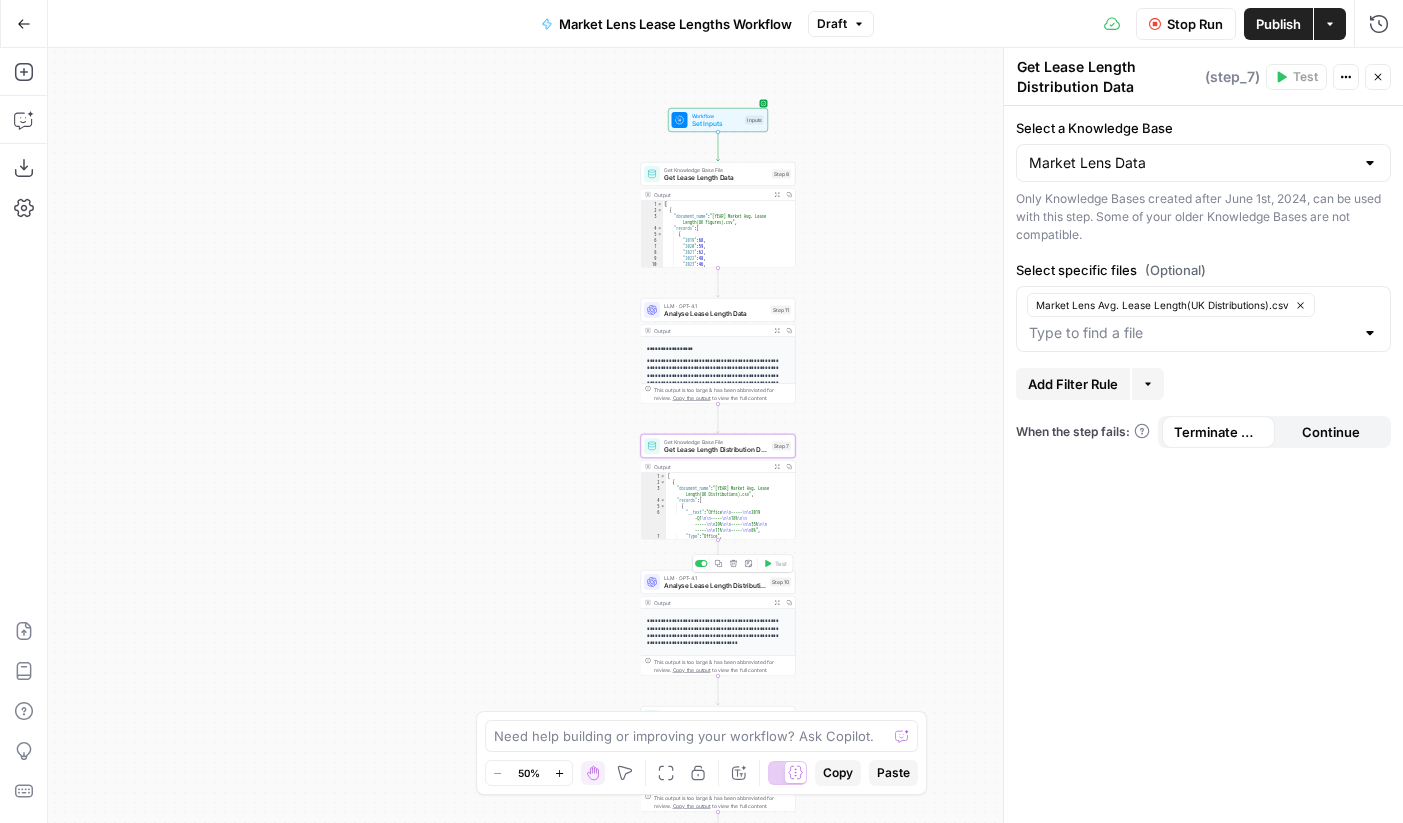 click on "R Re-Leased New Home Browse Your Data Monitoring Settings Recent Grids New grid Search Console -> AEO Recommendations -> Refresh Post Webinar Asset Production Write Informational Articles Recent Workflows New Workflow Pillar Topic -> Content Ideas Market Lens Lease Lengths Workflow Prioritize SEO Keywords List AirOps Academy What's new? Help + Support Go Back Market Lens Lease Lengths Workflow Draft Stop Run Publish Actions Run History Add Steps Copilot Download as JSON Settings Import JSON AirOps Academy Help Give Feedback Shortcuts Workflow Set Inputs Inputs Get Knowledge Base File Get Lease Length Data Step 8 Output Expand Output Copy 1 2 3 4 5 6 7 8 9 10 11 12 [    {      "document_name" :  "Market Lens Avg. Lease           Length(UK Figures).csv" ,      "records" :  [         {           "2019" :  68 ,           "2020" :  59 ,           "2021" :  62 ,           "2022" :  48 ,           "2023" :  46 ,           "2024" :  43 ,           "2025" :  40 ,     LLM · GPT-4.1 Step 11 Output" at bounding box center (701, 411) 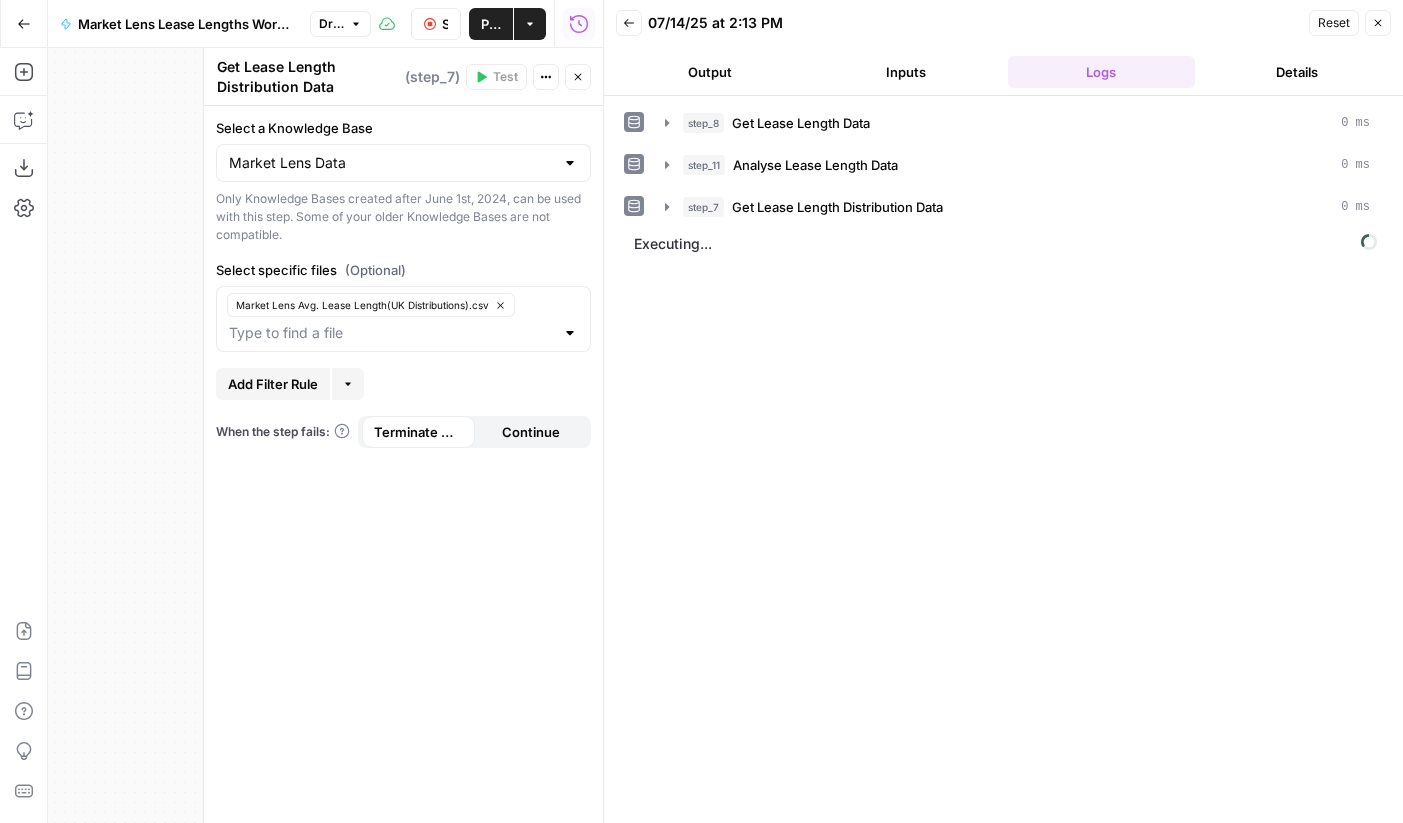 click on "Close" at bounding box center [1378, 23] 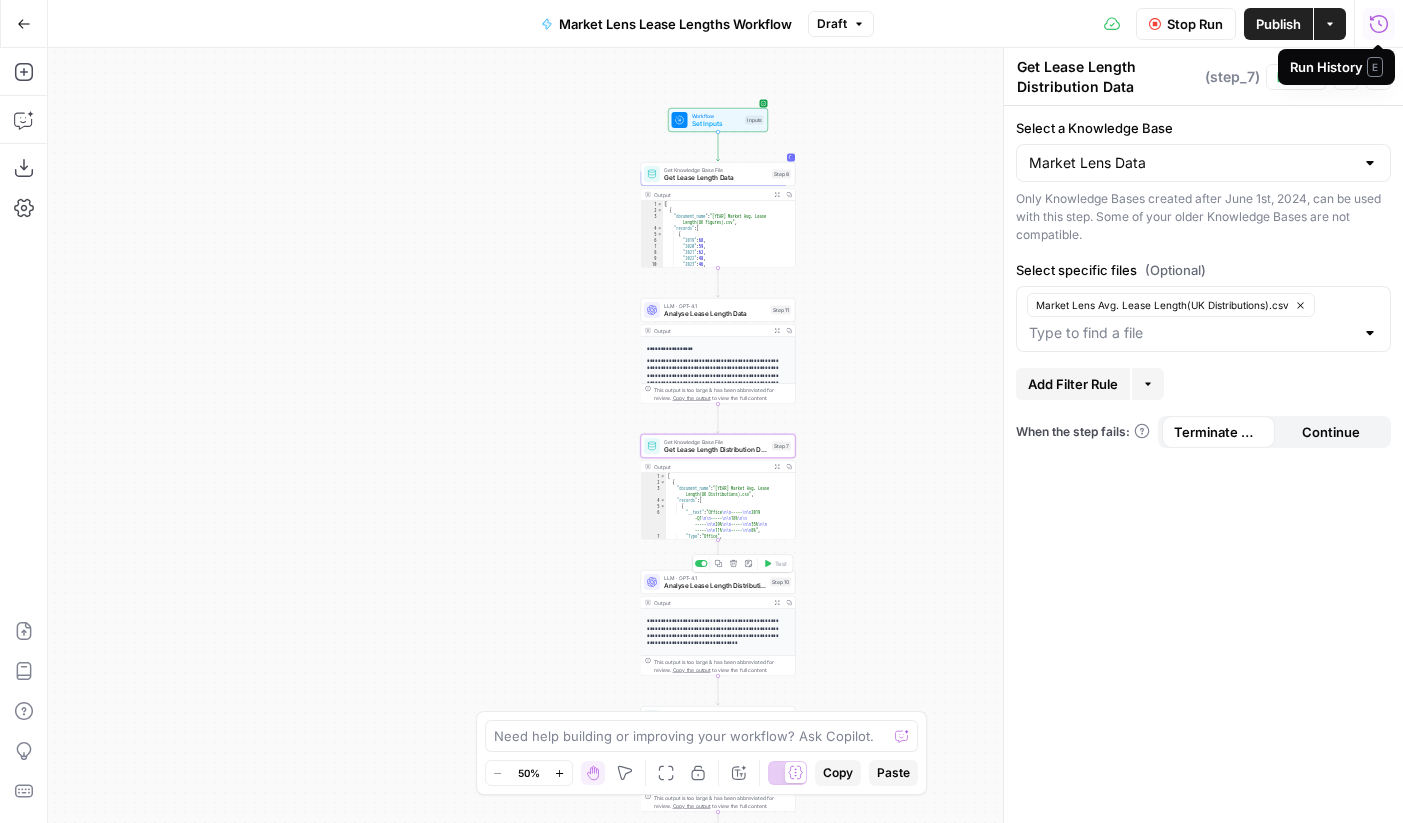 click on "Analyse Lease Length Distribution Data" at bounding box center (715, 586) 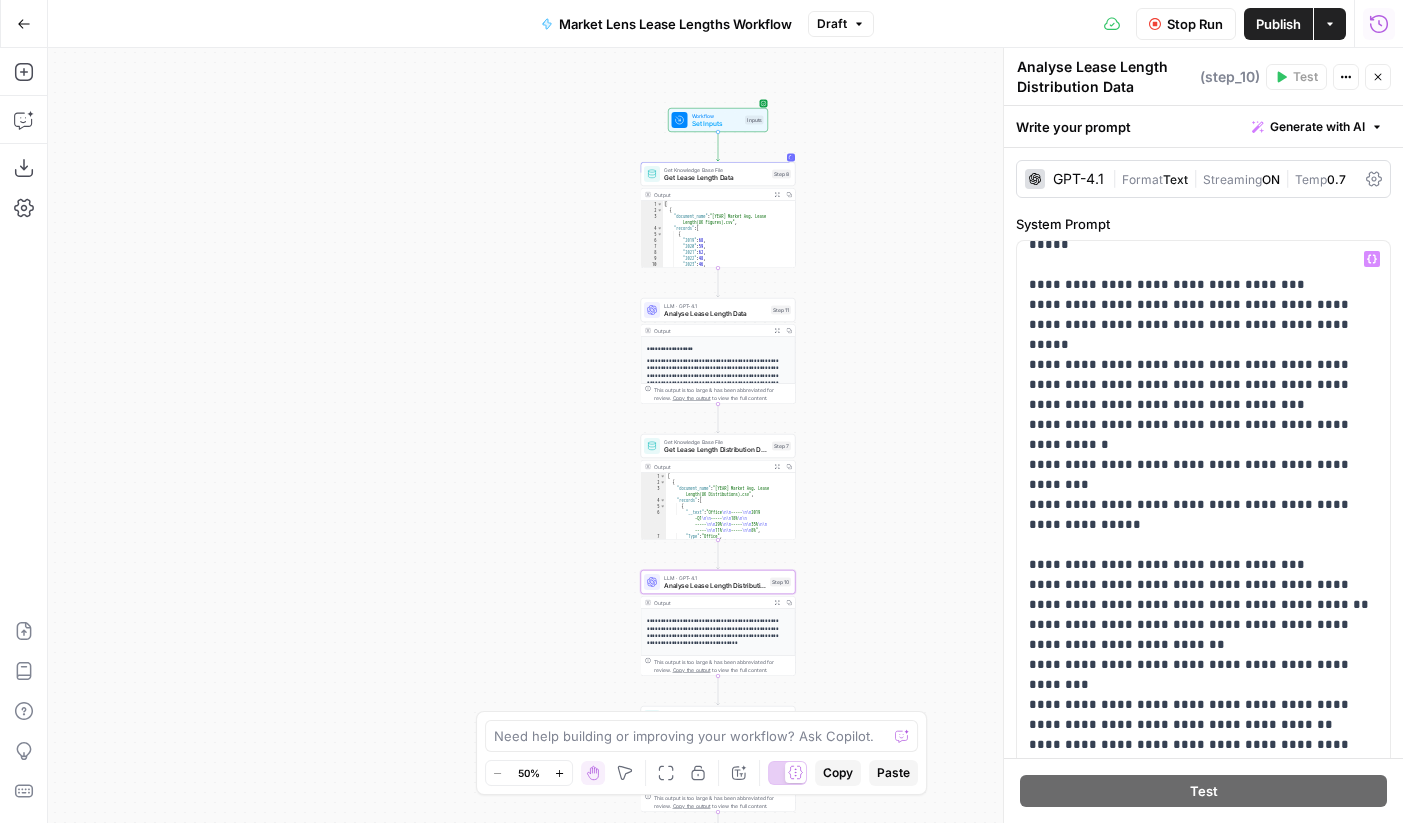 scroll, scrollTop: 528, scrollLeft: 0, axis: vertical 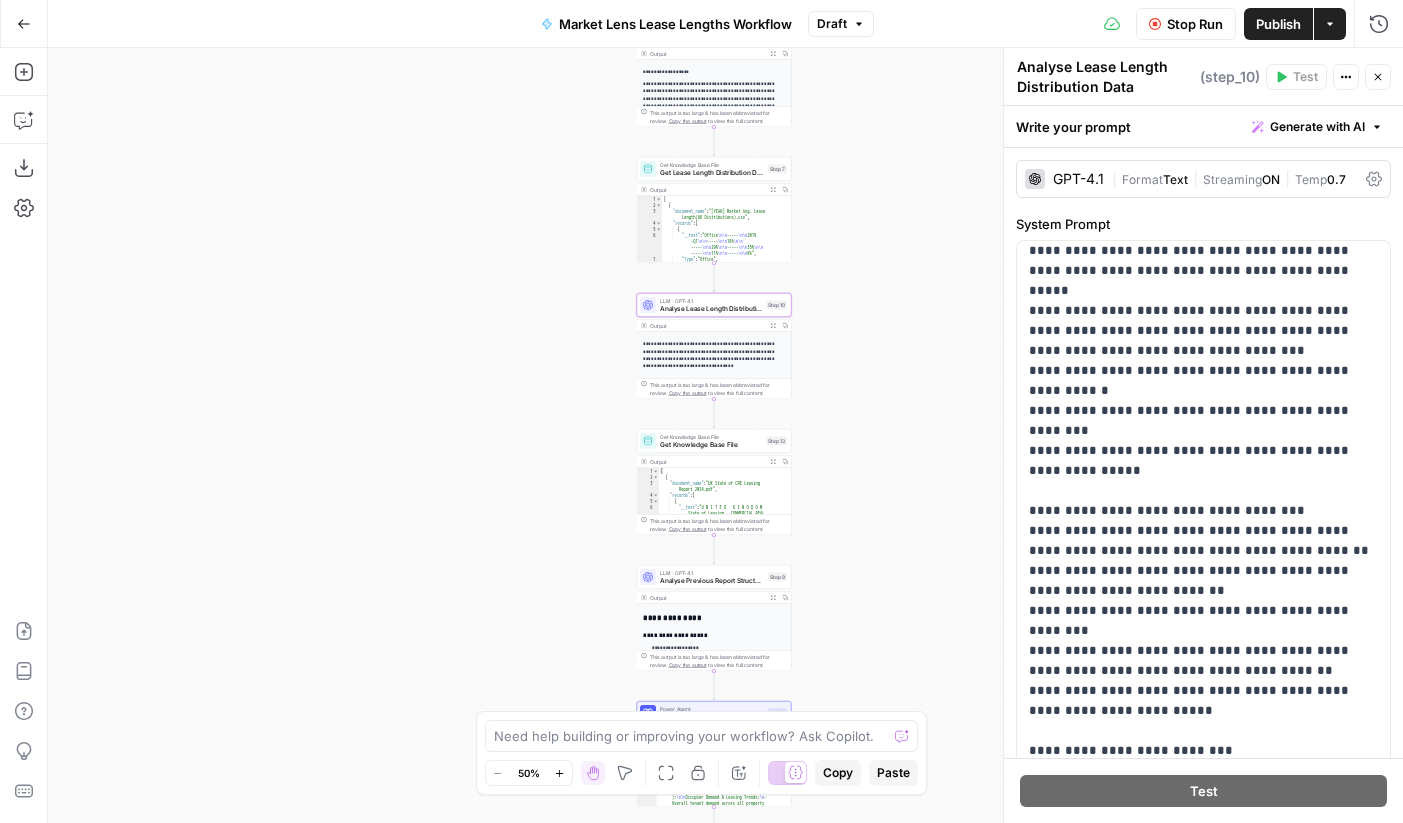 drag, startPoint x: 894, startPoint y: 564, endPoint x: 891, endPoint y: 285, distance: 279.01614 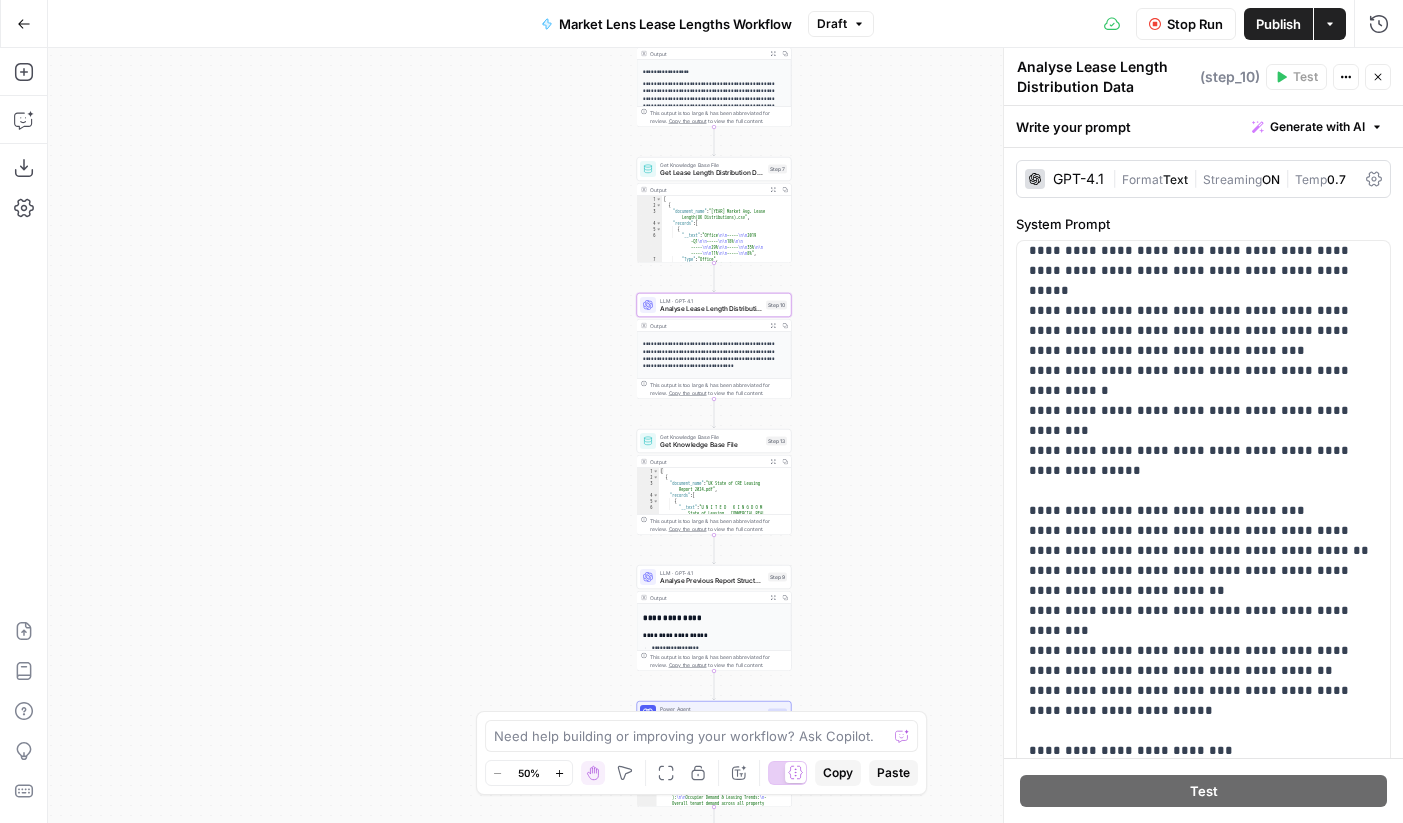 click on "Workflow Set Inputs Inputs Get Knowledge Base File Get Lease Length Data Step 8 Output Expand Output Copy 1 2 3 4 5 6 7 8 9 10 11 12 [    {      "document_name" :  "Market Lens Avg. Lease           Length(UK Figures).csv" ,      "records" :  [         {           "2019" :  68 ,           "2020" :  59 ,           "2021" :  62 ,           "2022" :  48 ,           "2023" :  46 ,           "2024" :  43 ,           "2025" :  40 ,     XXXXXXXXXXXXXXXXXXXXXXXXXXXXXXXXXXXXXXXXXXXXXXXXXXXXXXXXXXXXXXXXXXXXXXXXXXXXXXXXXXXXXXXXXXXXXXXXXXXXXXXXXXXXXXXXXXXXXXXXXXXXXXXXXXXXXXXXXXXXXXXXXXXXXXXXXXXXXXXXXXXXXXXXXXXXXXXXXXXXXXXXXXXXXXXXXXXXXXXXXXXXXXXXXXXXXXXXXXXXXXXXXXXXXXXXXXXXXXXXXXXXXXXXXXXXXXXXXXXXXXXXXXXXXXXXXXXXXXXXXXXXXXXXXXXXXXXXXXXXXXXXXXXXXXXXXXXXXXXXXXXXXXXXXXXXXXXXXXXXXXXXXXXXXXXXXXXXXXXXXXXXXXXXXXXXXXXXXXXXXXXXXXXXXXXXXXXXXXXXXXXXXXXXXXXXXXXXXXXXXXXXXXXXXXXXXXXXXXXXXXXXXXXXXXXXXXXXXXXXXXXXXXXXXXXXXXXXXXXXXXXXXXXXXXXXXXXXXXXXXXXXXXXXXXXX LLM · GPT-4.1 Analyse Lease Length Data Step 11 Output Copy     1 2" at bounding box center (725, 435) 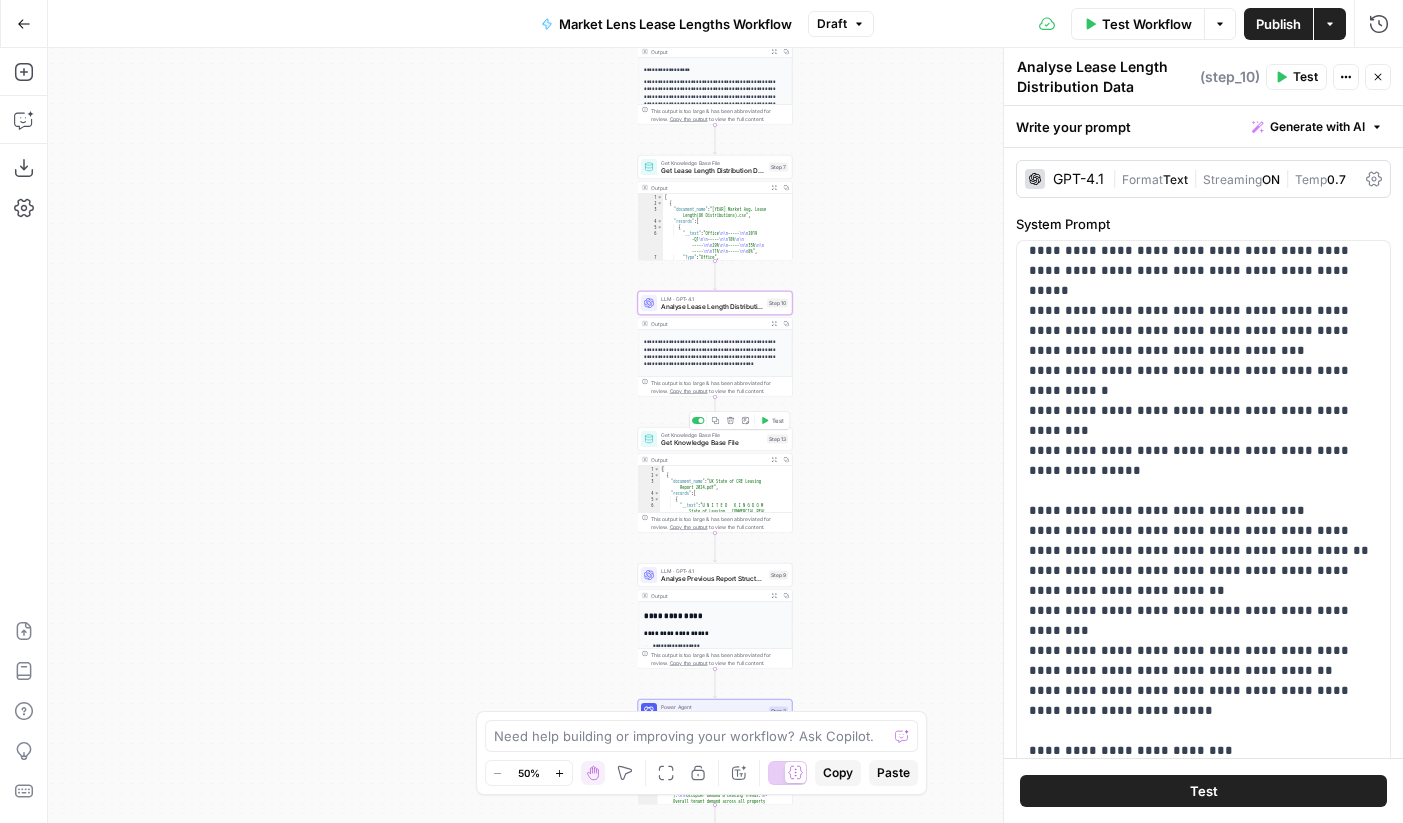 click on "Get Knowledge Base File" at bounding box center [712, 443] 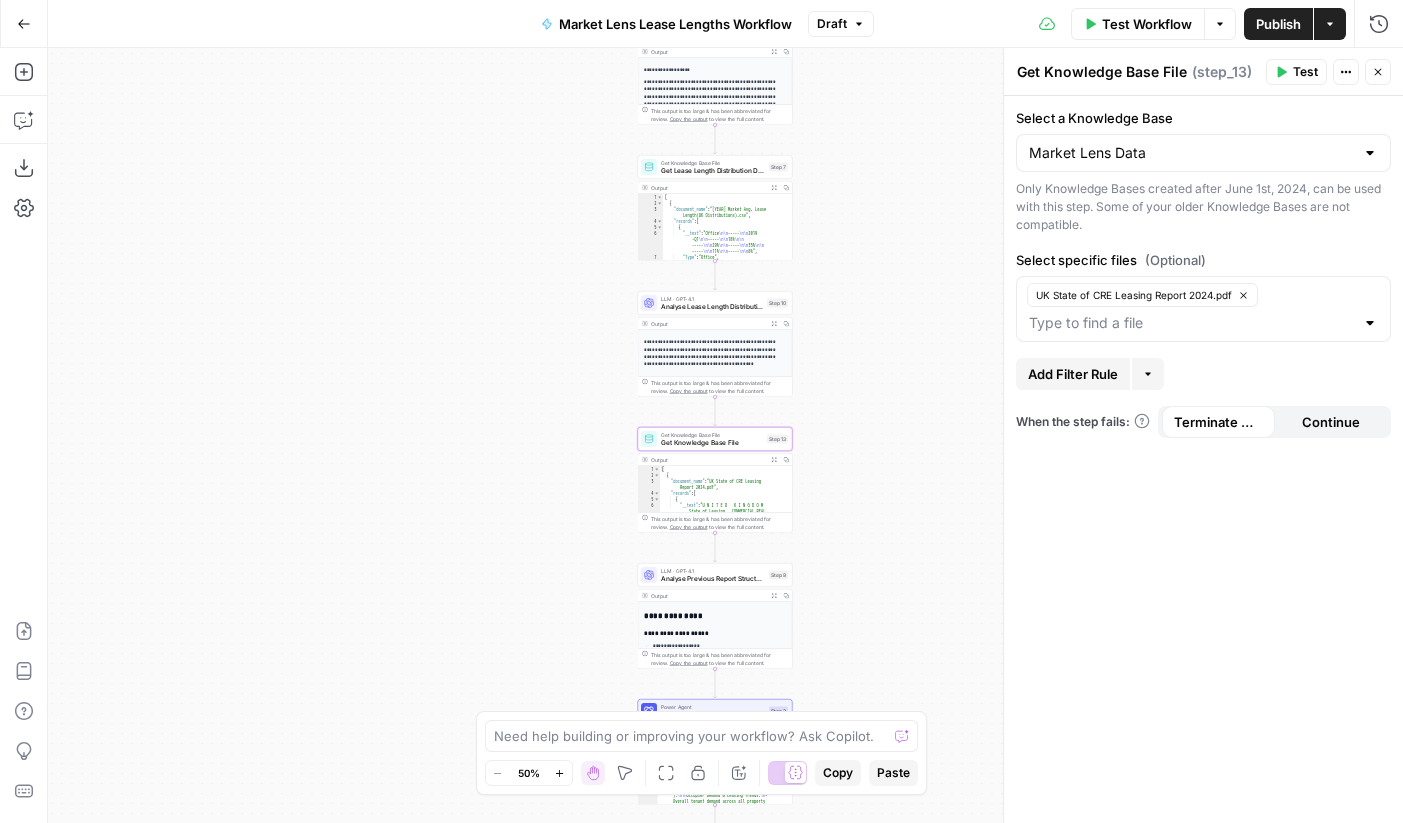 click on "Test" at bounding box center (1305, 72) 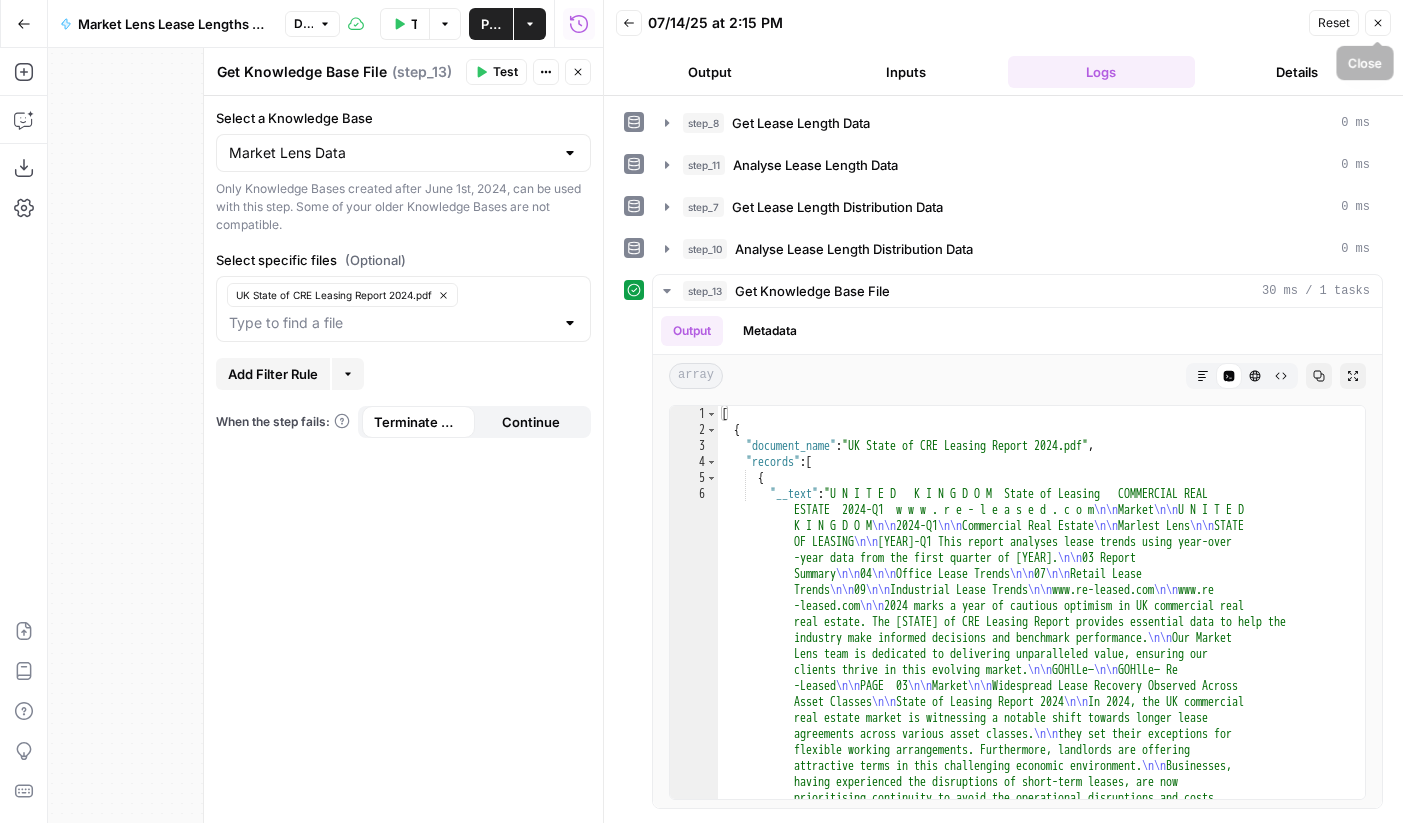 click 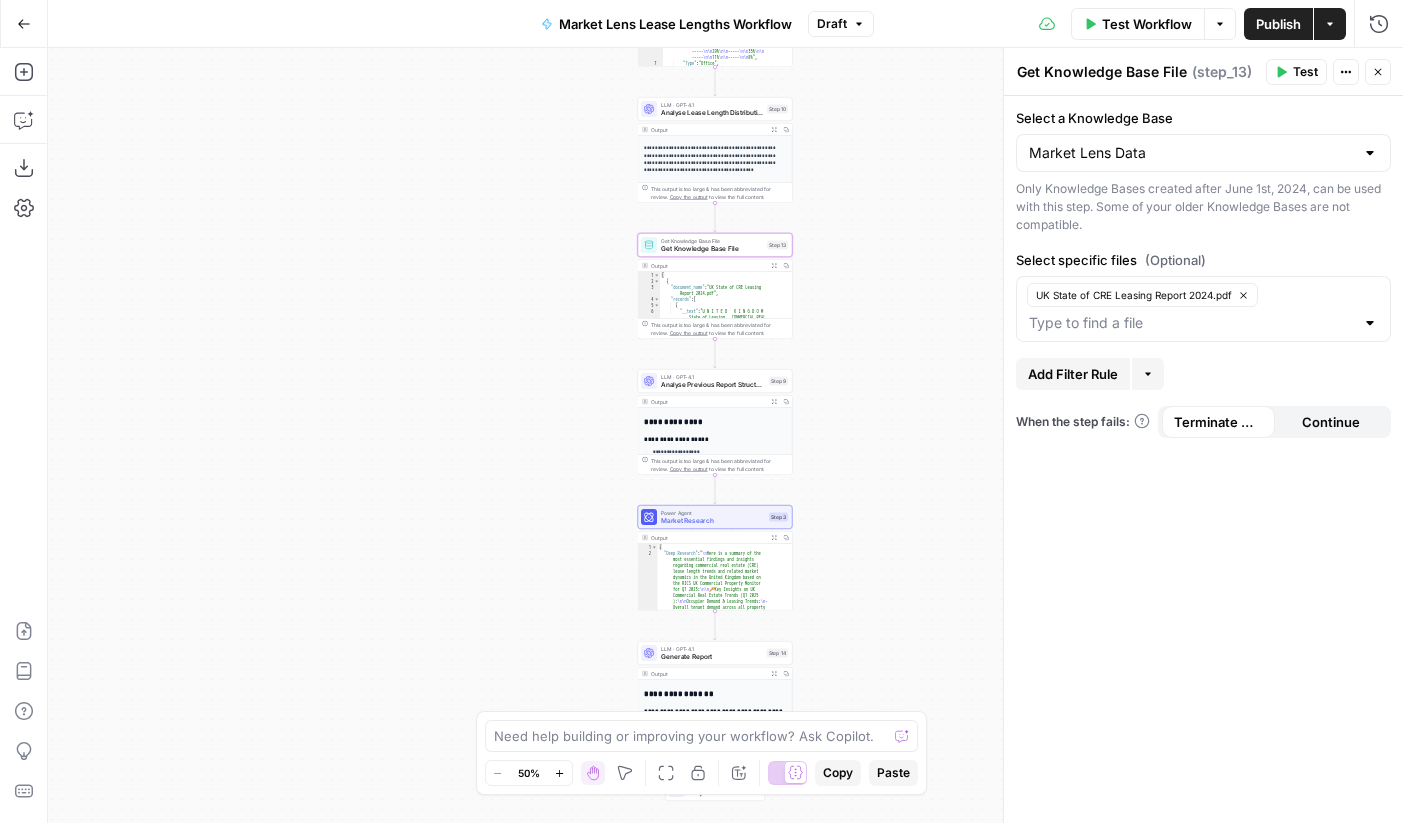 drag, startPoint x: 902, startPoint y: 551, endPoint x: 903, endPoint y: 346, distance: 205.00244 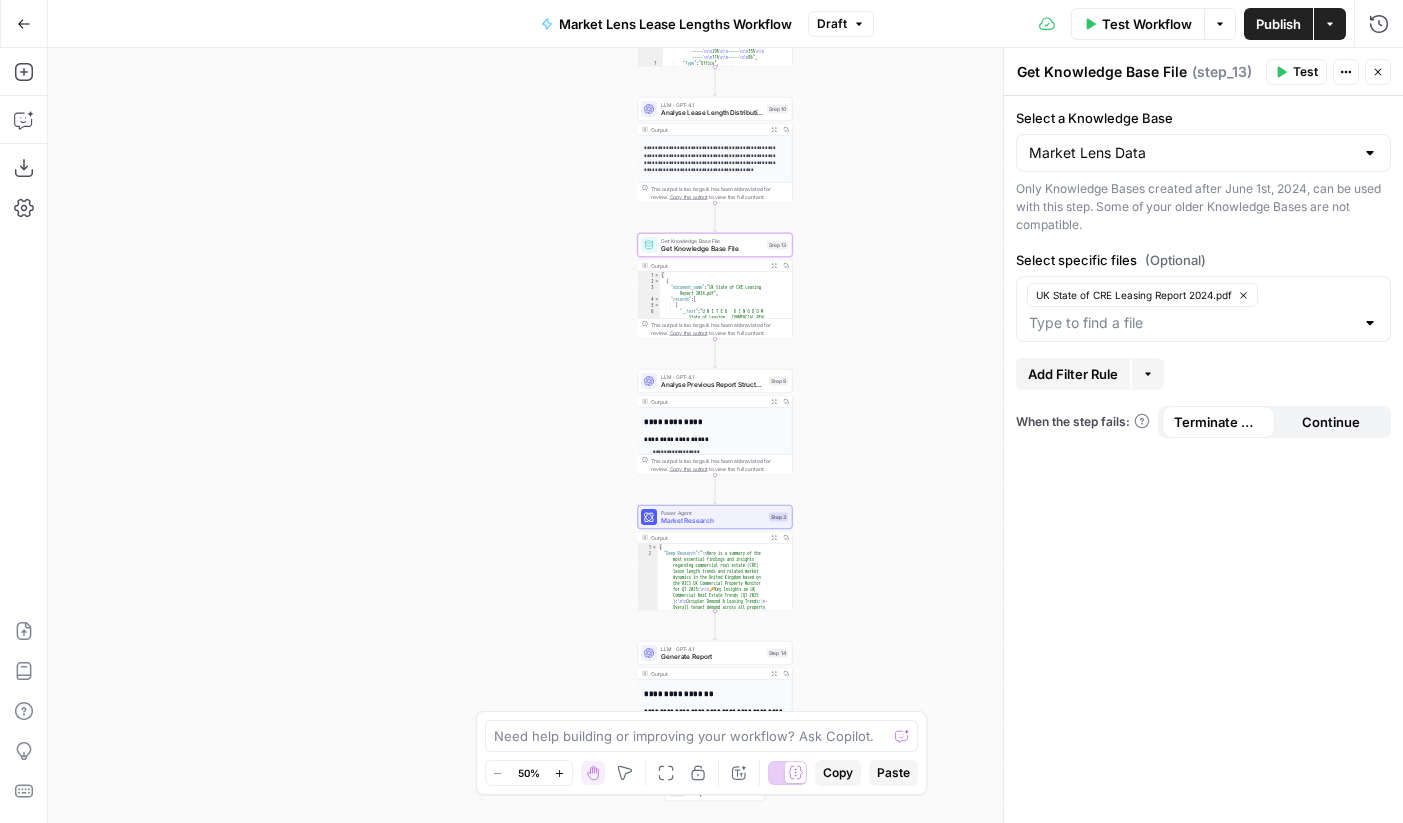 click on "Workflow Set Inputs Inputs Get Knowledge Base File Get Lease Length Data Step 8 Output Expand Output Copy 1 2 3 4 5 6 7 8 9 10 11 12 [    {      "document_name" :  "Market Lens Avg. Lease           Length(UK Figures).csv" ,      "records" :  [         {           "2019" :  68 ,           "2020" :  59 ,           "2021" :  62 ,           "2022" :  48 ,           "2023" :  46 ,           "2024" :  43 ,           "2025" :  40 ,     XXXXXXXXXXXXXXXXXXXXXXXXXXXXXXXXXXXXXXXXXXXXXXXXXXXXXXXXXXXXXXXXXXXXXXXXXXXXXXXXXXXXXXXXXXXXXXXXXXXXXXXXXXXXXXXXXXXXXXXXXXXXXXXXXXXXXXXXXXXXXXXXXXXXXXXXXXXXXXXXXXXXXXXXXXXXXXXXXXXXXXXXXXXXXXXXXXXXXXXXXXXXXXXXXXXXXXXXXXXXXXXXXXXXXXXXXXXXXXXXXXXXXXXXXXXXXXXXXXXXXXXXXXXXXXXXXXXXXXXXXXXXXXXXXXXXXXXXXXXXXXXXXXXXXXXXXXXXXXXXXXXXXXXXXXXXXXXXXXXXXXXXXXXXXXXXXXXXXXXXXXXXXXXXXXXXXXXXXXXXXXXXXXXXXXXXXXXXXXXXXXXXXXXXXXXXXXXXXXXXXXXXXXXXXXXXXXXXXXXXXXXXXXXXXXXXXXXXXXXXXXXXXXXXXXXXXXXXXXXXXXXXXXXXXXXXXXXXXXXXXXXXXXXXXXXX LLM · GPT-4.1 Analyse Lease Length Data Step 11 Output Copy     1 2" at bounding box center [725, 435] 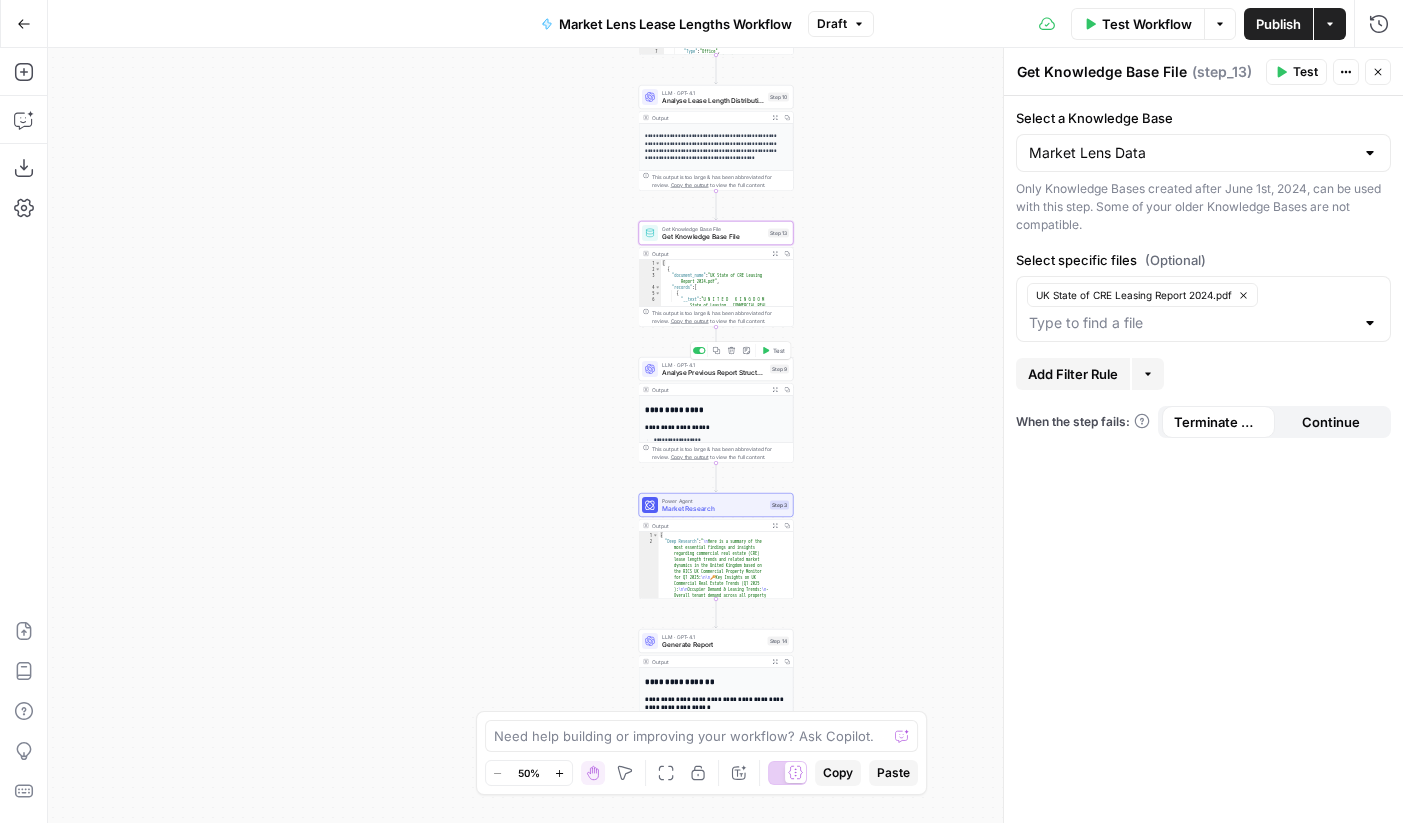 click on "LLM · GPT-4.1 Analyse Previous Report Structure and Findings To Generate a brief for Updated Report Step 9 Copy step Delete step Add Note Test" at bounding box center [716, 369] 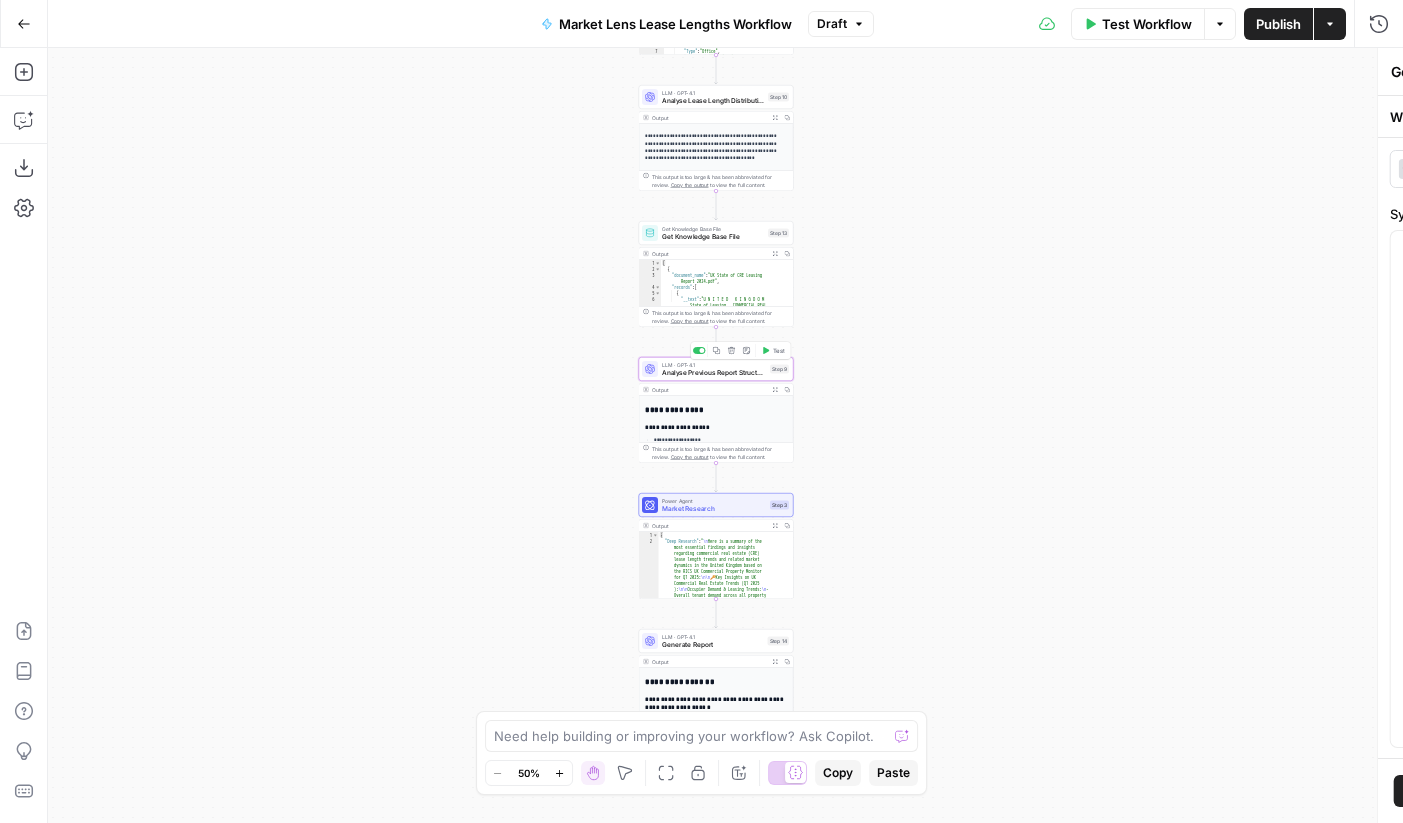 type on "Analyse Previous Report Structure and Findings To Generate a brief for Updated Report" 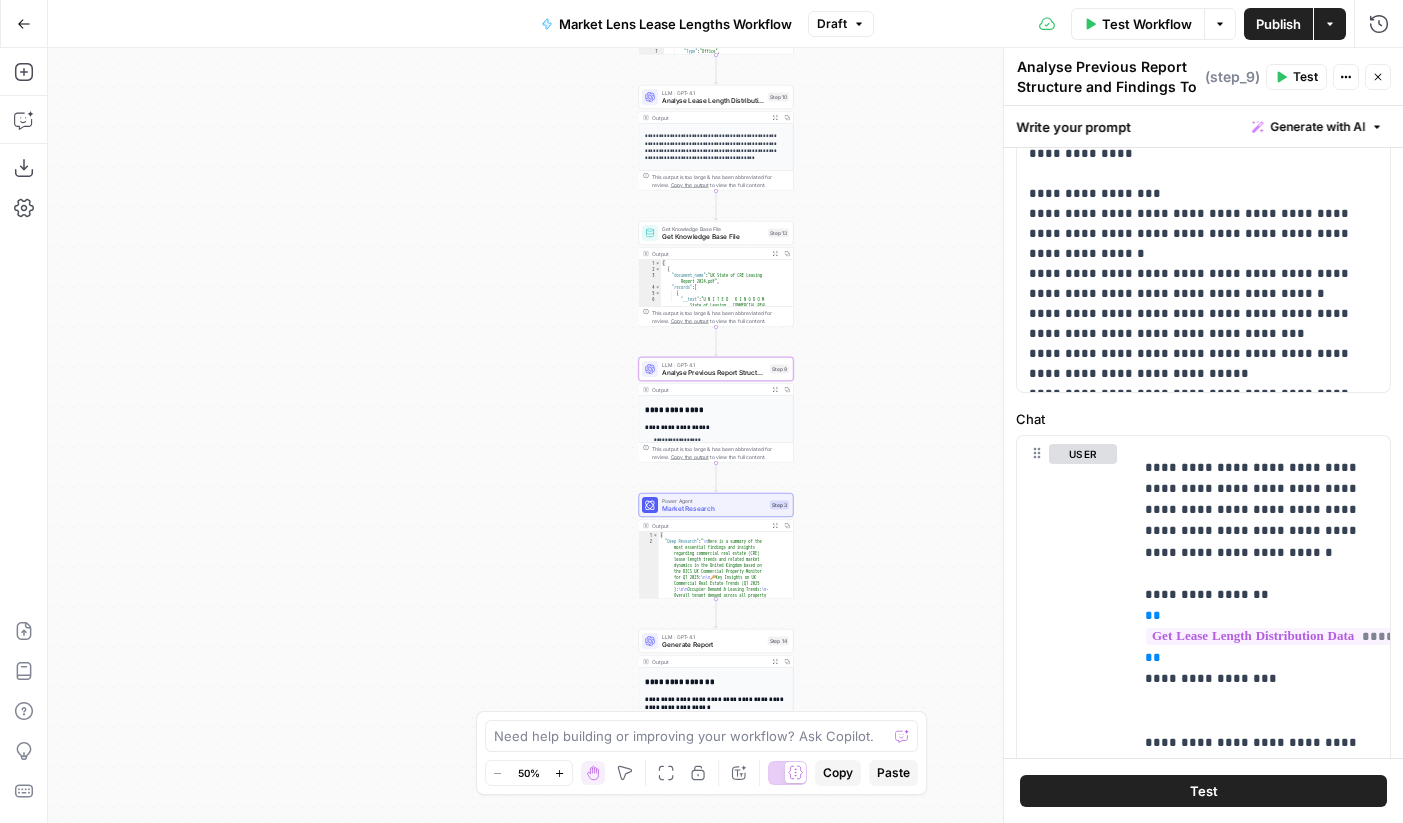 scroll, scrollTop: 342, scrollLeft: 0, axis: vertical 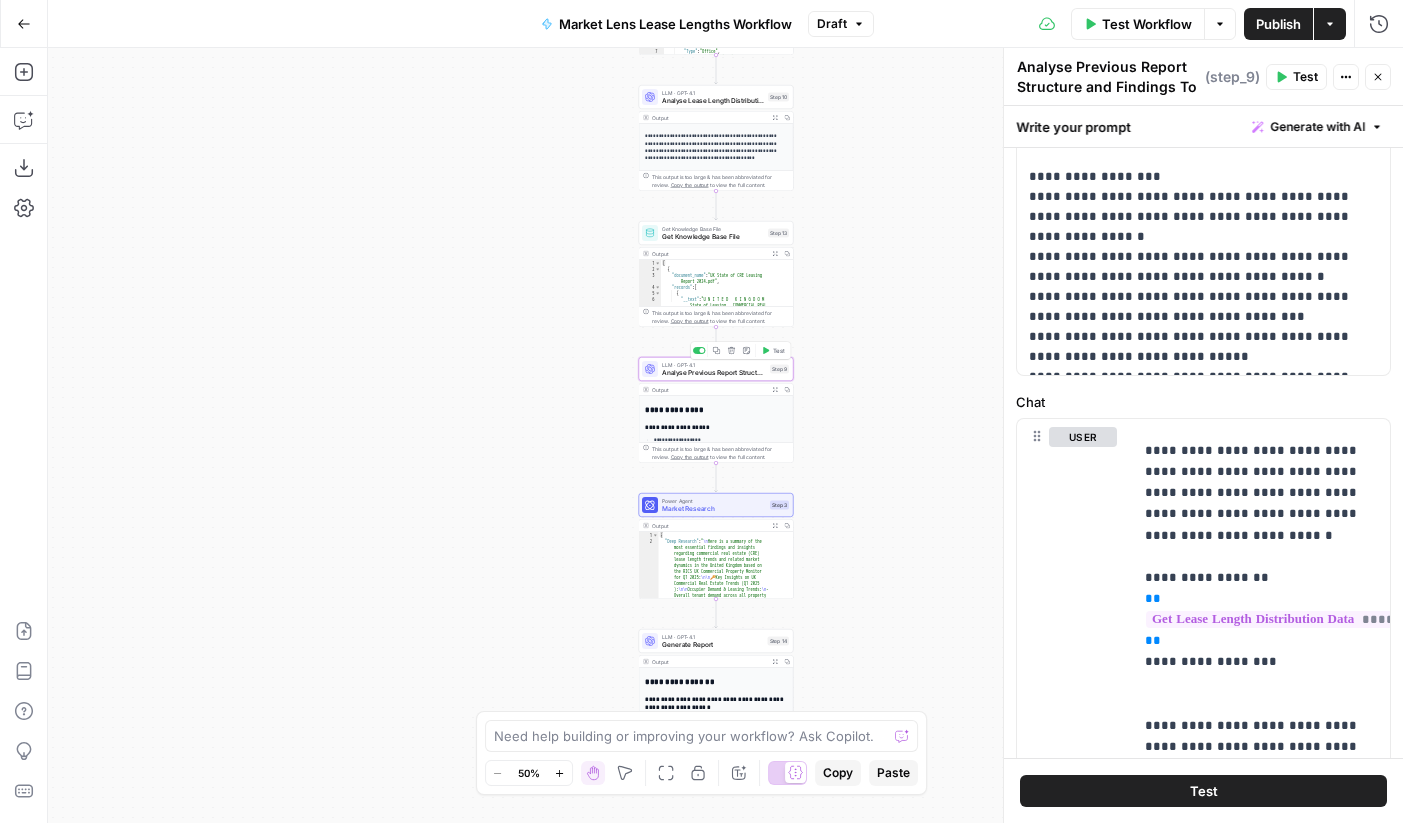 click on "Test" at bounding box center [779, 350] 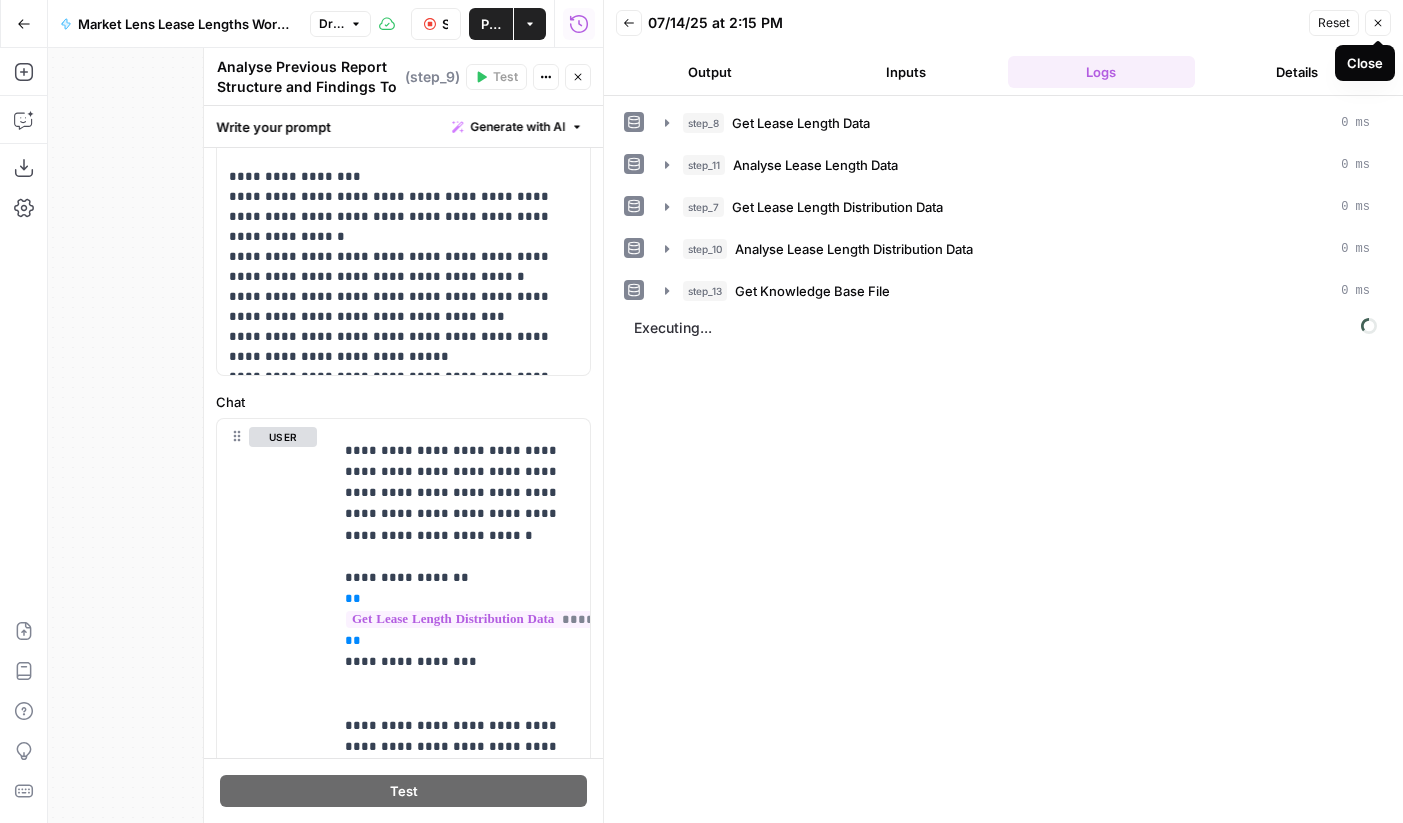 click on "Close" at bounding box center (1378, 23) 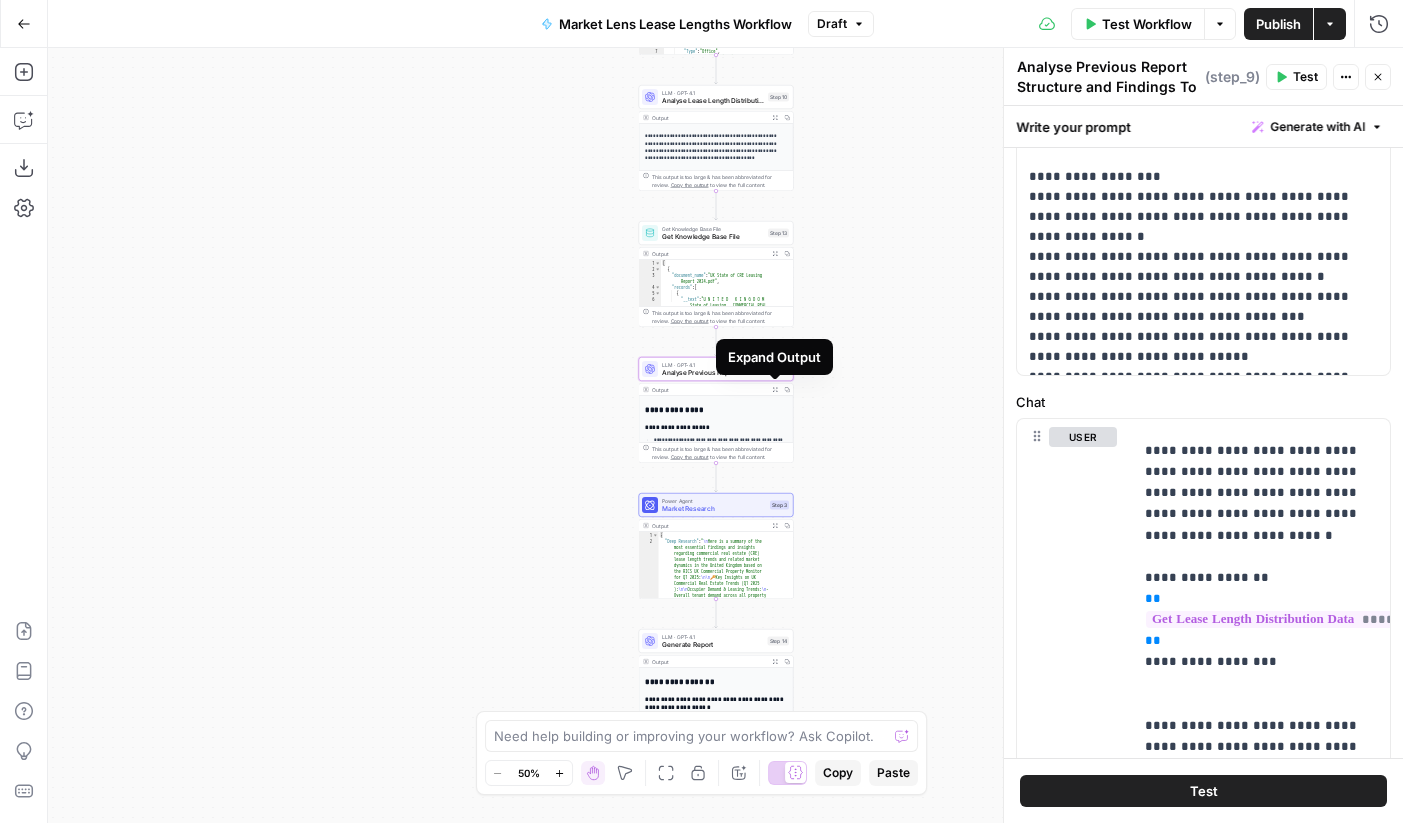 click on "Expand Output" at bounding box center [777, 389] 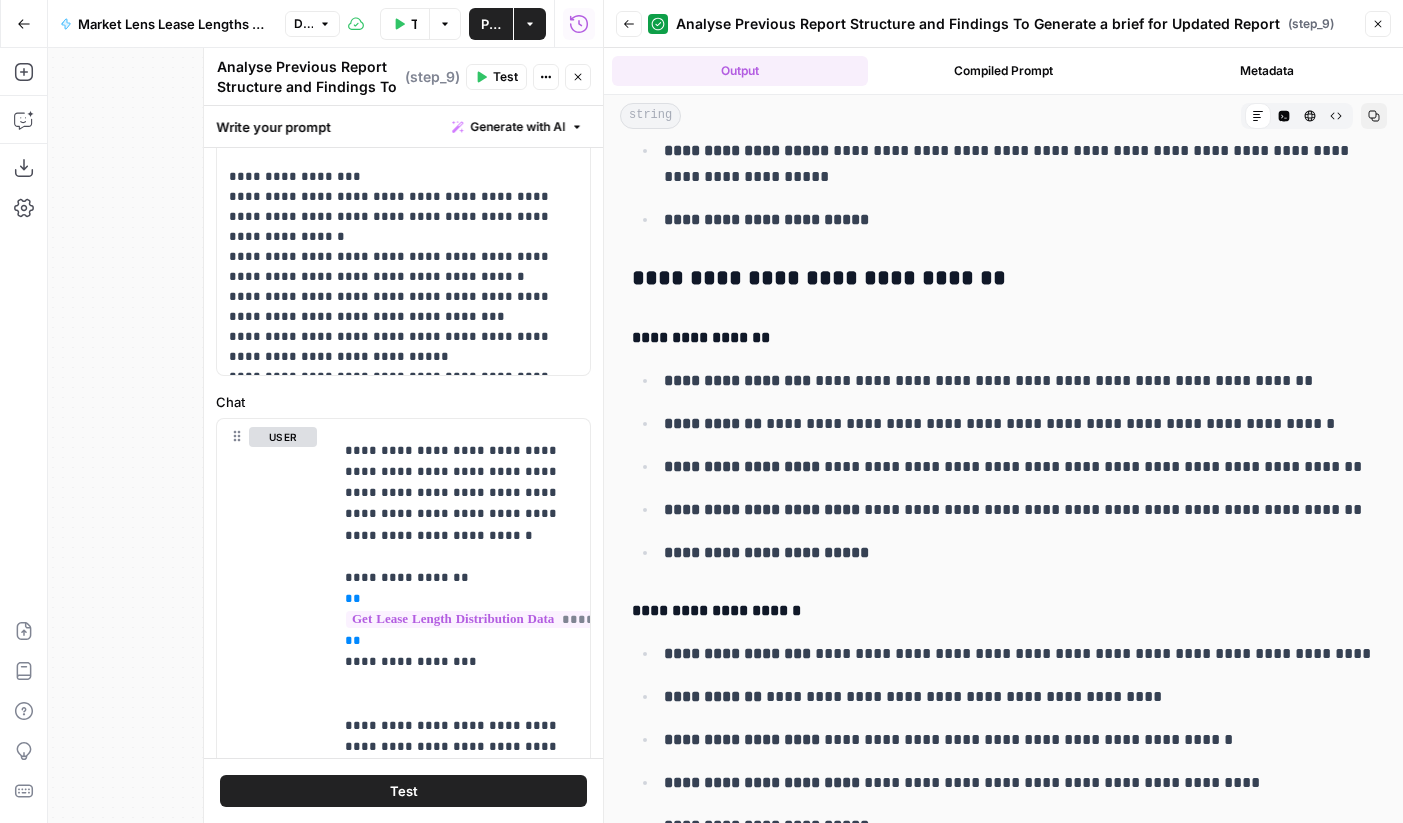 scroll, scrollTop: 560, scrollLeft: 0, axis: vertical 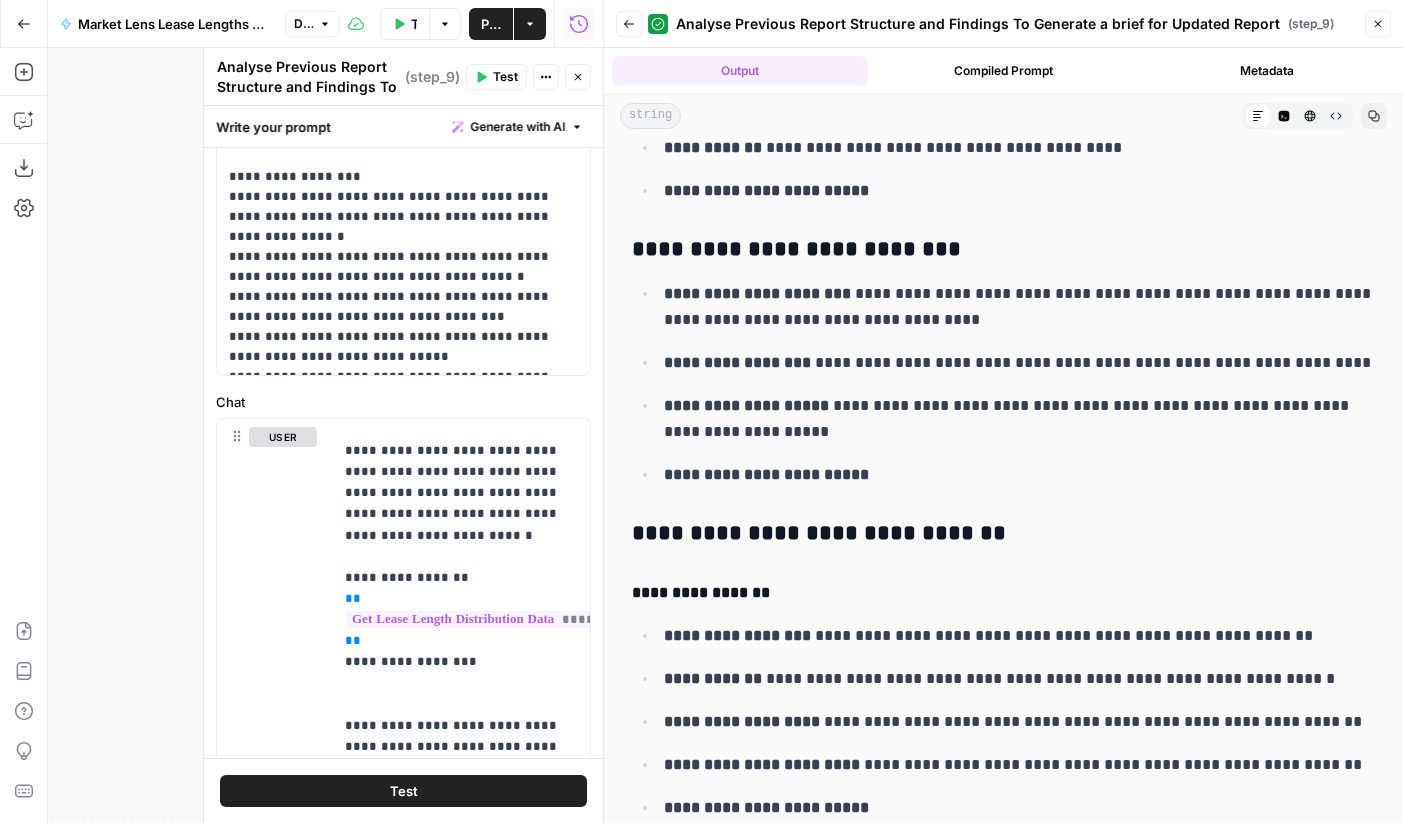 click 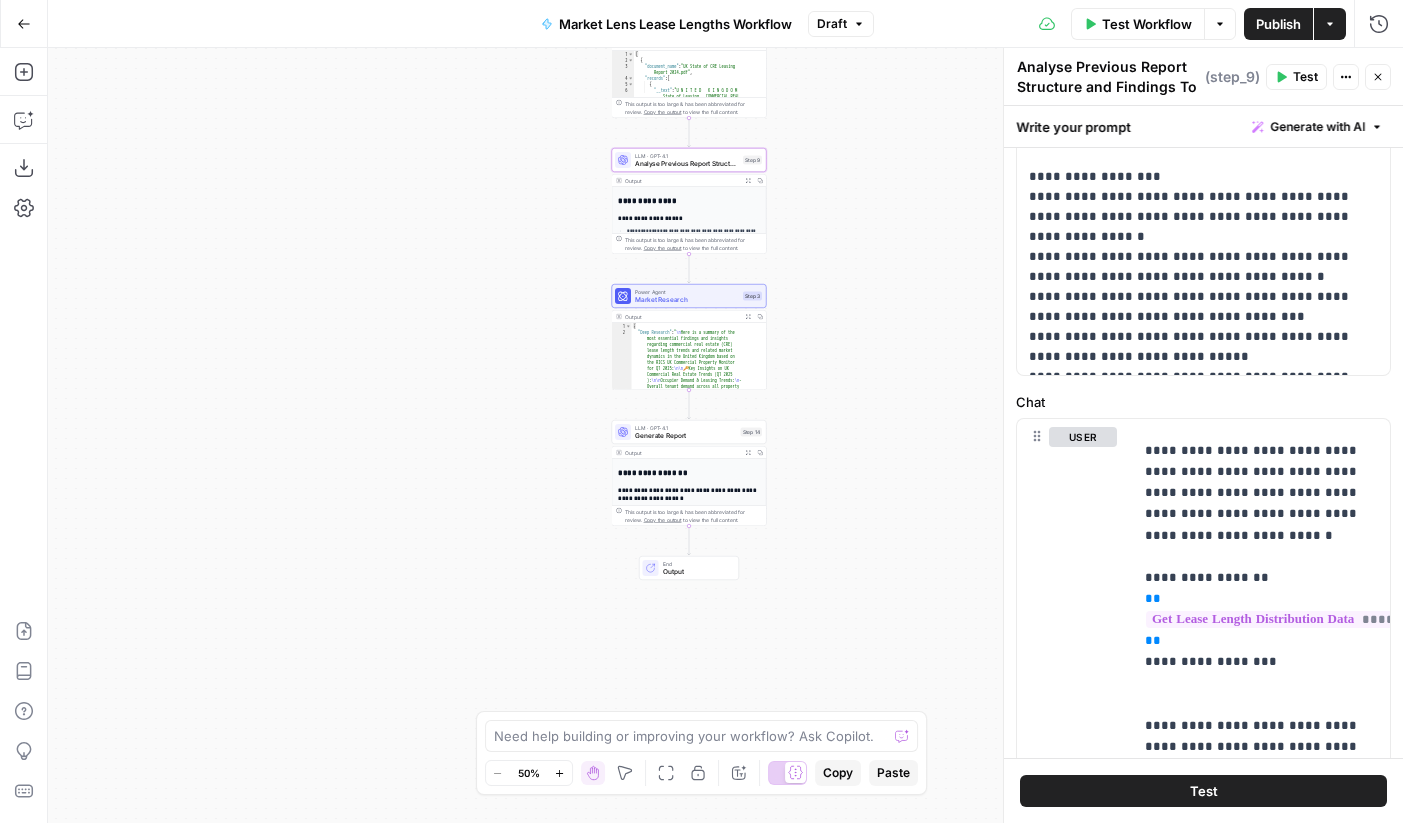drag, startPoint x: 916, startPoint y: 569, endPoint x: 889, endPoint y: 360, distance: 210.7368 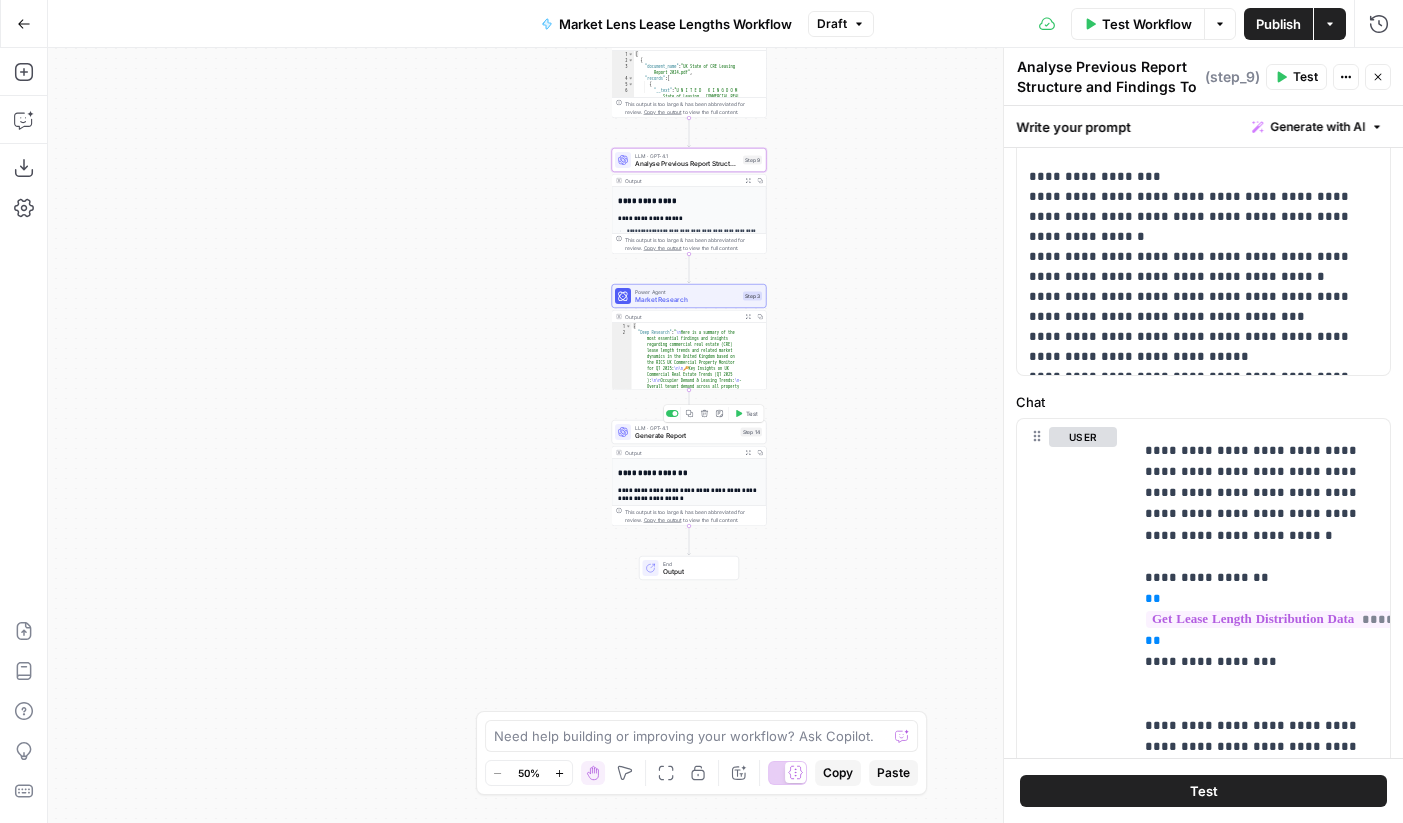 click on "Generate Report" at bounding box center [686, 436] 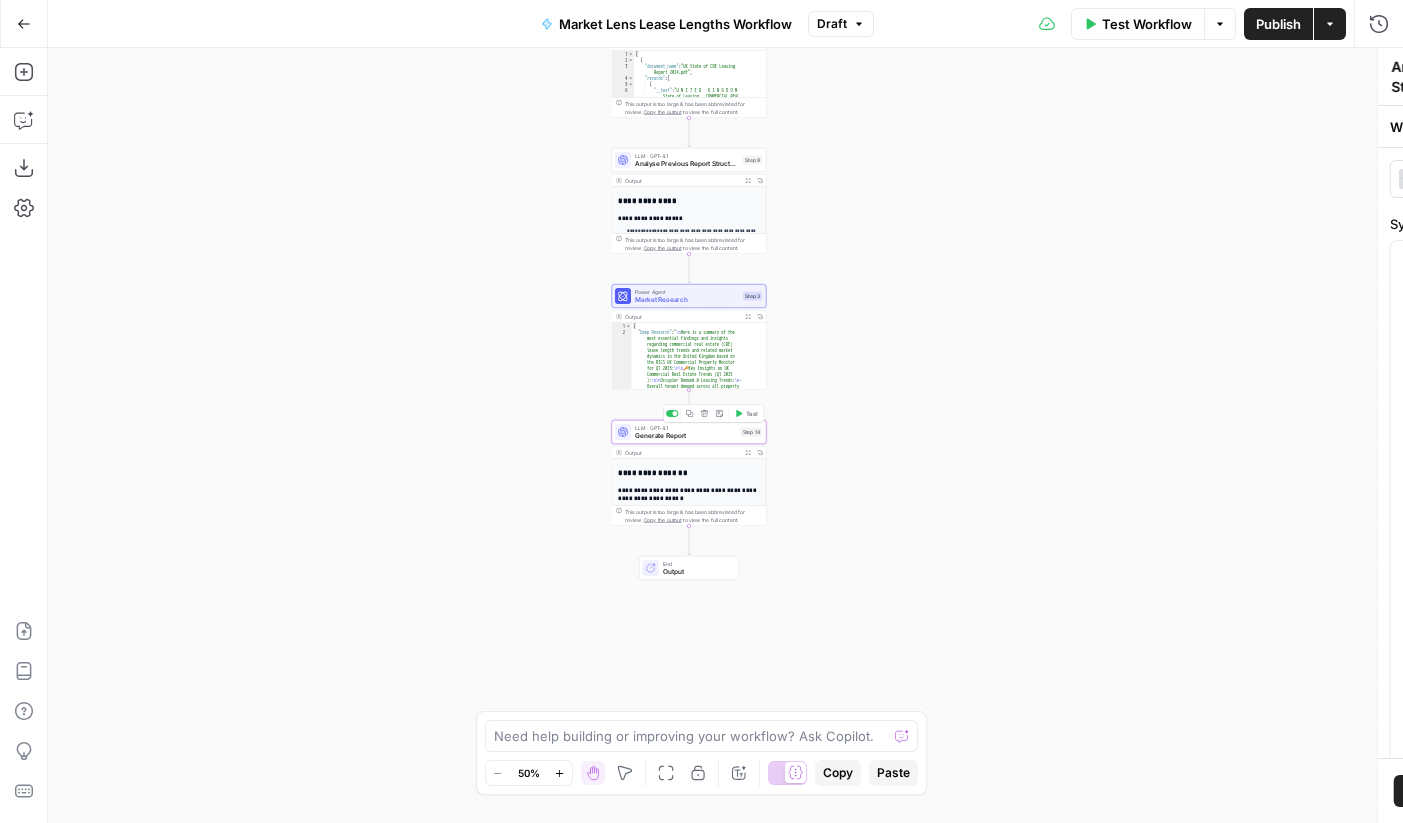 type on "Generate Report" 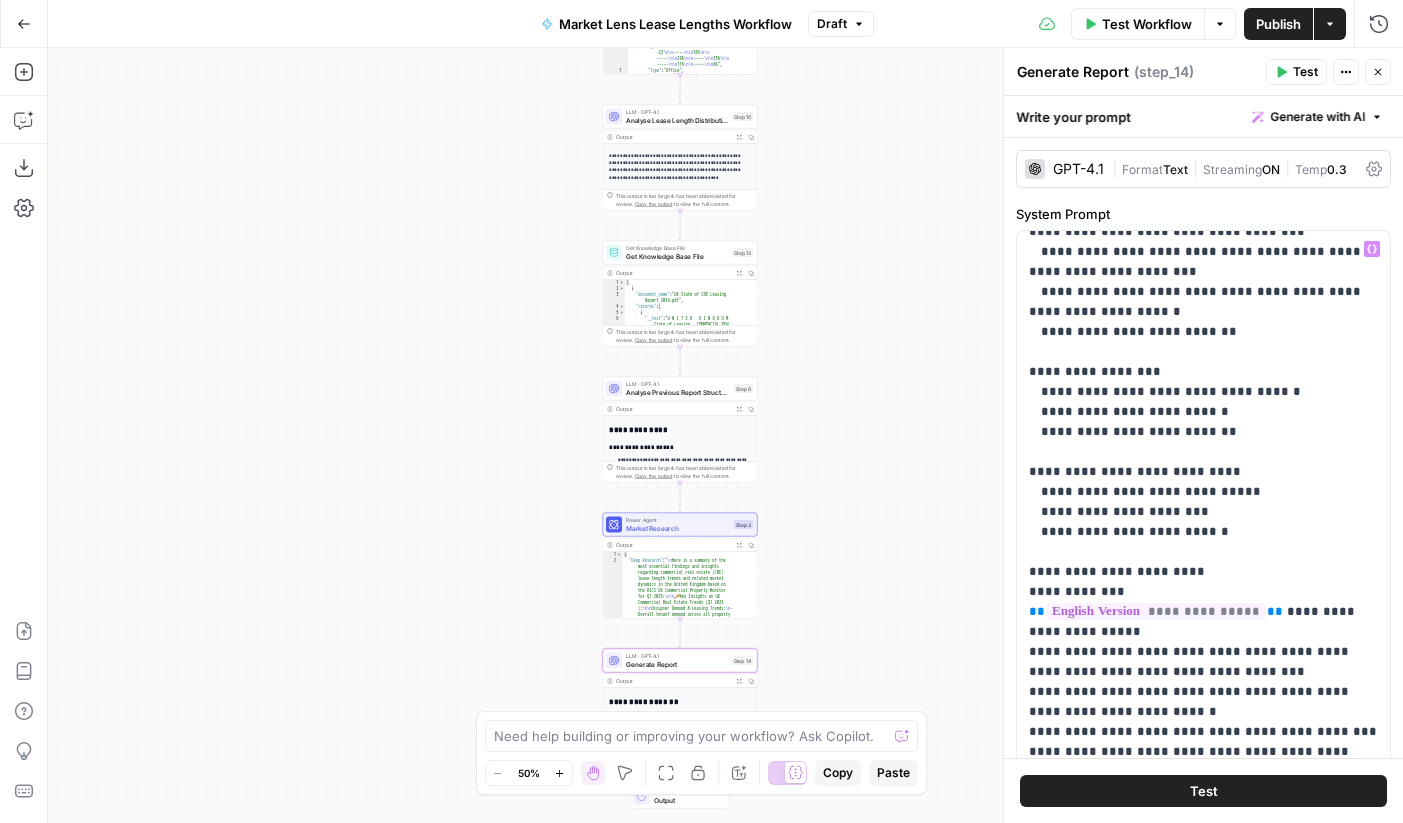 scroll, scrollTop: 2761, scrollLeft: 0, axis: vertical 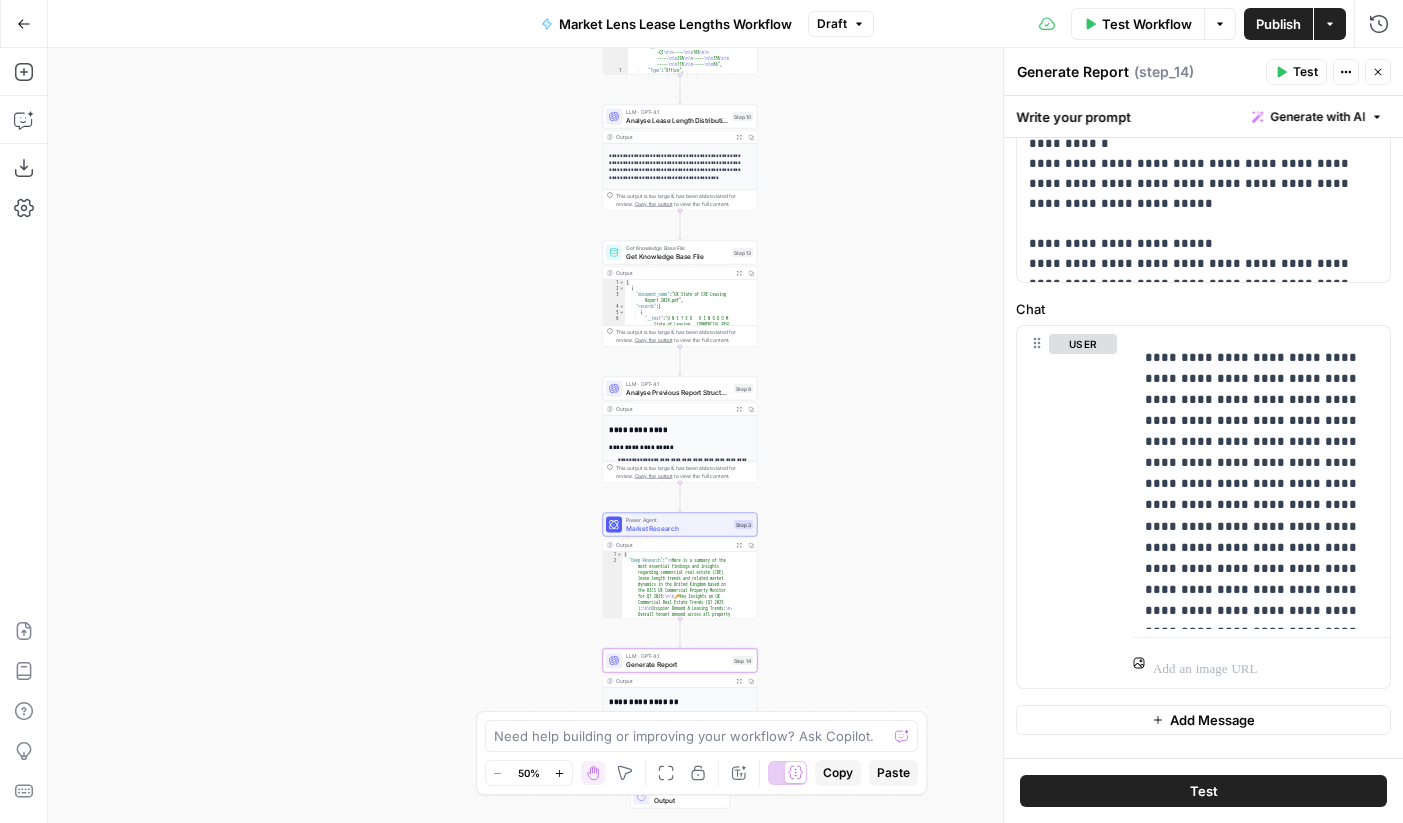 click on "Test" at bounding box center (1305, 72) 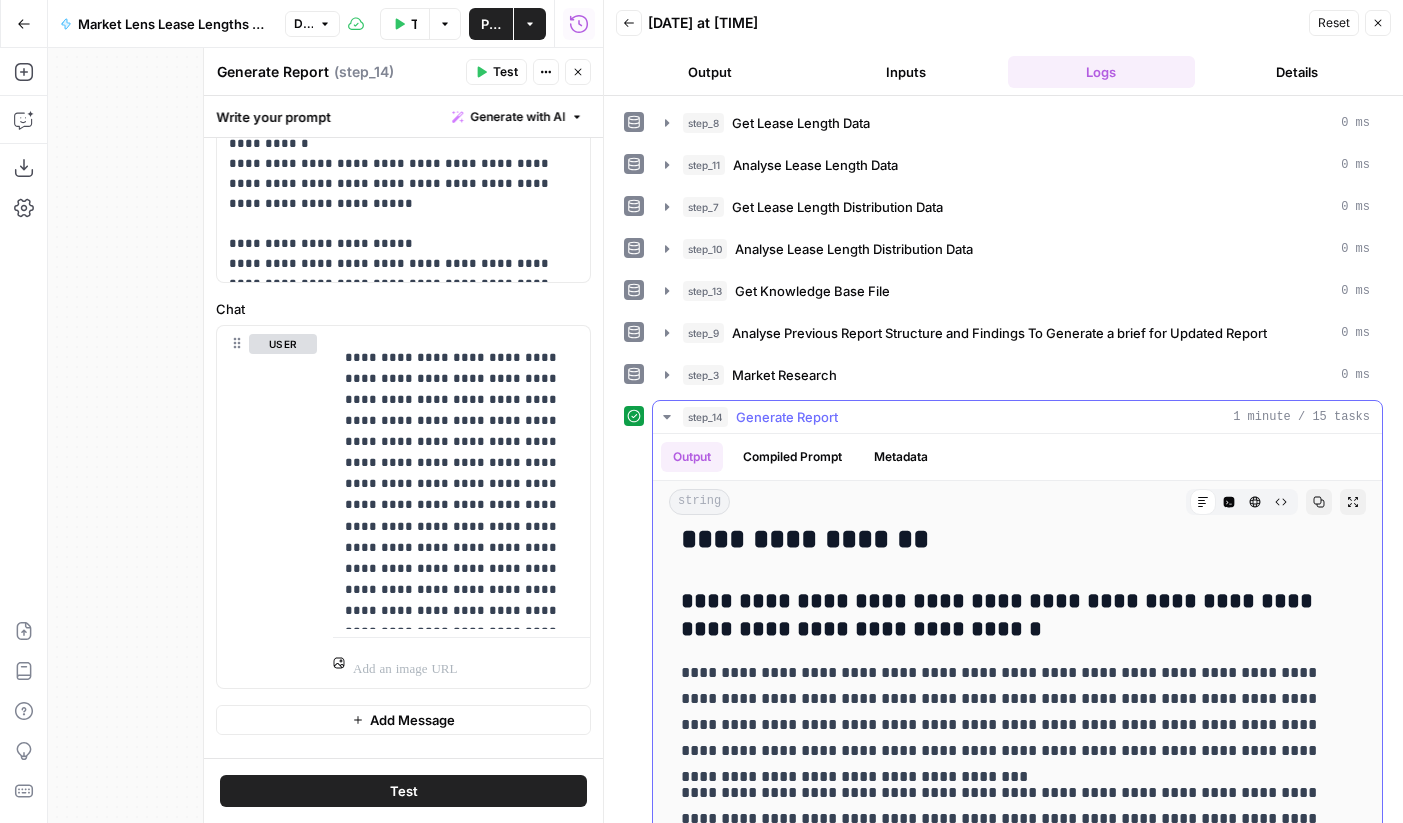 scroll, scrollTop: 0, scrollLeft: 0, axis: both 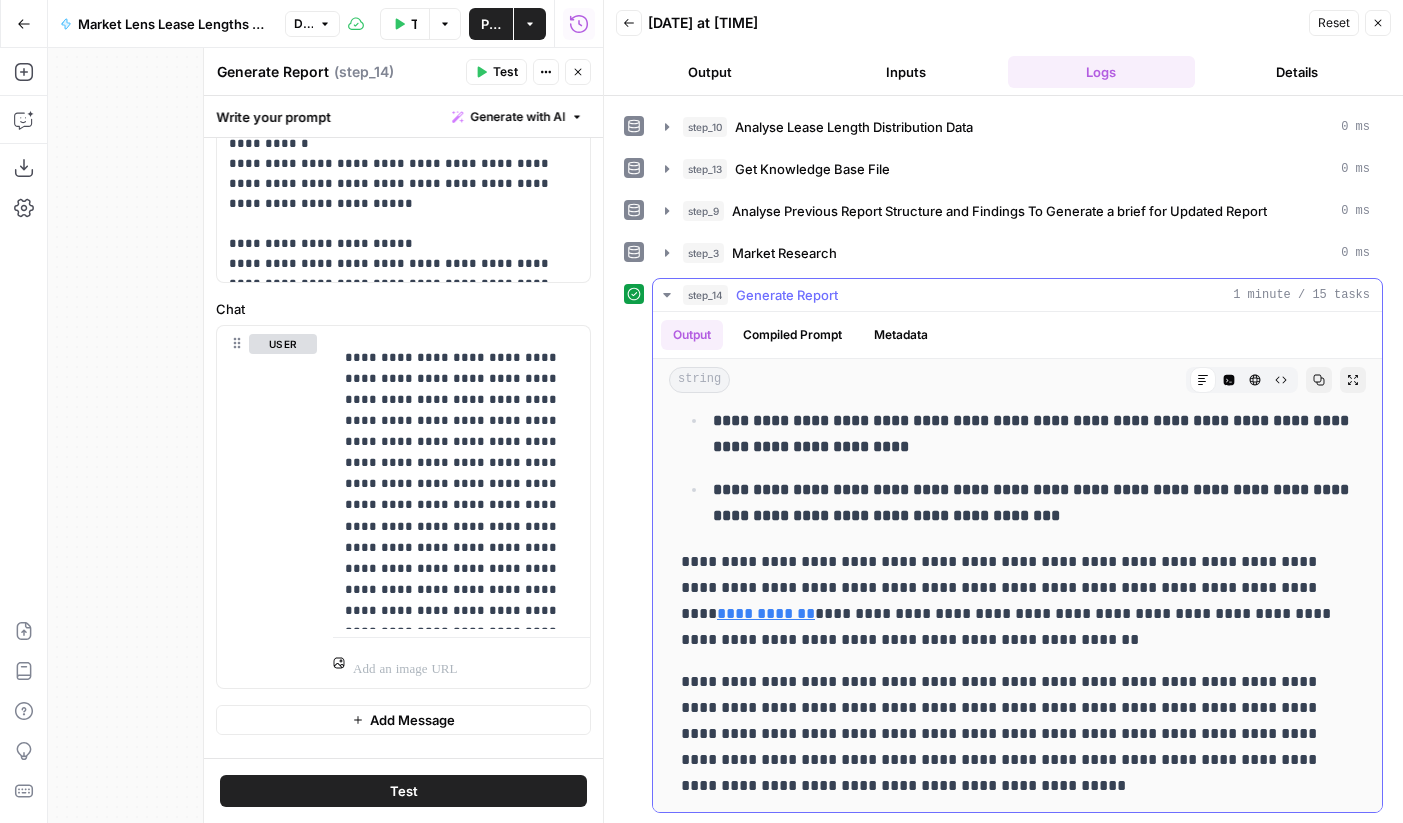 click 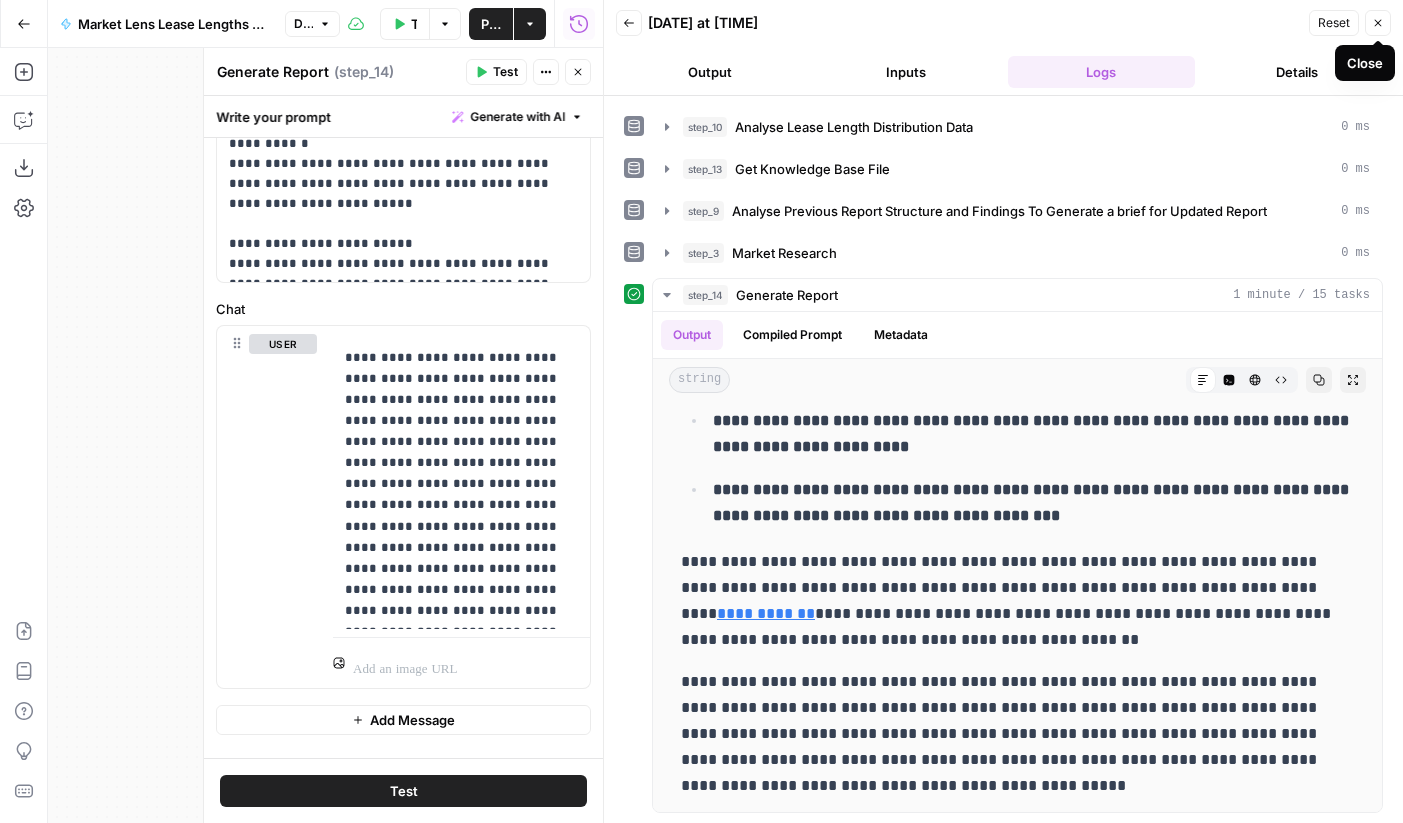 click 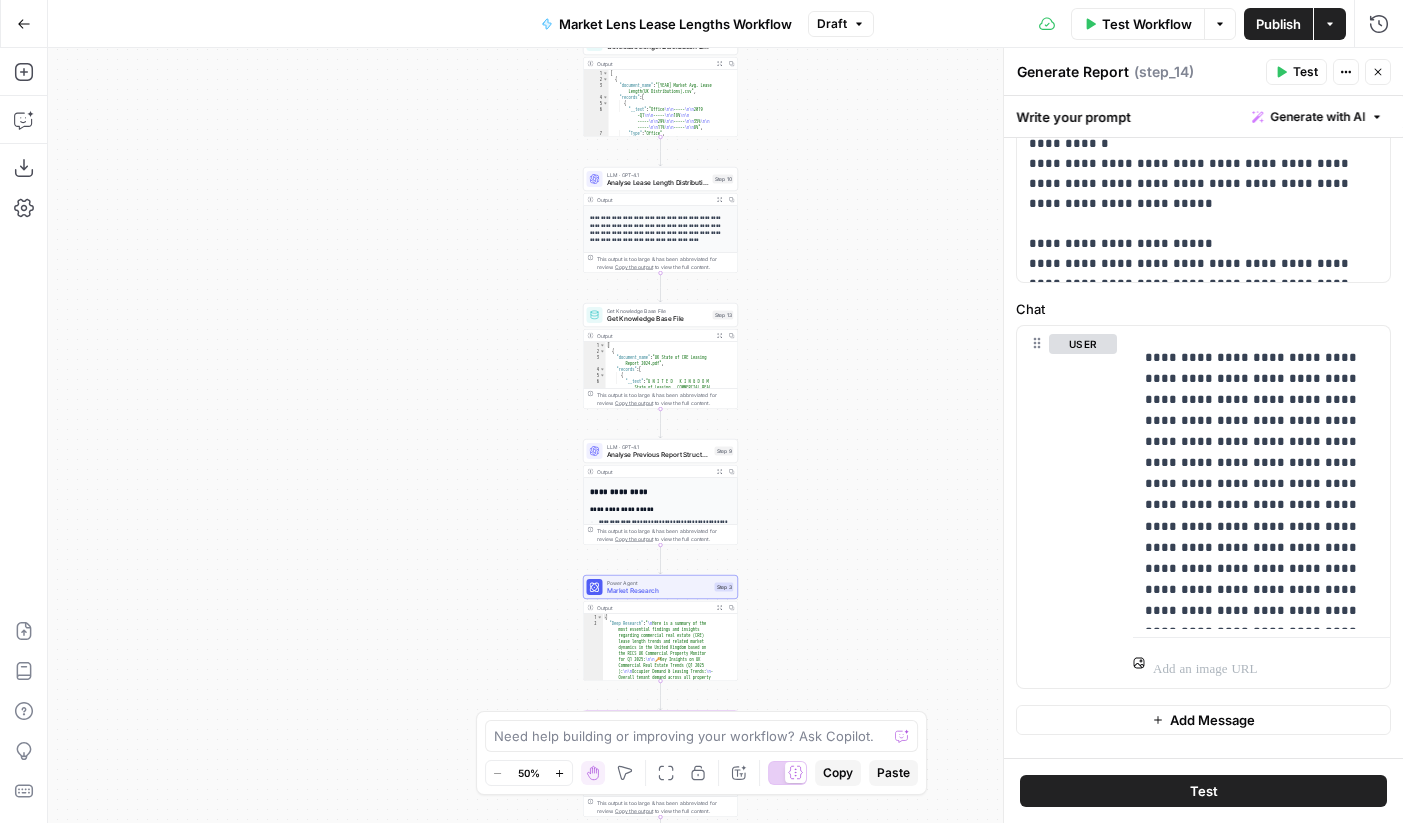 drag, startPoint x: 518, startPoint y: 223, endPoint x: 411, endPoint y: 548, distance: 342.16077 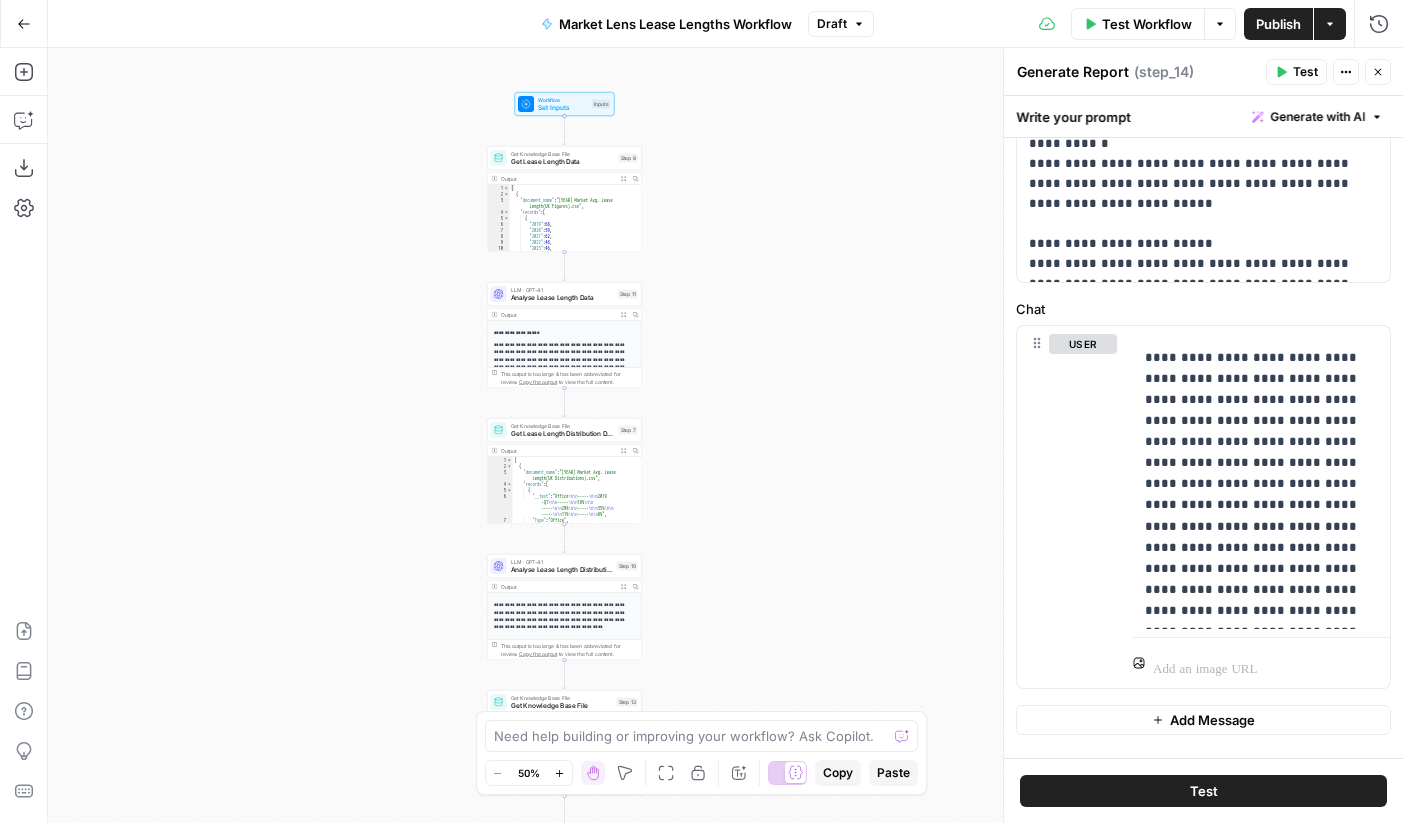 drag, startPoint x: 377, startPoint y: 359, endPoint x: 357, endPoint y: 579, distance: 220.90723 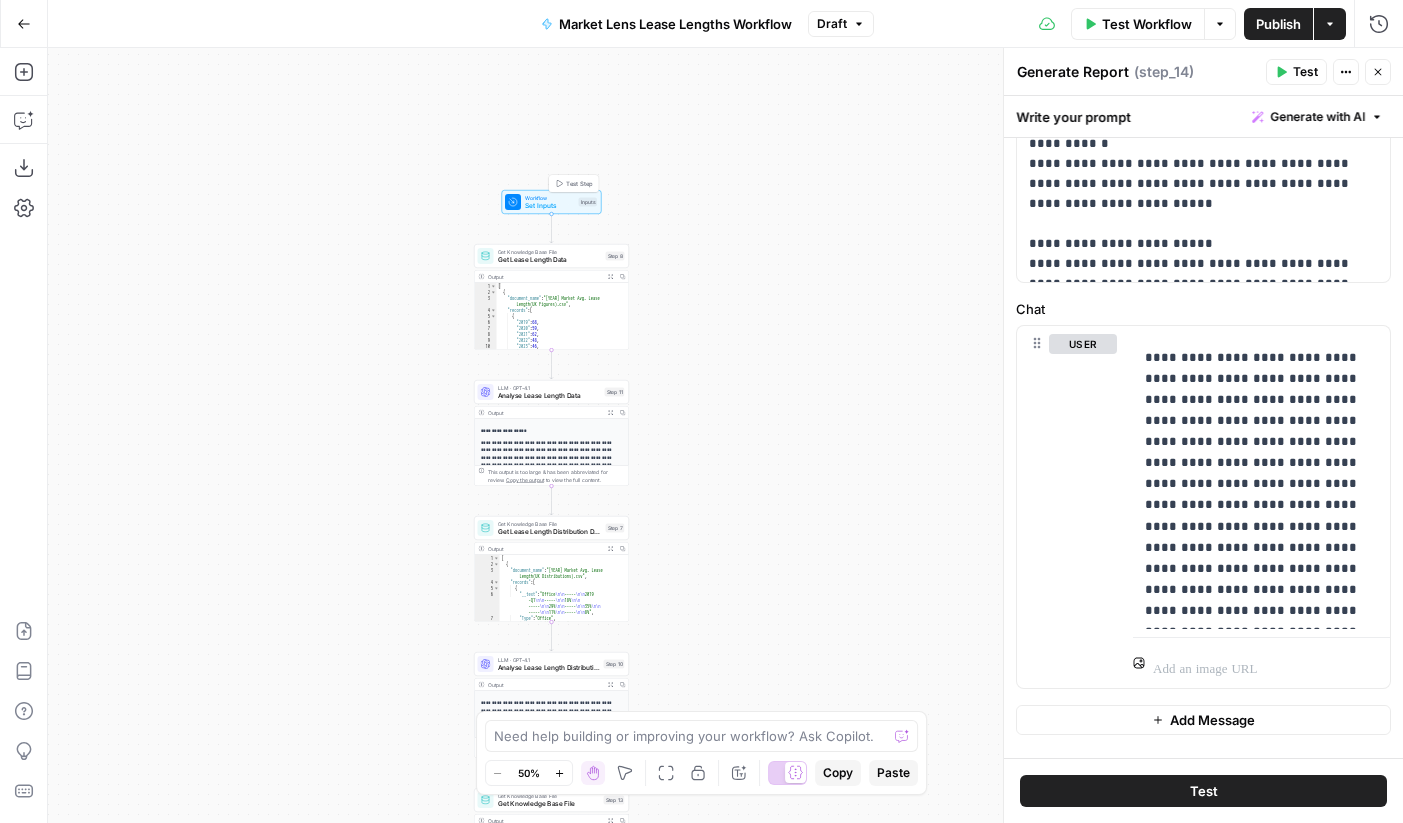 click on "Set Inputs" at bounding box center (550, 206) 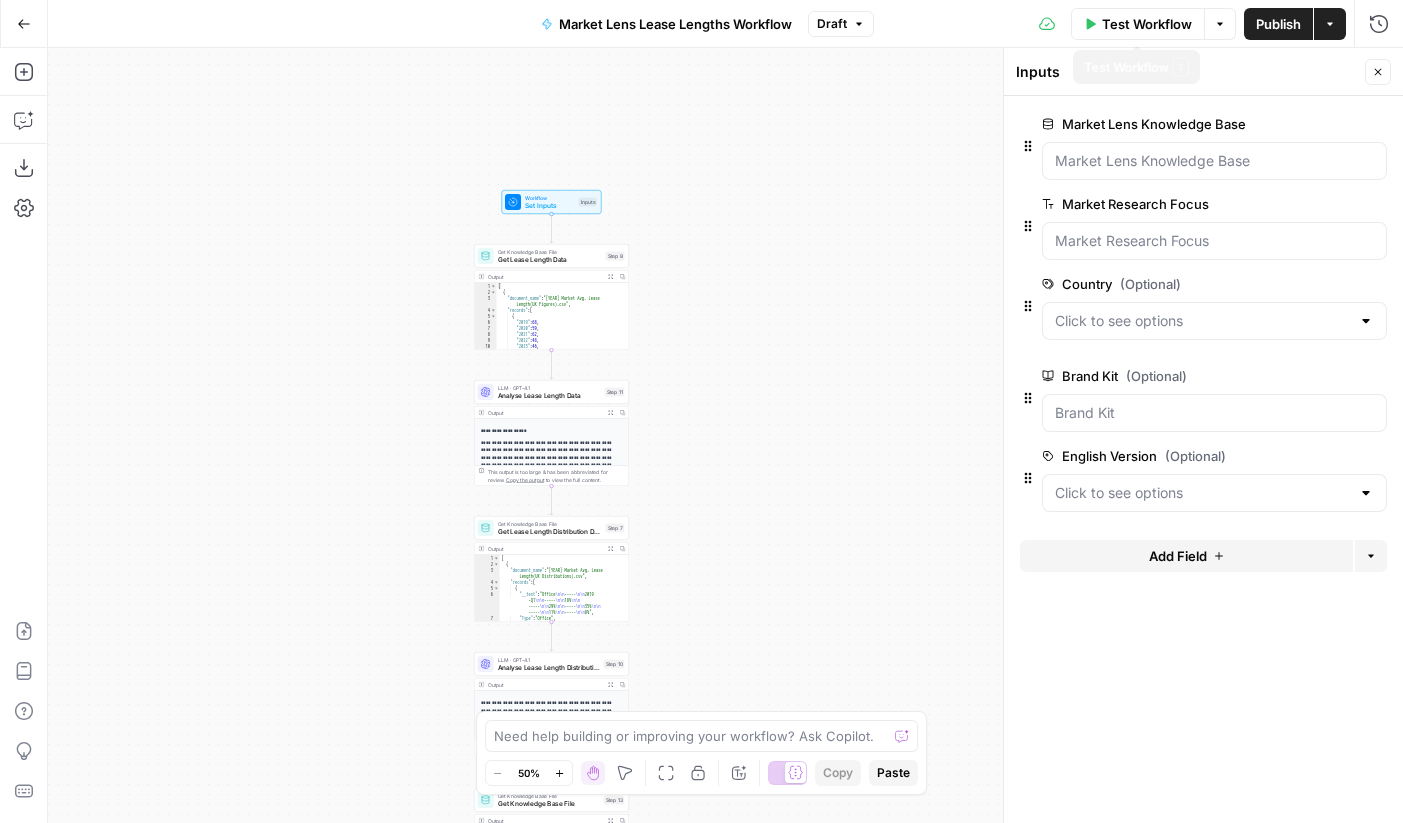 click on "Test Workflow" at bounding box center [1147, 24] 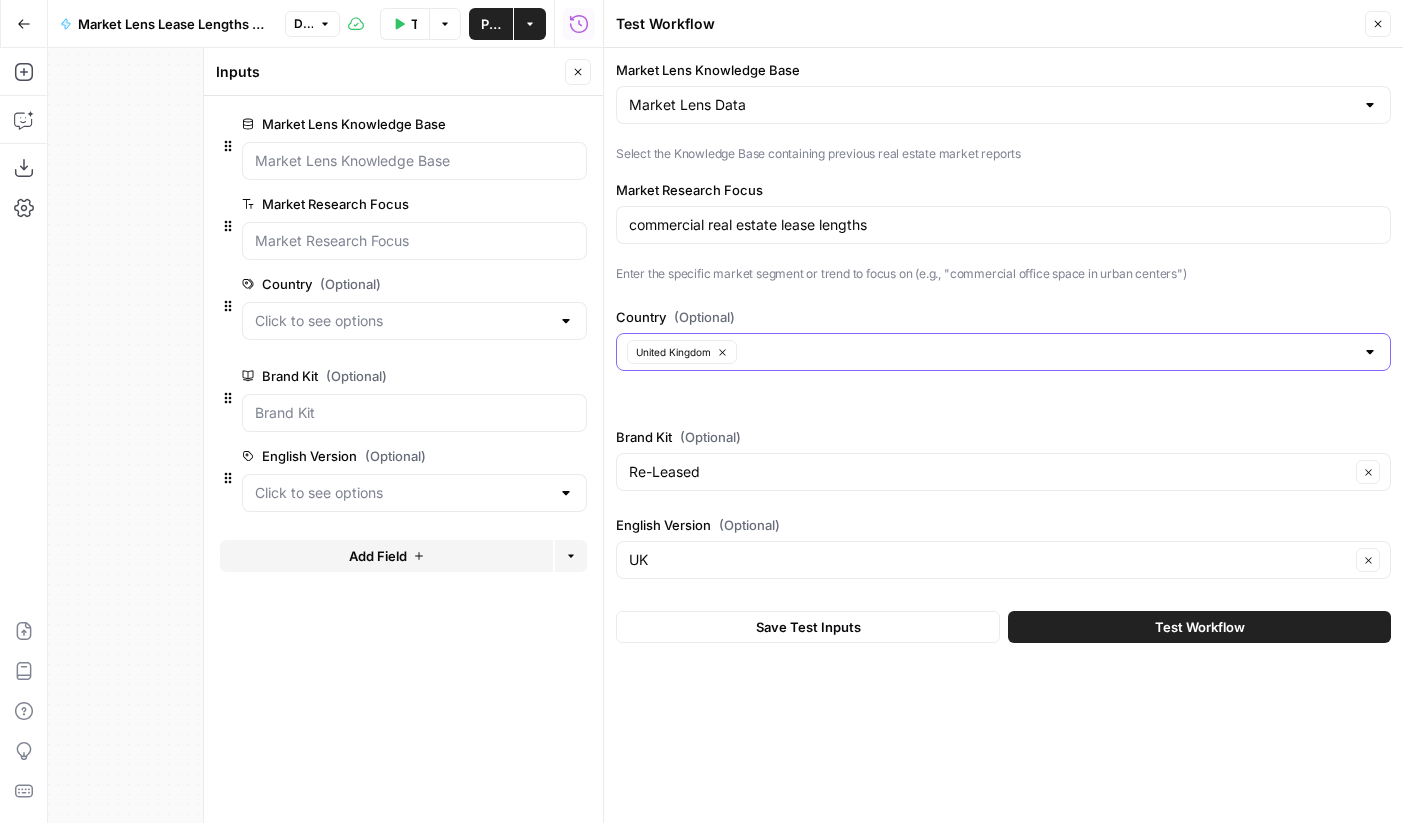 click 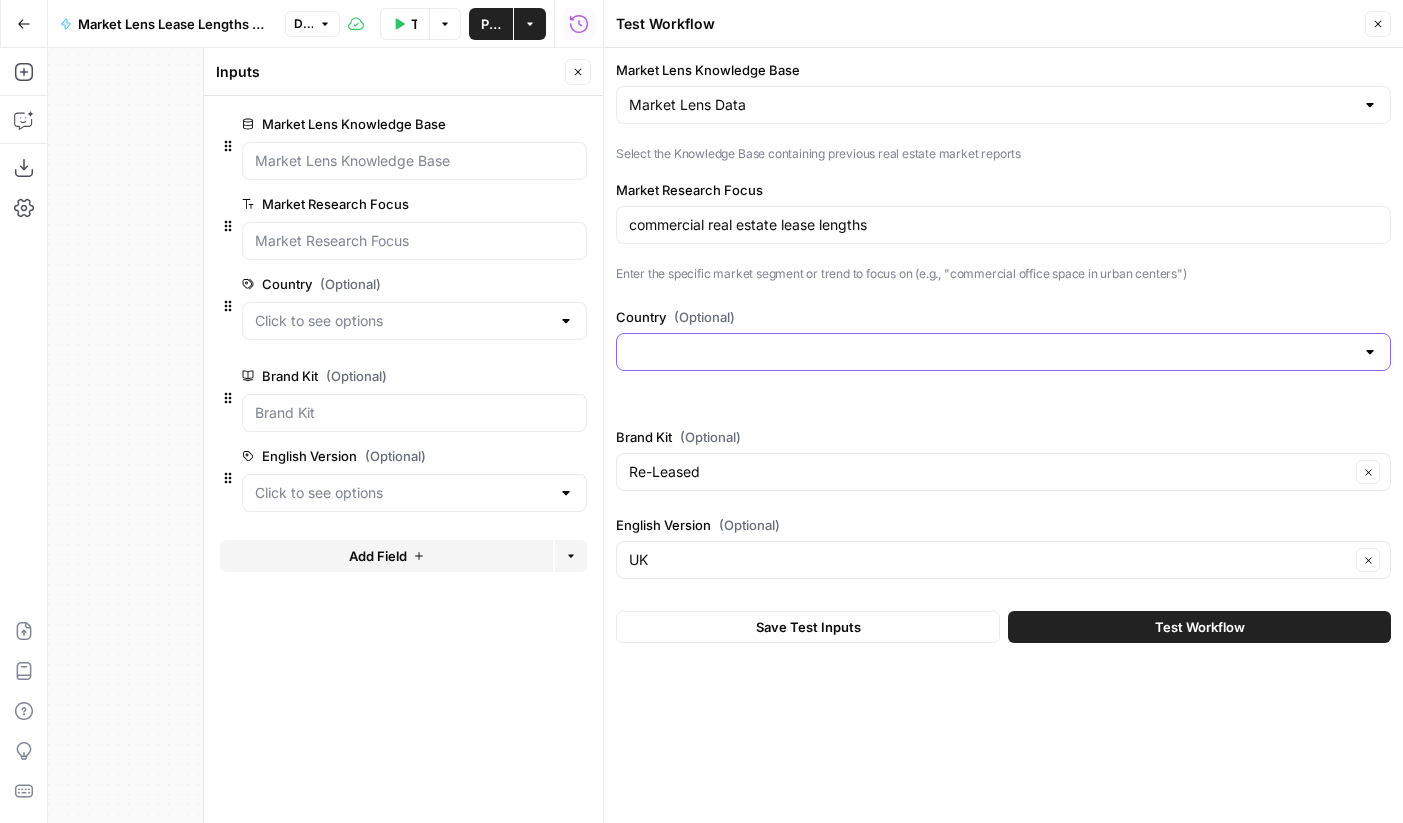 click on "Country   (Optional)" at bounding box center (991, 352) 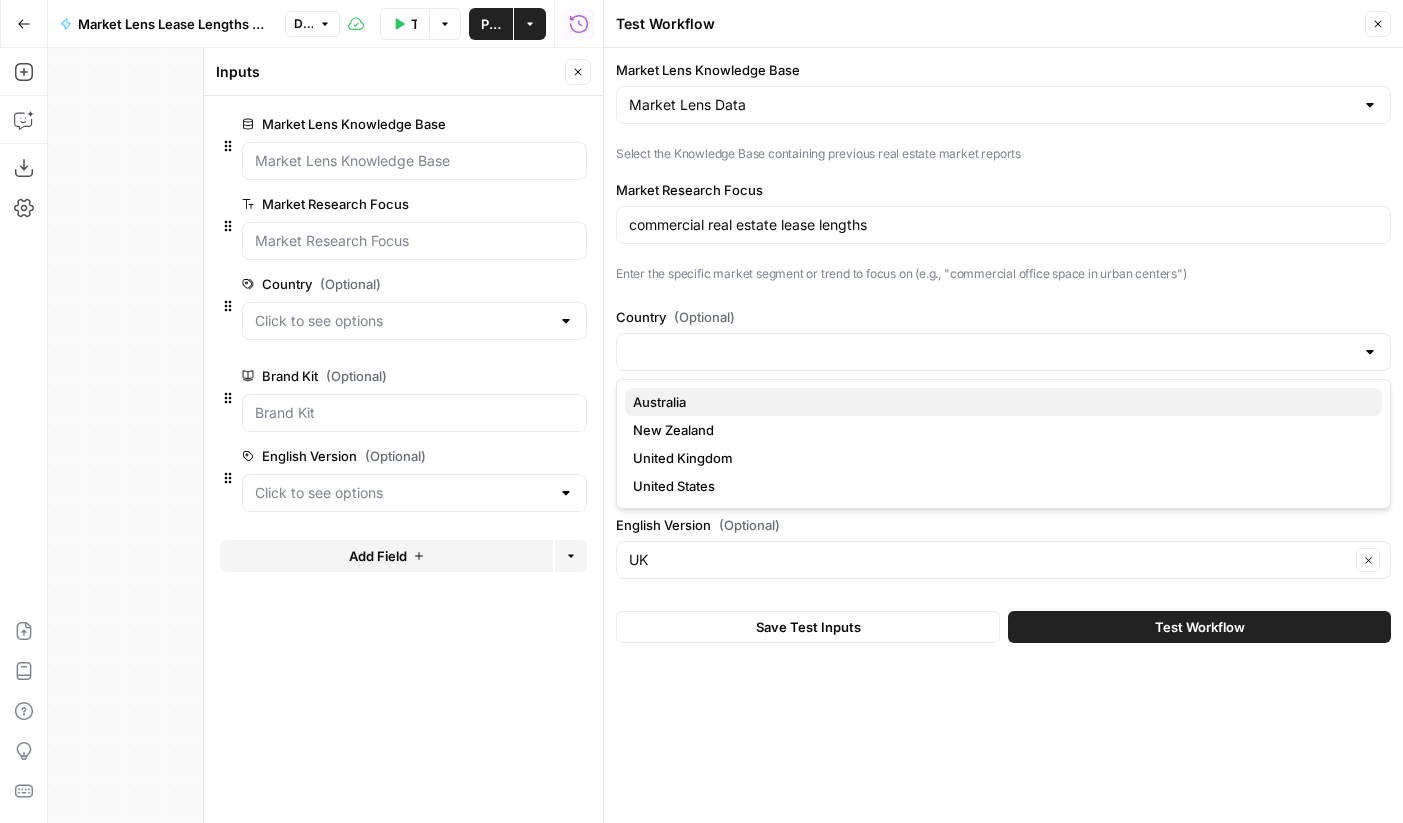 click on "Australia" at bounding box center (1003, 402) 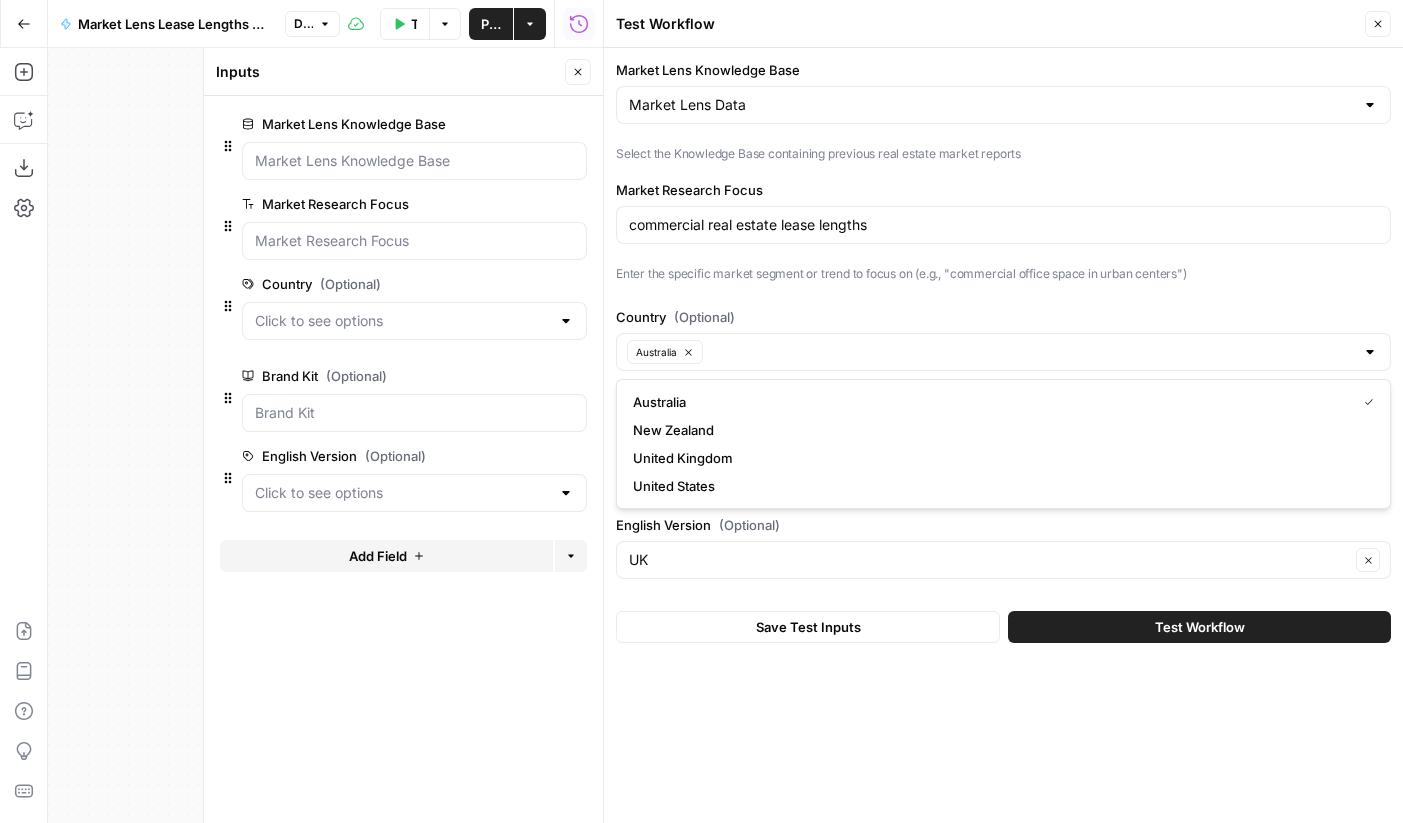 click on "Save Test Inputs" at bounding box center [808, 627] 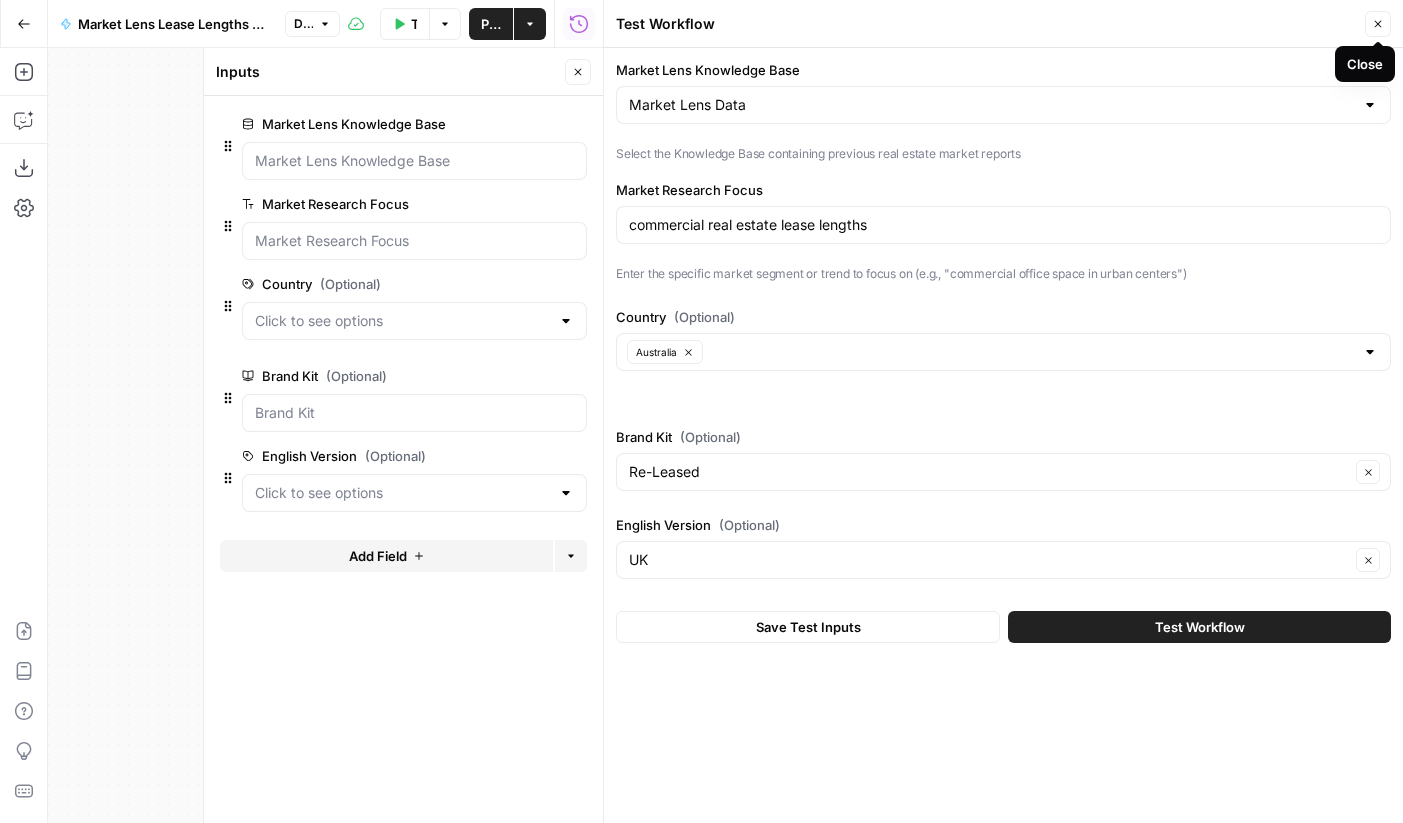 click on "Close" at bounding box center (1378, 24) 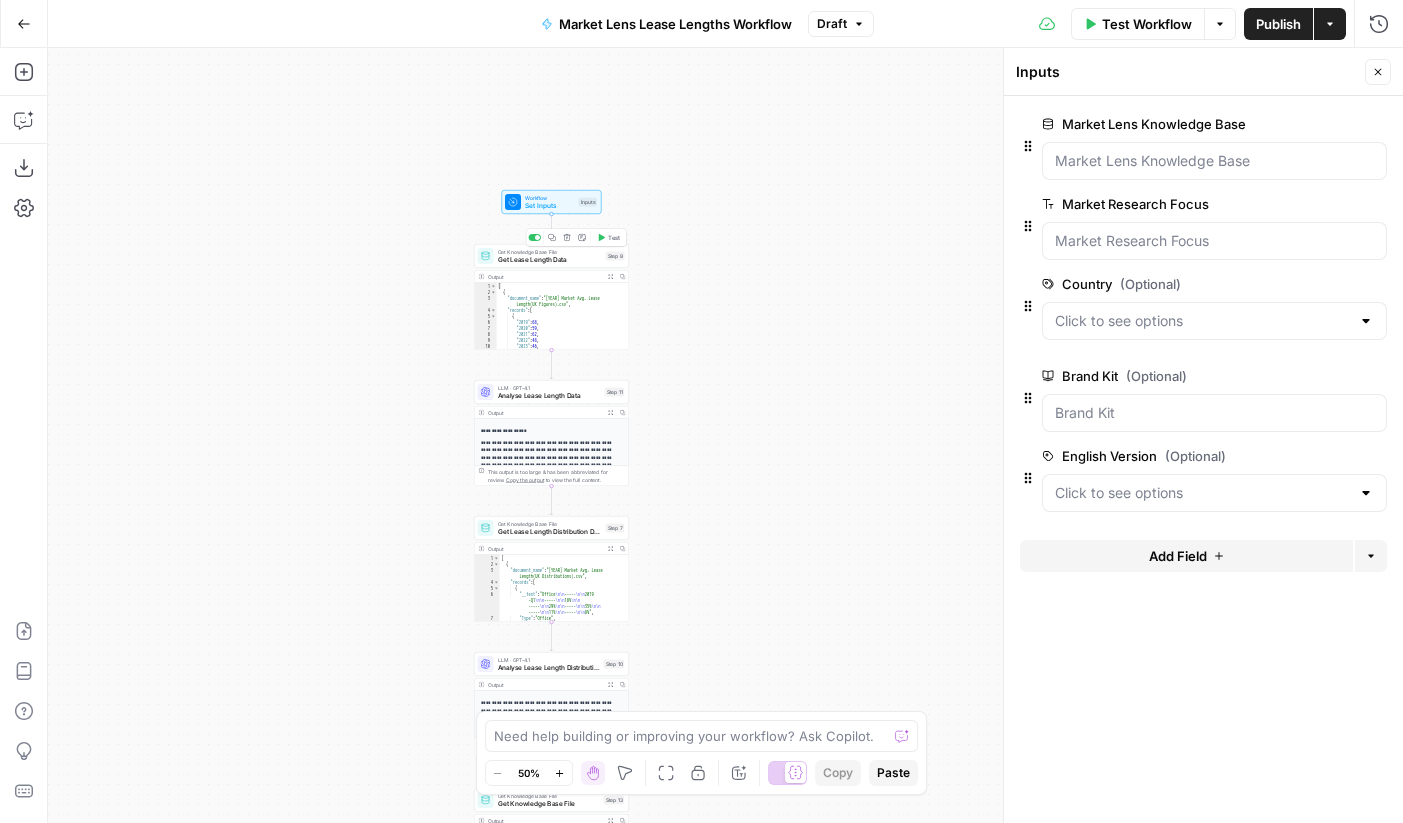 click on "Get Lease Length Data" at bounding box center (550, 260) 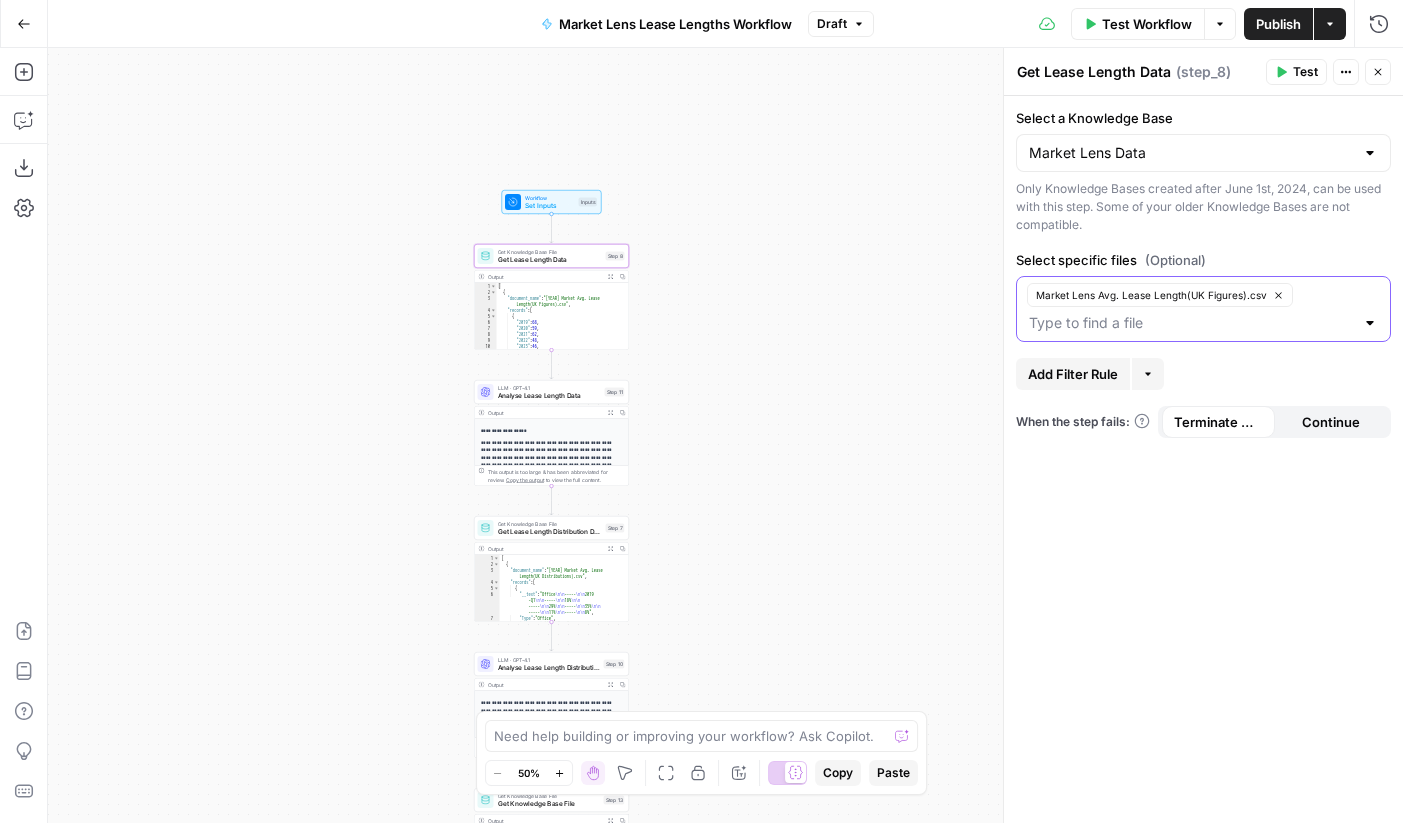 click 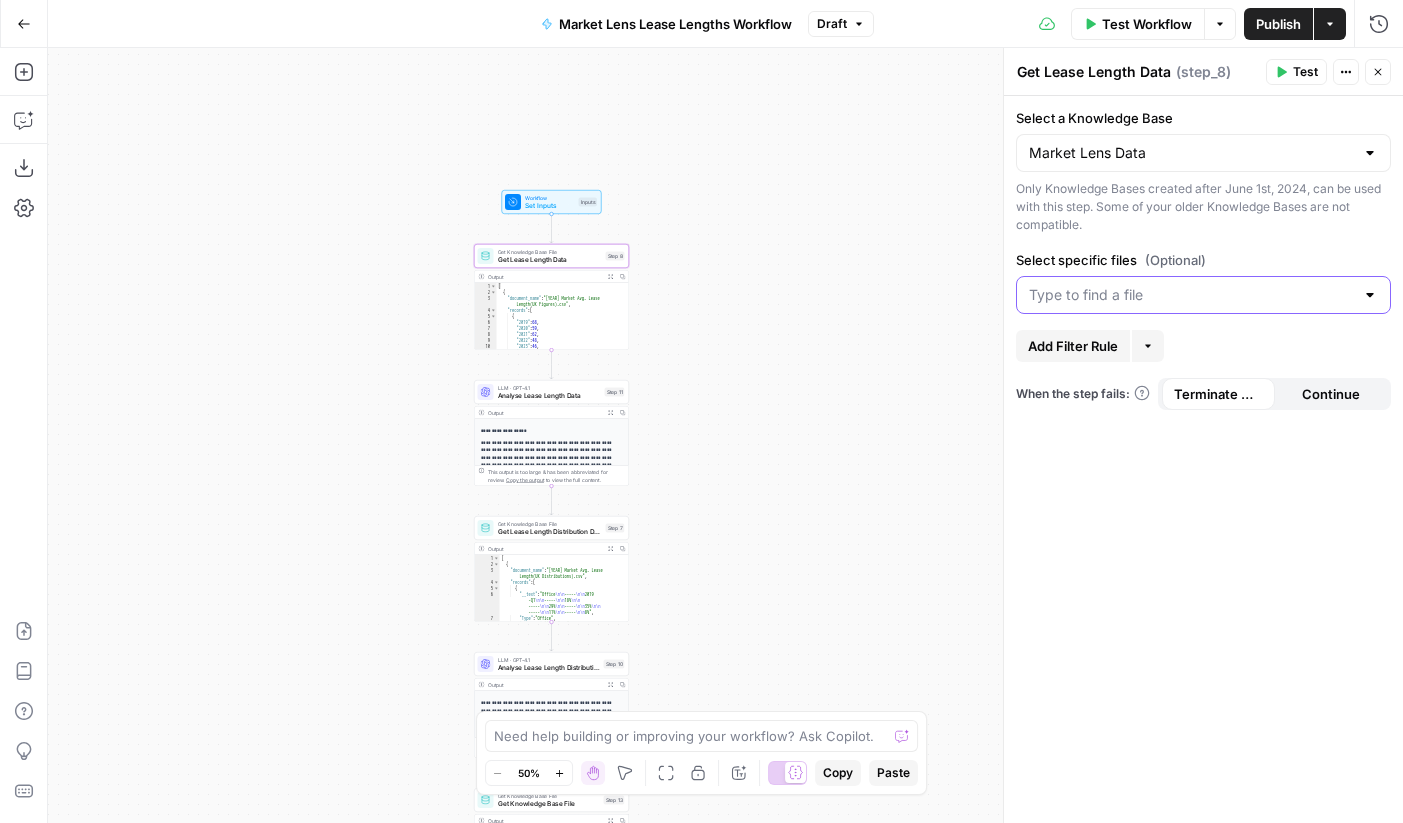 click on "Select specific files   (Optional)" at bounding box center (1191, 295) 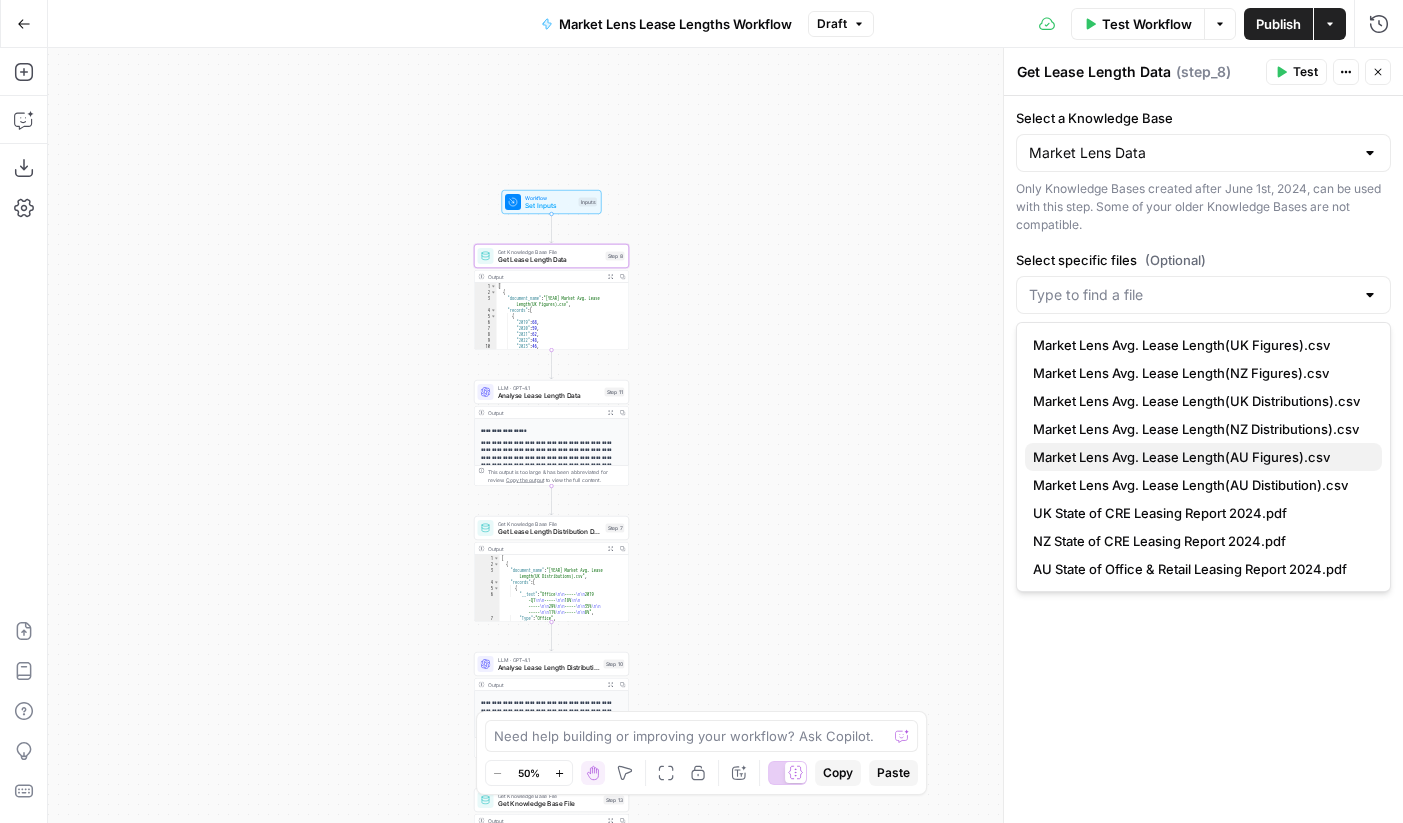 click on "Market Lens Avg. Lease Length(AU Figures).csv" at bounding box center [1181, 457] 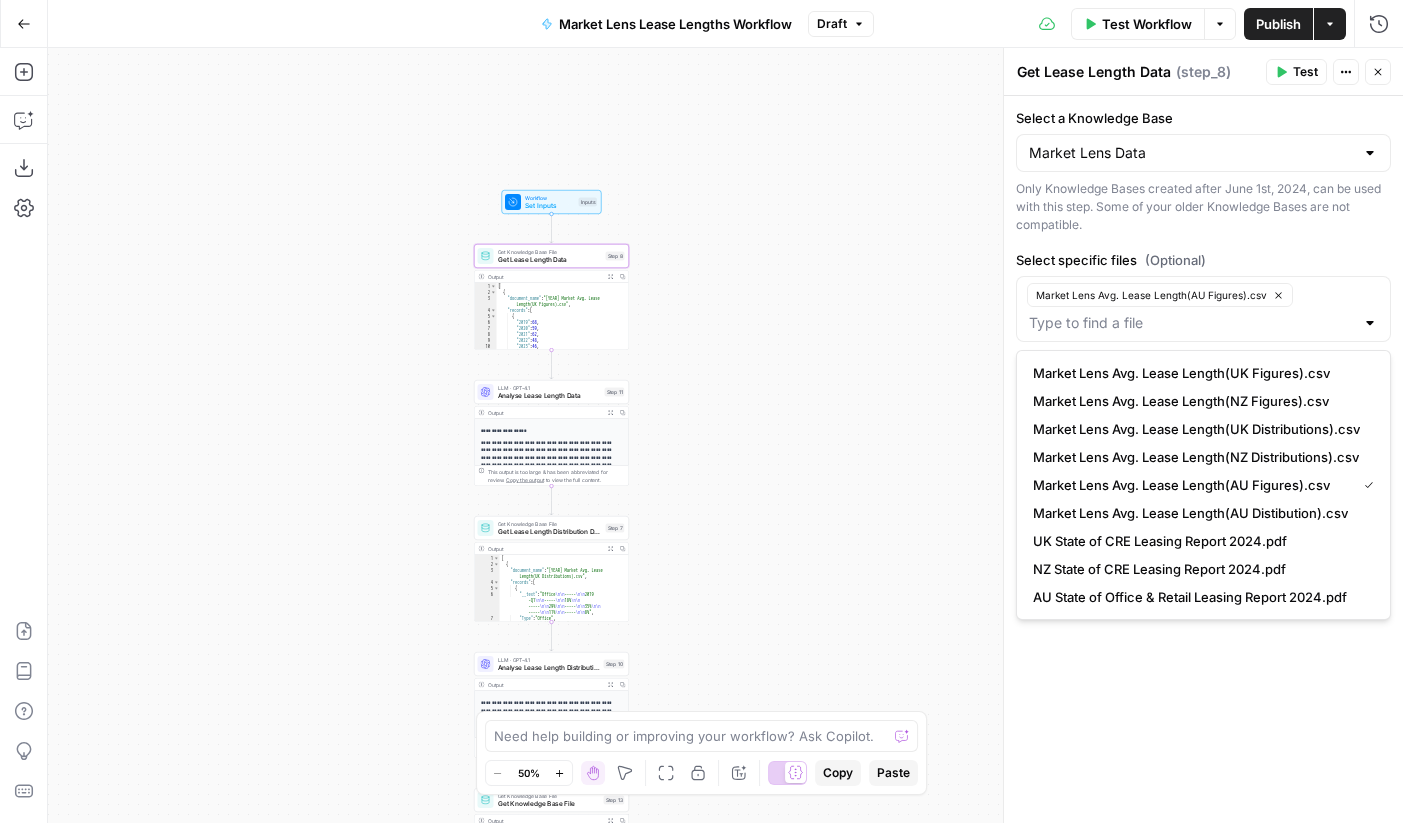 click on "Select specific files   (Optional)" at bounding box center (1203, 260) 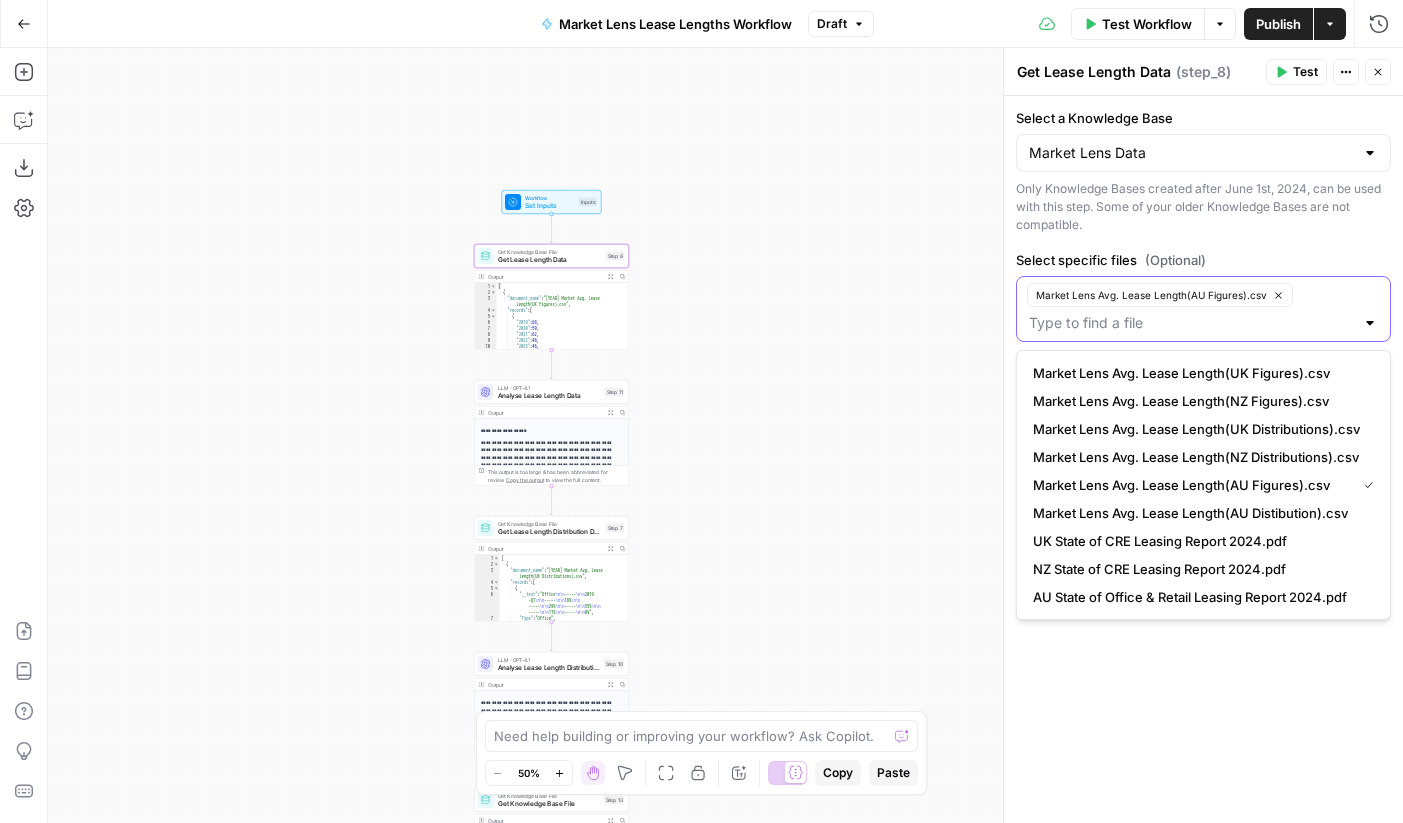 click on "Select specific files   (Optional)" at bounding box center (1191, 323) 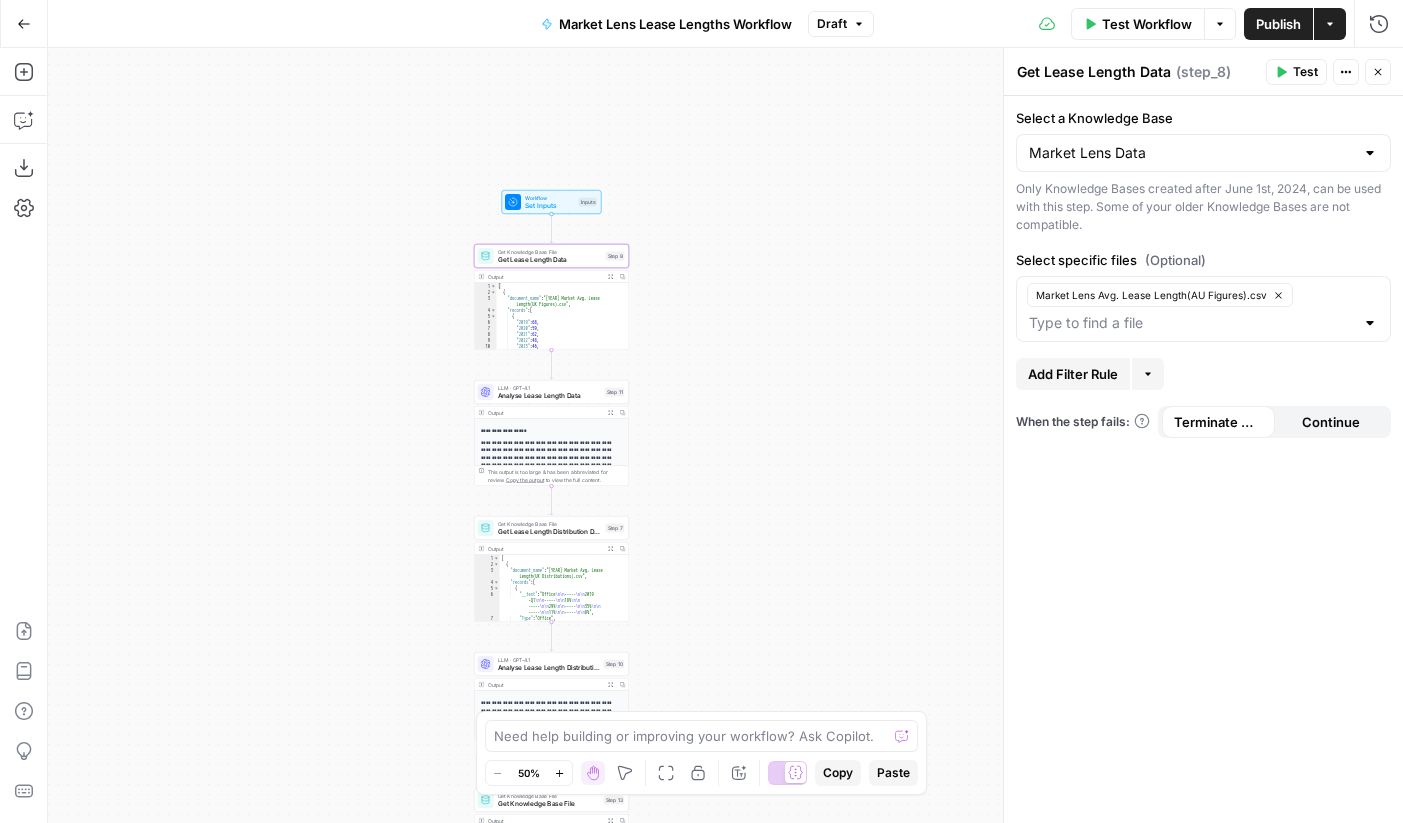 click on "Test" at bounding box center [1305, 72] 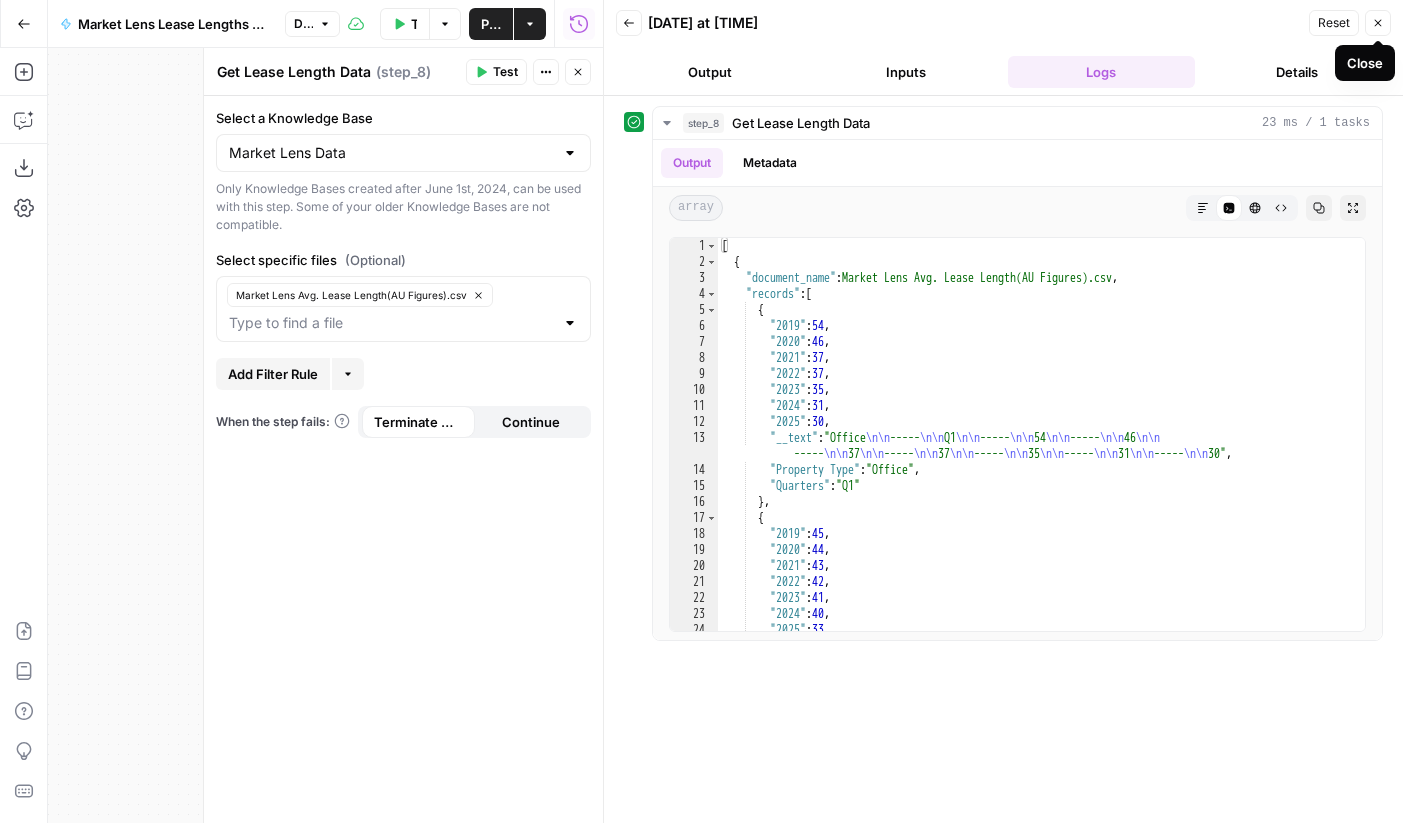 click 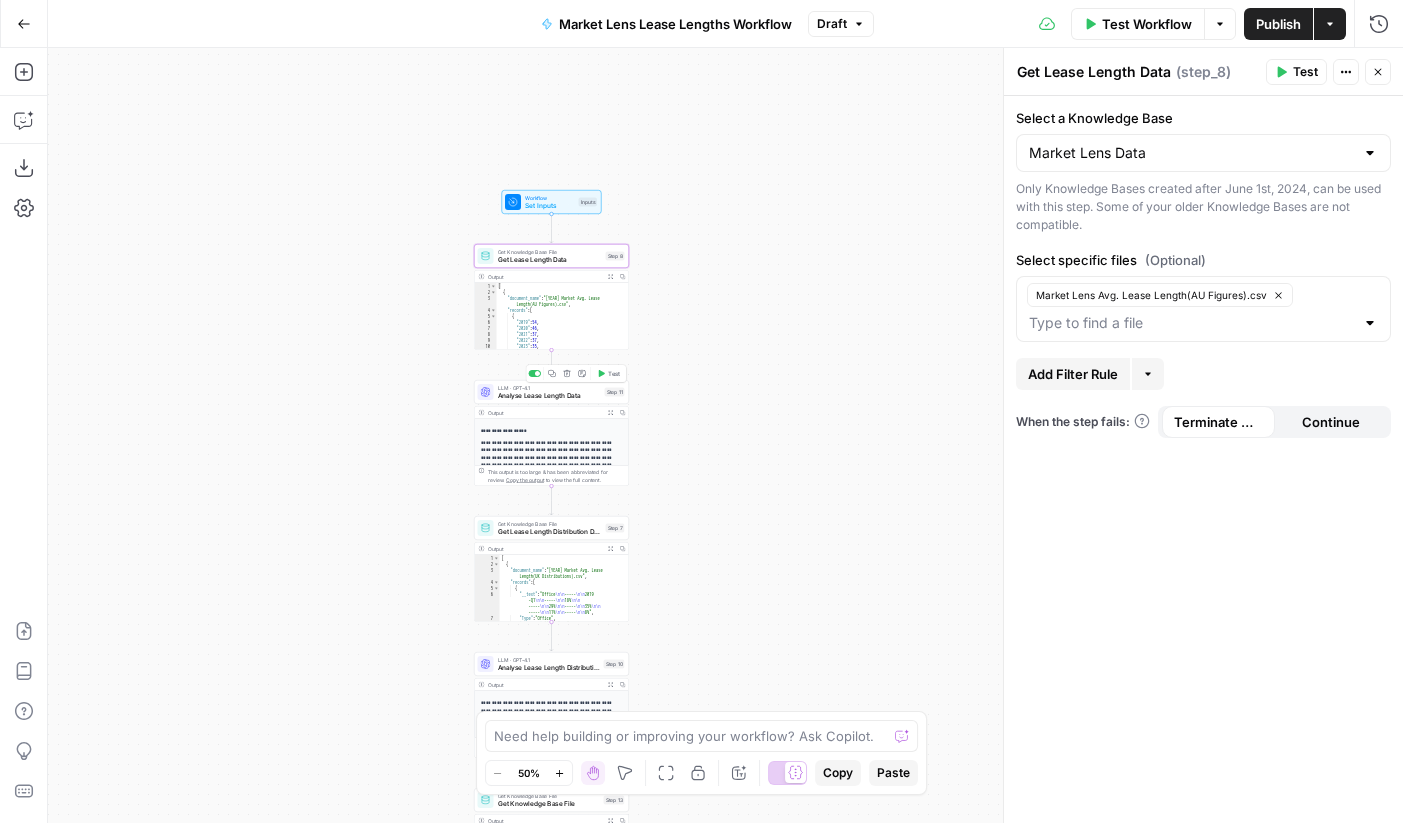 click on "Analyse Lease Length Data" at bounding box center [549, 396] 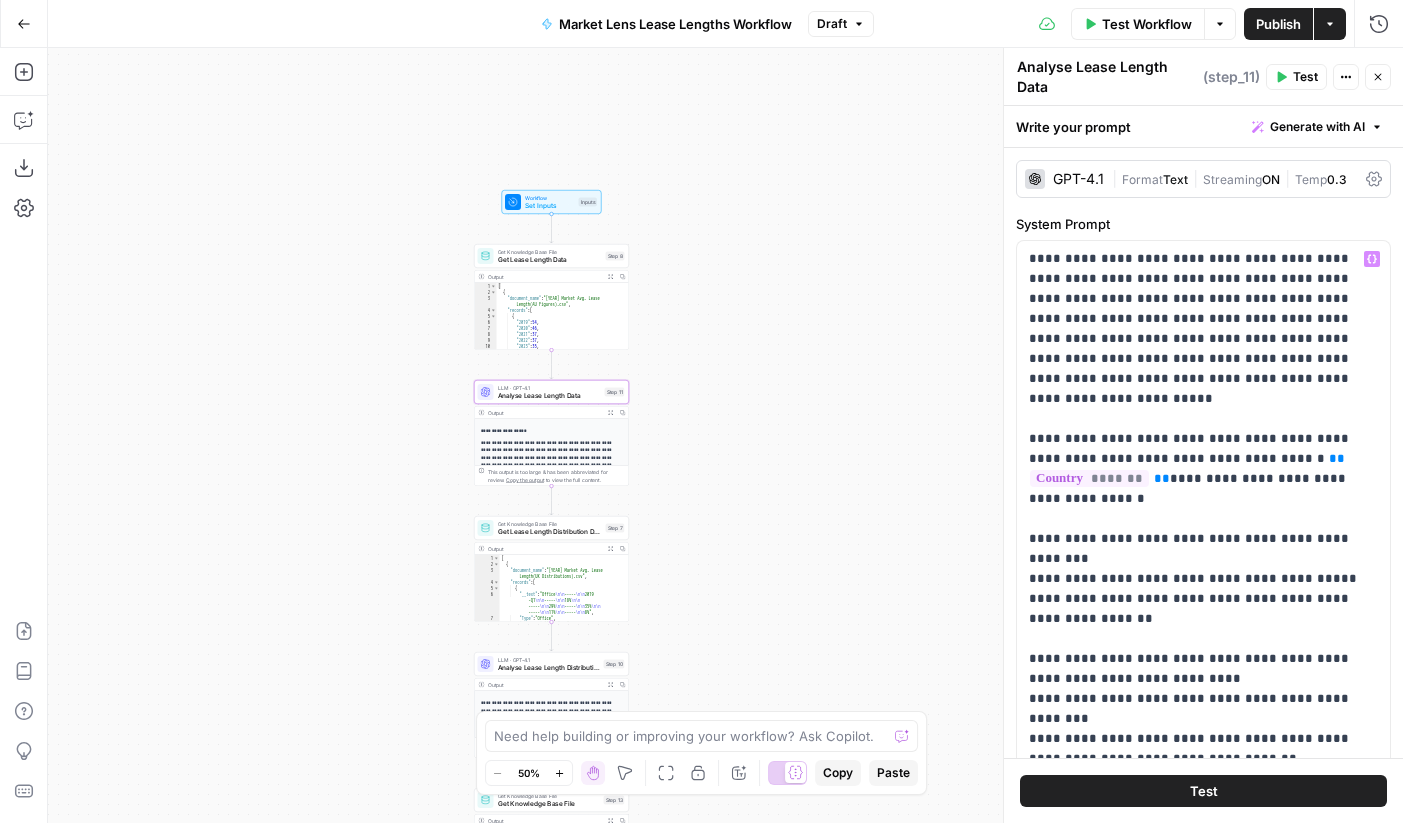 scroll, scrollTop: 196, scrollLeft: 0, axis: vertical 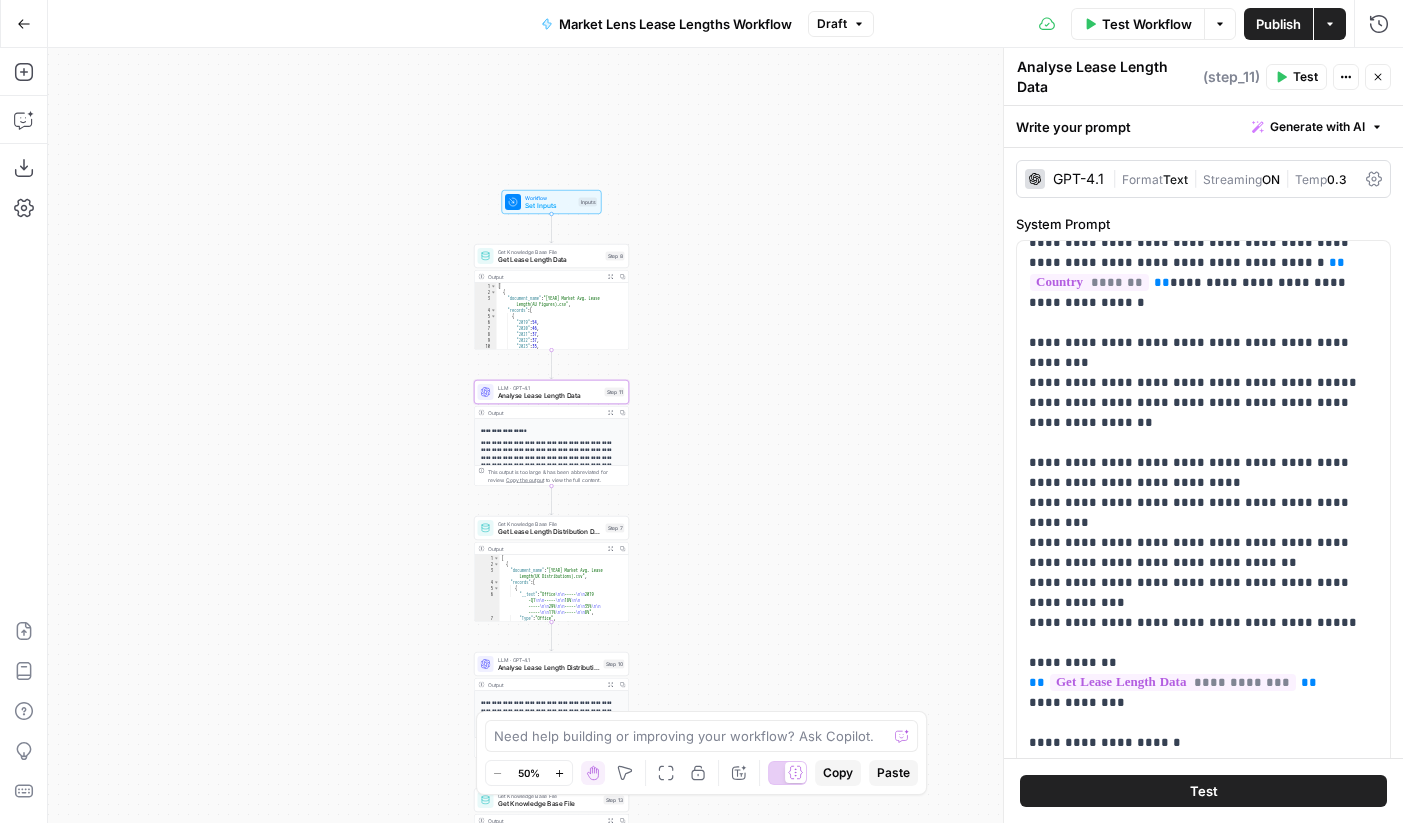 click on "Test" at bounding box center (1305, 77) 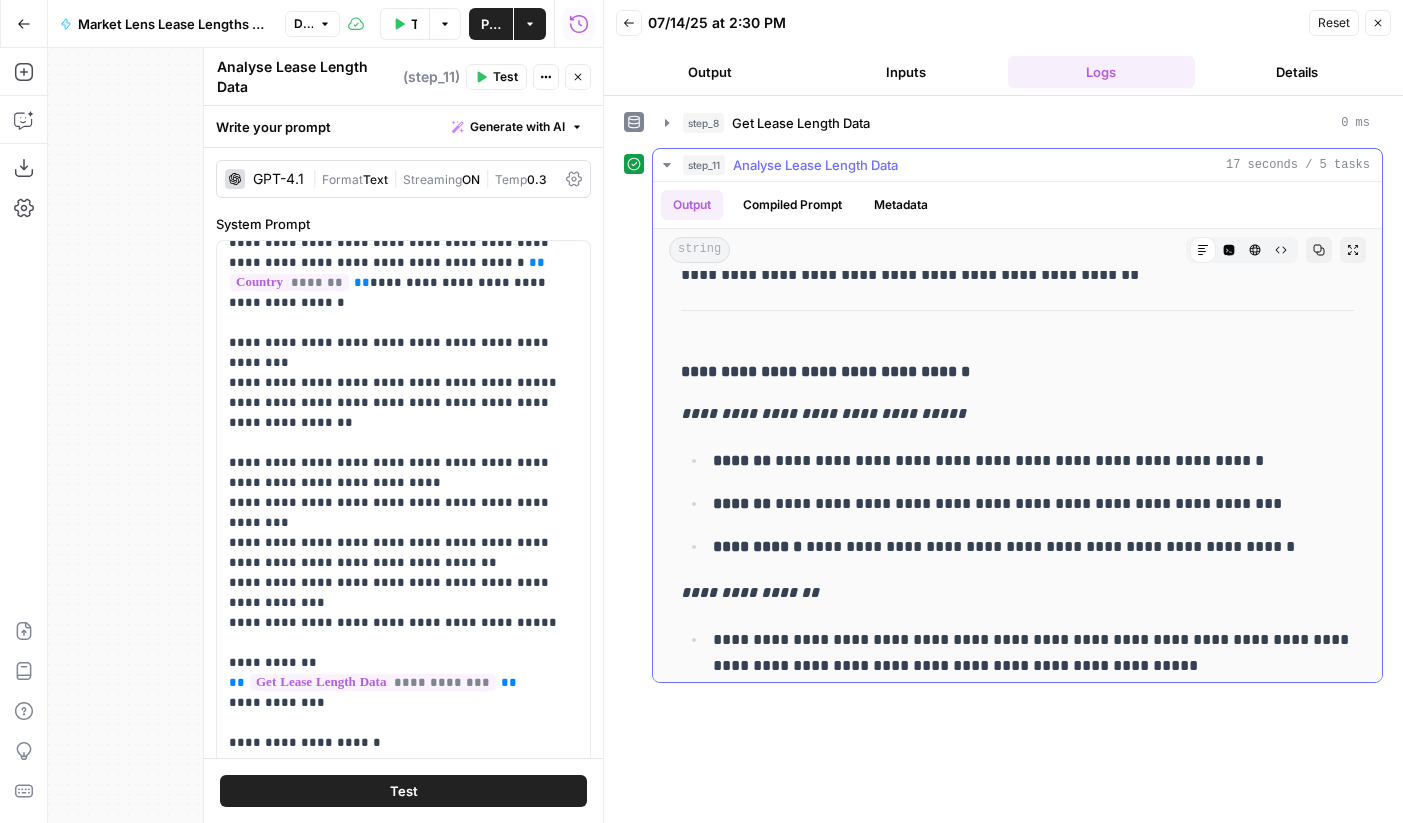 scroll, scrollTop: 313, scrollLeft: 0, axis: vertical 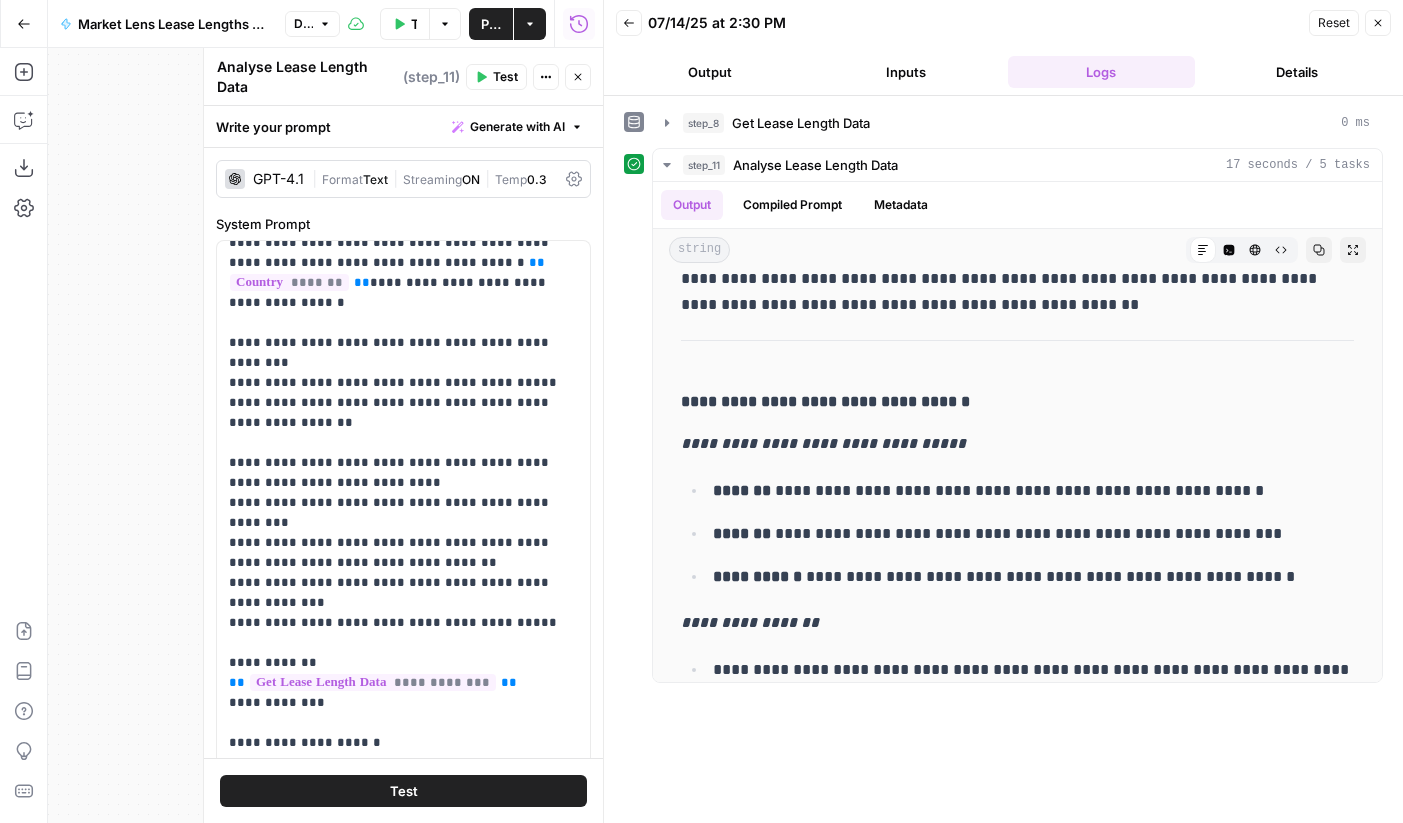 click 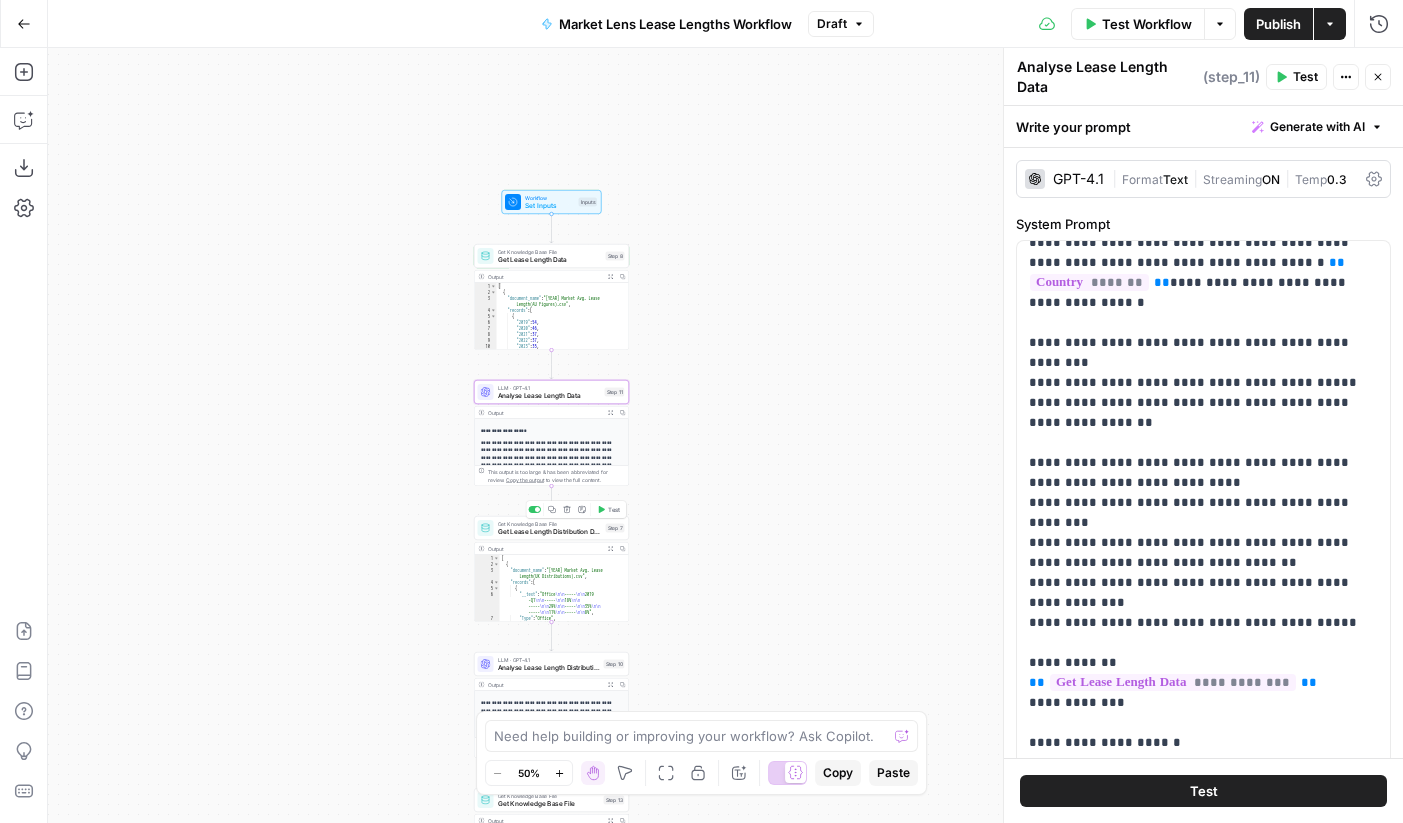 click on "Get Lease Length Distribution Data" at bounding box center [550, 532] 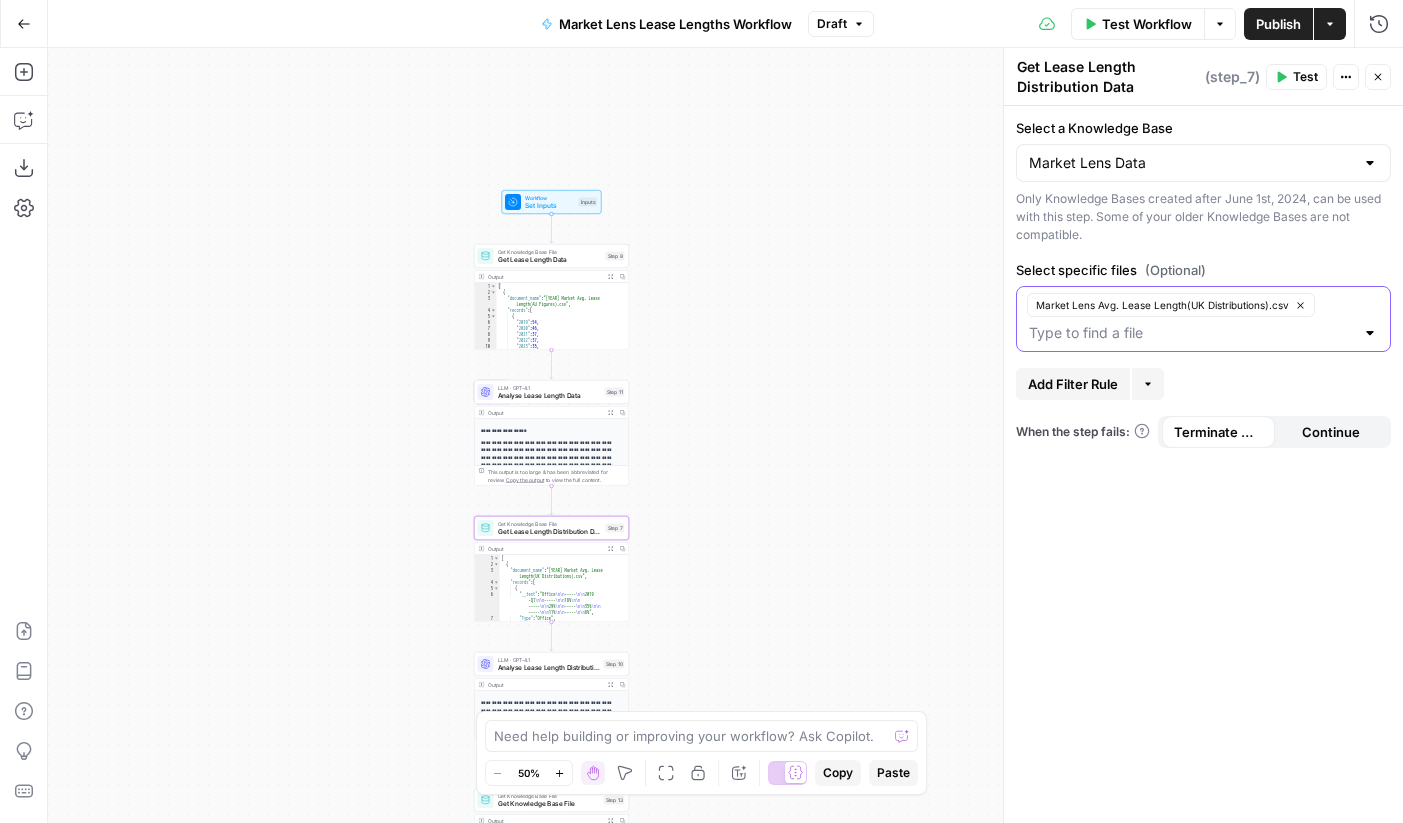 click 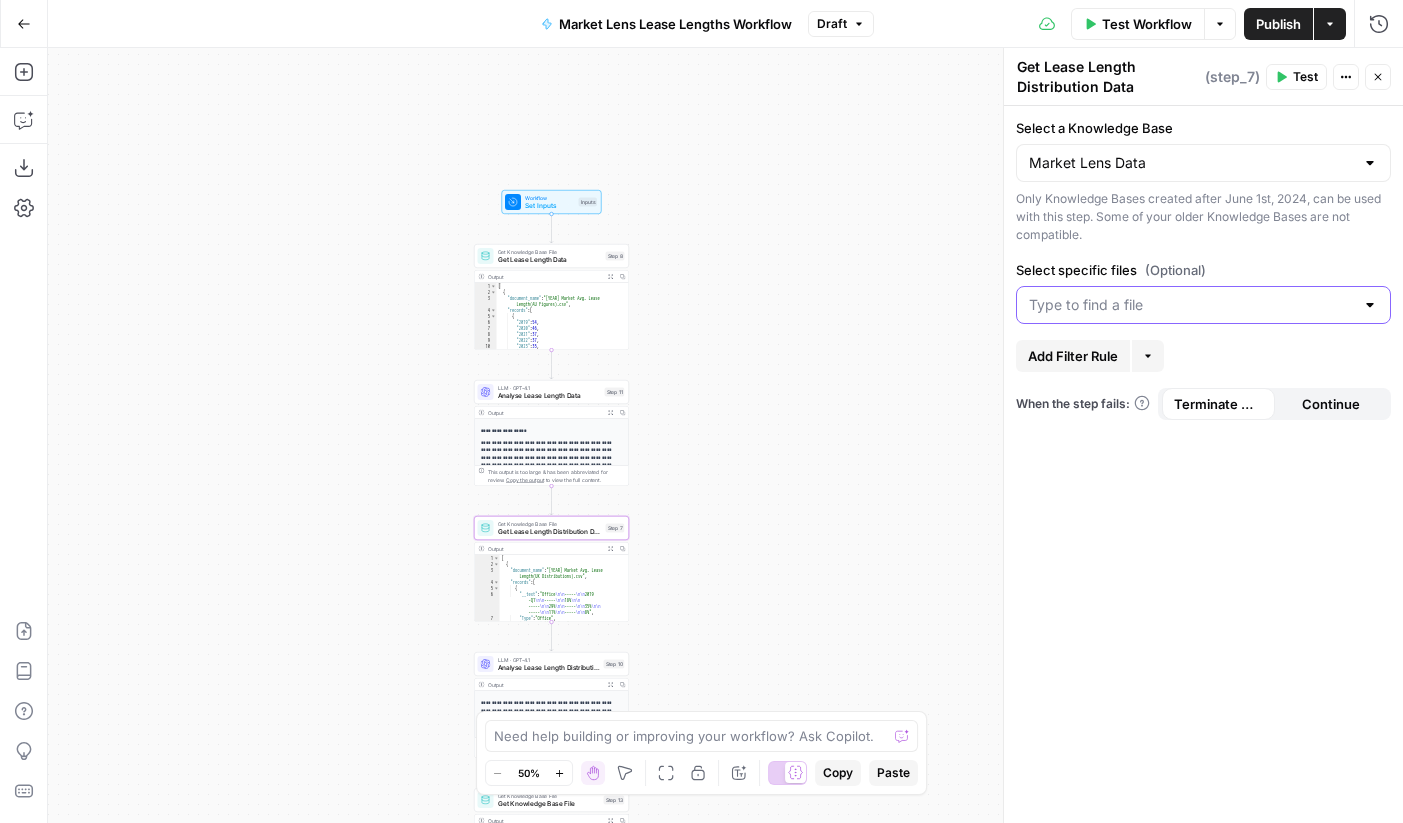 click on "Select specific files   (Optional)" at bounding box center [1191, 305] 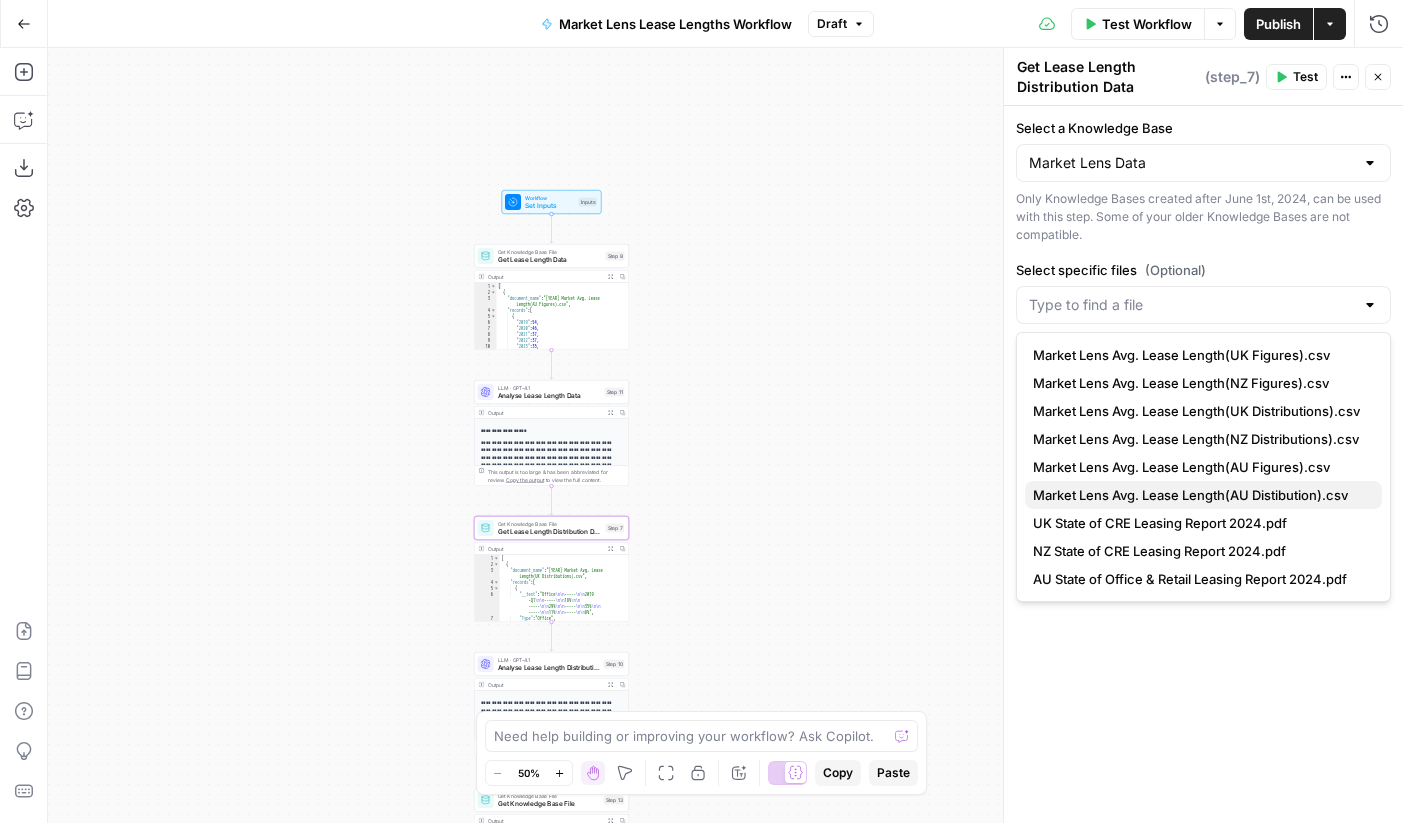 click on "Market Lens Avg. Lease Length(AU Distibution).csv" at bounding box center [1190, 495] 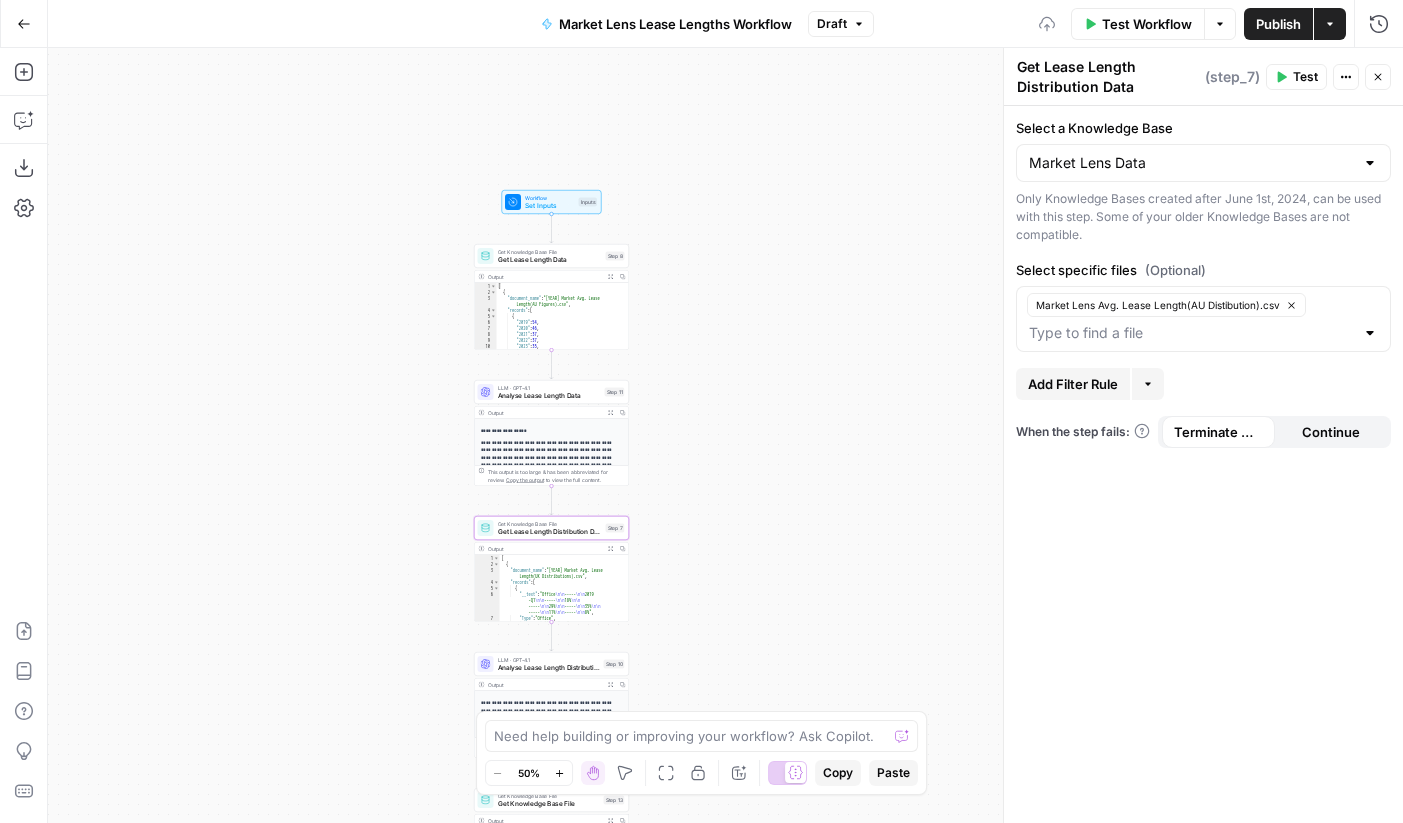 click on "Select a Knowledge Base Market Lens Data Only Knowledge Bases created after June 1st, 2024, can be used with this step. Some of your older Knowledge Bases are not compatible. Select specific files   (Optional) Market Lens Avg. Lease Length(AU Distibution).csv Add Filter Rule More When the step fails: Terminate Workflow Continue" at bounding box center [1203, 464] 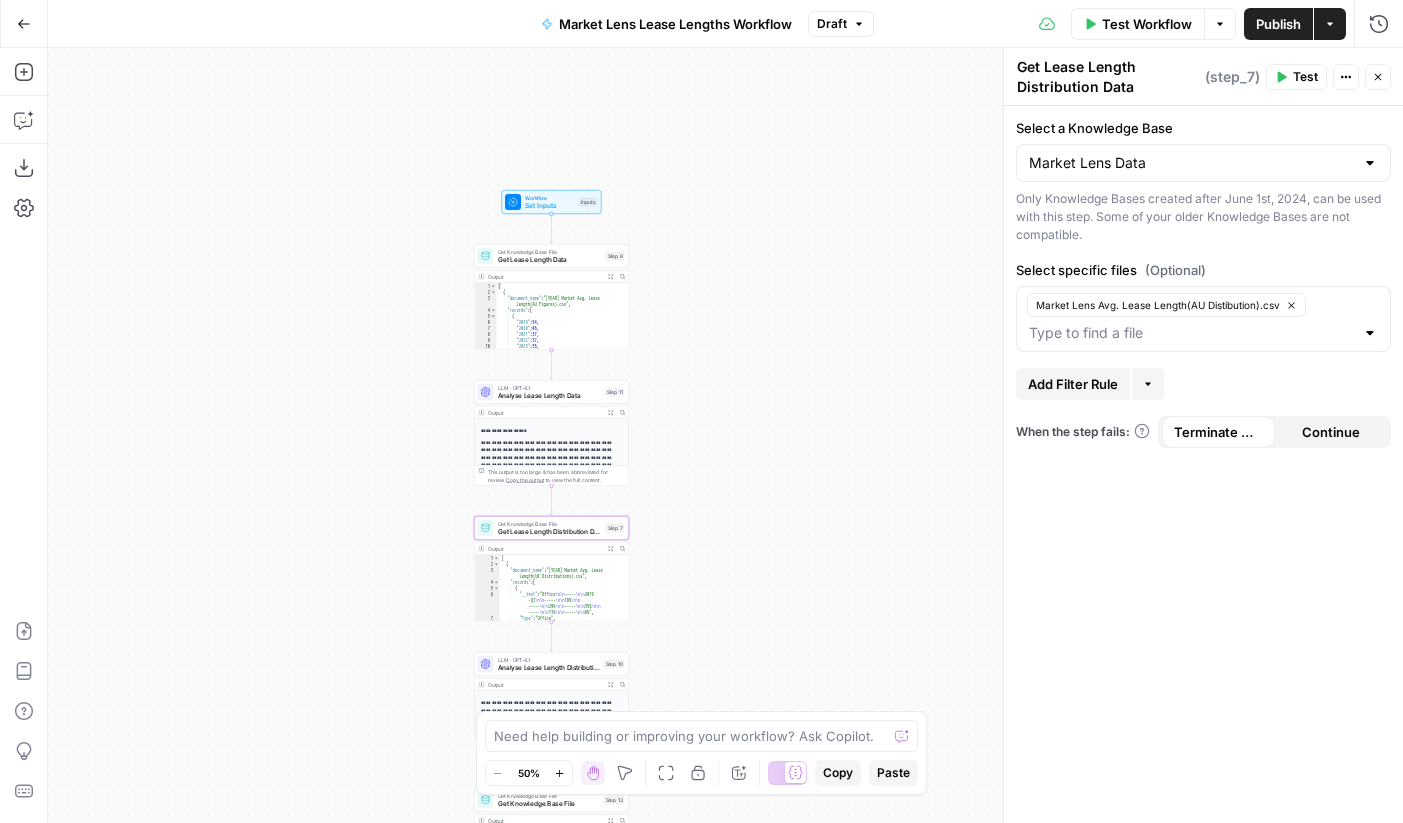 click on "Test" at bounding box center (1305, 77) 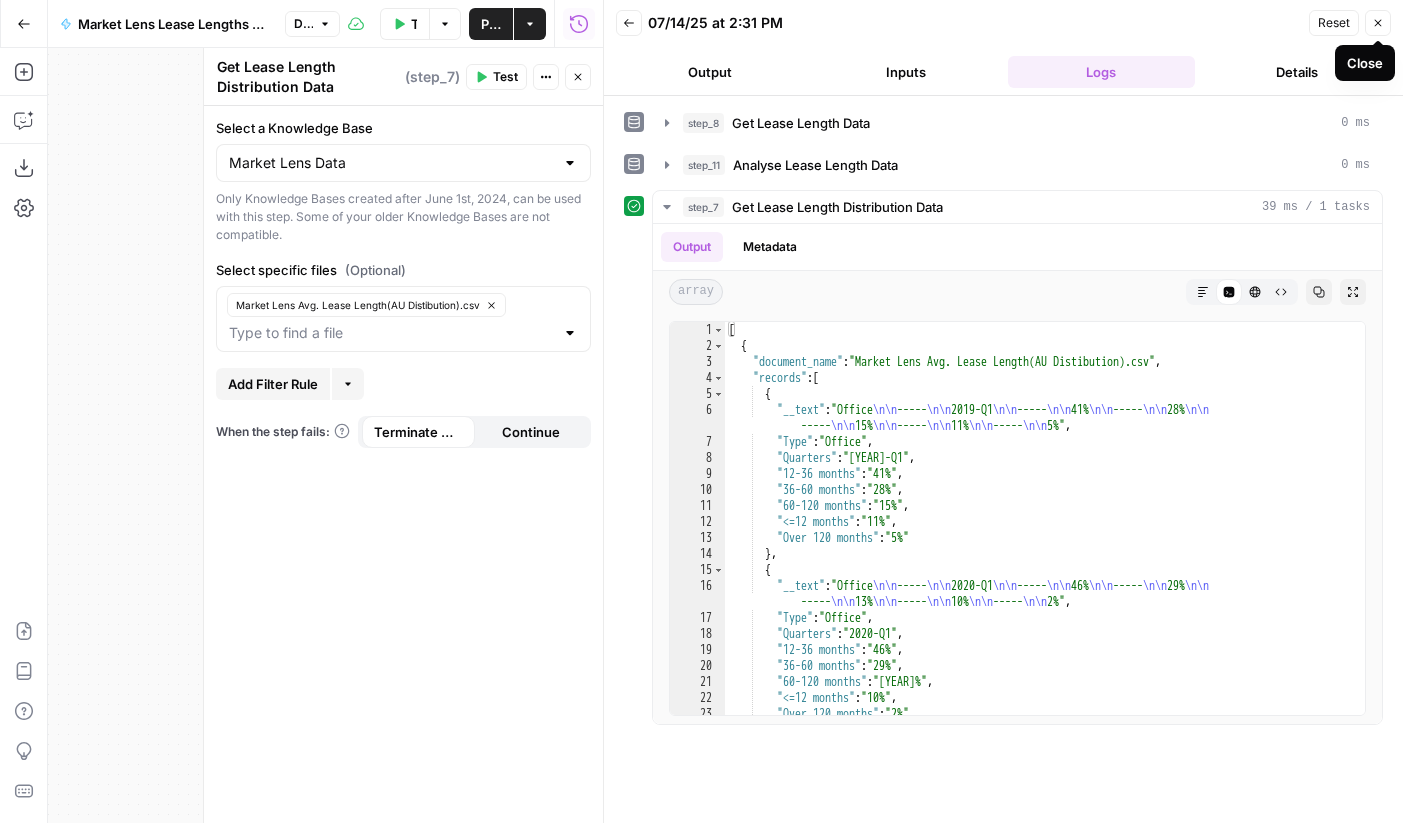 click 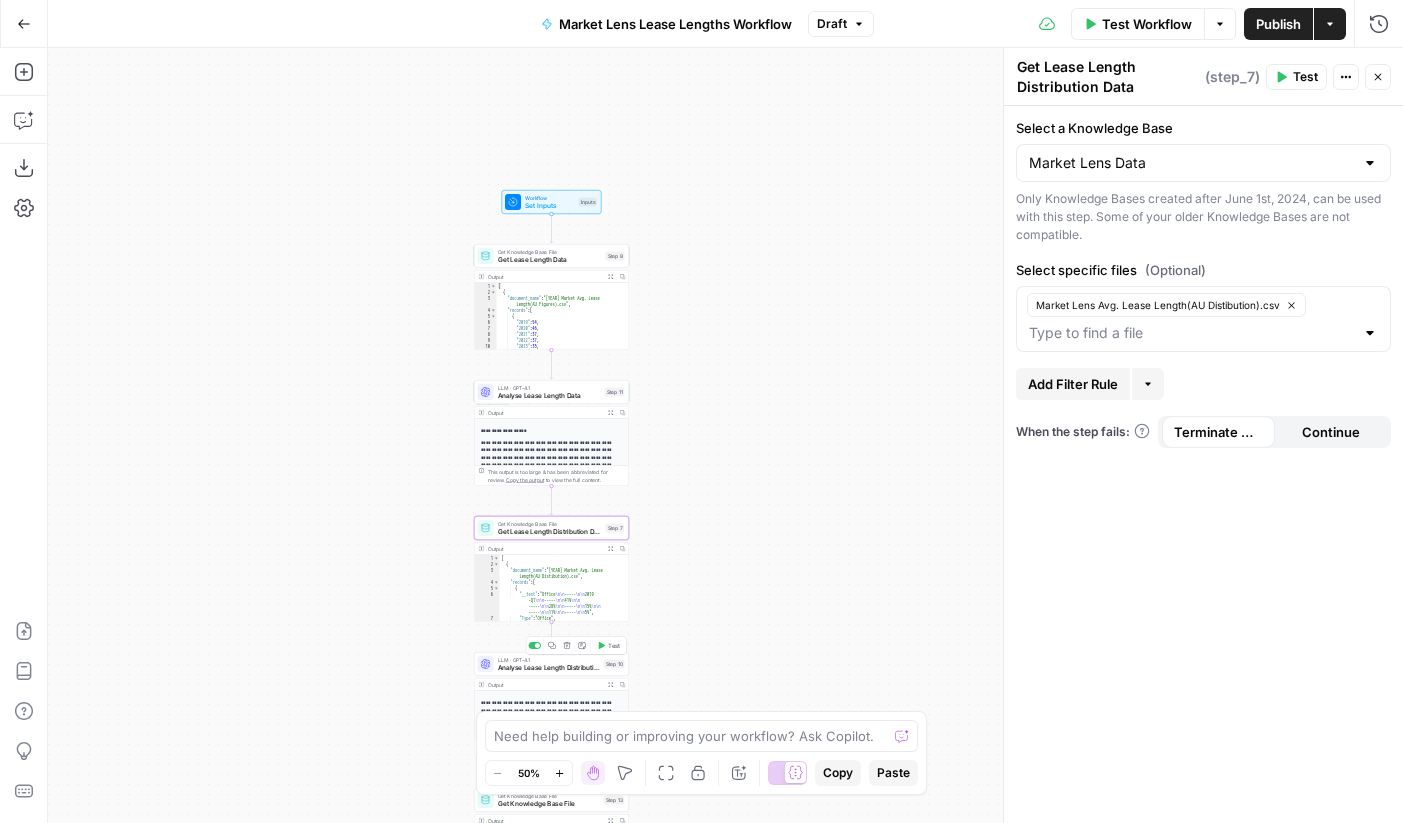 click on "Analyse Lease Length Distribution Data" at bounding box center (549, 668) 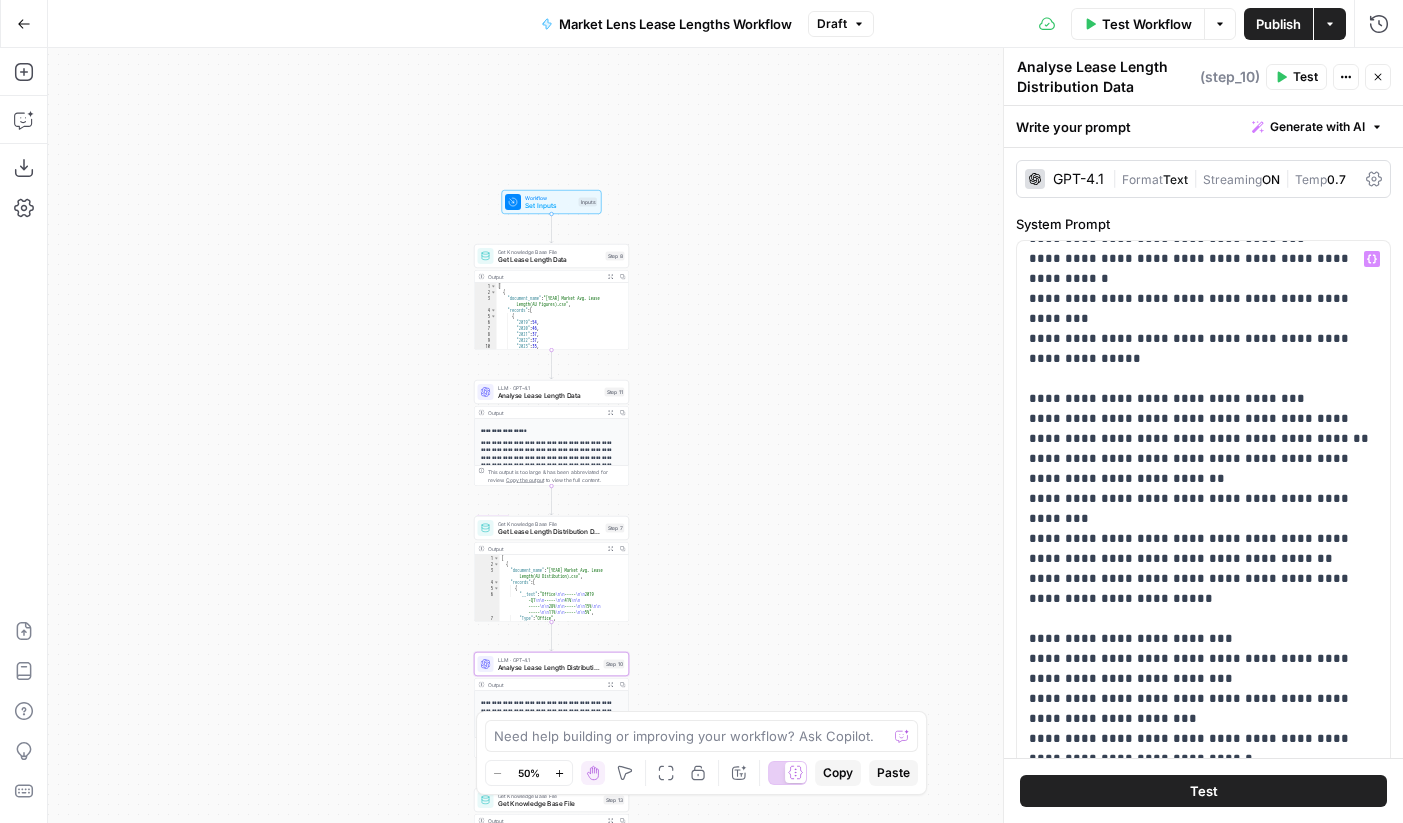 scroll, scrollTop: 781, scrollLeft: 0, axis: vertical 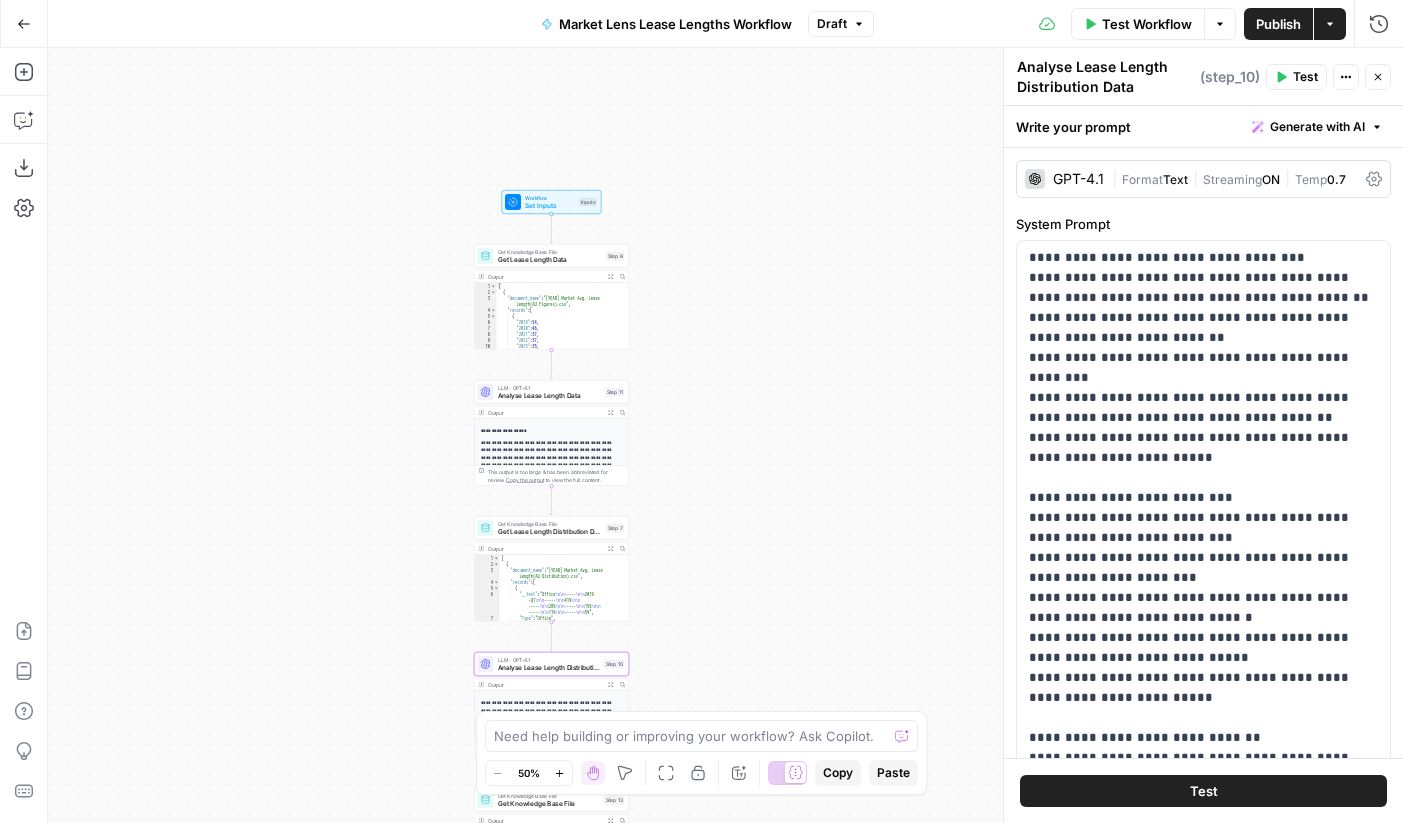 click on "Test" at bounding box center [1305, 77] 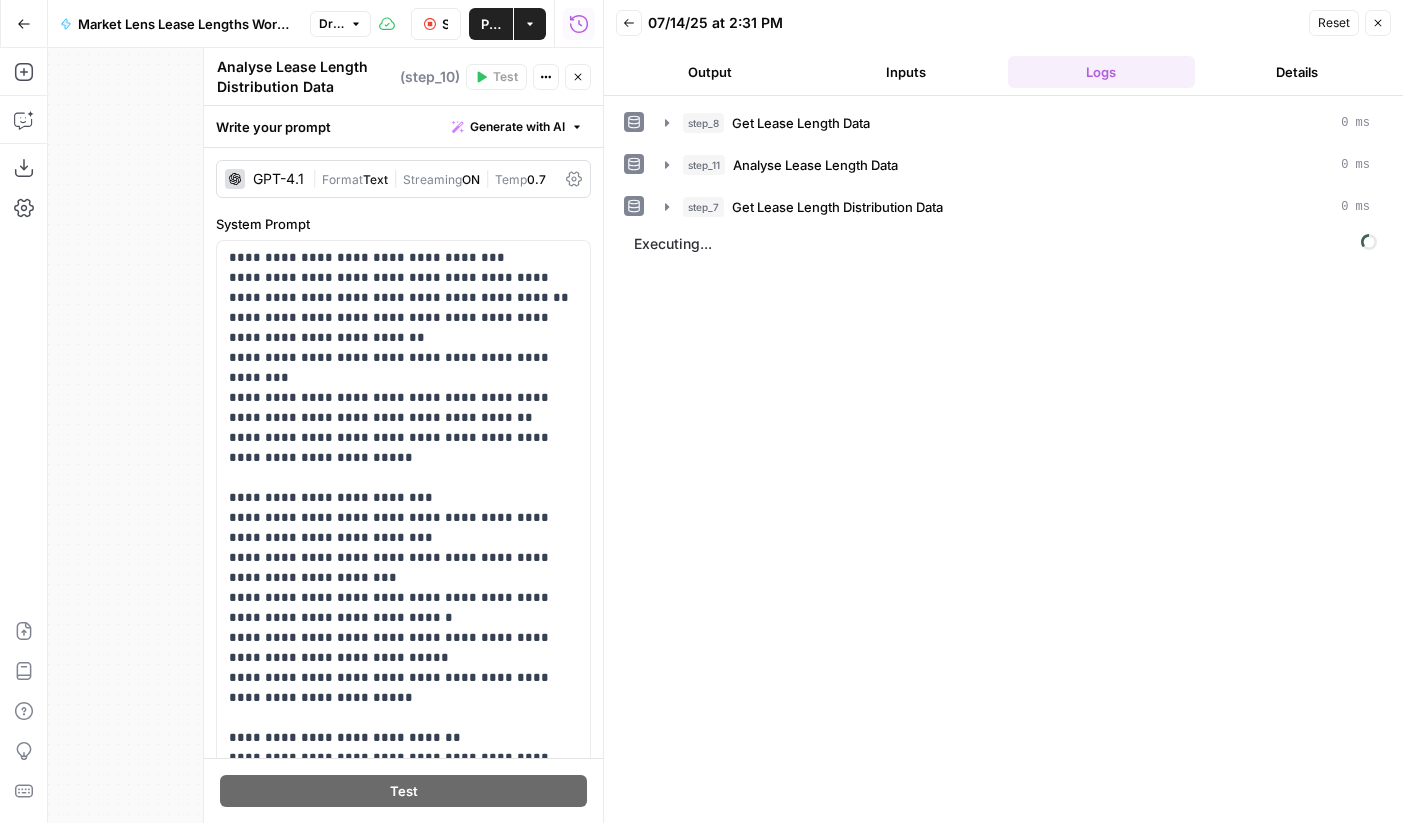 click 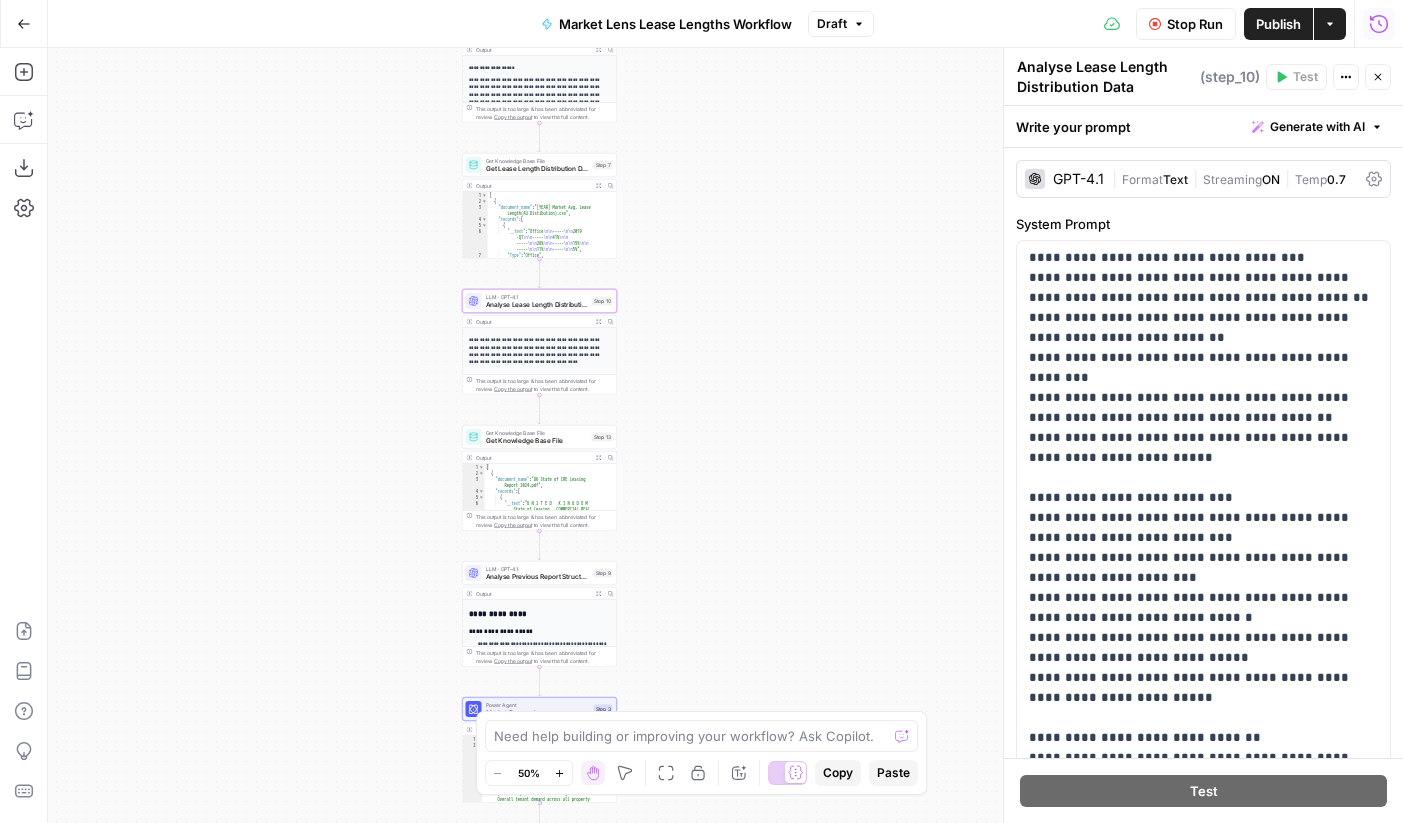 drag, startPoint x: 688, startPoint y: 526, endPoint x: 671, endPoint y: 134, distance: 392.36844 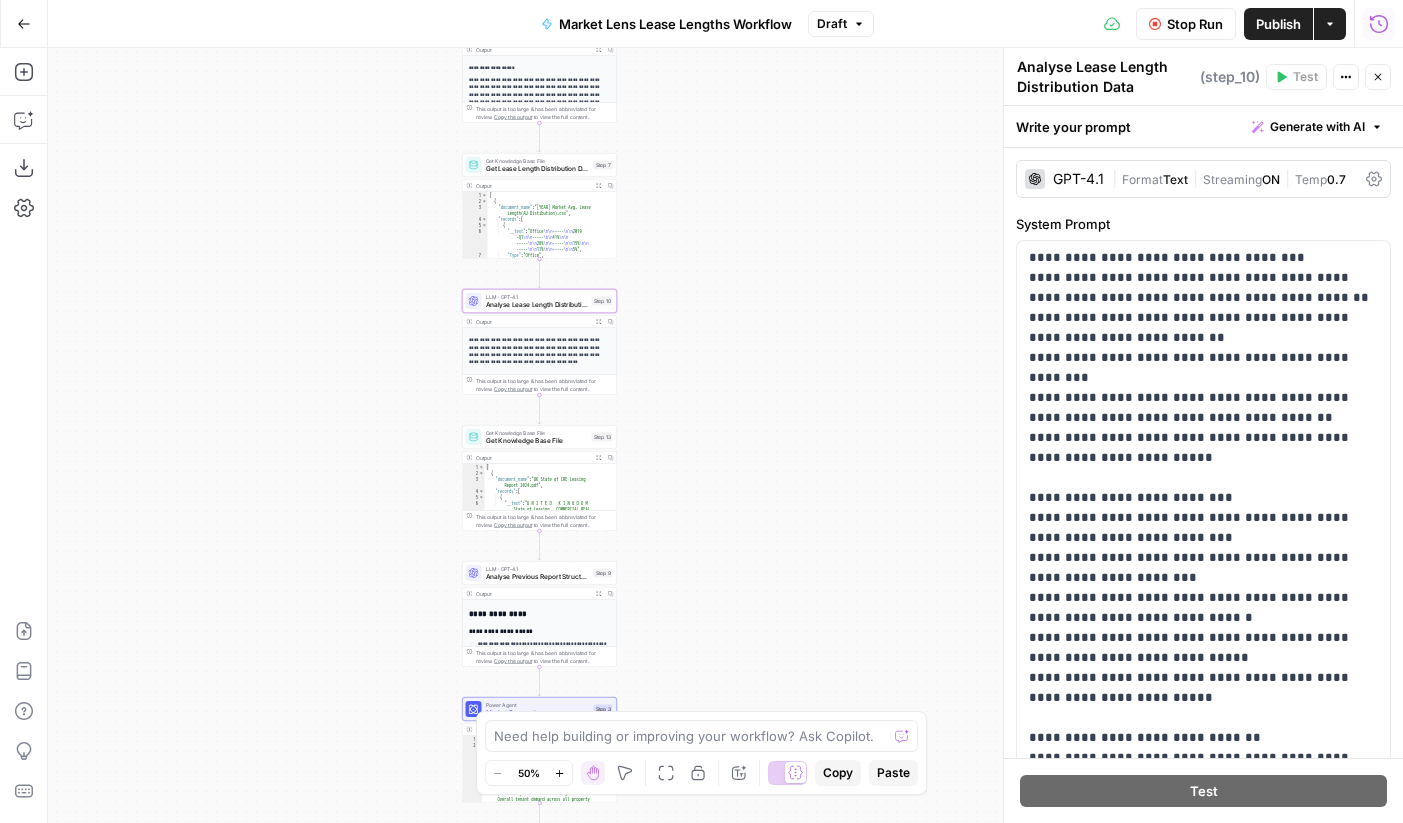 click on "Workflow Set Inputs Inputs Get Knowledge Base File Get Lease Length Data Step 8 Output Expand Output Copy 1 2 3 4 5 6 7 8 9 10 11 12 [    {      "document_name" :  "Market Lens Avg. Lease           Length(AU Figures).csv" ,      "records" :  [         {           "2019" :  54 ,           "2020" :  46 ,           "2021" :  37 ,           "2022" :  37 ,           "2023" :  35 ,           "2024" :  31 ,           "2025" :  30 ,     XXXXXXXXXXXXXXXXXXXXXXXXXXXXXXXXXXXXXXXXXXXXXXXXXXXXXXXXXXXXXXXXXXXXXXXXXXXXXXXXXXXXXXXXXXXXXXXXXXXXXXXXXXXXXXXXXXXXXXXXXXXXXXXXXXXXXXXXXXXXXXXXXXXXXXXXXXXXXXXXXXXXXXXXXXXXXXXXXXXXXXXXXXXXXXXXXXXXXXXXXXXXXXXXXXXXXXXXXXXXXXXXXXXXXXXXXXXXXXXXXXXXXXXXXXXXXXXXXXXXXXXXXXXXXXXXXXXXXXXXXXXXXXXXXXXXXXXXXXXXXXXXXXXXXXXXXXXXXXXXXXXXXXXXXXXXXXXXXXXXXXXXXXXXXXXXXXXXXXXXXXXXXXXXXXXXXXXXXXXXXXXXXXXXXXXXXXXXXXXXXXXXXXXXXXXXXXXXXXXXXXXXXXXXXXXXXXXXXXXXXXXXXXXXXXXXXXXXXXXXXXXXXXXXXXXXXXXXXXXXXXXXXXXXXXXXXXXXXXXXXXXXXXXXXXXX LLM · GPT-4.1 Analyse Lease Length Data Step 11 Output Copy *******" at bounding box center [725, 435] 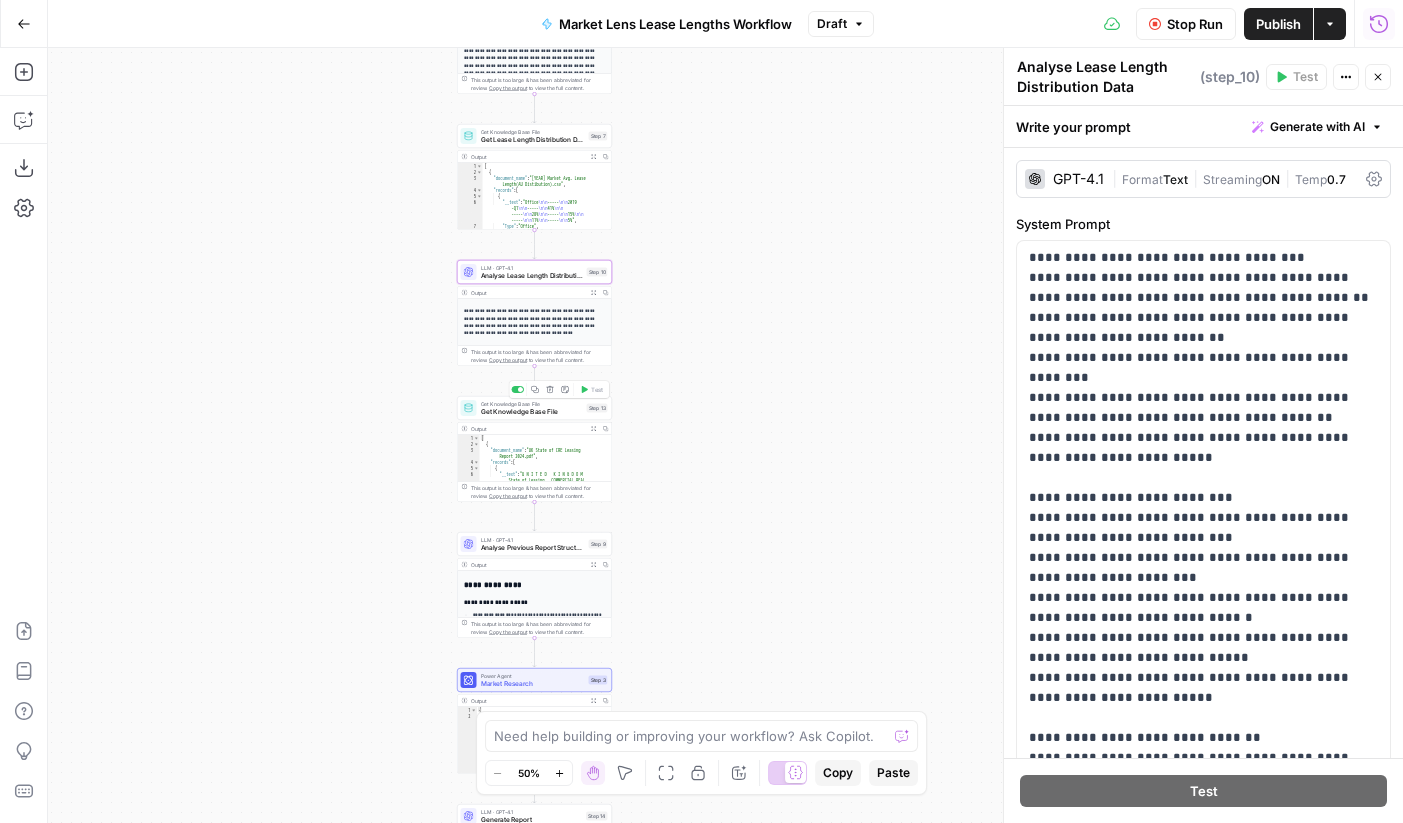 click on "Get Knowledge Base File" at bounding box center (532, 412) 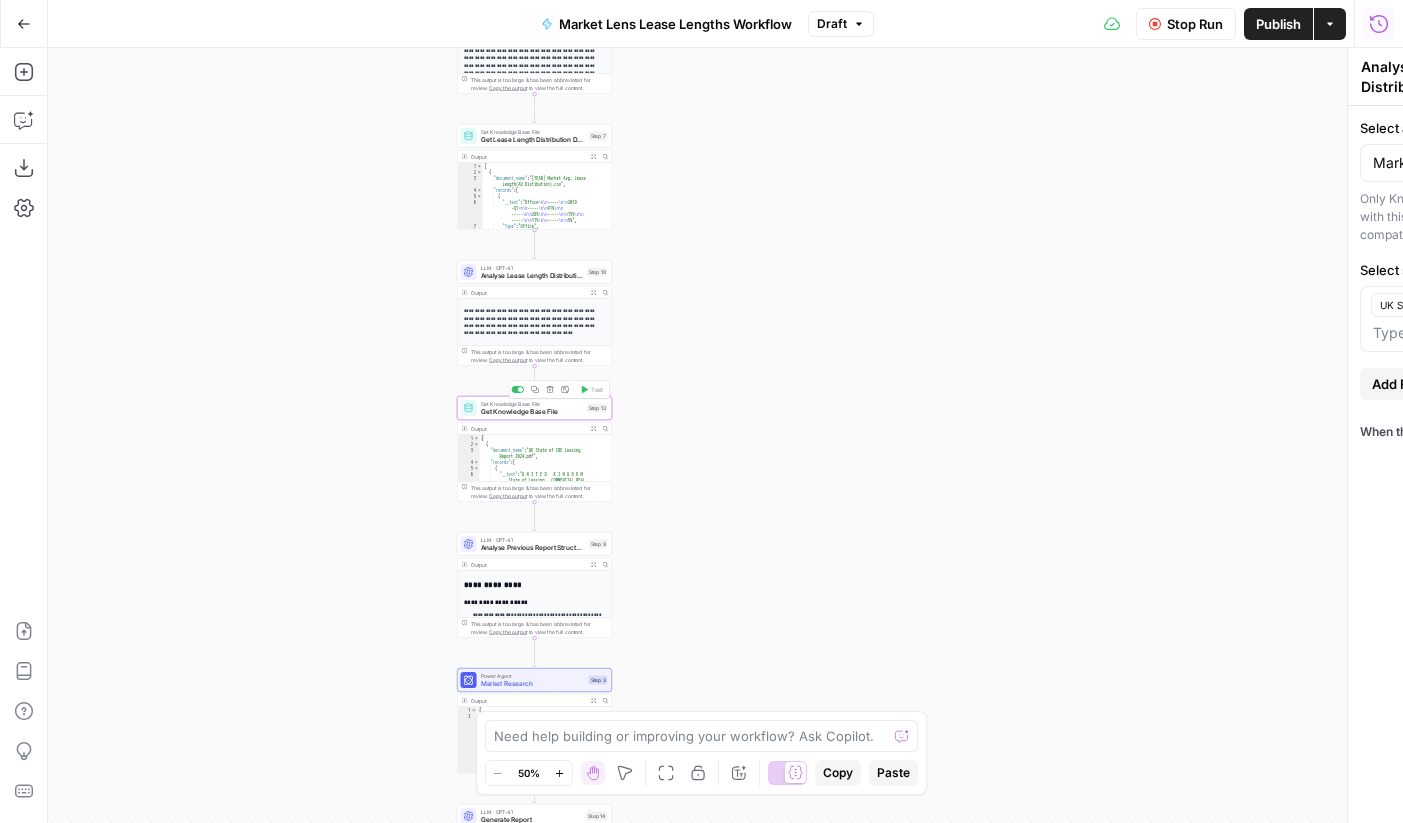 type on "Get Knowledge Base File" 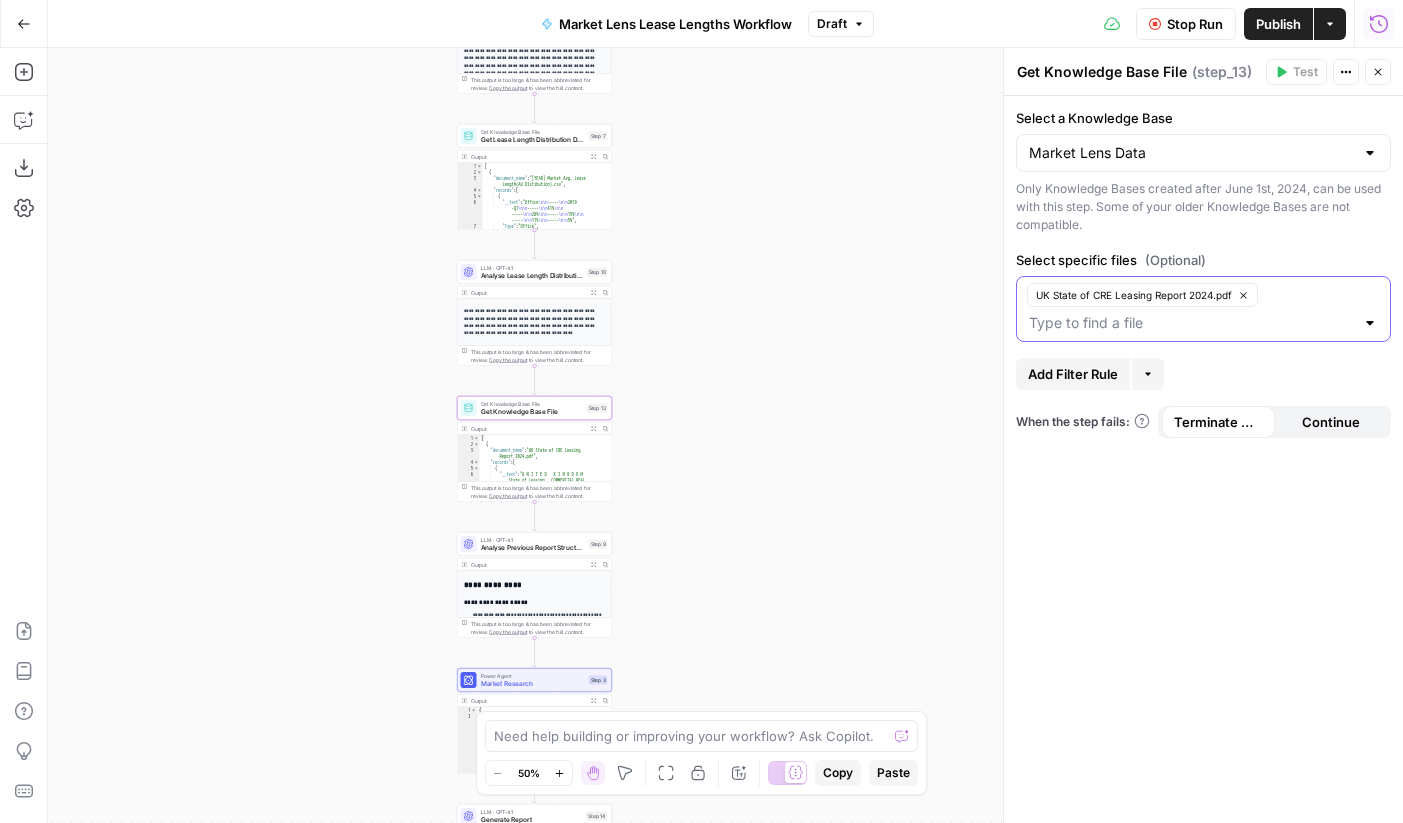 click 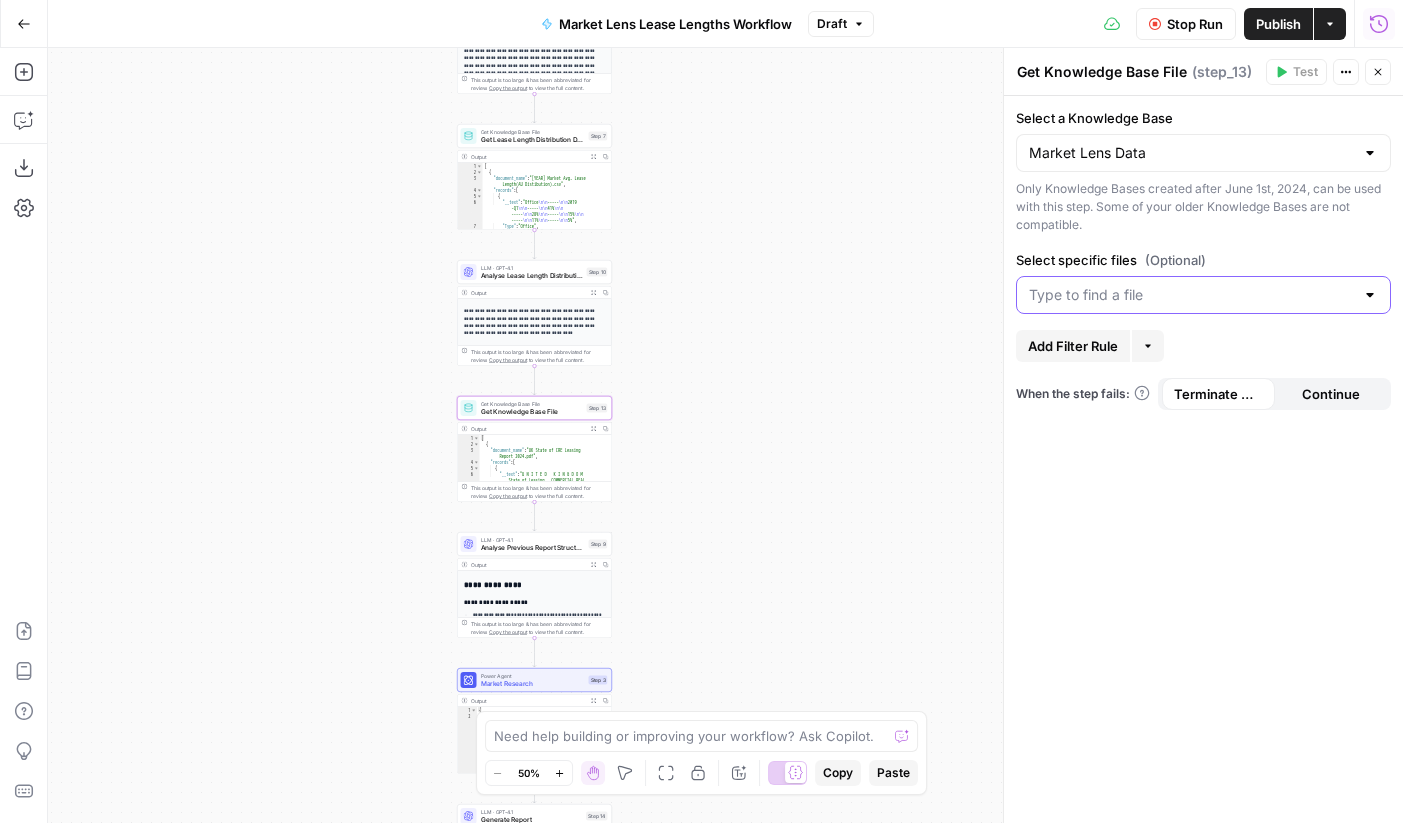 click on "Select specific files   (Optional)" at bounding box center [1191, 295] 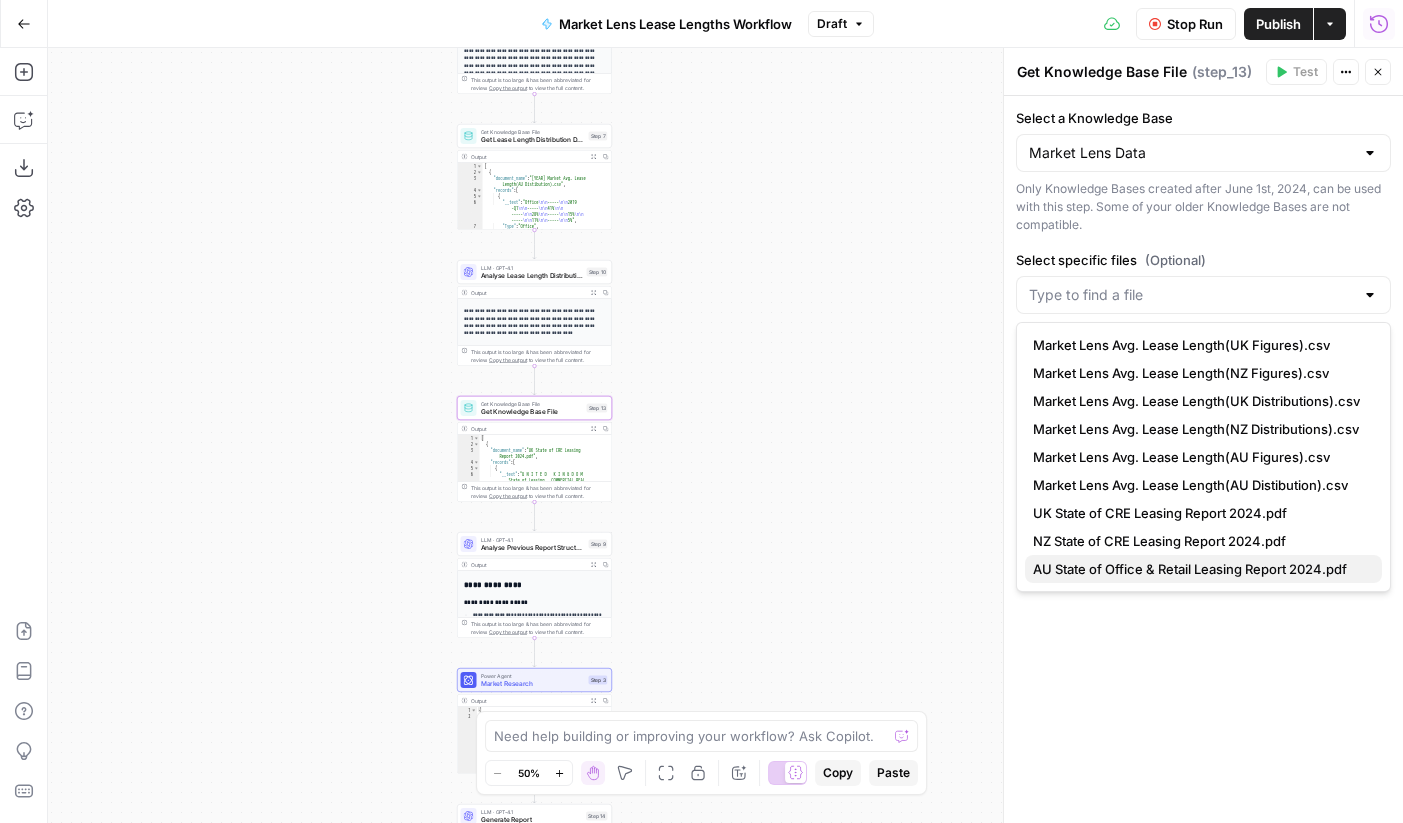 click on "AU State of Office & Retail Leasing Report 2024.pdf" at bounding box center (1190, 569) 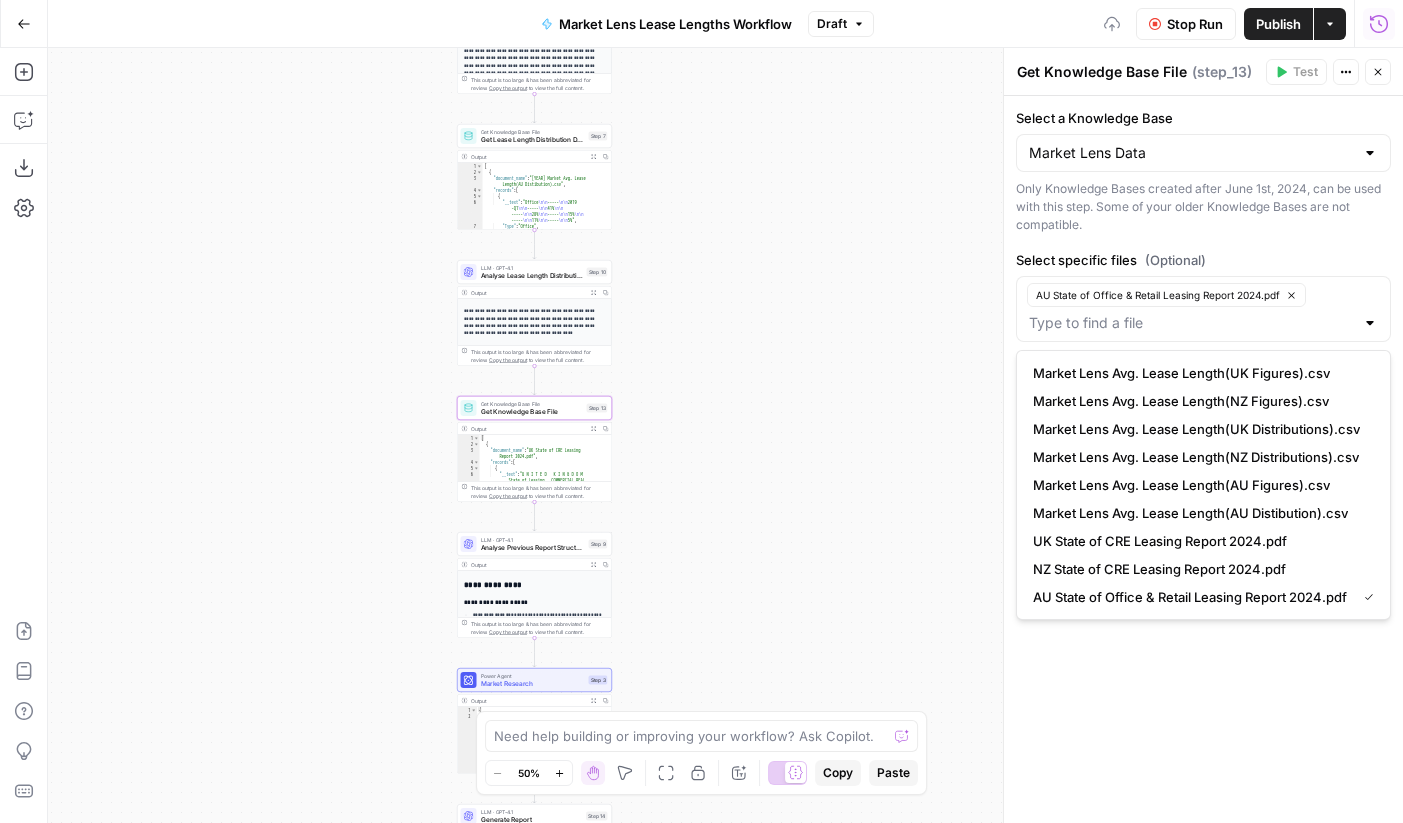 click on "Only Knowledge Bases created after June 1st, 2024, can be used with this step. Some of your older Knowledge Bases are not compatible." at bounding box center (1203, 207) 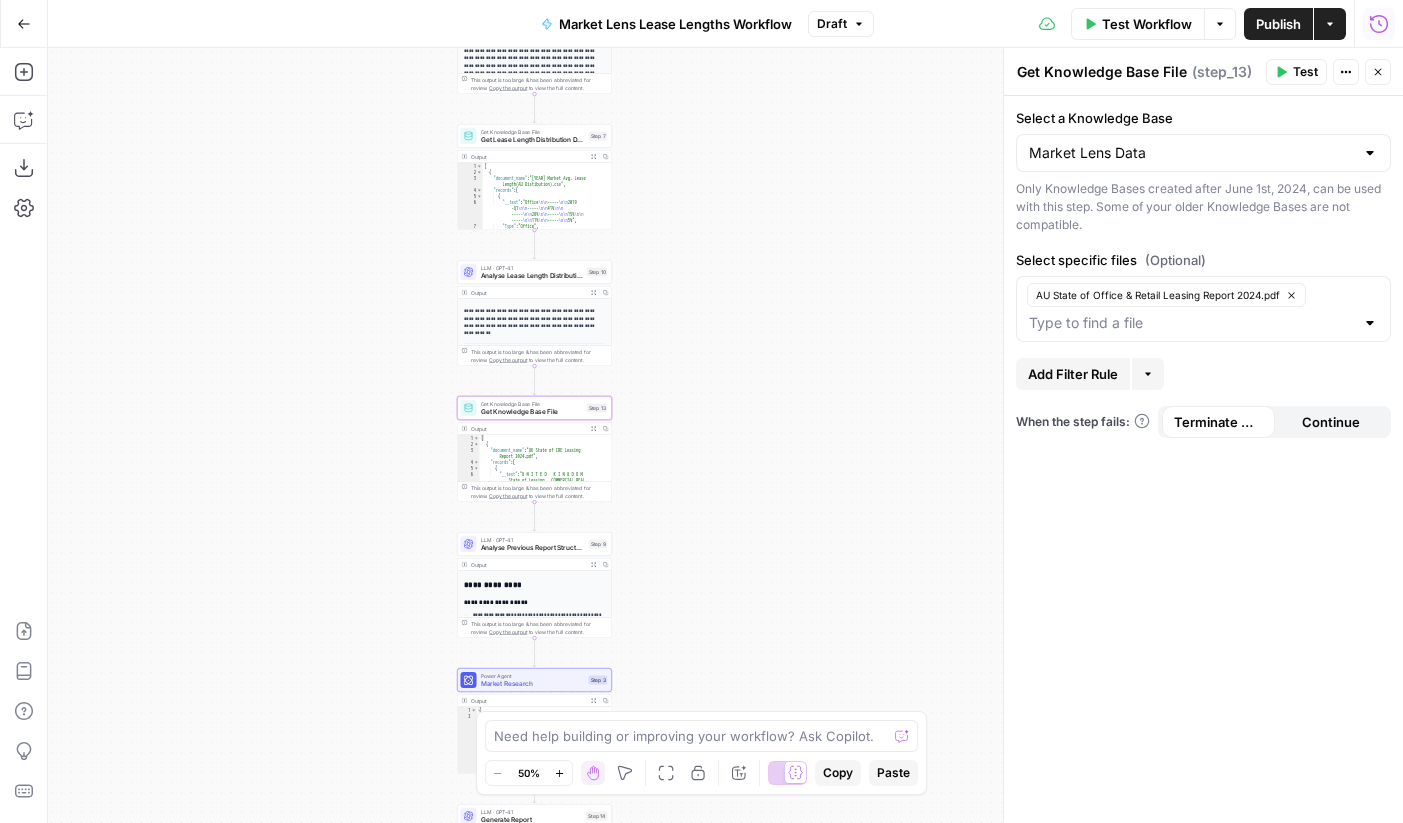 click on "Test" at bounding box center [1305, 72] 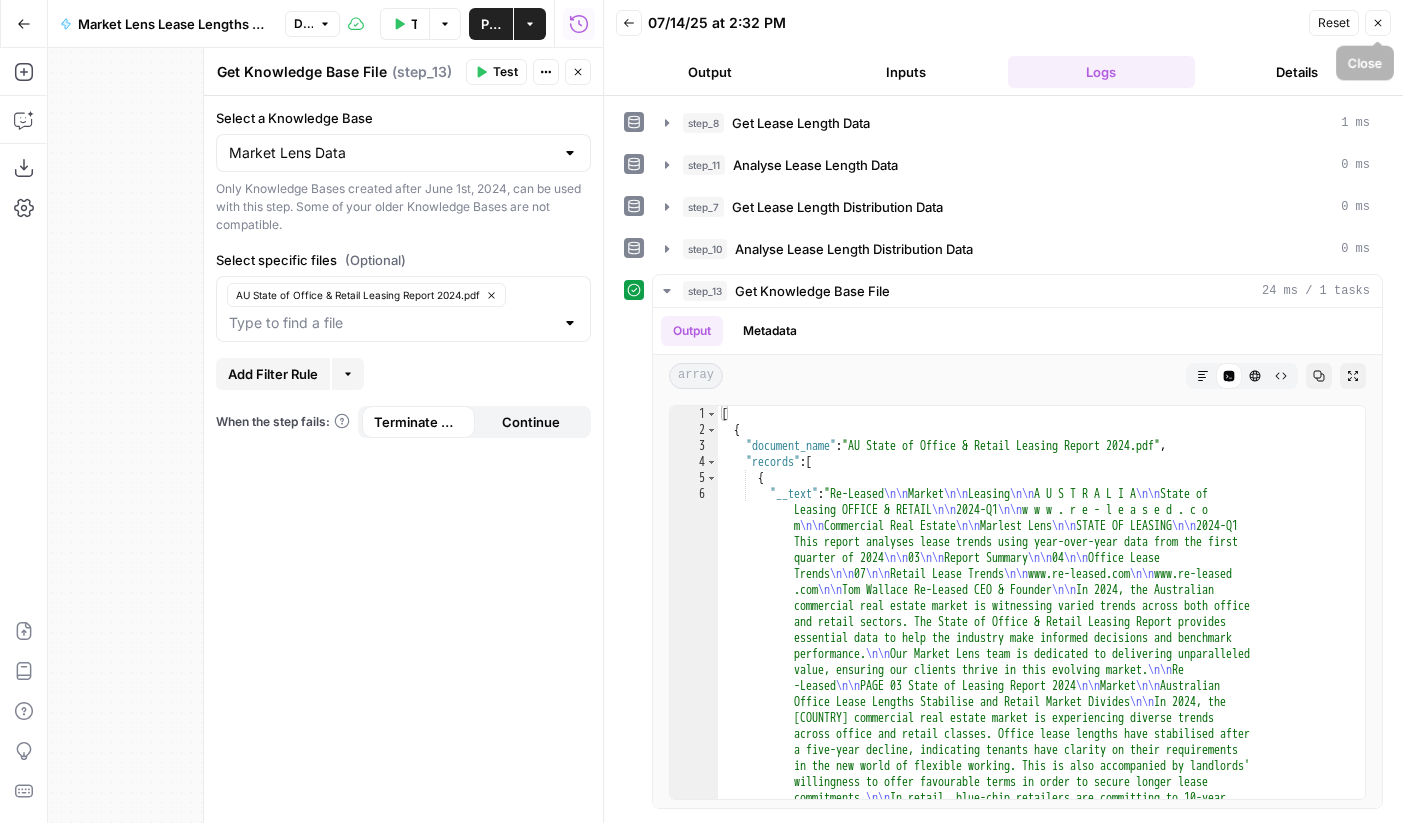 click 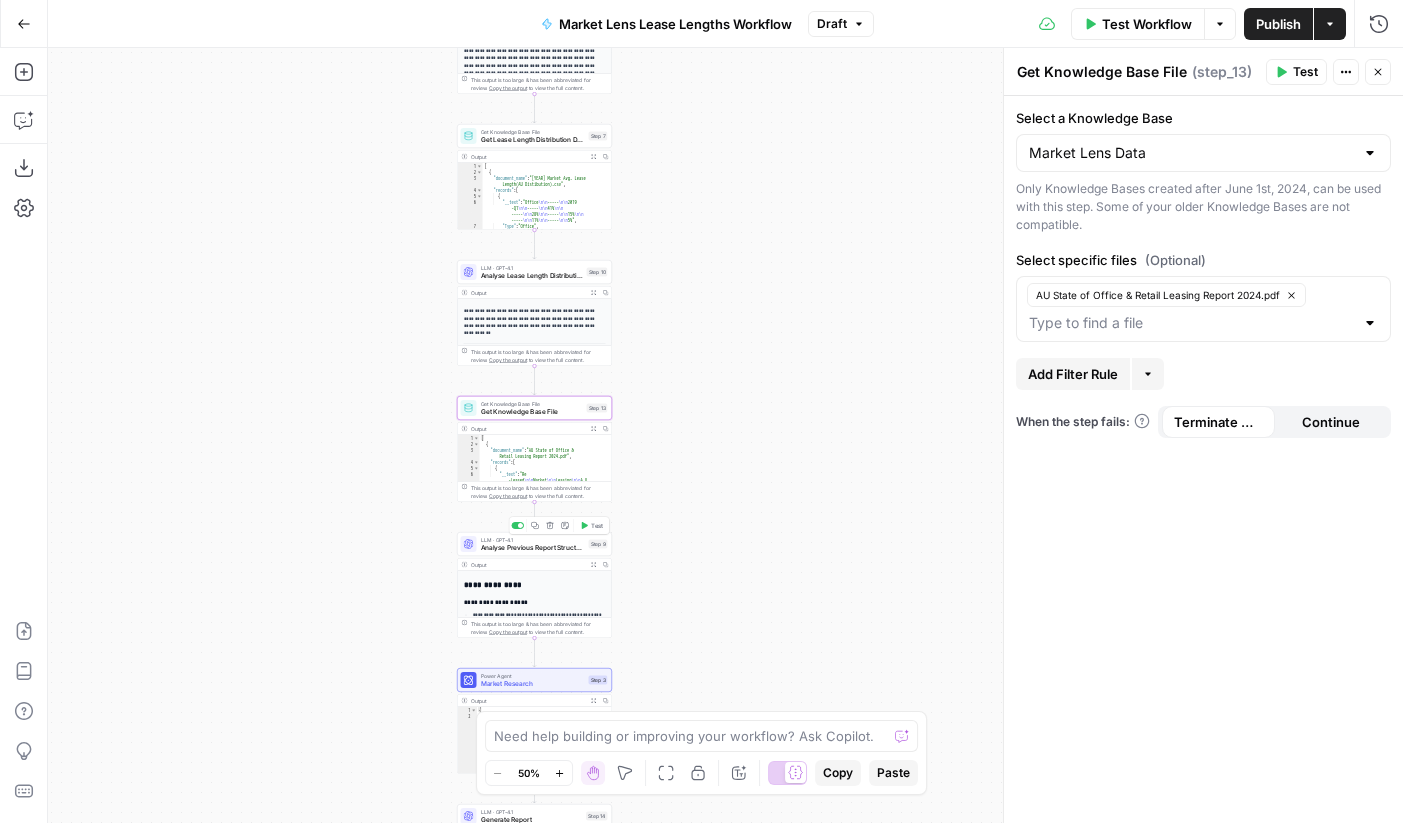 click on "Analyse Previous Report Structure and Findings To Generate a brief for Updated Report" at bounding box center (533, 548) 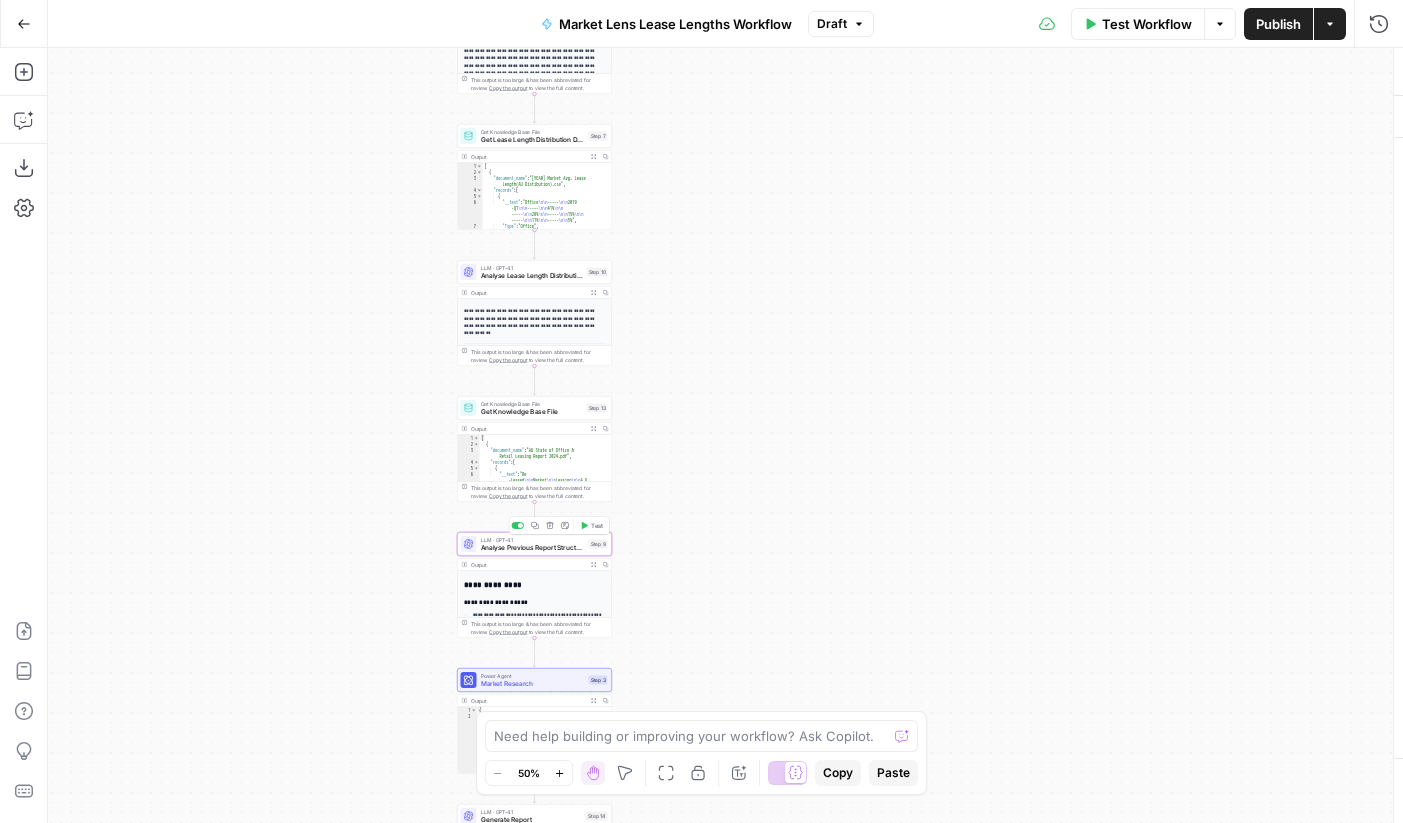 type on "Analyse Previous Report Structure and Findings To Generate a brief for Updated Report" 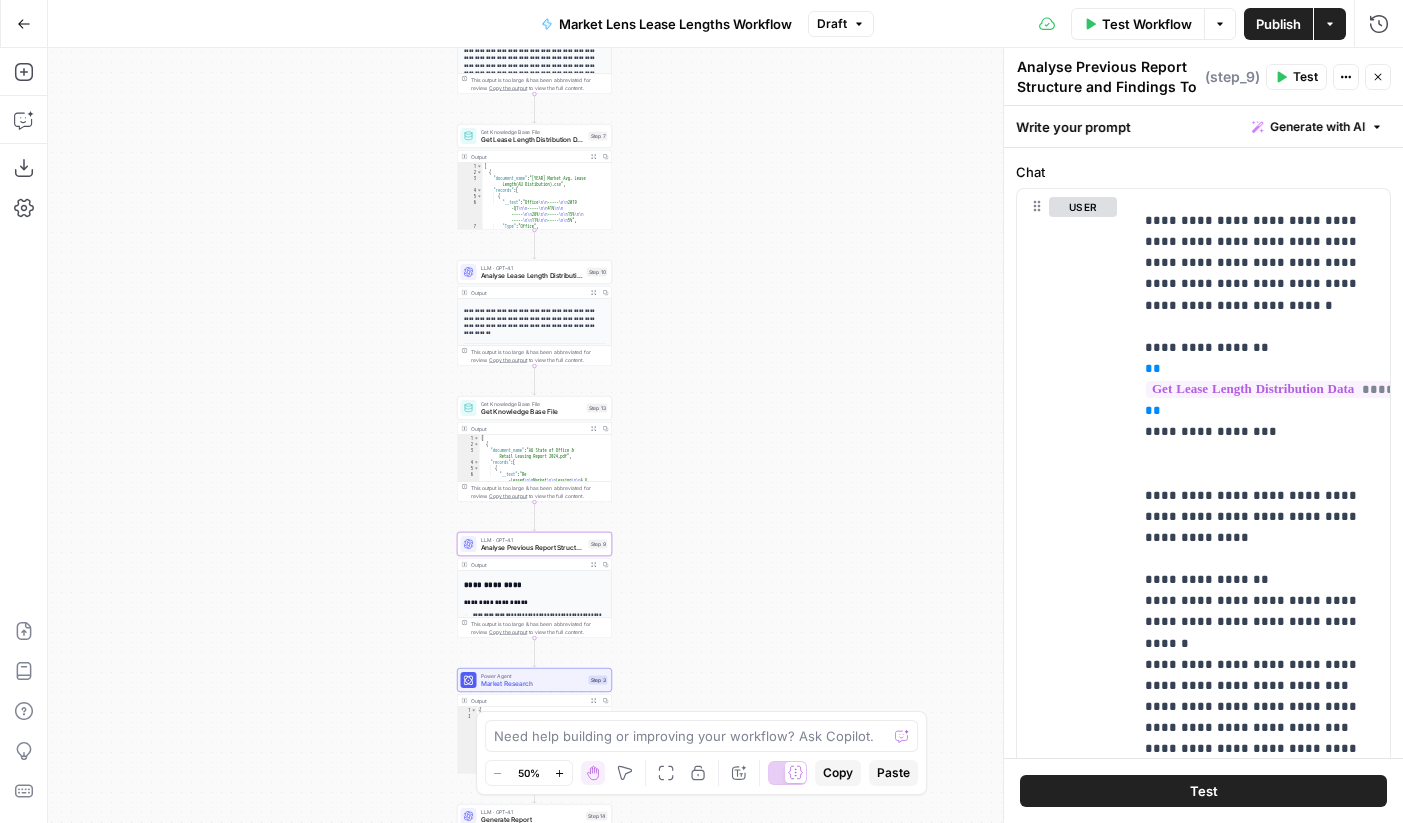 scroll, scrollTop: 625, scrollLeft: 0, axis: vertical 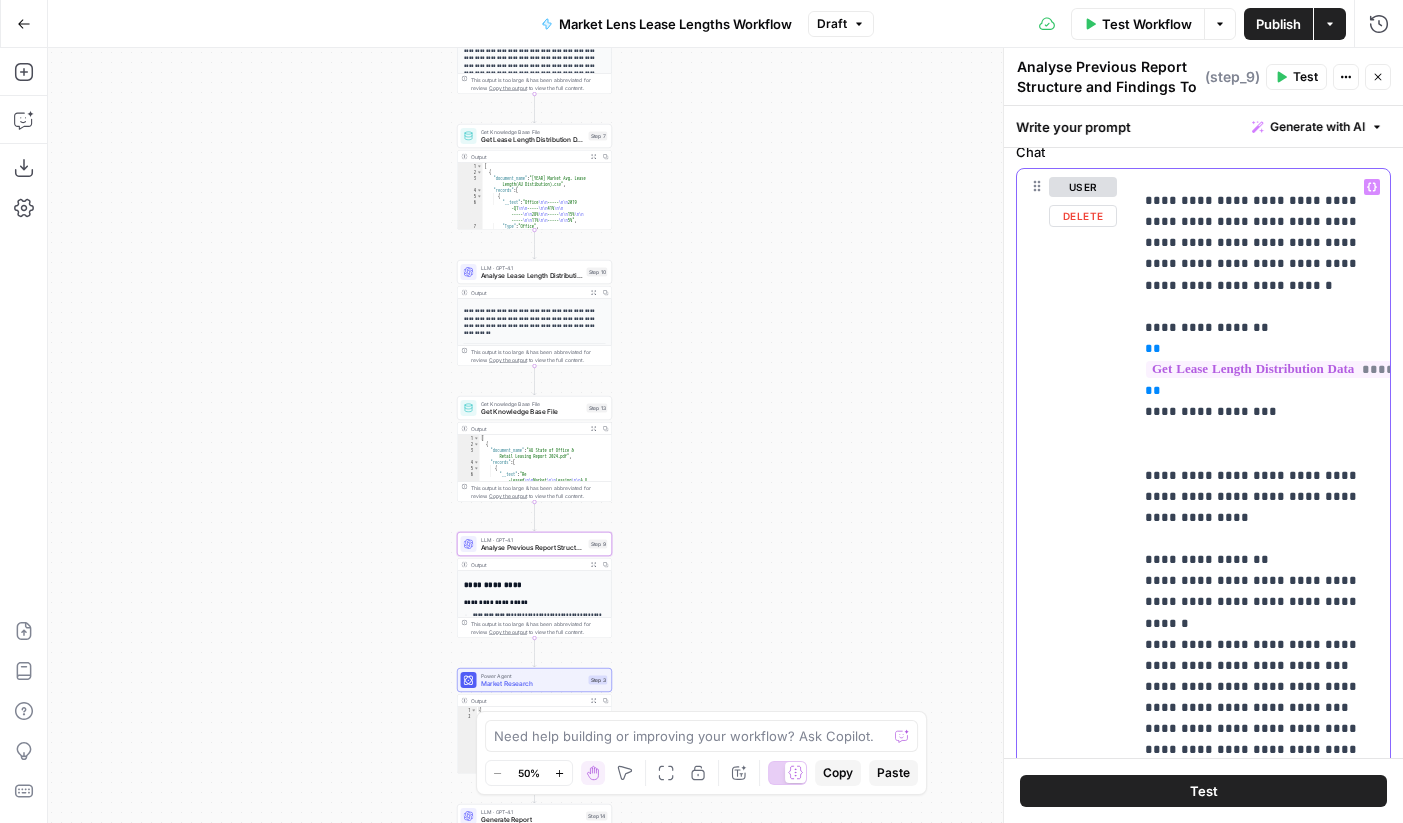 click on "**********" at bounding box center [1261, 802] 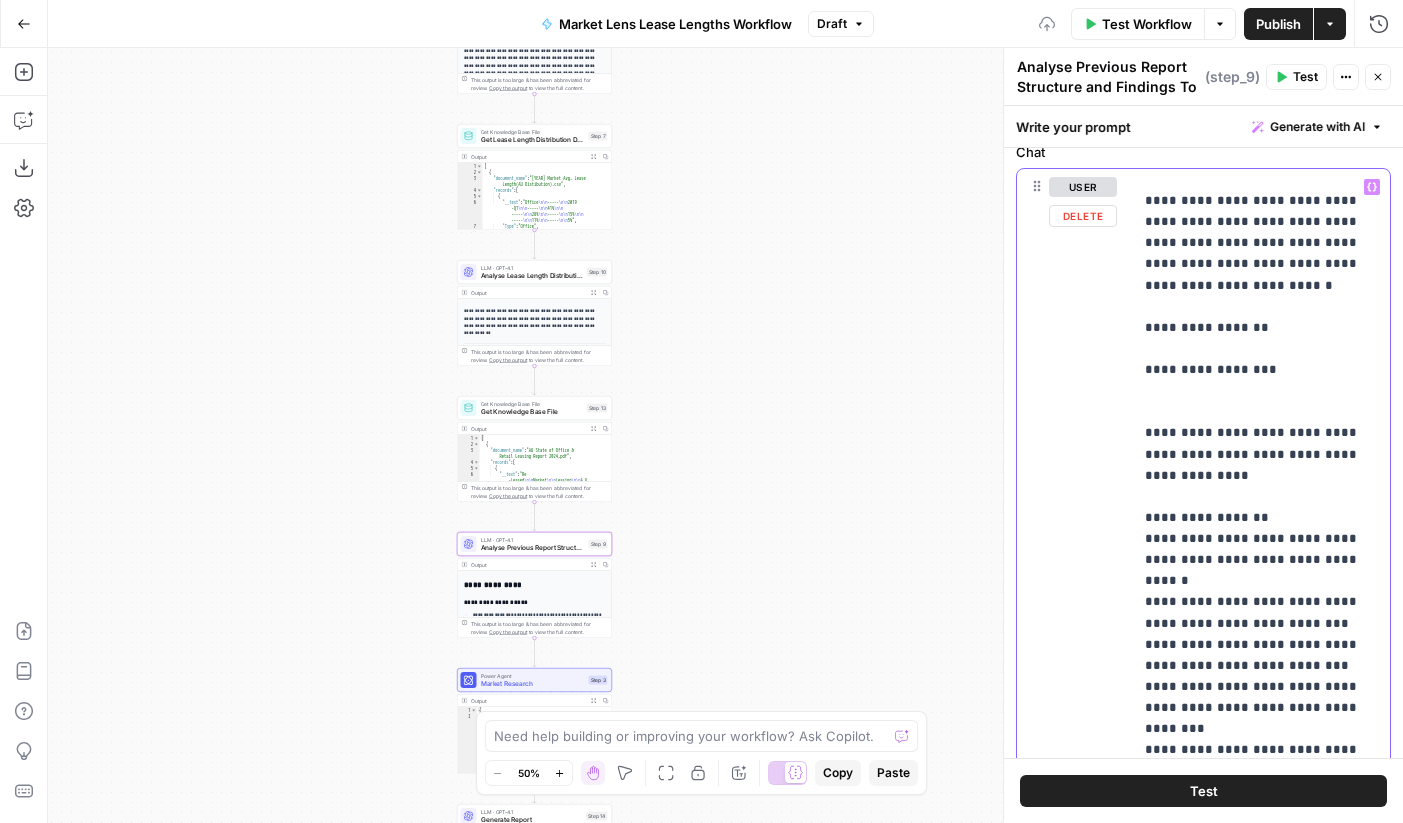 click 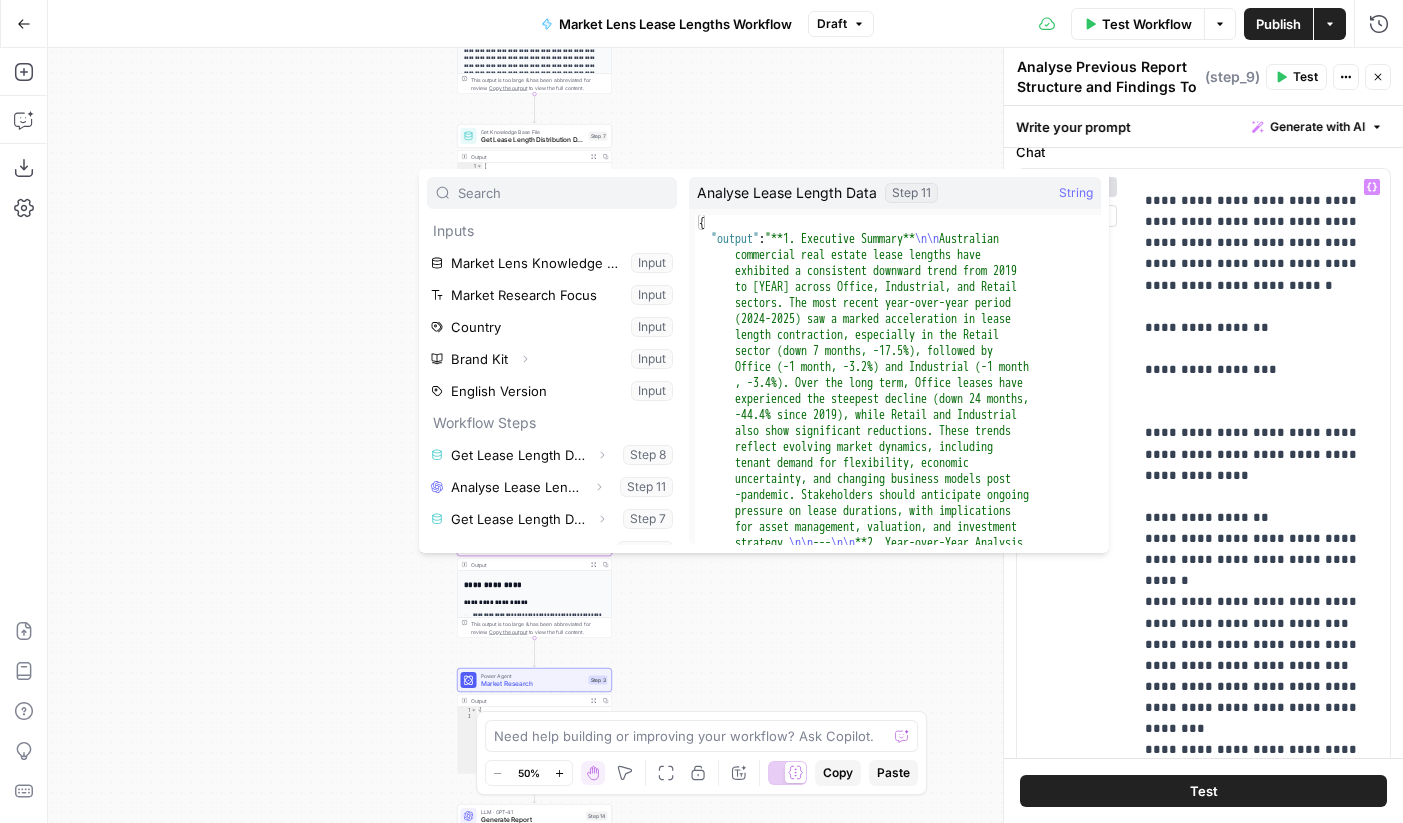 scroll, scrollTop: 54, scrollLeft: 0, axis: vertical 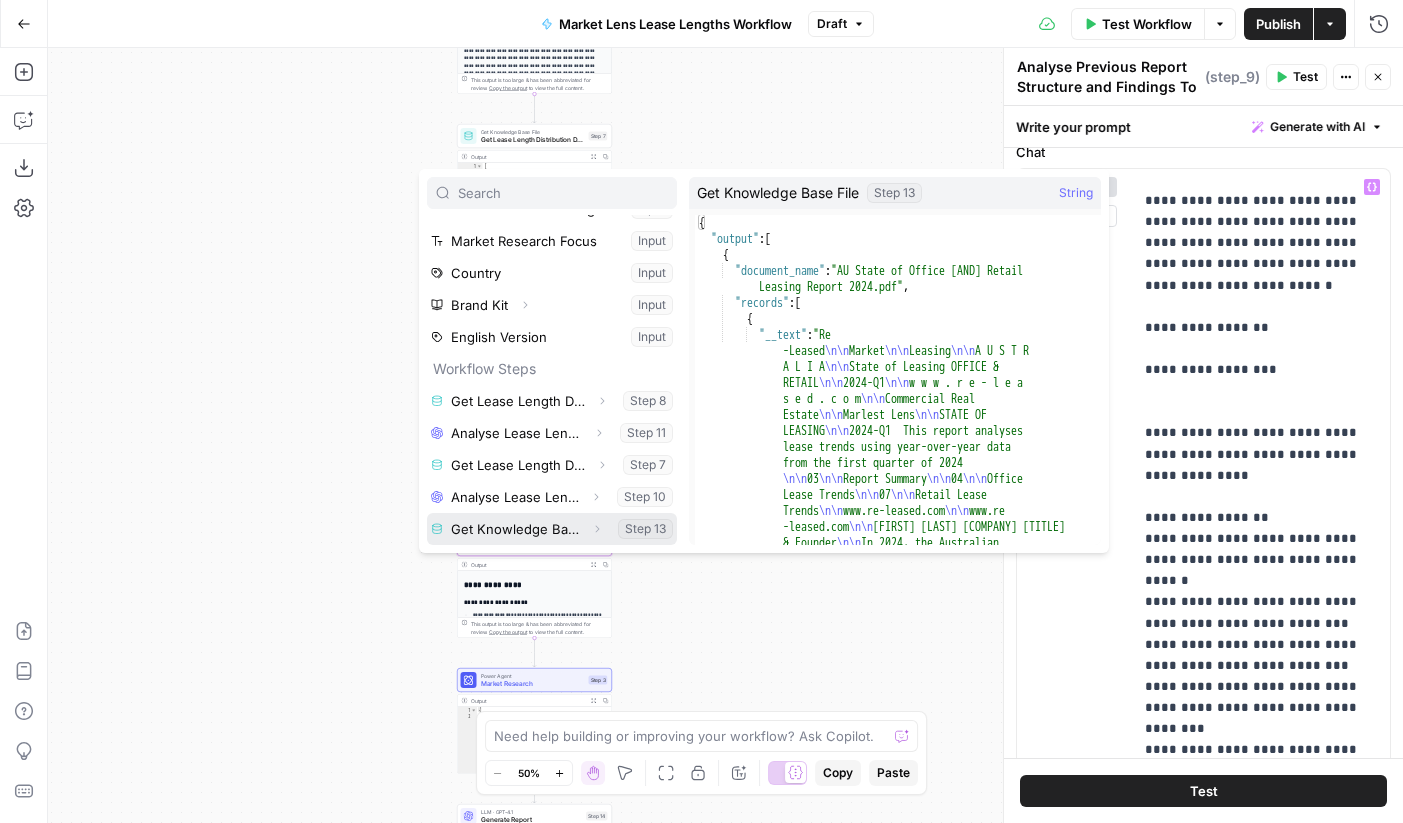 click on "Expand" at bounding box center (597, 529) 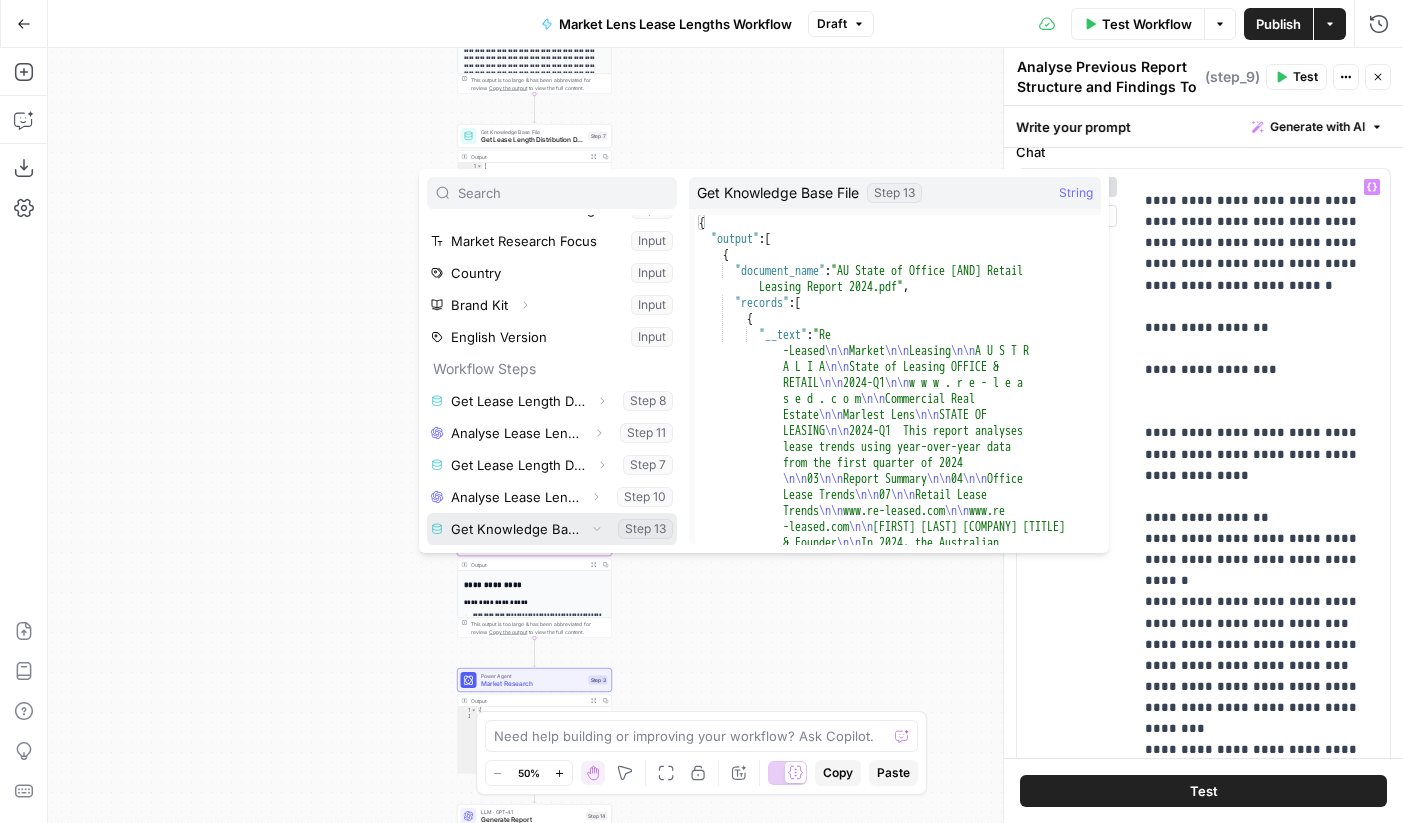 scroll, scrollTop: 86, scrollLeft: 0, axis: vertical 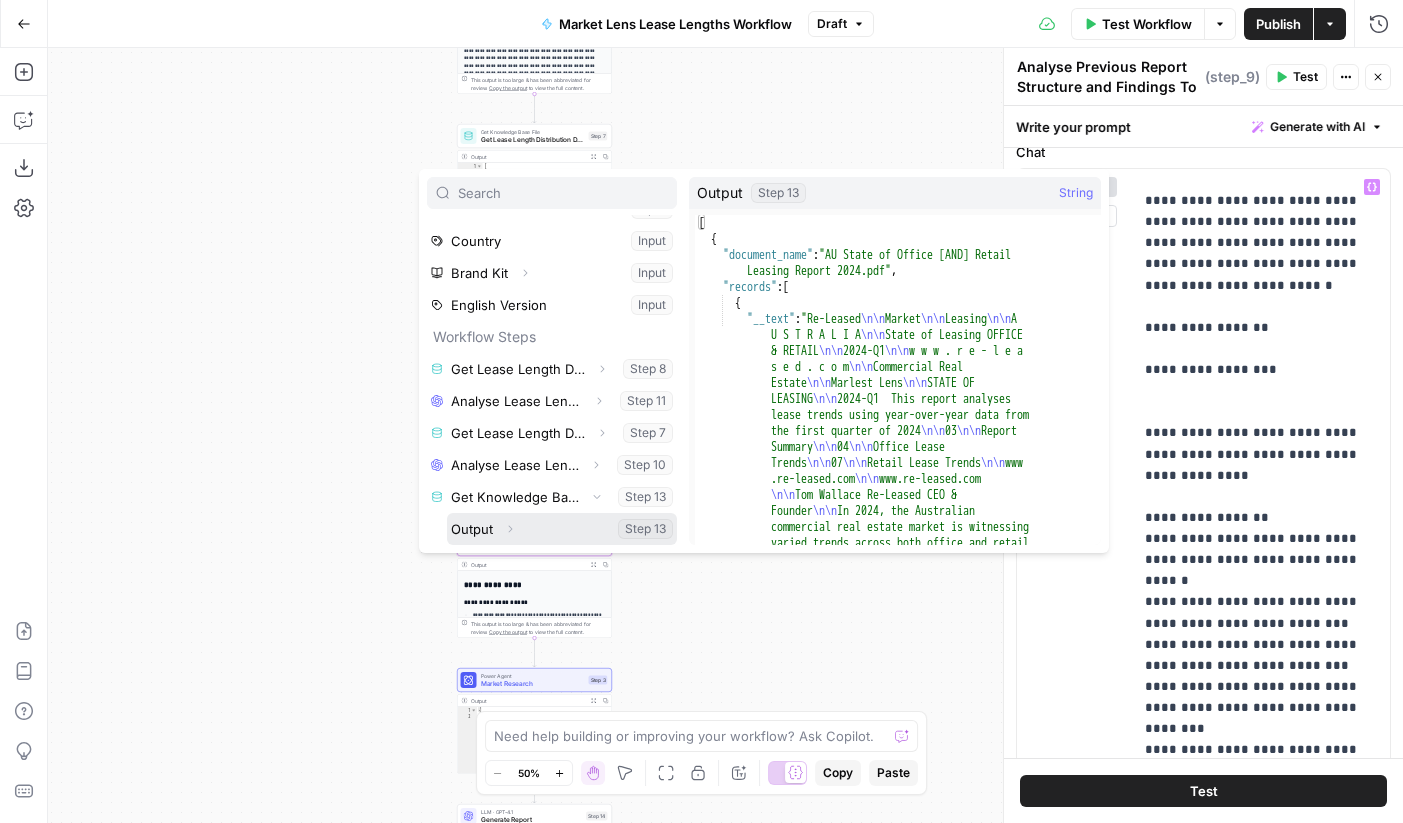 click on "Expand" at bounding box center (510, 529) 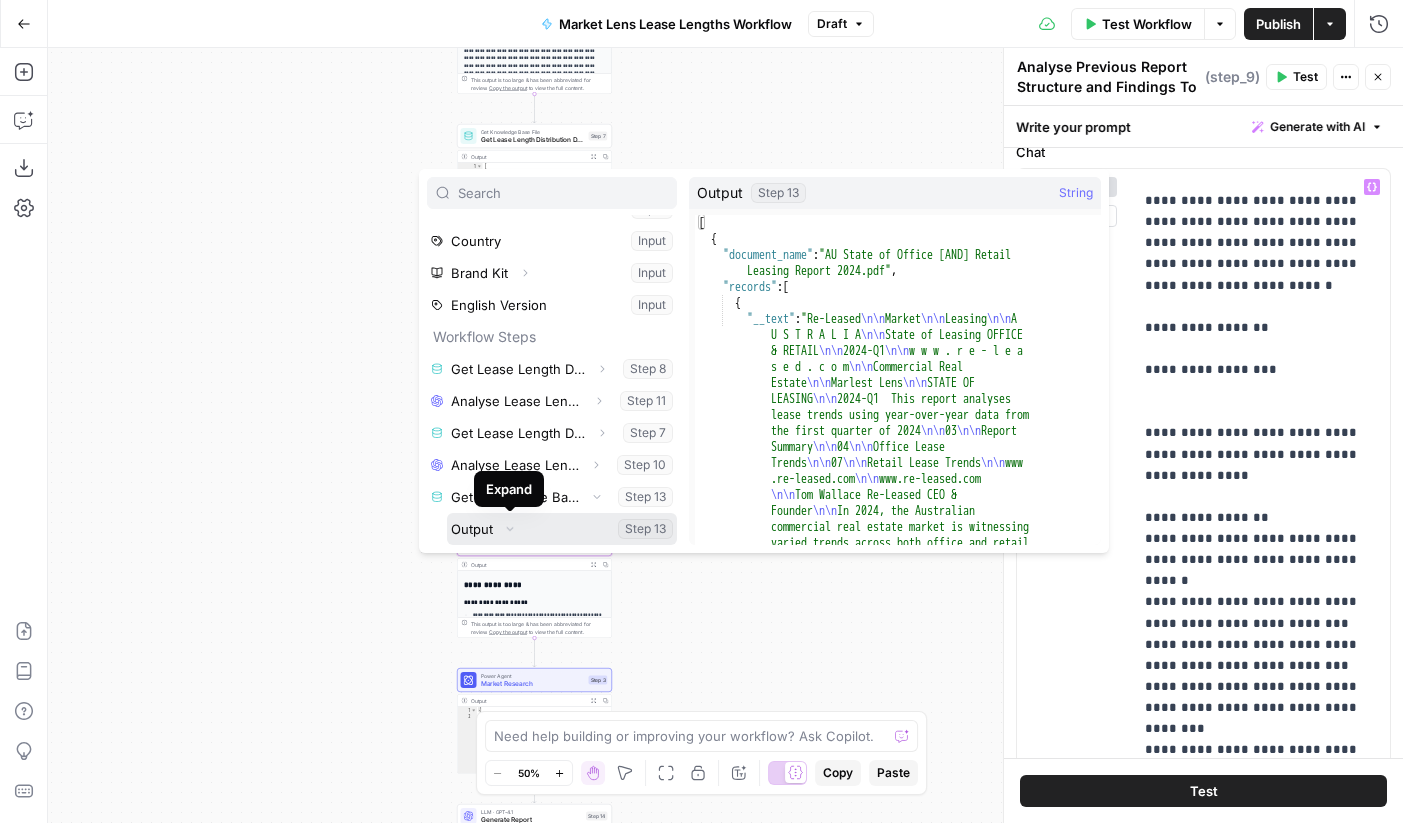 scroll, scrollTop: 118, scrollLeft: 0, axis: vertical 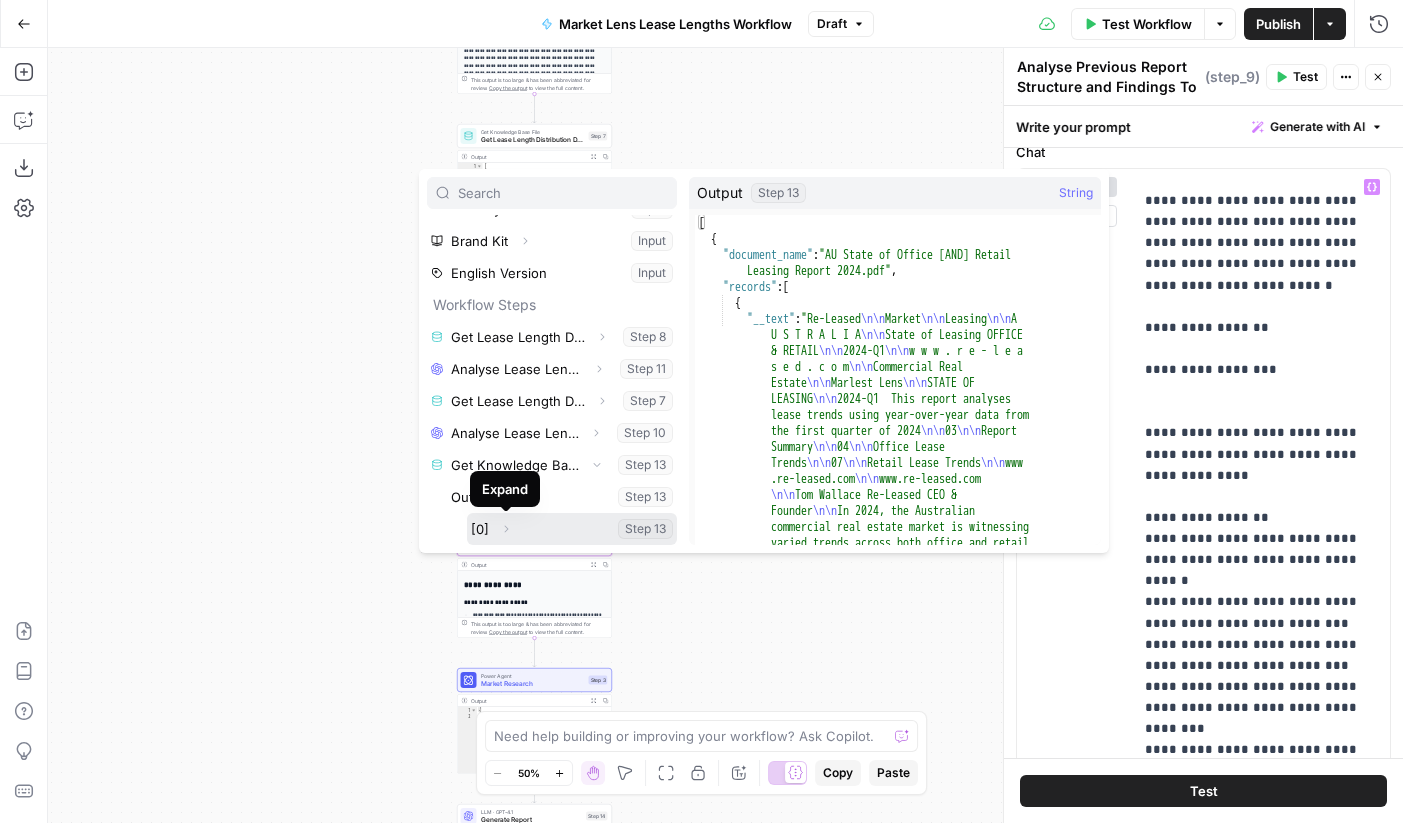 click 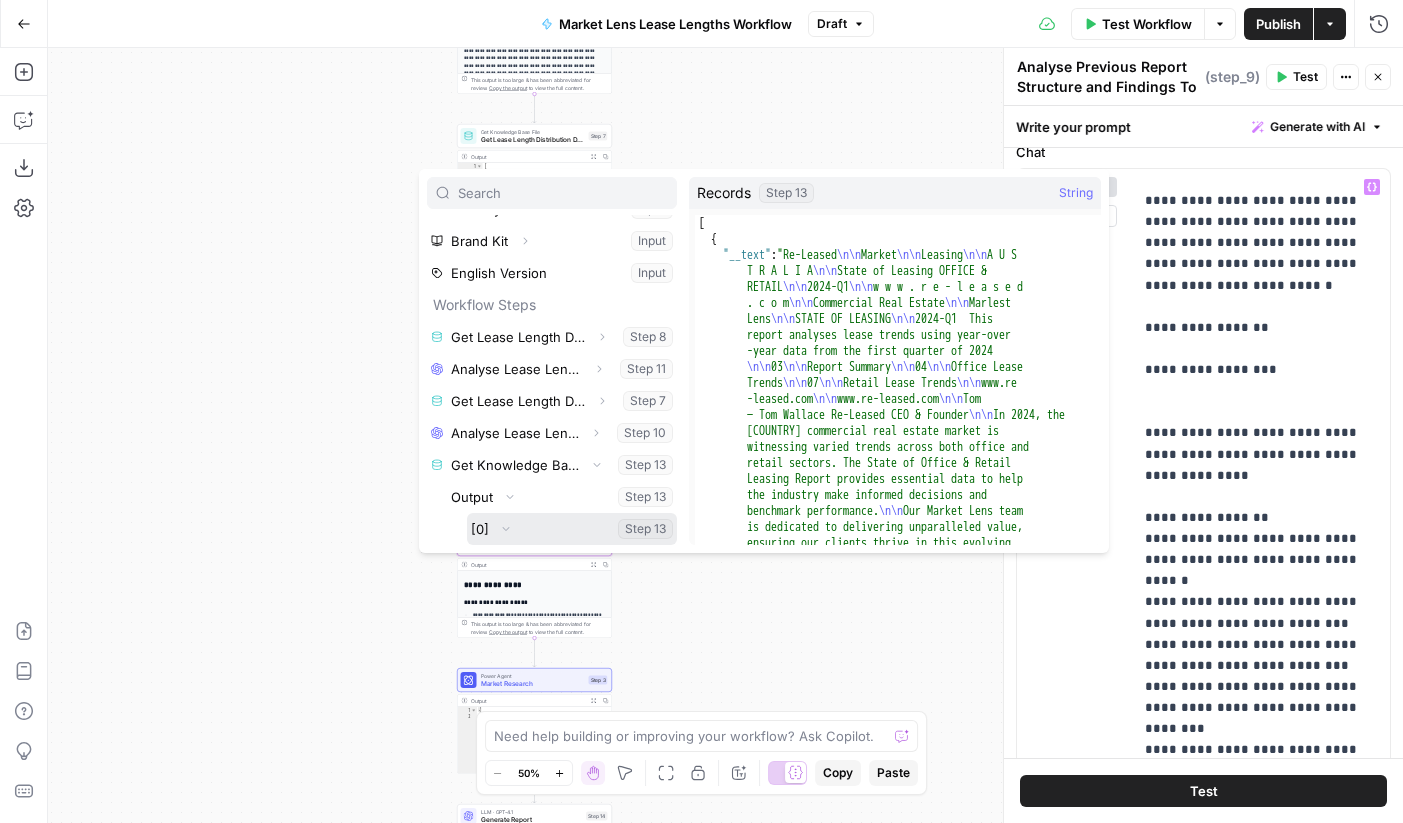 scroll, scrollTop: 182, scrollLeft: 0, axis: vertical 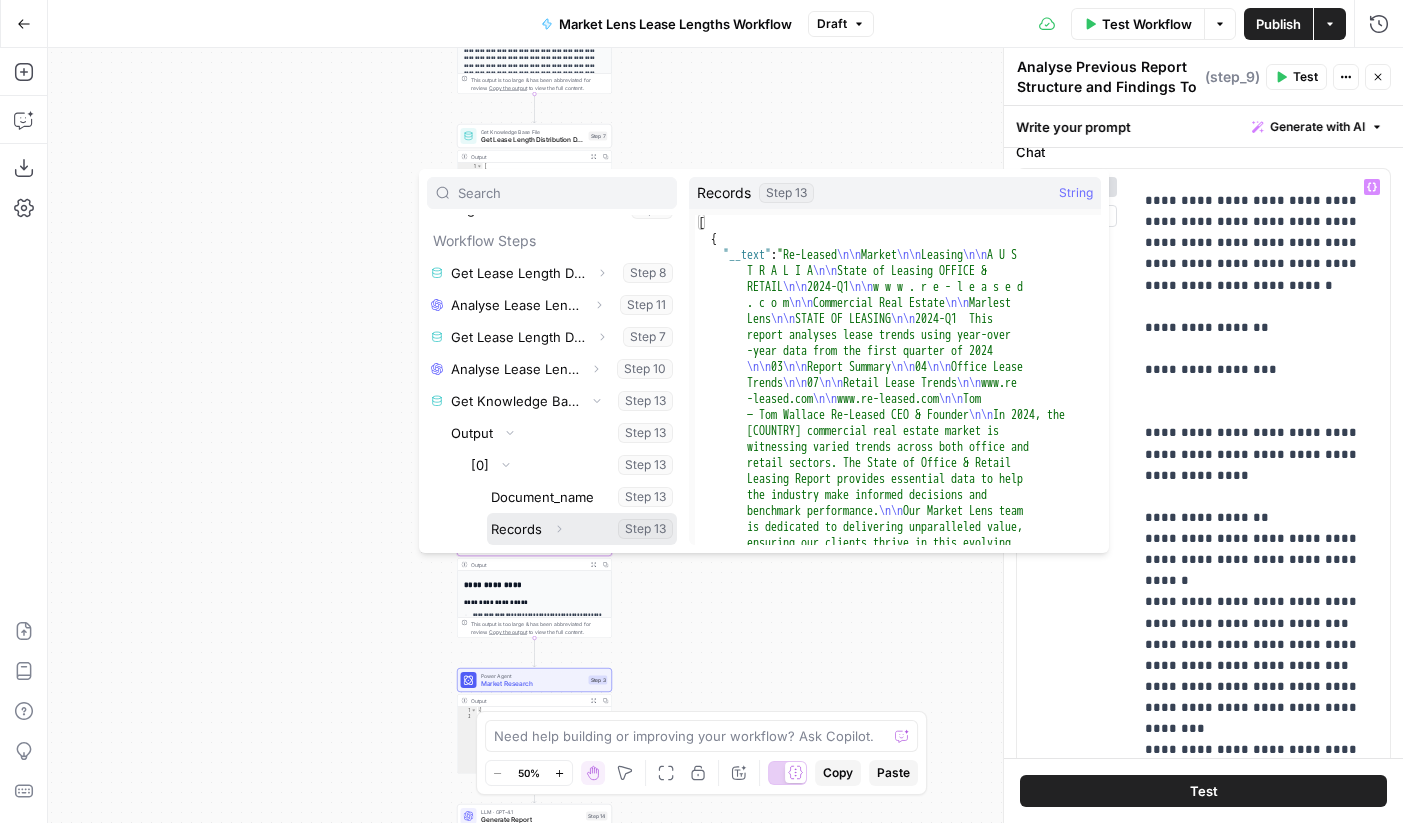 click at bounding box center [582, 529] 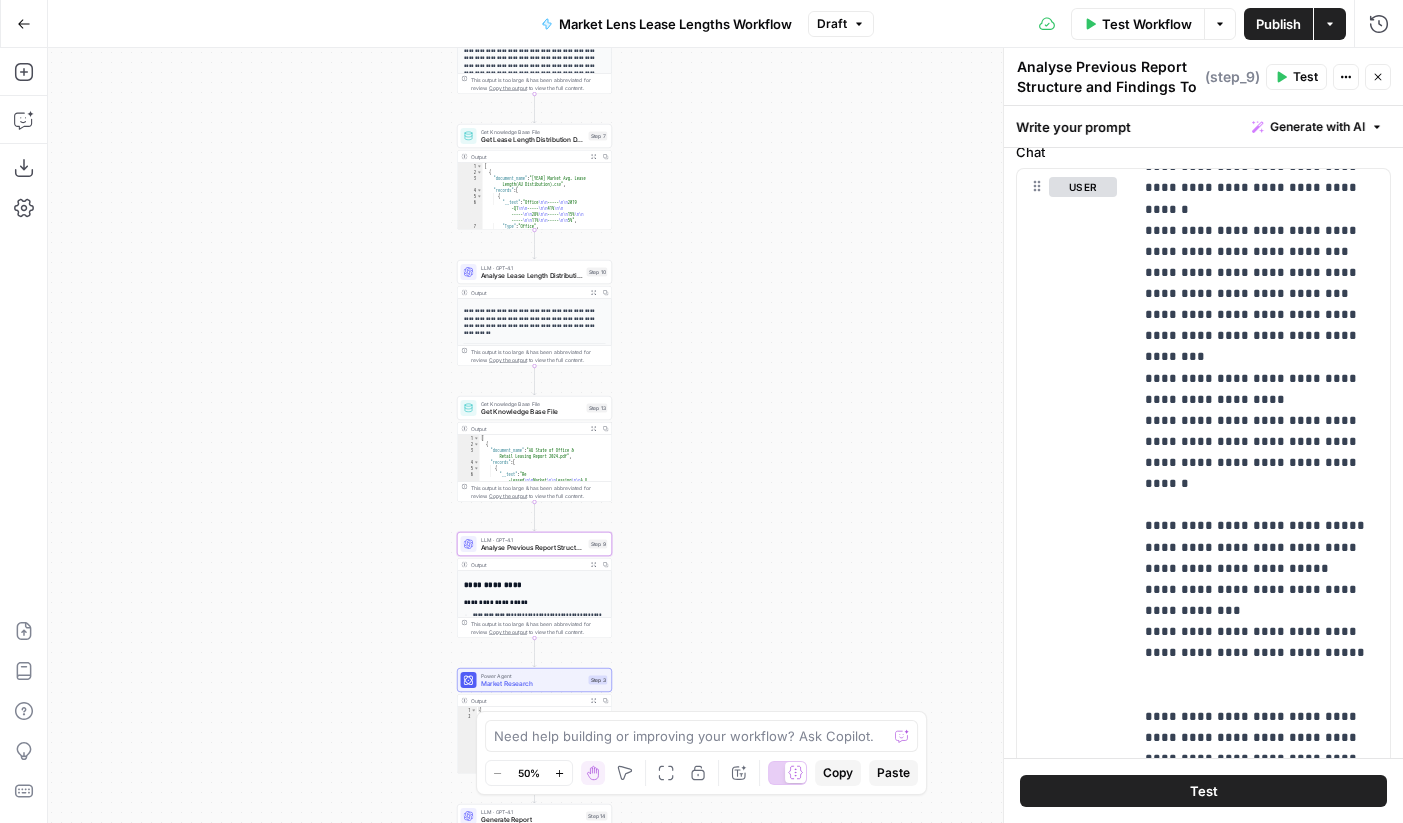 scroll, scrollTop: 439, scrollLeft: 0, axis: vertical 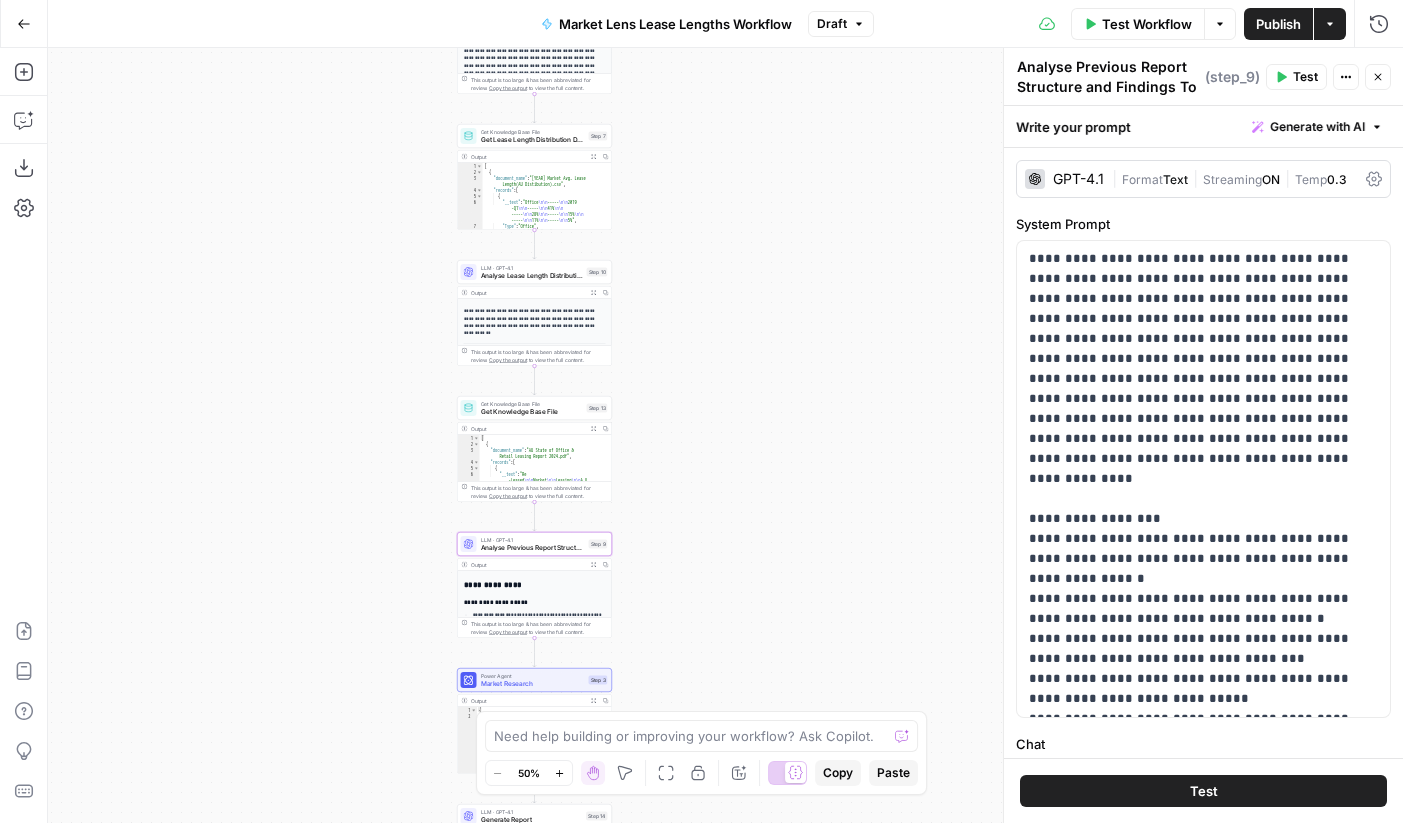 click 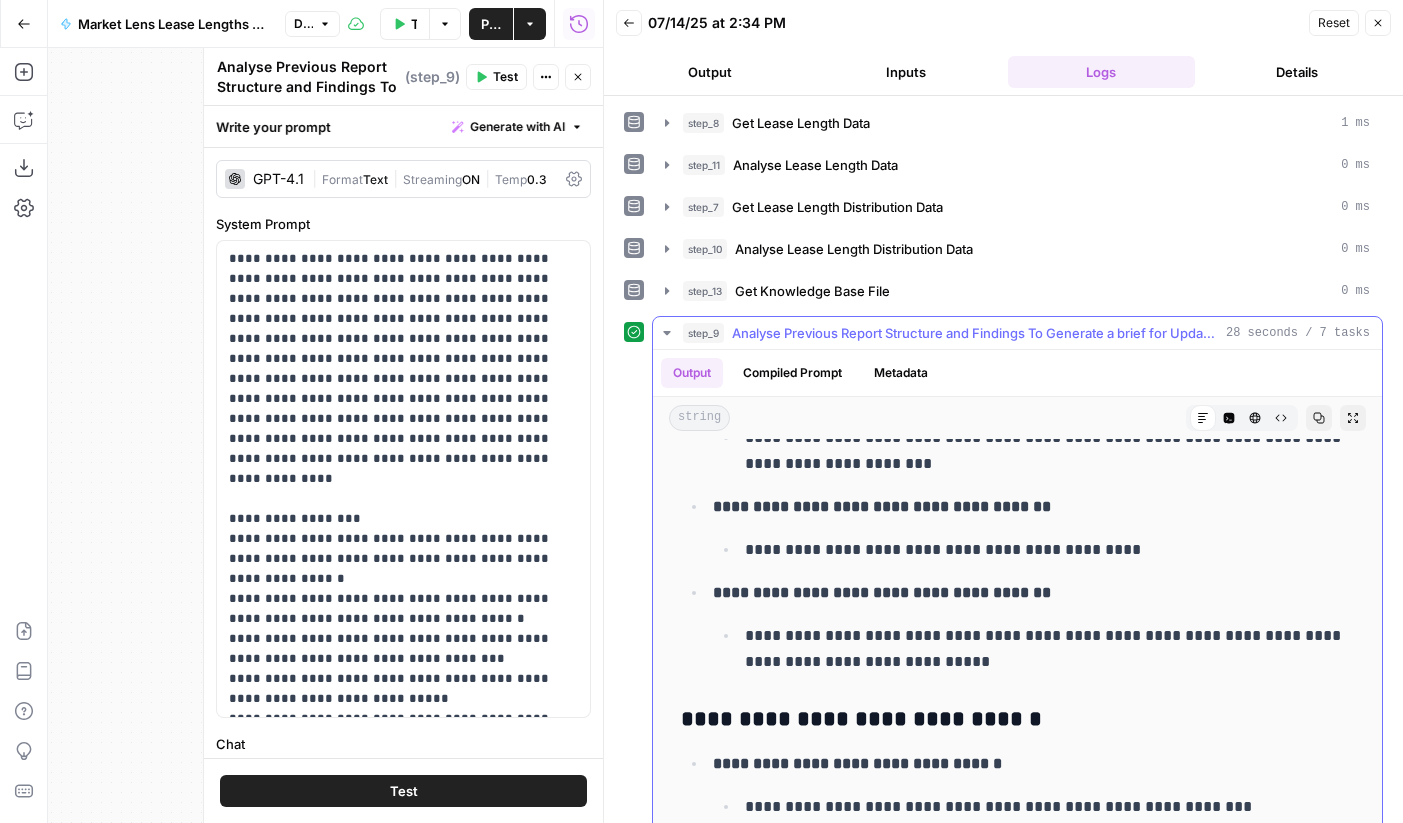 scroll, scrollTop: 6949, scrollLeft: 0, axis: vertical 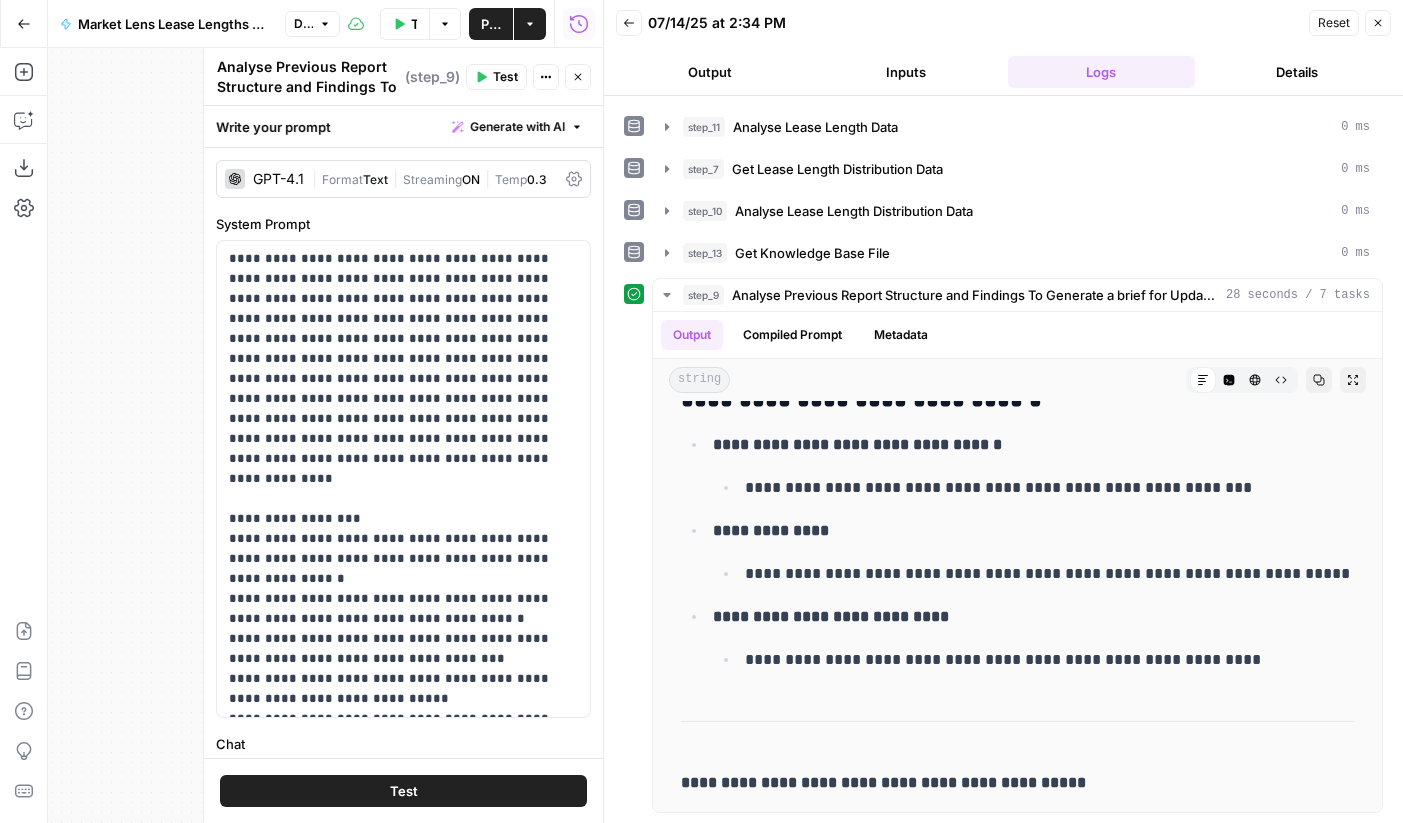 click on "Workflow Set Inputs Inputs Get Knowledge Base File Get Lease Length Data Step 8 Output Expand Output Copy 1 2 3 4 5 6 7 8 9 10 11 12 [    {      "document_name" :  "Market Lens Avg. Lease           Length(AU Figures).csv" ,      "records" :  [         {           "2019" :  54 ,           "2020" :  46 ,           "2021" :  37 ,           "2022" :  37 ,           "2023" :  35 ,           "2024" :  31 ,           "2025" :  30 ,     XXXXXXXXXXXXXXXXXXXXXXXXXXXXXXXXXXXXXXXXXXXXXXXXXXXXXXXXXXXXXXXXXXXXXXXXXXXXXXXXXXXXXXXXXXXXXXXXXXXXXXXXXXXXXXXXXXXXXXXXXXXXXXXXXXXXXXXXXXXXXXXXXXXXXXXXXXXXXXXXXXXXXXXXXXXXXXXXXXXXXXXXXXXXXXXXXXXXXXXXXXXXXXXXXXXXXXXXXXXXXXXXXXXXXXXXXXXXXXXXXXXXXXXXXXXXXXXXXXXXXXXXXXXXXXXXXXXXXXXXXXXXXXXXXXXXXXXXXXXXXXXXXXXXXXXXXXXXXXXXXXXXXXXXXXXXXXXXXXXXXXXXXXXXXXXXXXXXXXXXXXXXXXXXXXXXXXXXXXXXXXXXXXXXXXXXXXXXXXXXXXXXXXXXXXXXXXXXXXXXXXXXXXXXXXXXXXXXXXXXXXXXXXXXXXXXXXXXXXXXXXXXXXXXXXXXXXXXXXXXXXXXXXXXXXXXXXXXXXXXXXXXXXXXXXXX LLM · GPT-4.1 Analyse Lease Length Data Step 11 Output Copy *******" at bounding box center (325, 435) 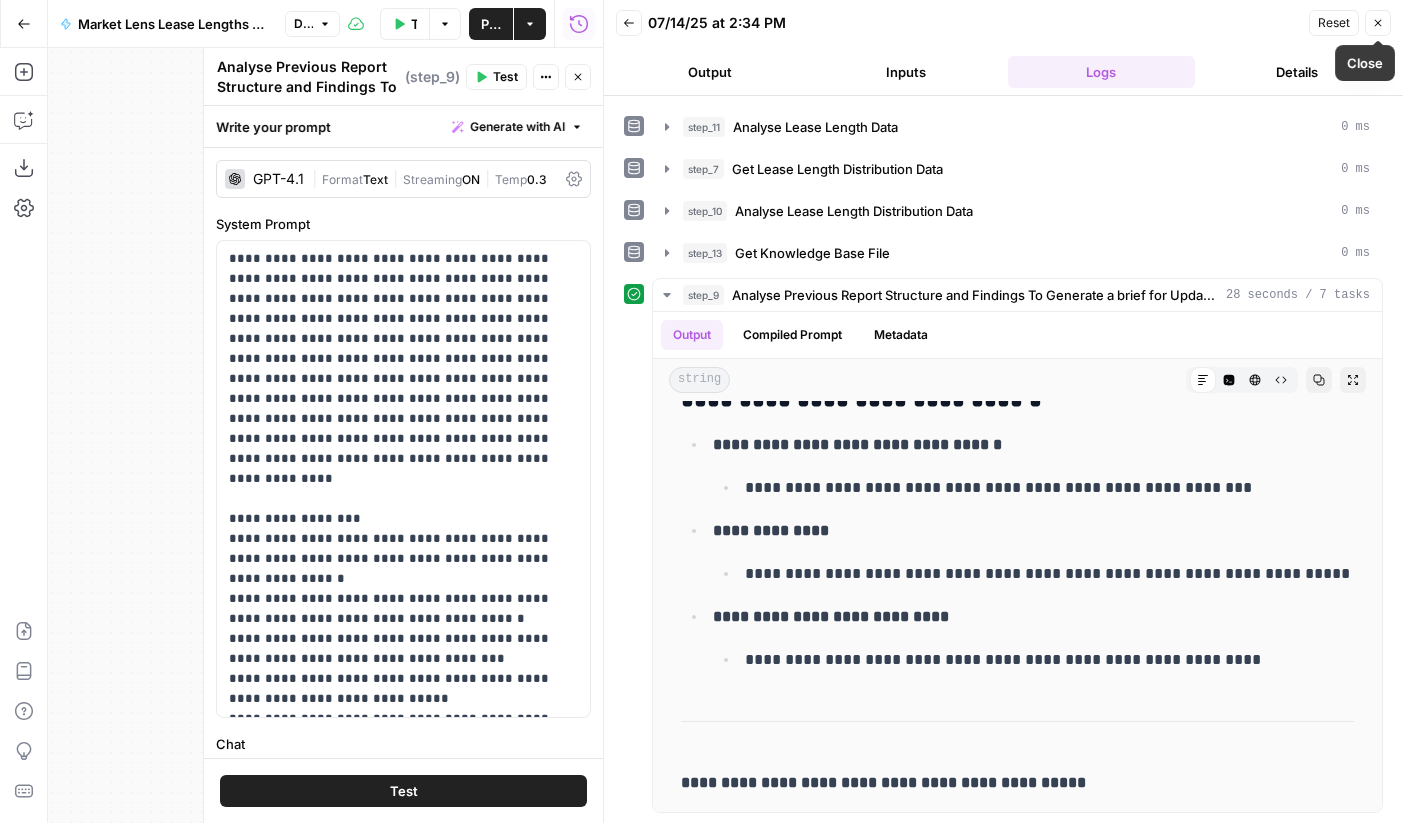 click 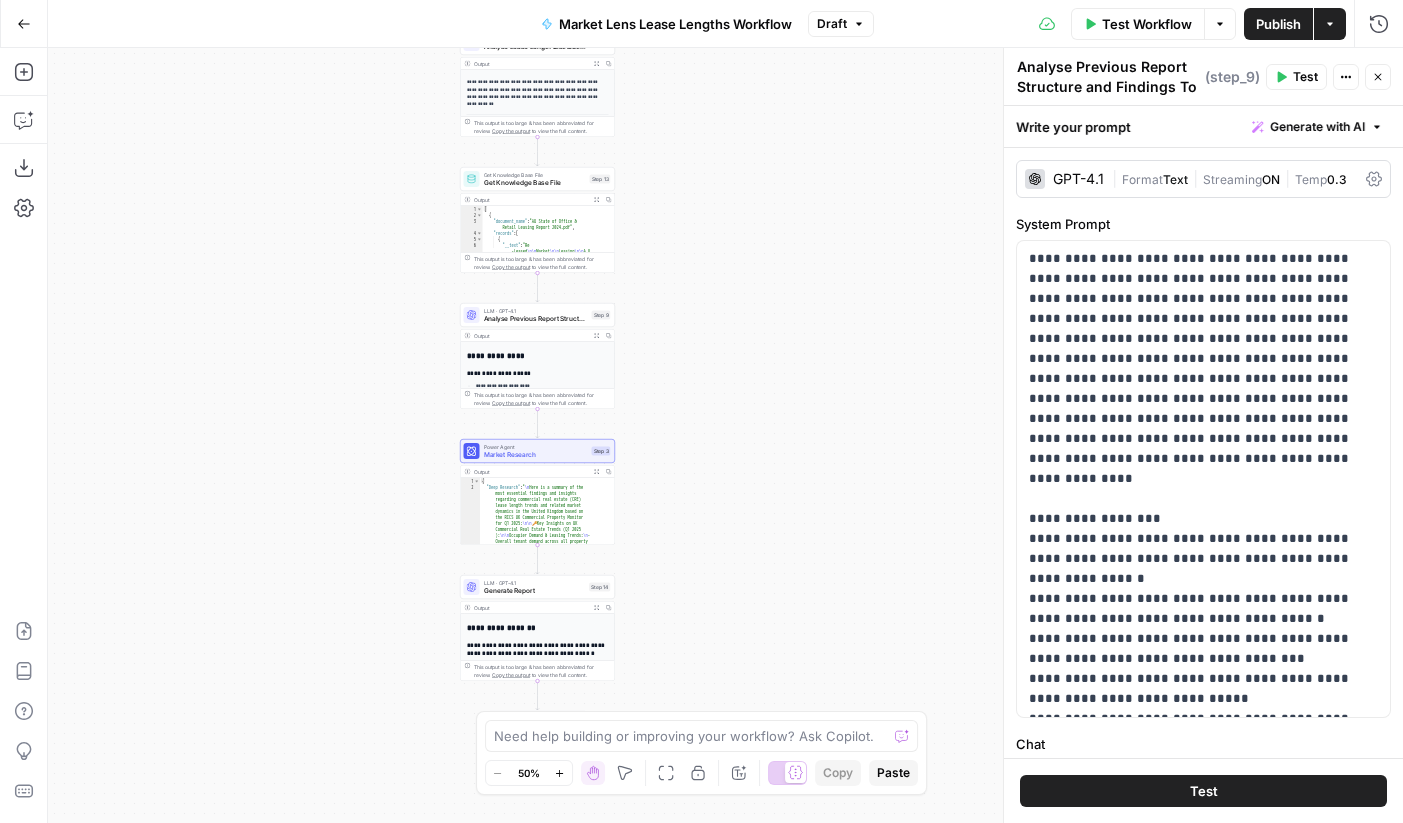 drag, startPoint x: 827, startPoint y: 507, endPoint x: 827, endPoint y: 250, distance: 257 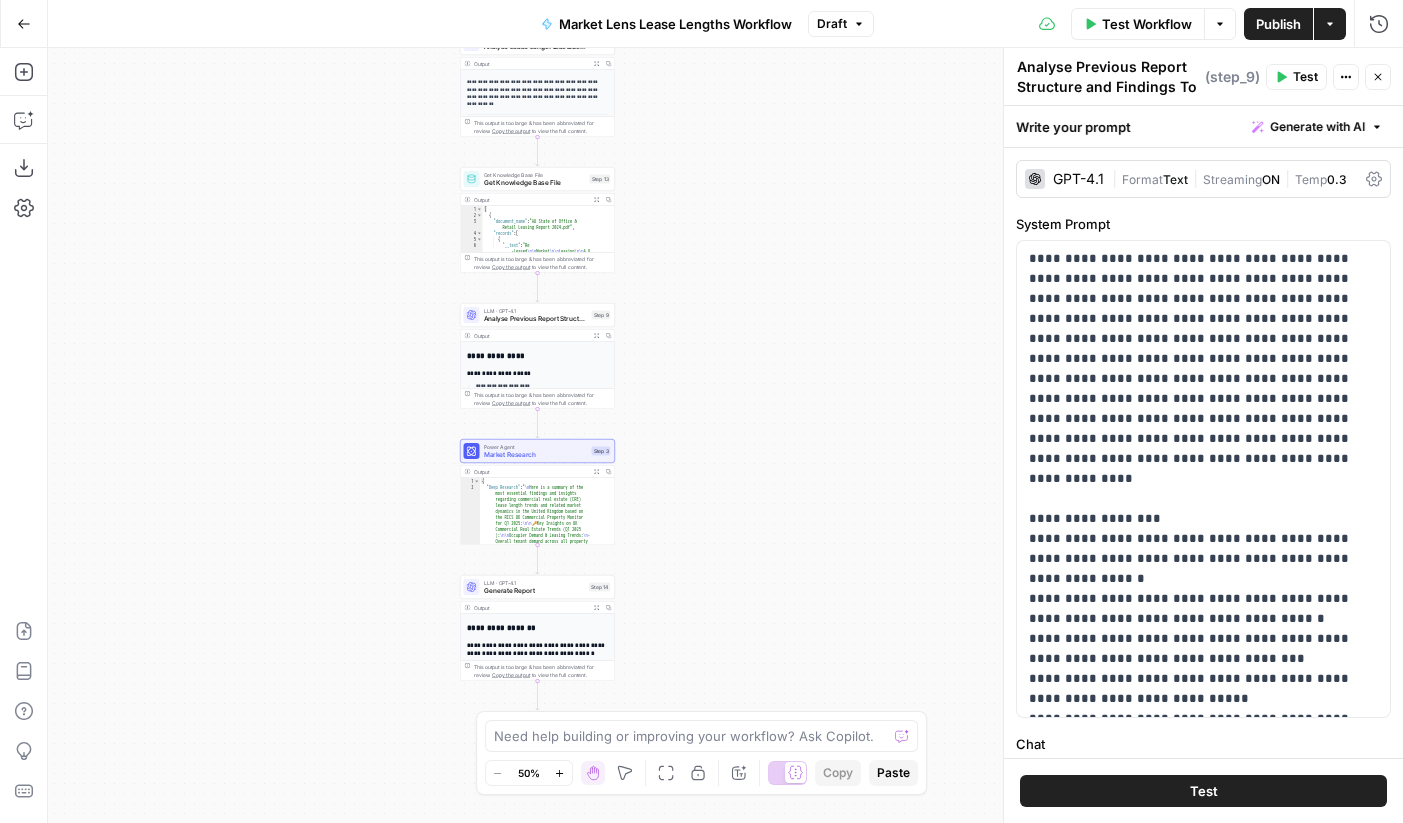 click on "Workflow Set Inputs Inputs Get Knowledge Base File Get Lease Length Data Step 8 Output Expand Output Copy 1 2 3 4 5 6 7 8 9 10 11 12 [    {      "document_name" :  "Market Lens Avg. Lease           Length(AU Figures).csv" ,      "records" :  [         {           "2019" :  54 ,           "2020" :  46 ,           "2021" :  37 ,           "2022" :  37 ,           "2023" :  35 ,           "2024" :  31 ,           "2025" :  30 ,     XXXXXXXXXXXXXXXXXXXXXXXXXXXXXXXXXXXXXXXXXXXXXXXXXXXXXXXXXXXXXXXXXXXXXXXXXXXXXXXXXXXXXXXXXXXXXXXXXXXXXXXXXXXXXXXXXXXXXXXXXXXXXXXXXXXXXXXXXXXXXXXXXXXXXXXXXXXXXXXXXXXXXXXXXXXXXXXXXXXXXXXXXXXXXXXXXXXXXXXXXXXXXXXXXXXXXXXXXXXXXXXXXXXXXXXXXXXXXXXXXXXXXXXXXXXXXXXXXXXXXXXXXXXXXXXXXXXXXXXXXXXXXXXXXXXXXXXXXXXXXXXXXXXXXXXXXXXXXXXXXXXXXXXXXXXXXXXXXXXXXXXXXXXXXXXXXXXXXXXXXXXXXXXXXXXXXXXXXXXXXXXXXXXXXXXXXXXXXXXXXXXXXXXXXXXXXXXXXXXXXXXXXXXXXXXXXXXXXXXXXXXXXXXXXXXXXXXXXXXXXXXXXXXXXXXXXXXXXXXXXXXXXXXXXXXXXXXXXXXXXXXXXXXXXXXX LLM · GPT-4.1 Analyse Lease Length Data Step 11 Output Copy *******" at bounding box center [725, 435] 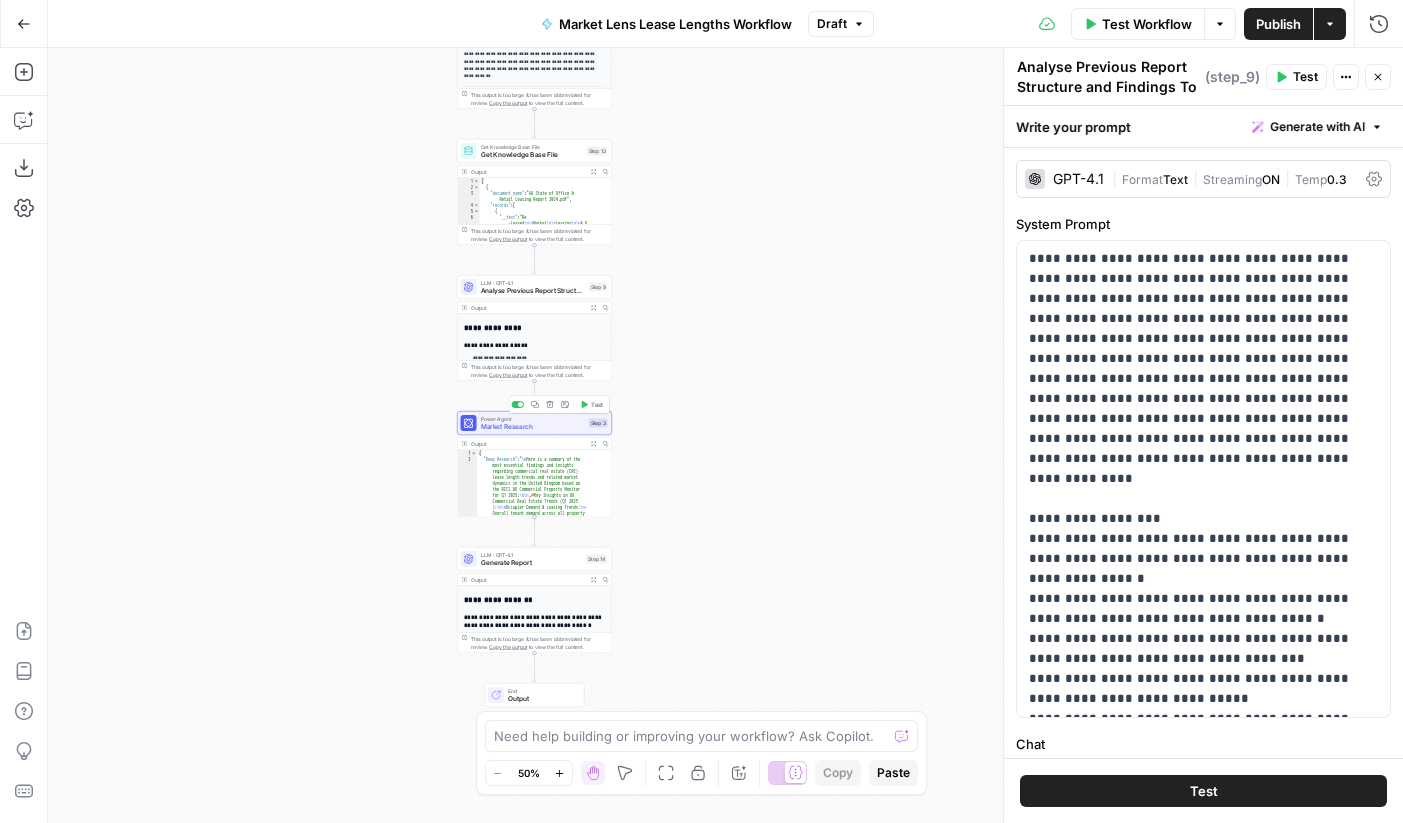 click on "Market Research" at bounding box center [533, 427] 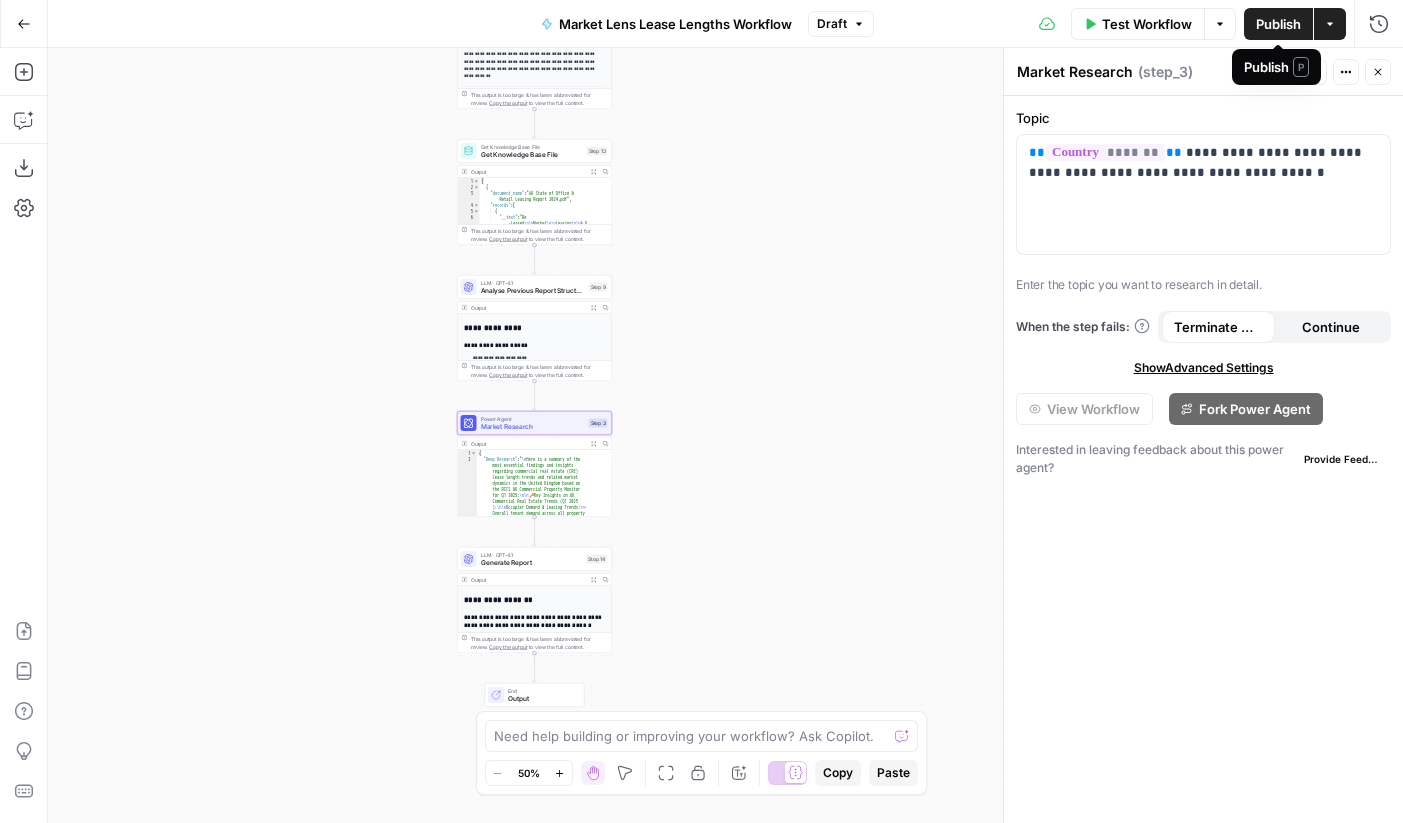 click on "P" at bounding box center (1301, 67) 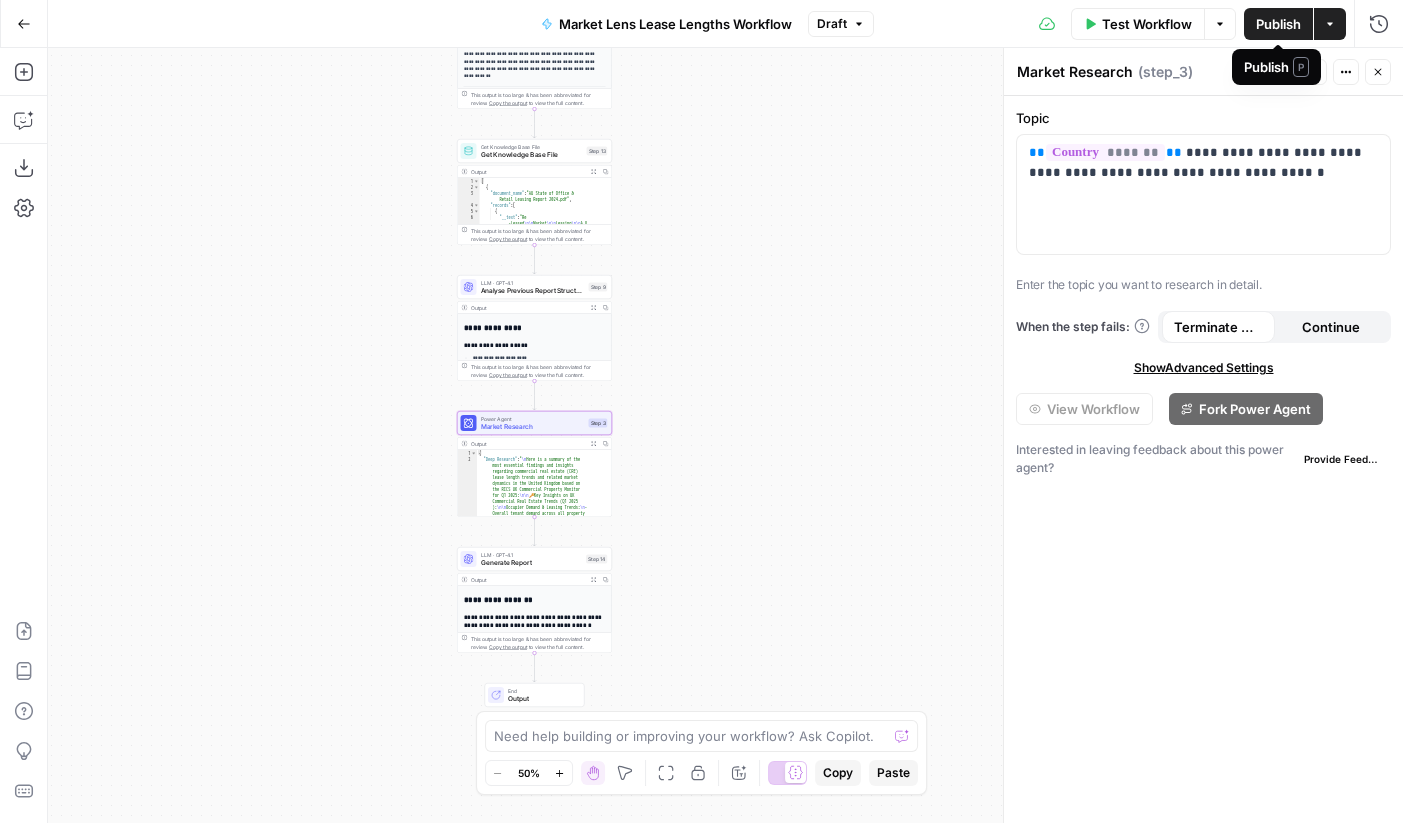 click on "Topic" at bounding box center [1203, 118] 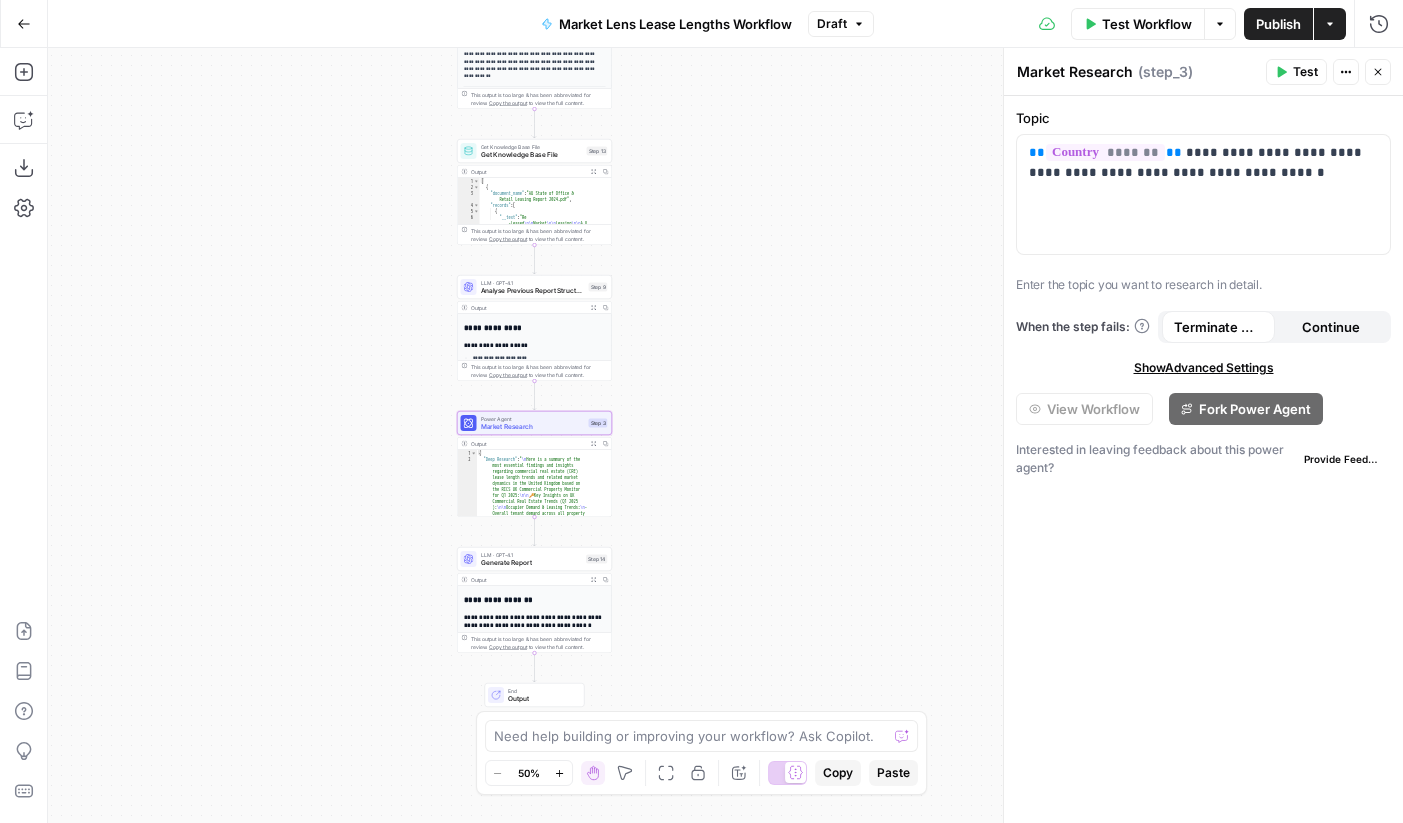 click on "Test" at bounding box center (1296, 72) 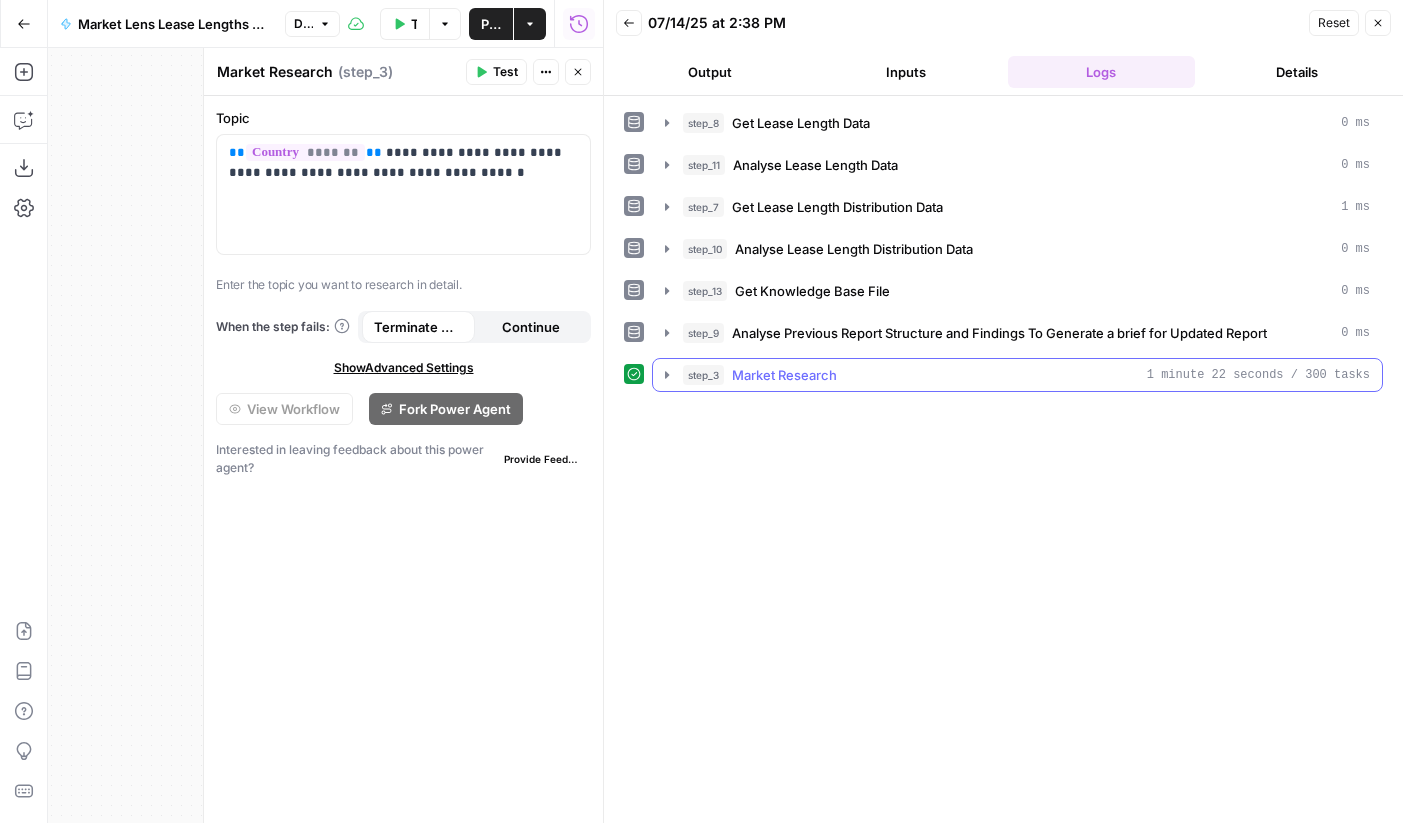 click 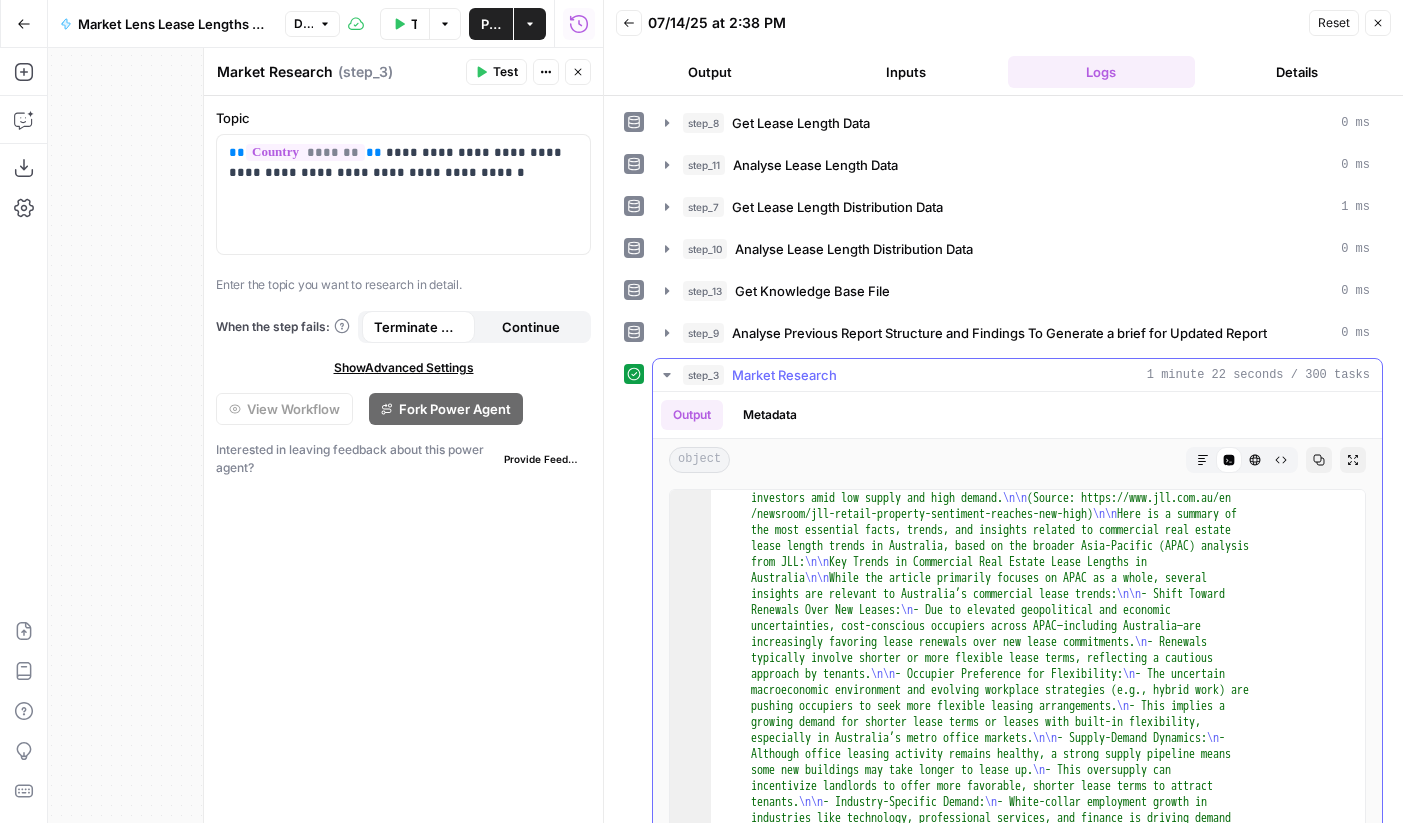 scroll, scrollTop: 2170, scrollLeft: 0, axis: vertical 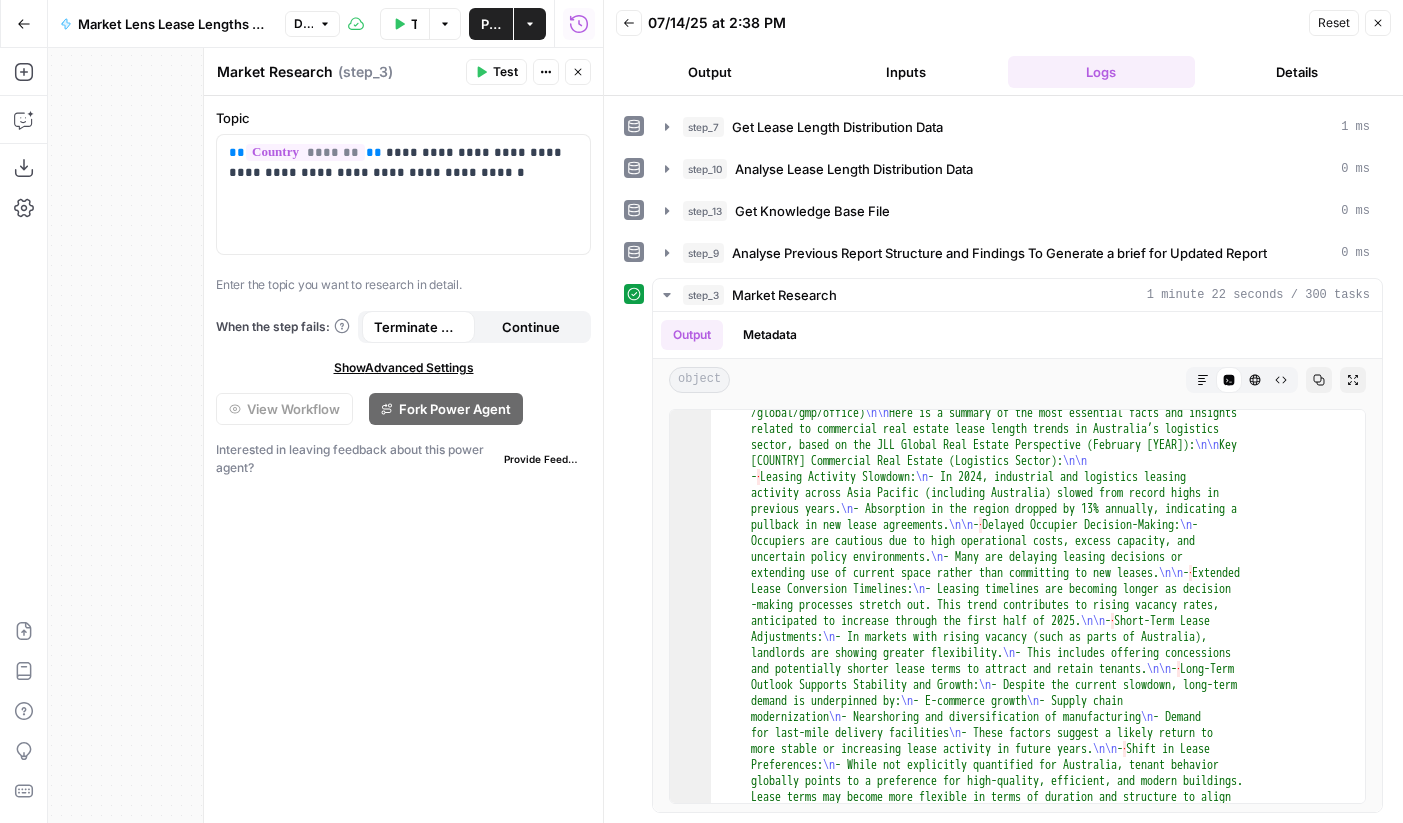 click 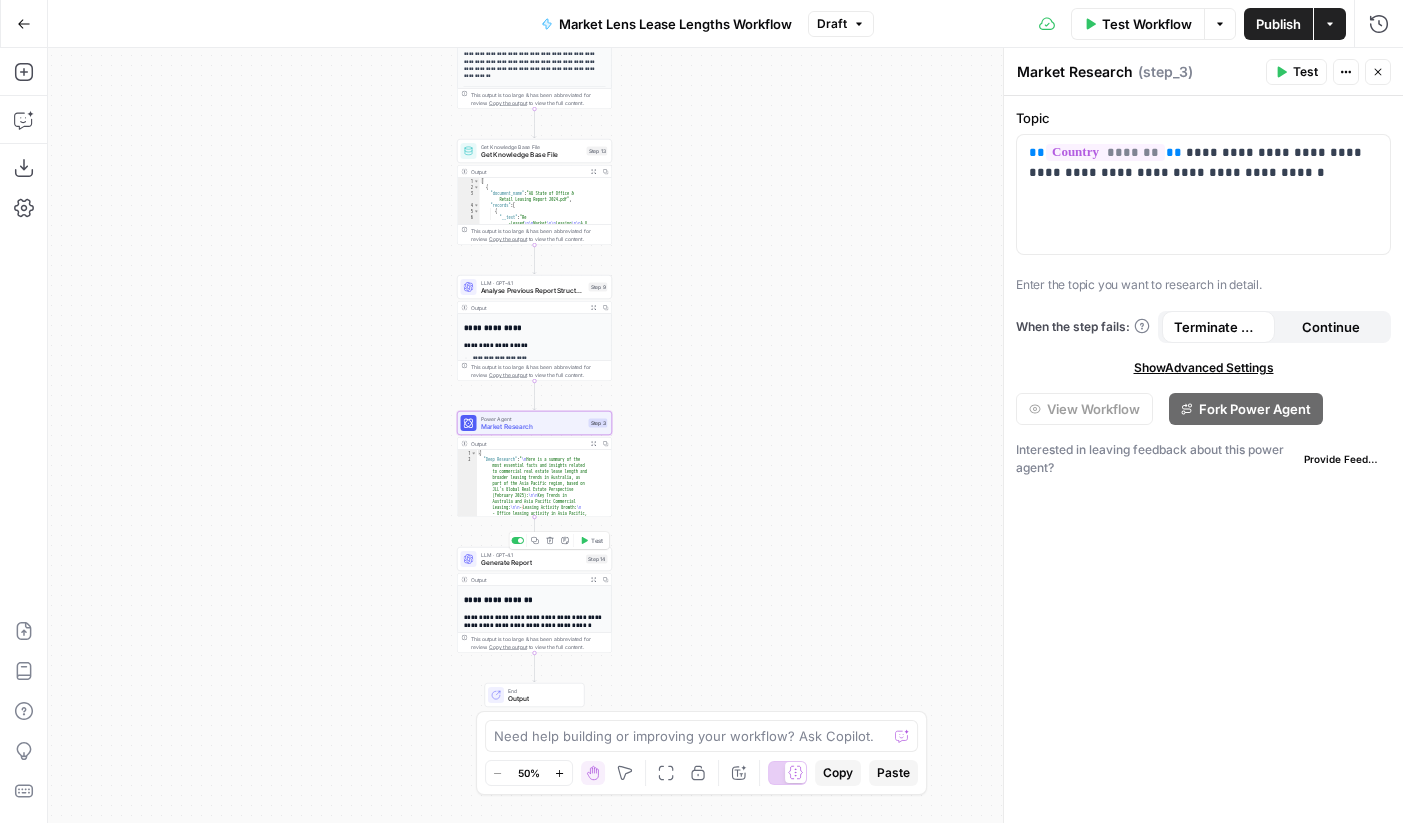 click on "Generate Report" at bounding box center [532, 563] 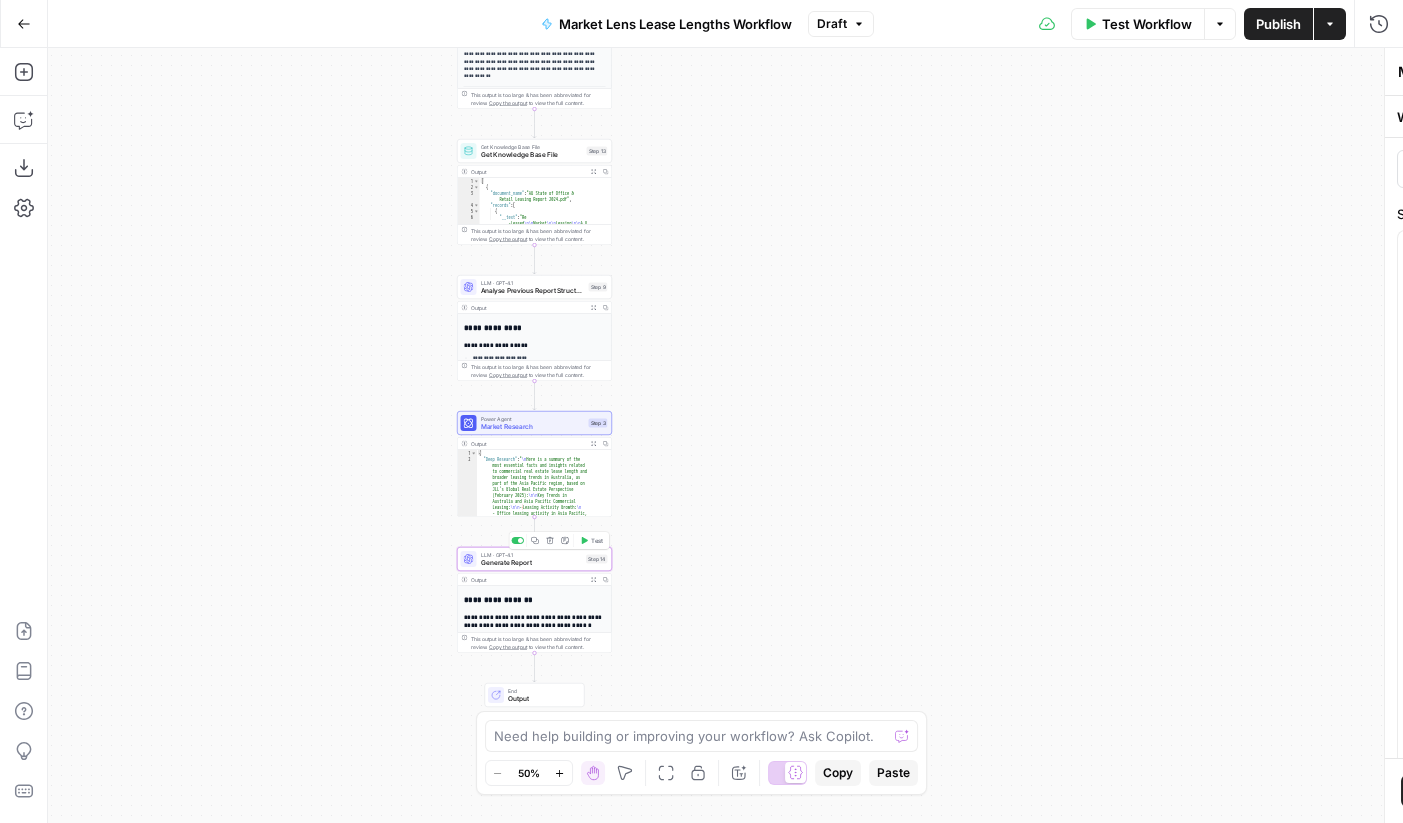 type on "Generate Report" 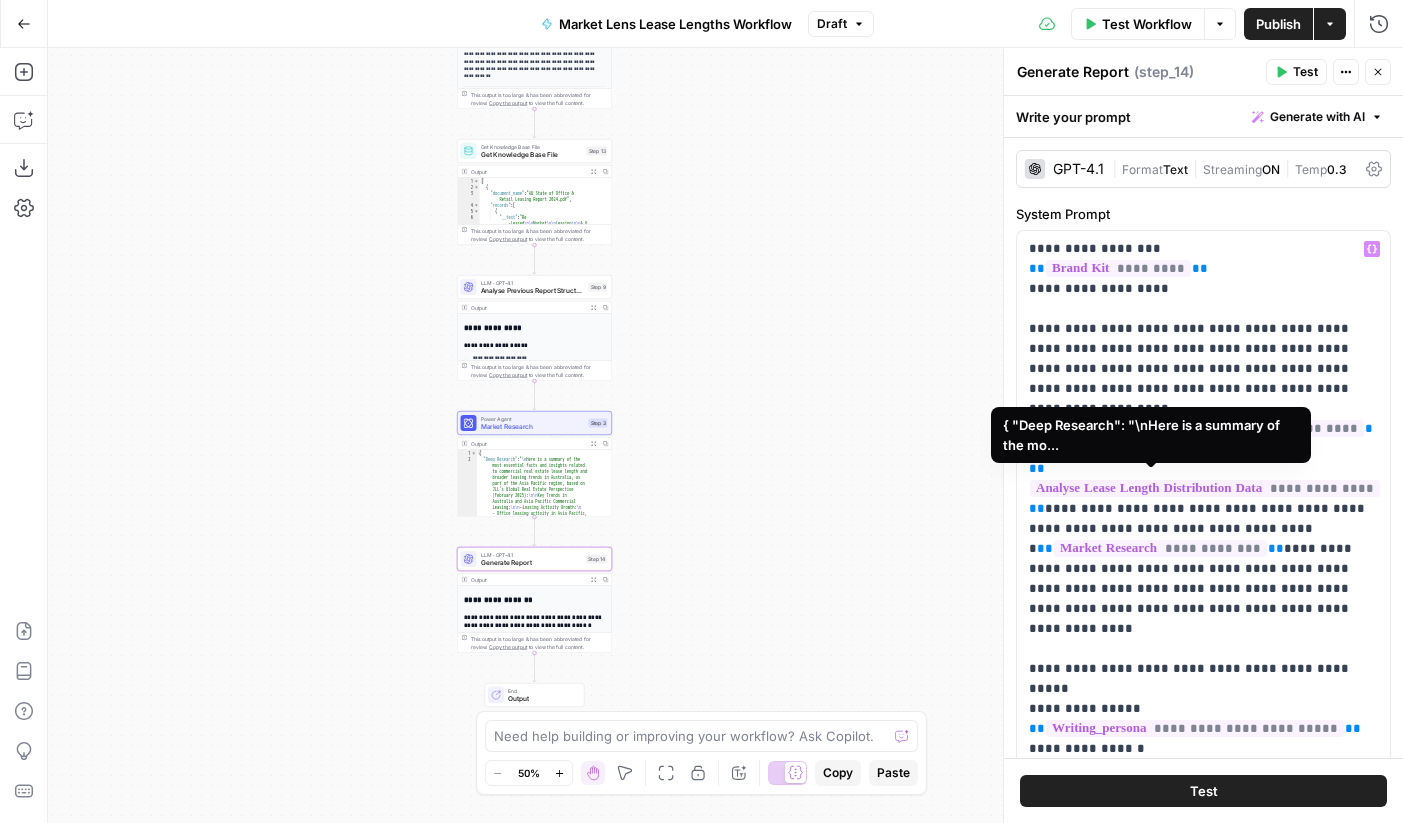 scroll, scrollTop: 201, scrollLeft: 0, axis: vertical 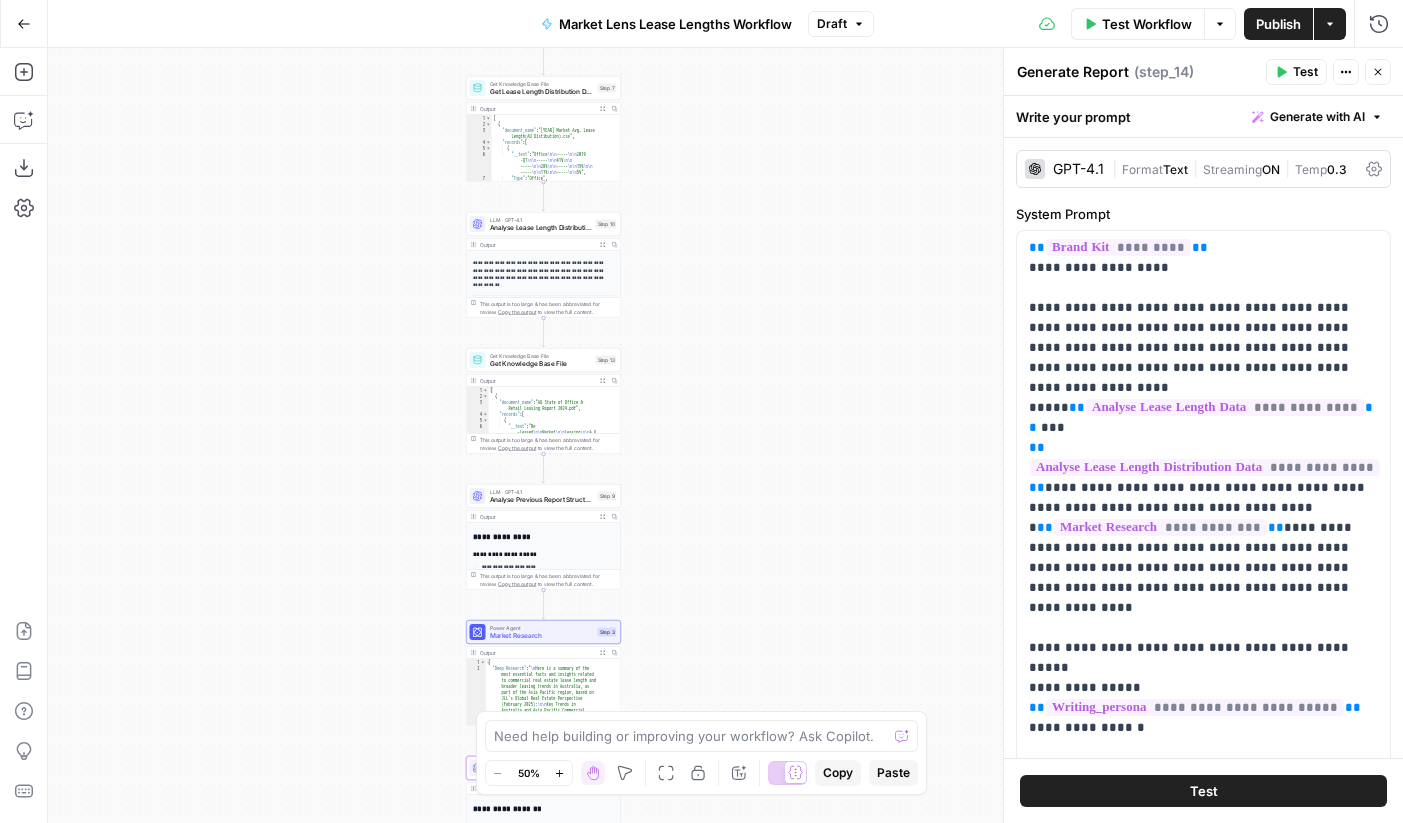 drag, startPoint x: 664, startPoint y: 297, endPoint x: 690, endPoint y: 540, distance: 244.387 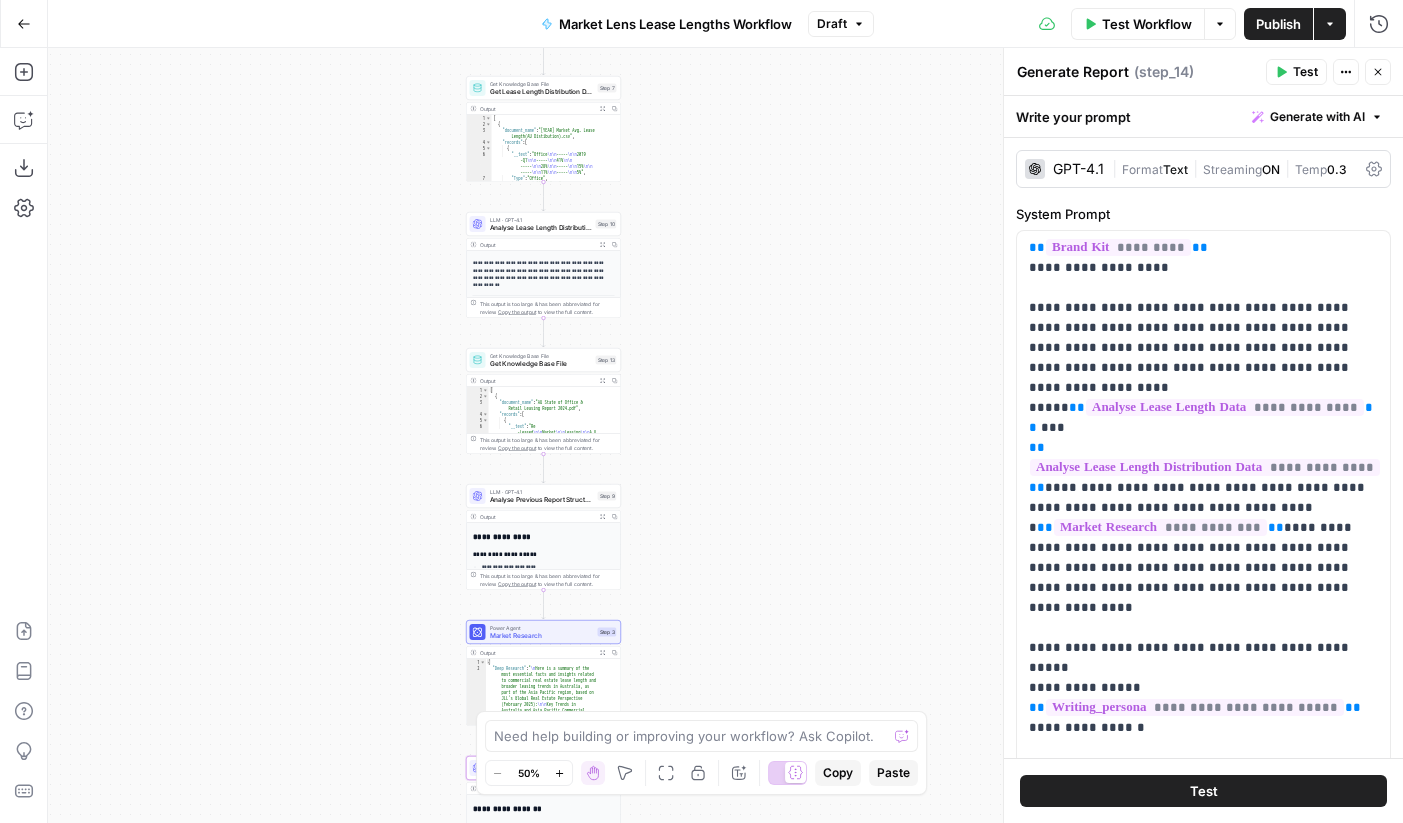 click on "Workflow Set Inputs Inputs Get Knowledge Base File Get Lease Length Data Step 8 Output Expand Output Copy 1 2 3 4 5 6 7 8 9 10 11 12 [    {      "document_name" :  "Market Lens Avg. Lease           Length(AU Figures).csv" ,      "records" :  [         {           "2019" :  54 ,           "2020" :  46 ,           "2021" :  37 ,           "2022" :  37 ,           "2023" :  35 ,           "2024" :  31 ,           "2025" :  30 ,     XXXXXXXXXXXXXXXXXXXXXXXXXXXXXXXXXXXXXXXXXXXXXXXXXXXXXXXXXXXXXXXXXXXXXXXXXXXXXXXXXXXXXXXXXXXXXXXXXXXXXXXXXXXXXXXXXXXXXXXXXXXXXXXXXXXXXXXXXXXXXXXXXXXXXXXXXXXXXXXXXXXXXXXXXXXXXXXXXXXXXXXXXXXXXXXXXXXXXXXXXXXXXXXXXXXXXXXXXXXXXXXXXXXXXXXXXXXXXXXXXXXXXXXXXXXXXXXXXXXXXXXXXXXXXXXXXXXXXXXXXXXXXXXXXXXXXXXXXXXXXXXXXXXXXXXXXXXXXXXXXXXXXXXXXXXXXXXXXXXXXXXXXXXXXXXXXXXXXXXXXXXXXXXXXXXXXXXXXXXXXXXXXXXXXXXXXXXXXXXXXXXXXXXXXXXXXXXXXXXXXXXXXXXXXXXXXXXXXXXXXXXXXXXXXXXXXXXXXXXXXXXXXXXXXXXXXXXXXXXXXXXXXXXXXXXXXXXXXXXXXXXXXXXXXXXX LLM · GPT-4.1 Analyse Lease Length Data Step 11 Output Copy *******" at bounding box center [725, 435] 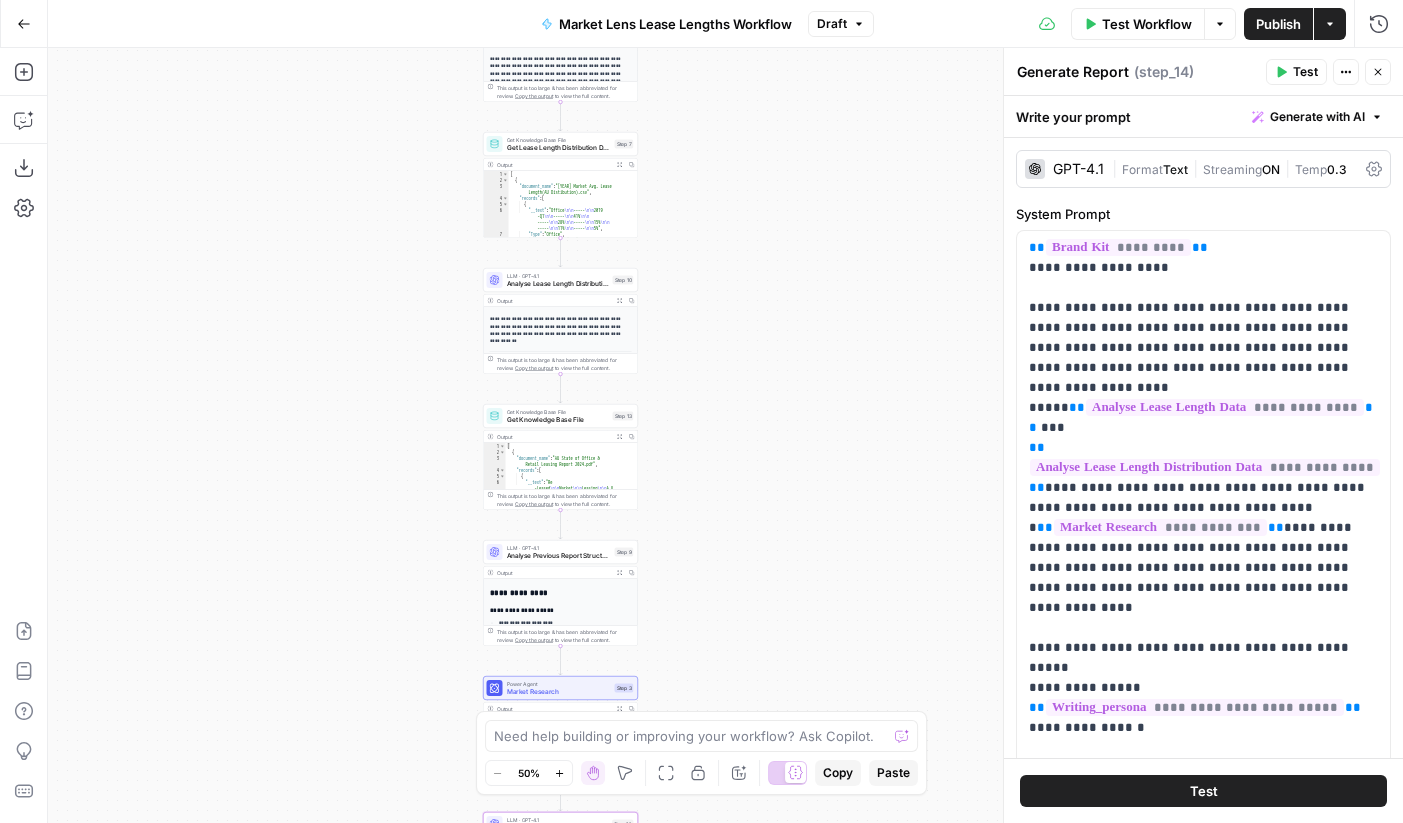 drag, startPoint x: 752, startPoint y: 255, endPoint x: 751, endPoint y: 278, distance: 23.021729 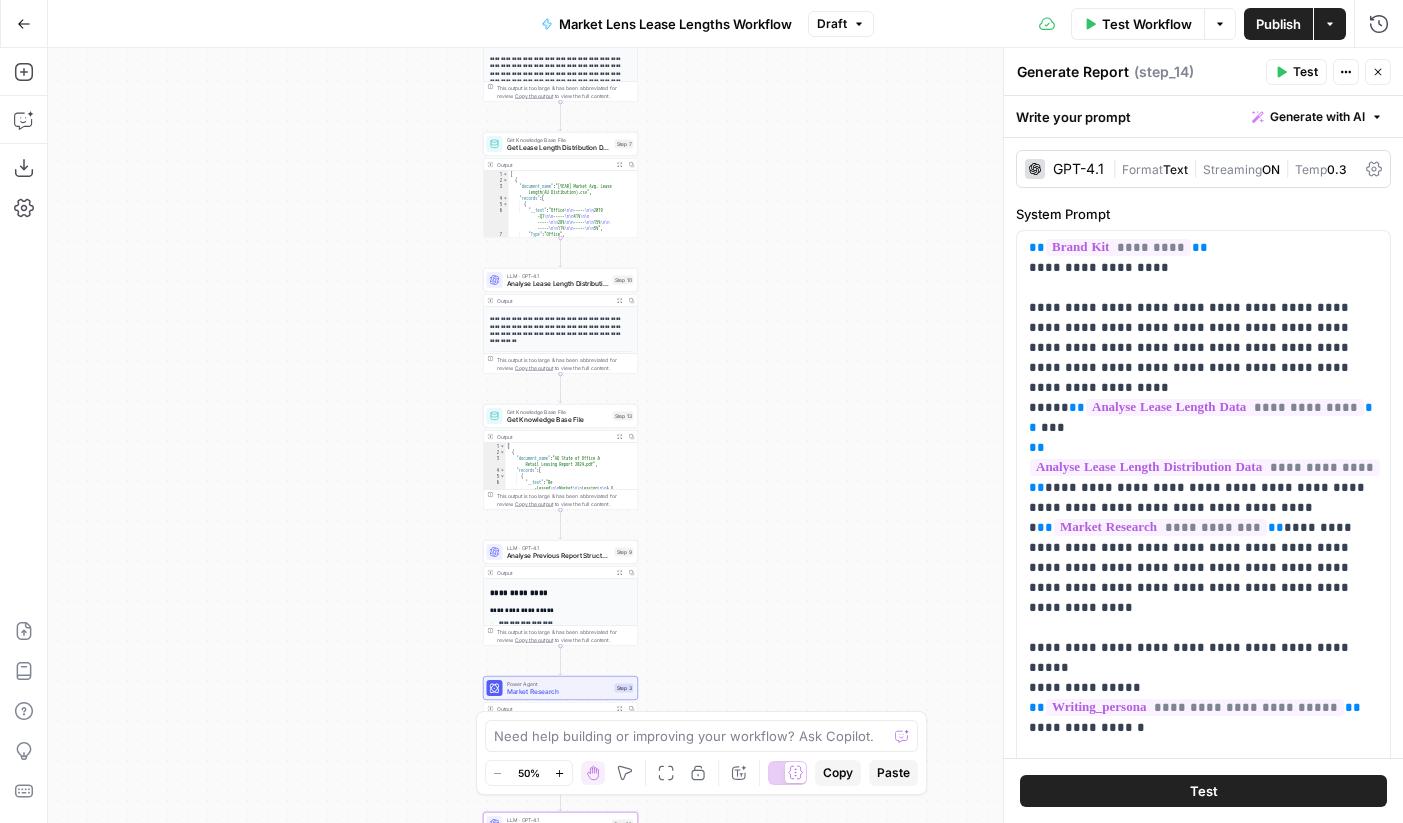 click on "Workflow Set Inputs Inputs Get Knowledge Base File Get Lease Length Data Step 8 Output Expand Output Copy 1 2 3 4 5 6 7 8 9 10 11 12 [    {      "document_name" :  "Market Lens Avg. Lease           Length(AU Figures).csv" ,      "records" :  [         {           "2019" :  54 ,           "2020" :  46 ,           "2021" :  37 ,           "2022" :  37 ,           "2023" :  35 ,           "2024" :  31 ,           "2025" :  30 ,     XXXXXXXXXXXXXXXXXXXXXXXXXXXXXXXXXXXXXXXXXXXXXXXXXXXXXXXXXXXXXXXXXXXXXXXXXXXXXXXXXXXXXXXXXXXXXXXXXXXXXXXXXXXXXXXXXXXXXXXXXXXXXXXXXXXXXXXXXXXXXXXXXXXXXXXXXXXXXXXXXXXXXXXXXXXXXXXXXXXXXXXXXXXXXXXXXXXXXXXXXXXXXXXXXXXXXXXXXXXXXXXXXXXXXXXXXXXXXXXXXXXXXXXXXXXXXXXXXXXXXXXXXXXXXXXXXXXXXXXXXXXXXXXXXXXXXXXXXXXXXXXXXXXXXXXXXXXXXXXXXXXXXXXXXXXXXXXXXXXXXXXXXXXXXXXXXXXXXXXXXXXXXXXXXXXXXXXXXXXXXXXXXXXXXXXXXXXXXXXXXXXXXXXXXXXXXXXXXXXXXXXXXXXXXXXXXXXXXXXXXXXXXXXXXXXXXXXXXXXXXXXXXXXXXXXXXXXXXXXXXXXXXXXXXXXXXXXXXXXXXXXXXXXXXXXX LLM · GPT-4.1 Analyse Lease Length Data Step 11 Output Copy *******" at bounding box center (725, 435) 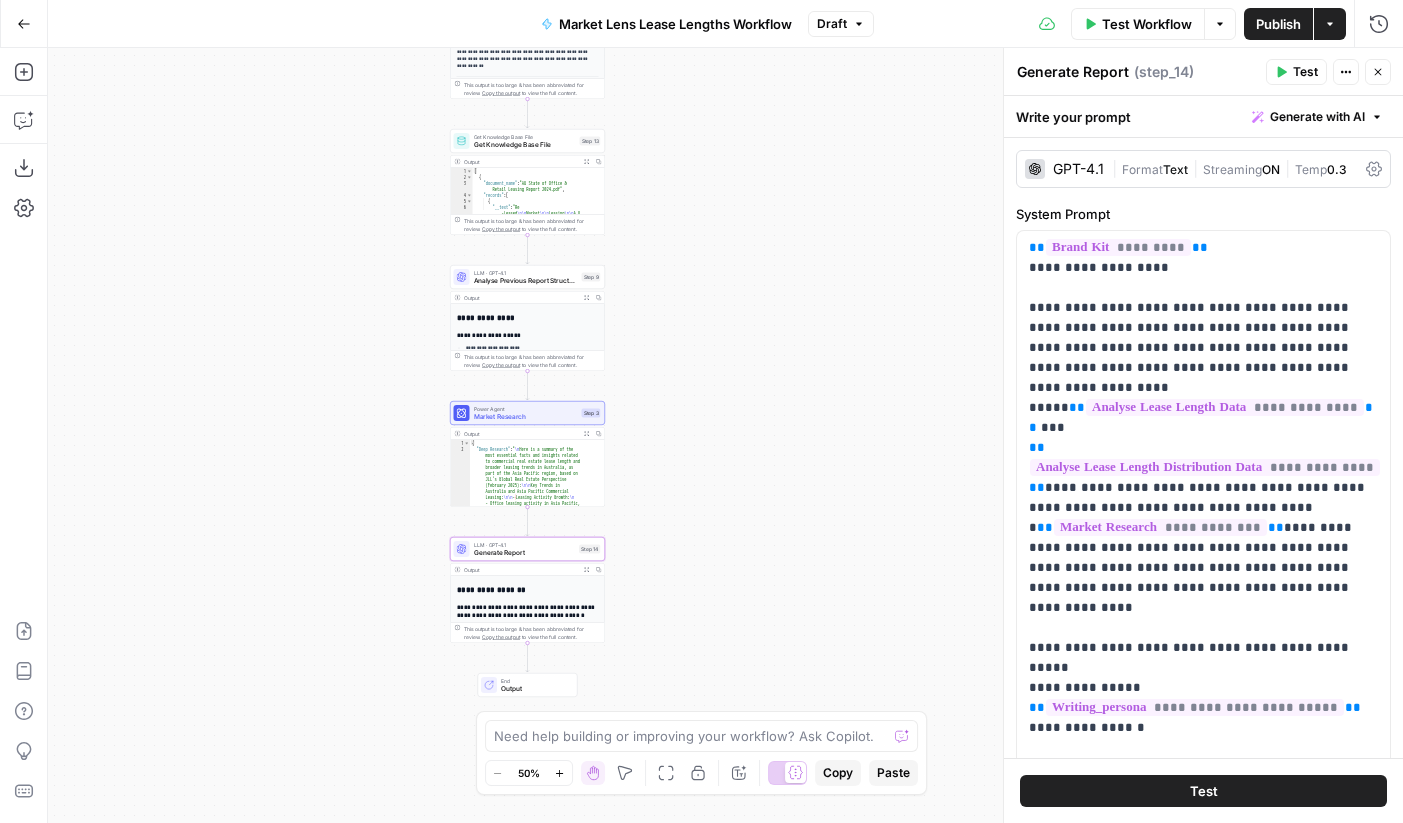 drag, startPoint x: 771, startPoint y: 438, endPoint x: 739, endPoint y: 162, distance: 277.84888 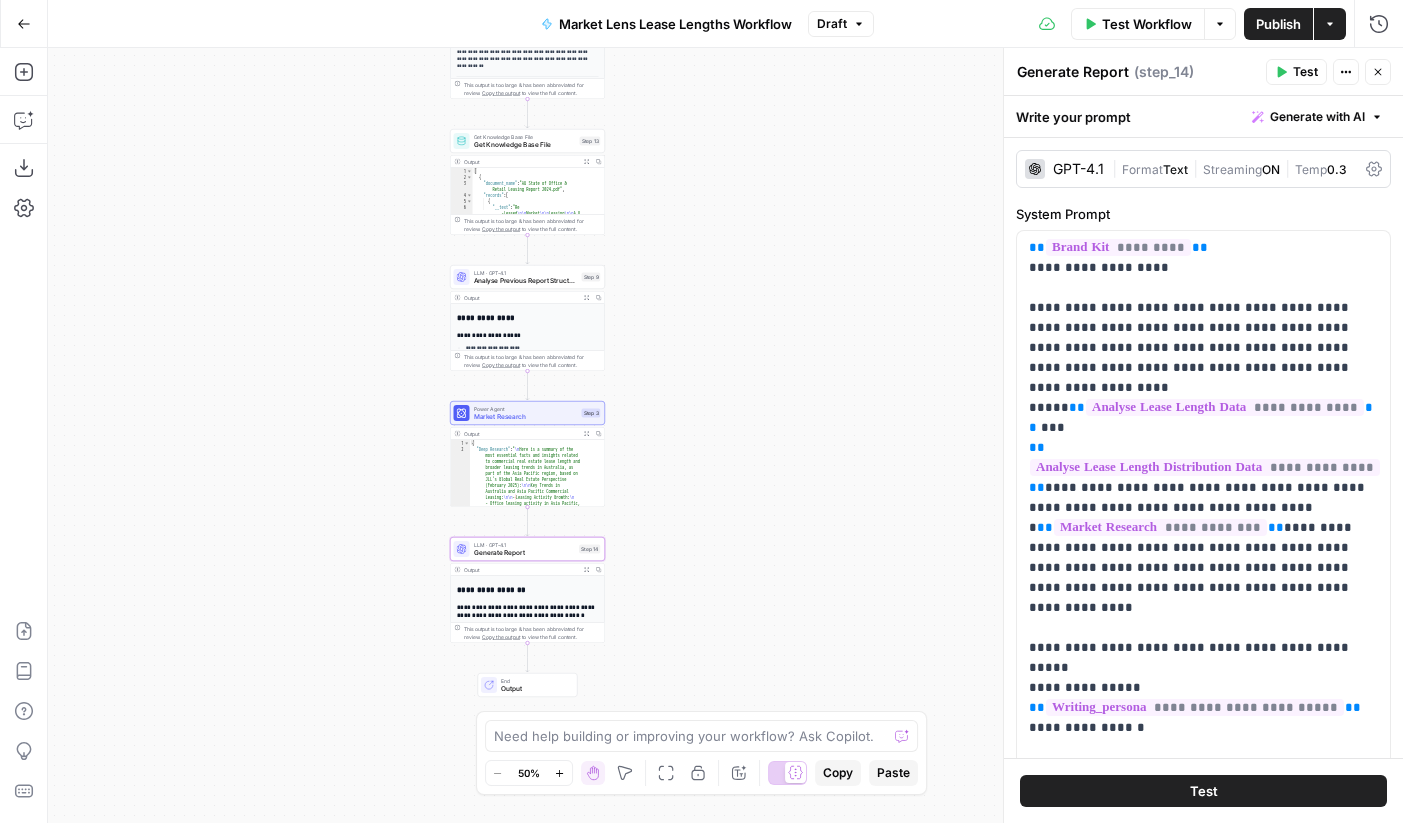 click on "Workflow Set Inputs Inputs Get Knowledge Base File Get Lease Length Data Step 8 Output Expand Output Copy 1 2 3 4 5 6 7 8 9 10 11 12 [    {      "document_name" :  "Market Lens Avg. Lease           Length(AU Figures).csv" ,      "records" :  [         {           "2019" :  54 ,           "2020" :  46 ,           "2021" :  37 ,           "2022" :  37 ,           "2023" :  35 ,           "2024" :  31 ,           "2025" :  30 ,     XXXXXXXXXXXXXXXXXXXXXXXXXXXXXXXXXXXXXXXXXXXXXXXXXXXXXXXXXXXXXXXXXXXXXXXXXXXXXXXXXXXXXXXXXXXXXXXXXXXXXXXXXXXXXXXXXXXXXXXXXXXXXXXXXXXXXXXXXXXXXXXXXXXXXXXXXXXXXXXXXXXXXXXXXXXXXXXXXXXXXXXXXXXXXXXXXXXXXXXXXXXXXXXXXXXXXXXXXXXXXXXXXXXXXXXXXXXXXXXXXXXXXXXXXXXXXXXXXXXXXXXXXXXXXXXXXXXXXXXXXXXXXXXXXXXXXXXXXXXXXXXXXXXXXXXXXXXXXXXXXXXXXXXXXXXXXXXXXXXXXXXXXXXXXXXXXXXXXXXXXXXXXXXXXXXXXXXXXXXXXXXXXXXXXXXXXXXXXXXXXXXXXXXXXXXXXXXXXXXXXXXXXXXXXXXXXXXXXXXXXXXXXXXXXXXXXXXXXXXXXXXXXXXXXXXXXXXXXXXXXXXXXXXXXXXXXXXXXXXXXXXXXXXXXXXX LLM · GPT-4.1 Analyse Lease Length Data Step 11 Output Copy *******" at bounding box center [725, 435] 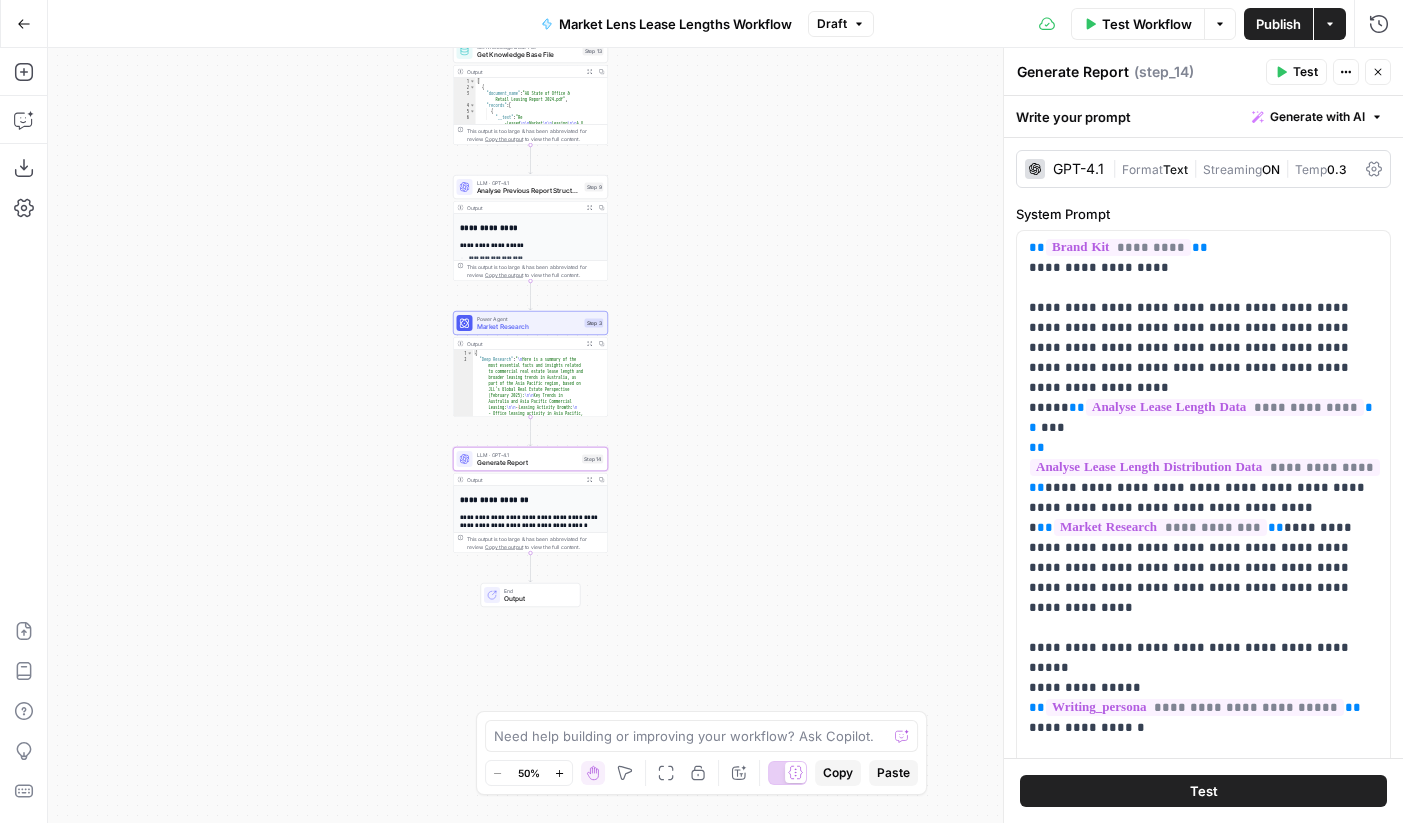 drag, startPoint x: 775, startPoint y: 554, endPoint x: 778, endPoint y: 464, distance: 90.04999 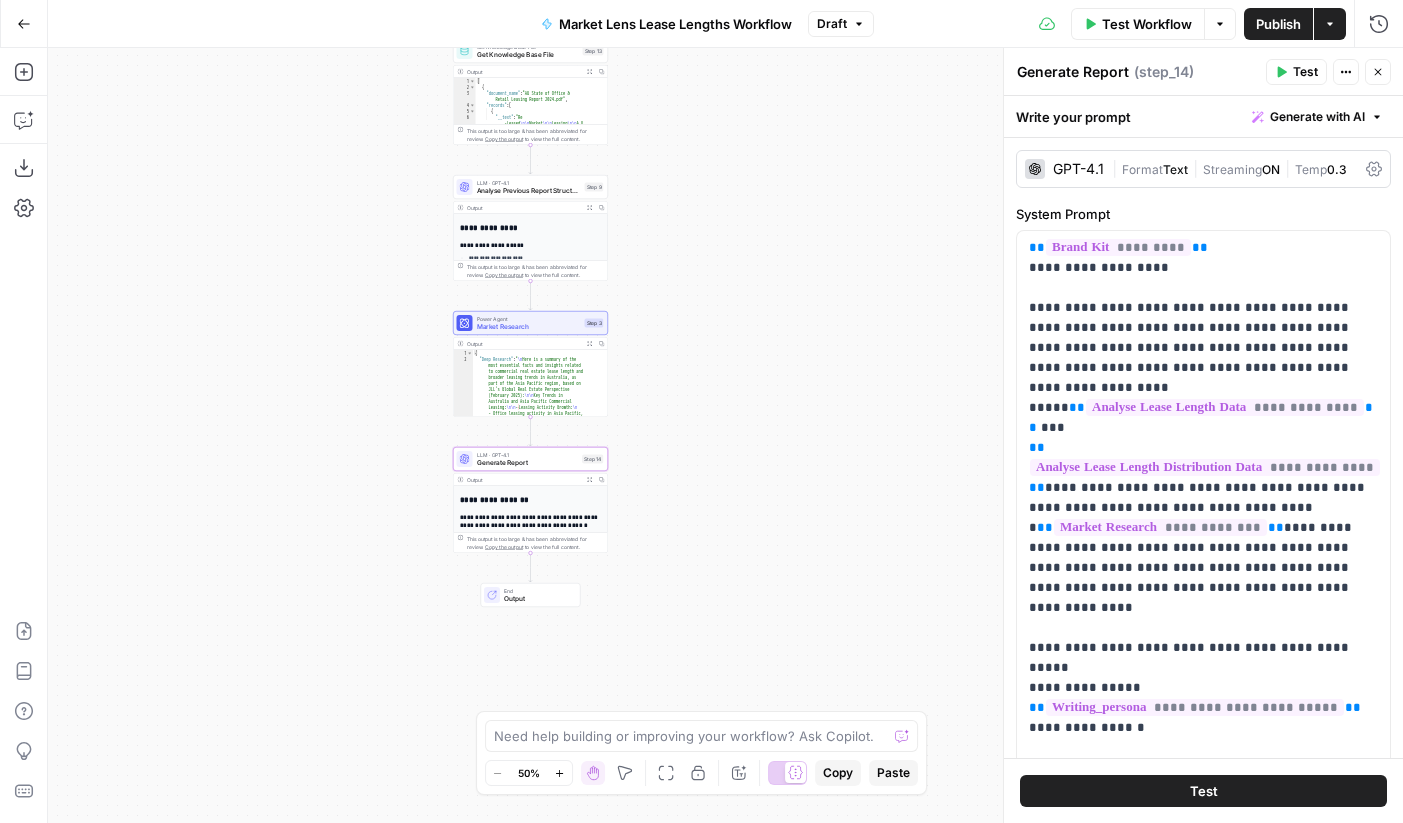 click on "Workflow Set Inputs Inputs Get Knowledge Base File Get Lease Length Data Step 8 Output Expand Output Copy 1 2 3 4 5 6 7 8 9 10 11 12 [    {      "document_name" :  "Market Lens Avg. Lease           Length(AU Figures).csv" ,      "records" :  [         {           "2019" :  54 ,           "2020" :  46 ,           "2021" :  37 ,           "2022" :  37 ,           "2023" :  35 ,           "2024" :  31 ,           "2025" :  30 ,     XXXXXXXXXXXXXXXXXXXXXXXXXXXXXXXXXXXXXXXXXXXXXXXXXXXXXXXXXXXXXXXXXXXXXXXXXXXXXXXXXXXXXXXXXXXXXXXXXXXXXXXXXXXXXXXXXXXXXXXXXXXXXXXXXXXXXXXXXXXXXXXXXXXXXXXXXXXXXXXXXXXXXXXXXXXXXXXXXXXXXXXXXXXXXXXXXXXXXXXXXXXXXXXXXXXXXXXXXXXXXXXXXXXXXXXXXXXXXXXXXXXXXXXXXXXXXXXXXXXXXXXXXXXXXXXXXXXXXXXXXXXXXXXXXXXXXXXXXXXXXXXXXXXXXXXXXXXXXXXXXXXXXXXXXXXXXXXXXXXXXXXXXXXXXXXXXXXXXXXXXXXXXXXXXXXXXXXXXXXXXXXXXXXXXXXXXXXXXXXXXXXXXXXXXXXXXXXXXXXXXXXXXXXXXXXXXXXXXXXXXXXXXXXXXXXXXXXXXXXXXXXXXXXXXXXXXXXXXXXXXXXXXXXXXXXXXXXXXXXXXXXXXXXXXXXX LLM · GPT-4.1 Analyse Lease Length Data Step 11 Output Copy *******" at bounding box center (725, 435) 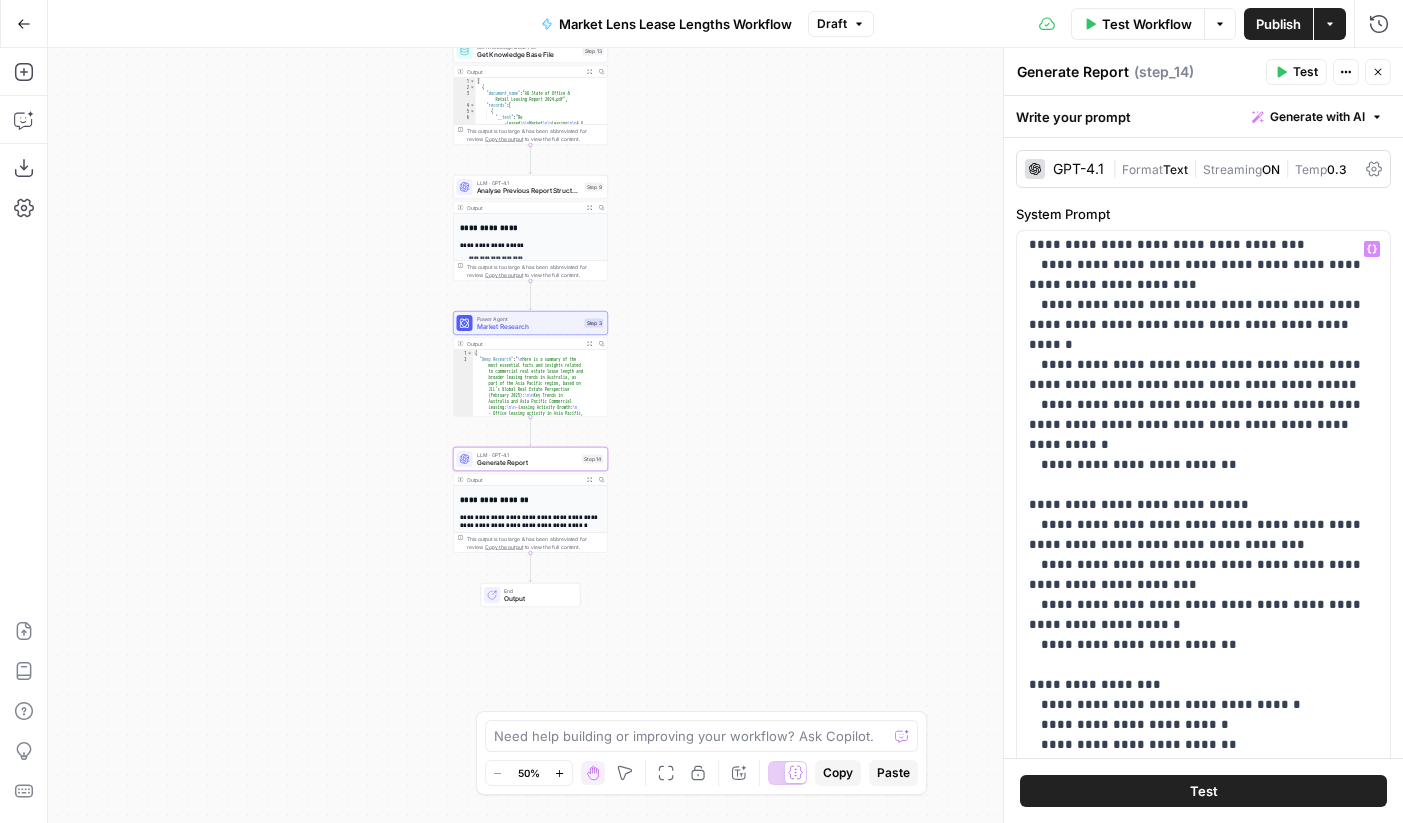 scroll, scrollTop: 2761, scrollLeft: 0, axis: vertical 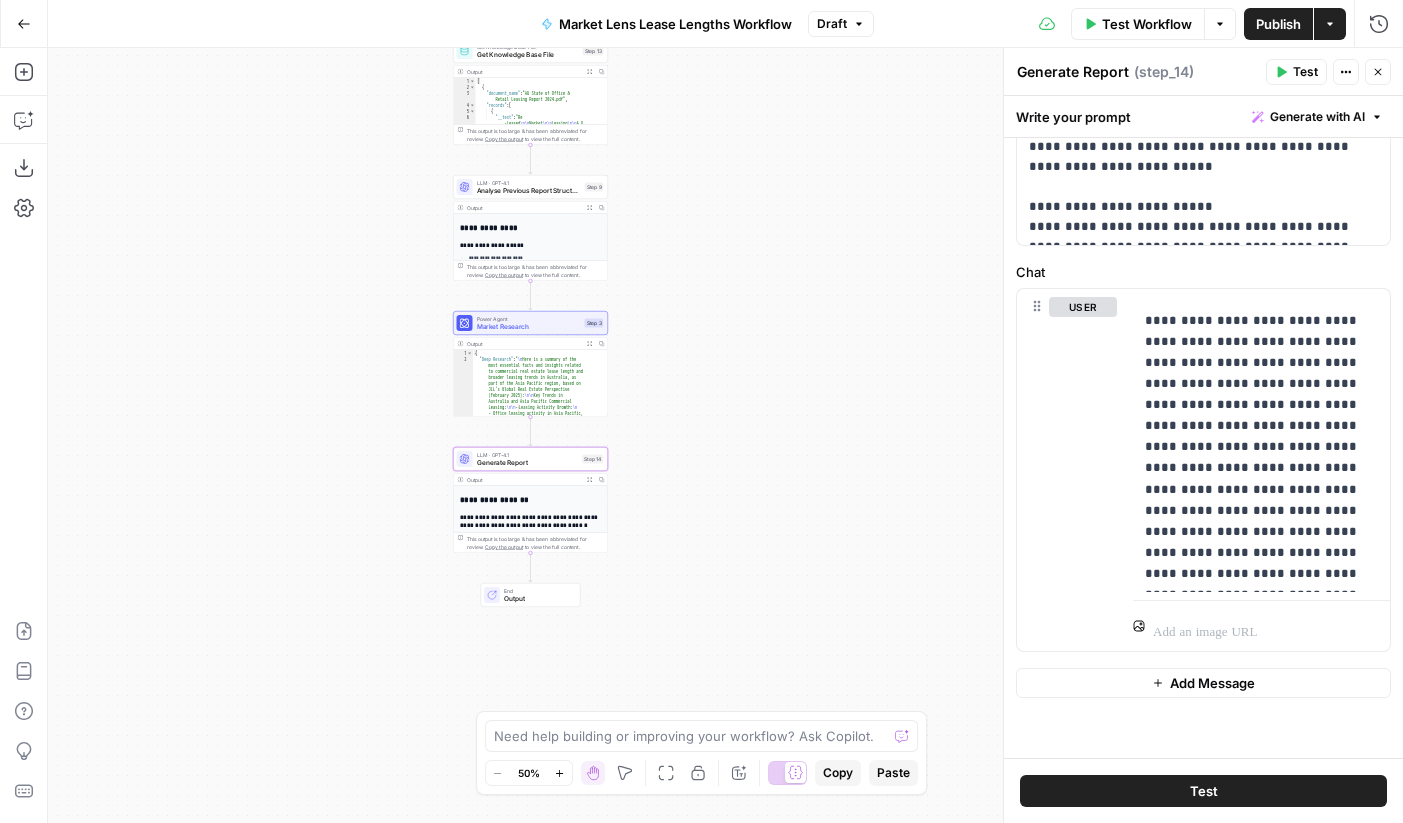 click on "Test" at bounding box center (1305, 72) 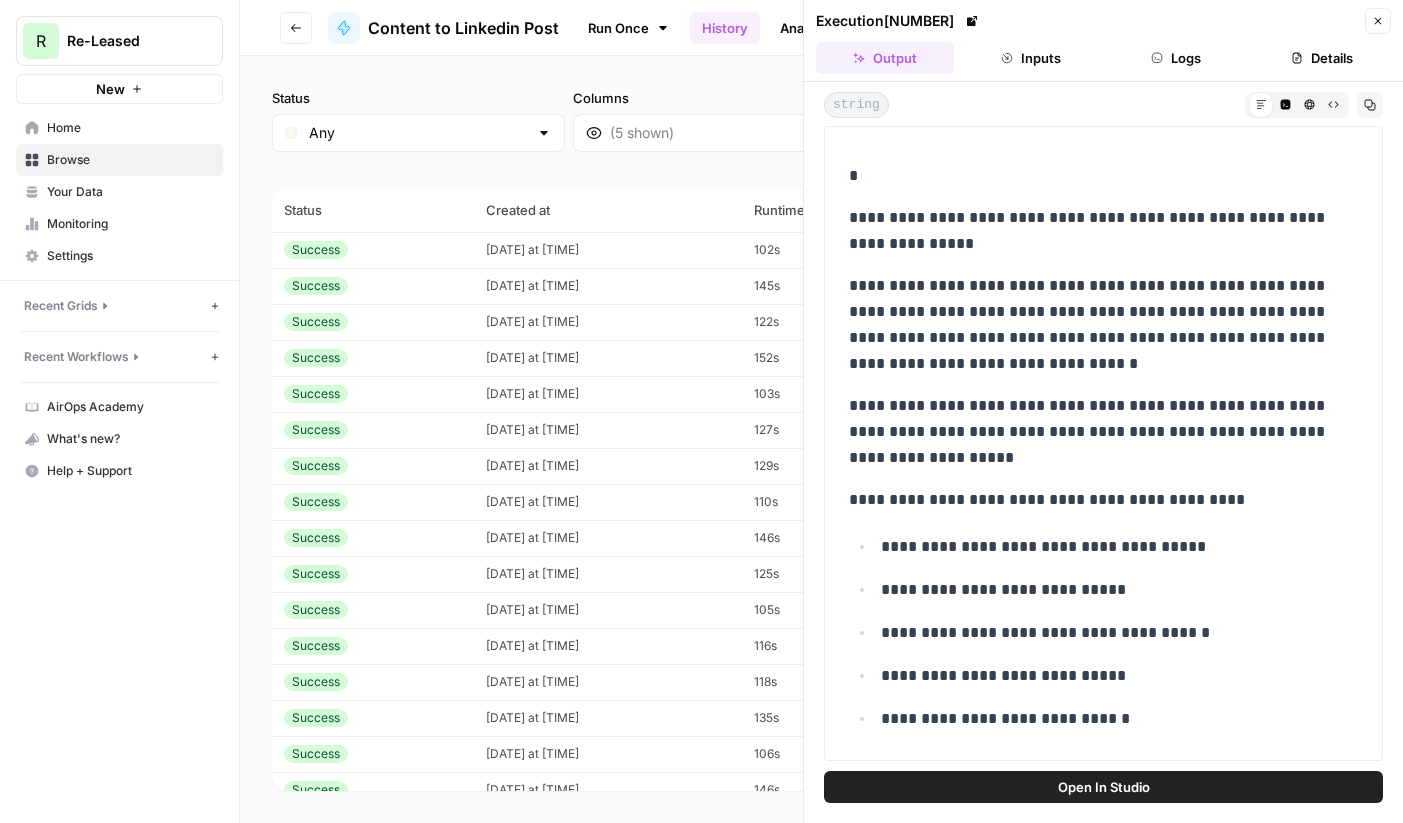 scroll, scrollTop: 0, scrollLeft: 0, axis: both 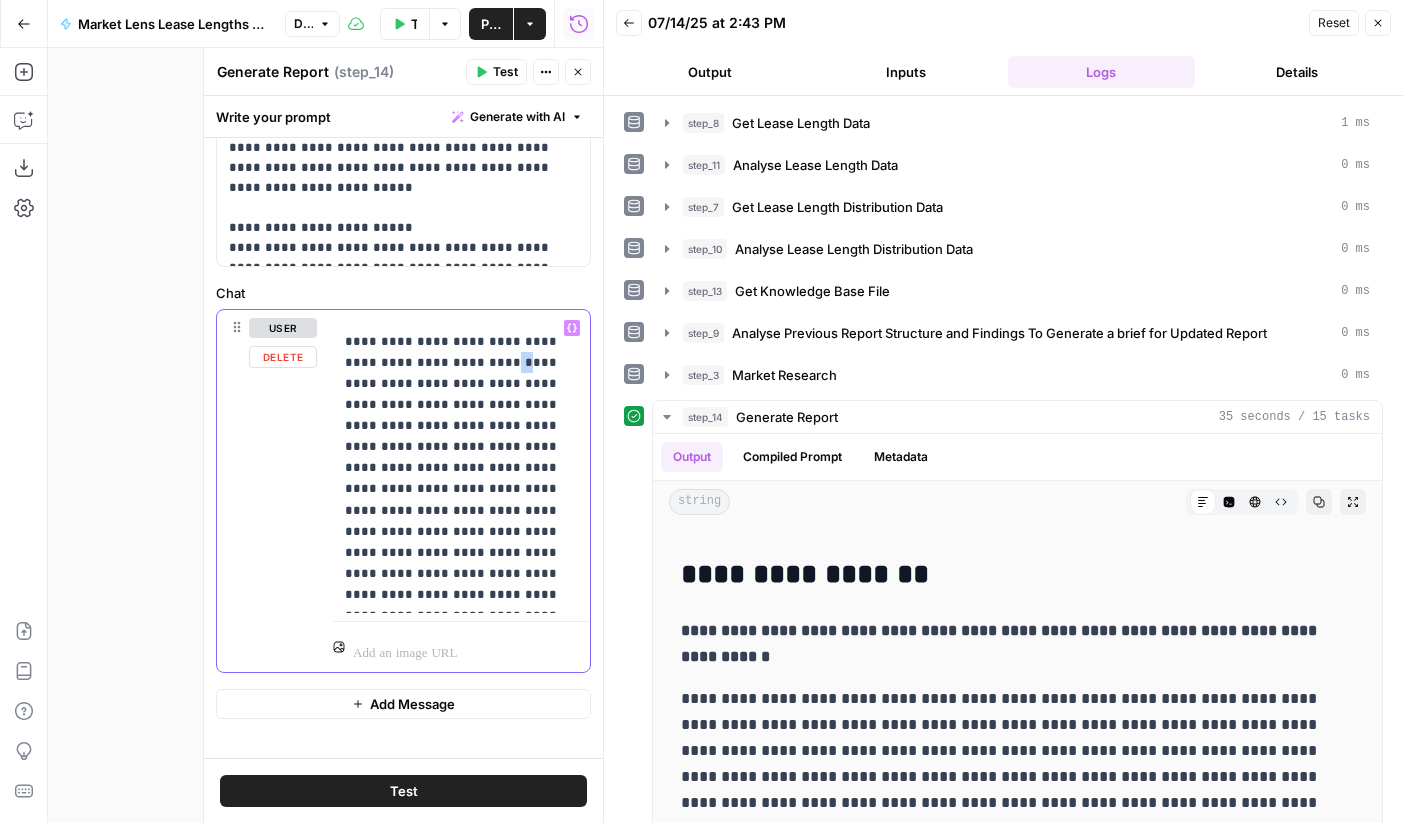 drag, startPoint x: 474, startPoint y: 362, endPoint x: 457, endPoint y: 359, distance: 17.262676 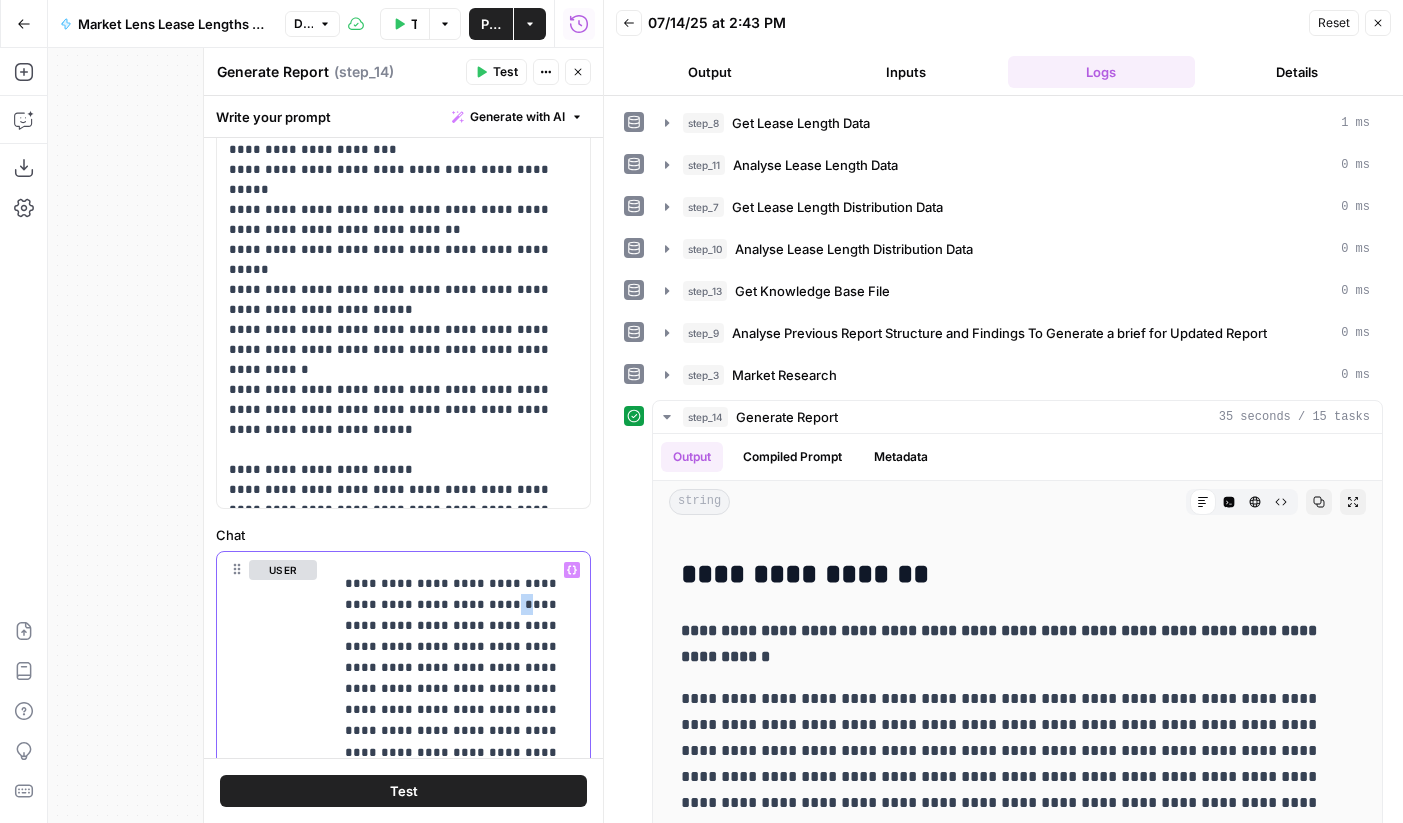 scroll, scrollTop: 509, scrollLeft: 0, axis: vertical 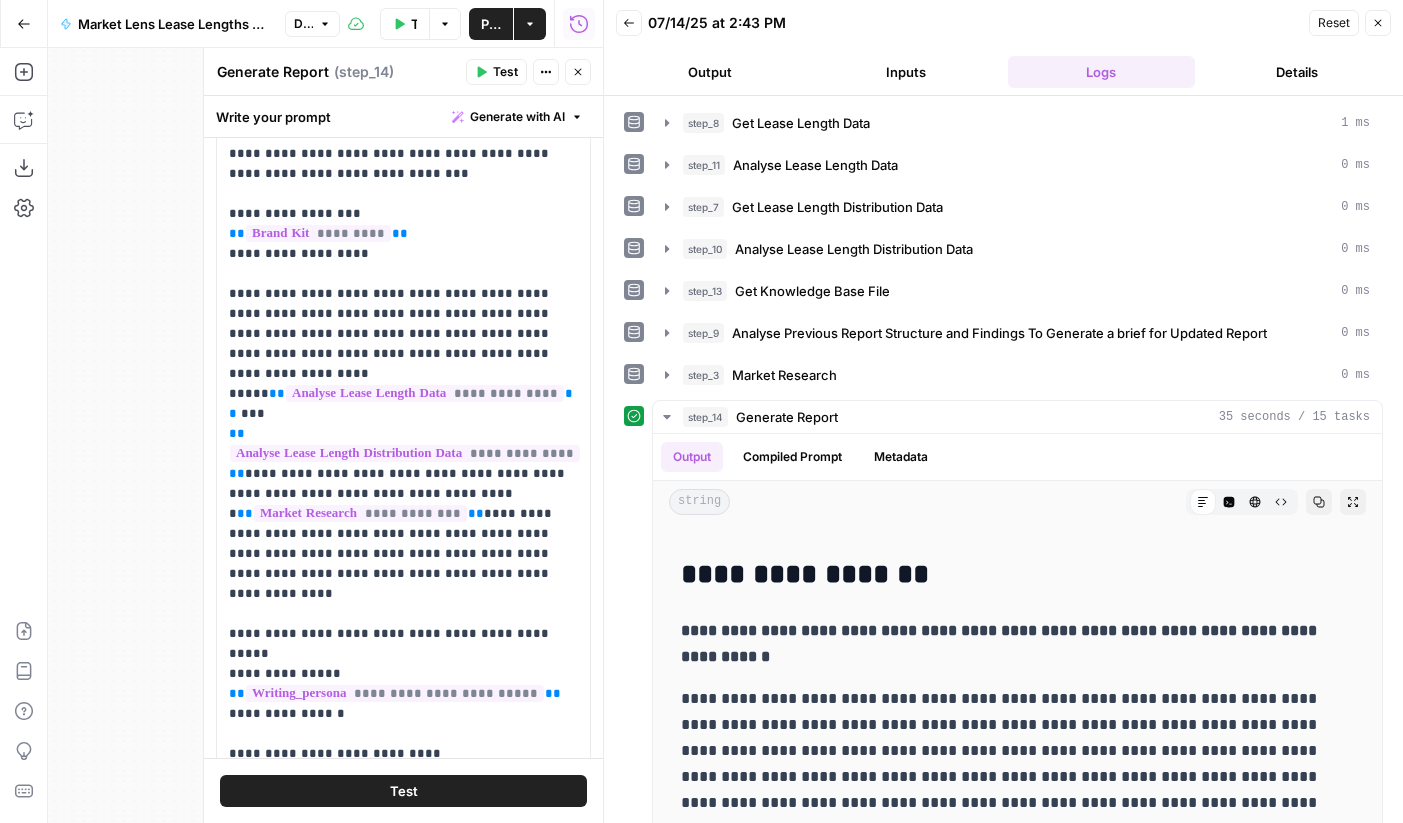 click on "Workflow Set Inputs Inputs Get Knowledge Base File Get Lease Length Data Step 8 Output Expand Output Copy 1 2 3 4 5 6 7 8 9 10 11 12 [    {      "document_name" :  "Market Lens Avg. Lease           Length(AU Figures).csv" ,      "records" :  [         {           "2019" :  54 ,           "2020" :  46 ,           "2021" :  37 ,           "2022" :  37 ,           "2023" :  35 ,           "2024" :  31 ,           "2025" :  30 ,     XXXXXXXXXXXXXXXXXXXXXXXXXXXXXXXXXXXXXXXXXXXXXXXXXXXXXXXXXXXXXXXXXXXXXXXXXXXXXXXXXXXXXXXXXXXXXXXXXXXXXXXXXXXXXXXXXXXXXXXXXXXXXXXXXXXXXXXXXXXXXXXXXXXXXXXXXXXXXXXXXXXXXXXXXXXXXXXXXXXXXXXXXXXXXXXXXXXXXXXXXXXXXXXXXXXXXXXXXXXXXXXXXXXXXXXXXXXXXXXXXXXXXXXXXXXXXXXXXXXXXXXXXXXXXXXXXXXXXXXXXXXXXXXXXXXXXXXXXXXXXXXXXXXXXXXXXXXXXXXXXXXXXXXXXXXXXXXXXXXXXXXXXXXXXXXXXXXXXXXXXXXXXXXXXXXXXXXXXXXXXXXXXXXXXXXXXXXXXXXXXXXXXXXXXXXXXXXXXXXXXXXXXXXXXXXXXXXXXXXXXXXXXXXXXXXXXXXXXXXXXXXXXXXXXXXXXXXXXXXXXXXXXXXXXXXXXXXXXXXXXXXXXXXXXXXX LLM · GPT-4.1 Analyse Lease Length Data Step 11 Output Copy *******" at bounding box center (325, 435) 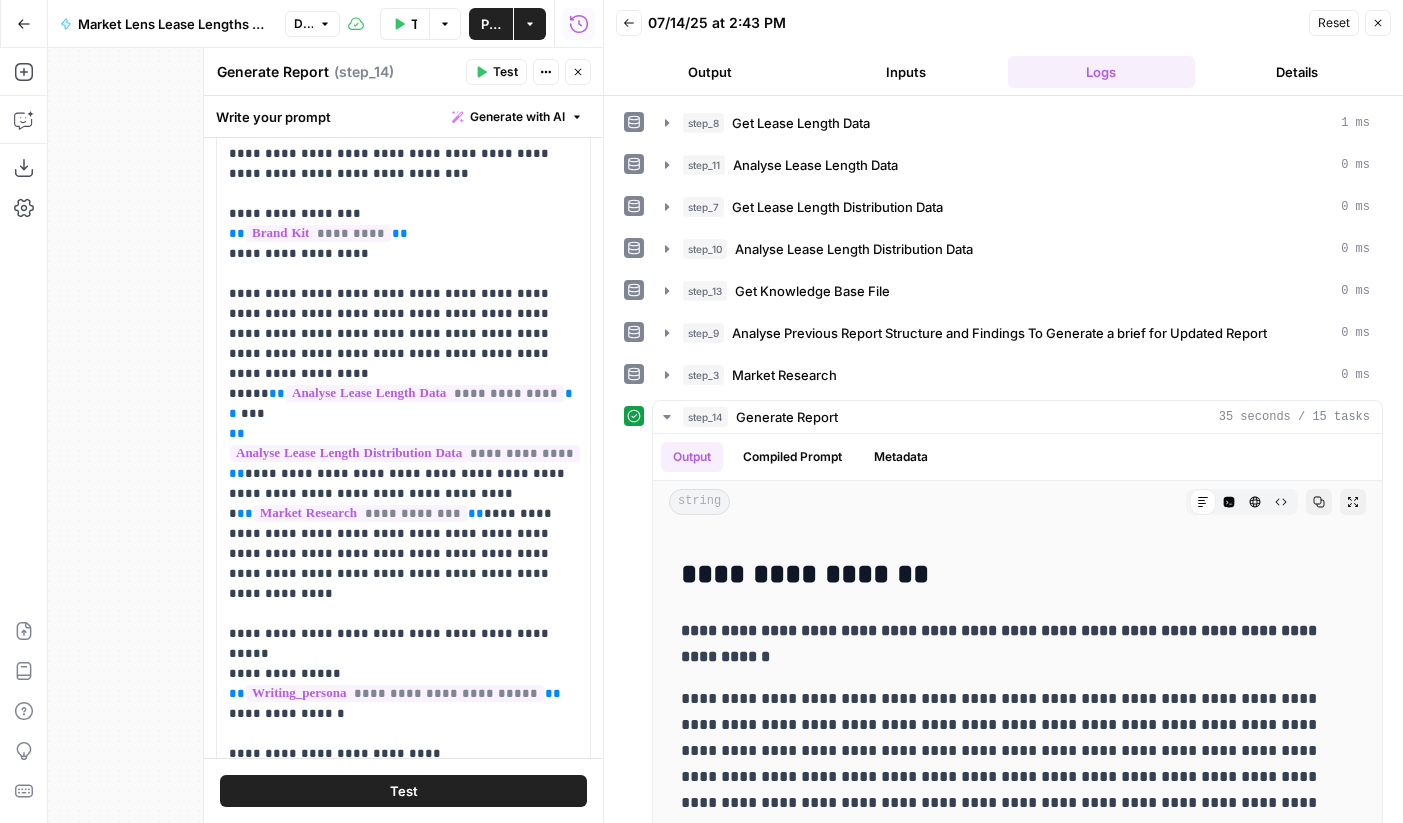 click 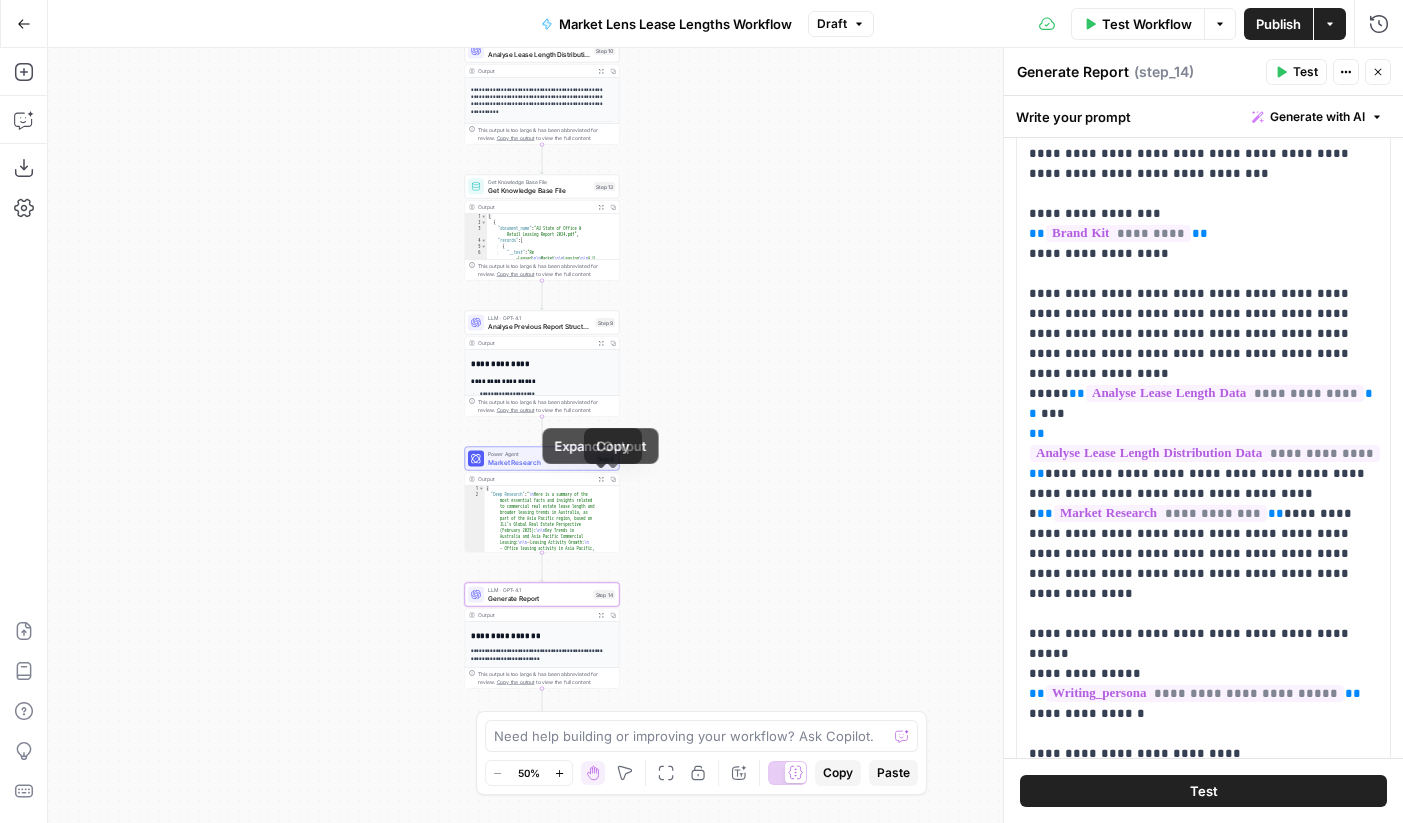 click on "Expand Output" at bounding box center (603, 479) 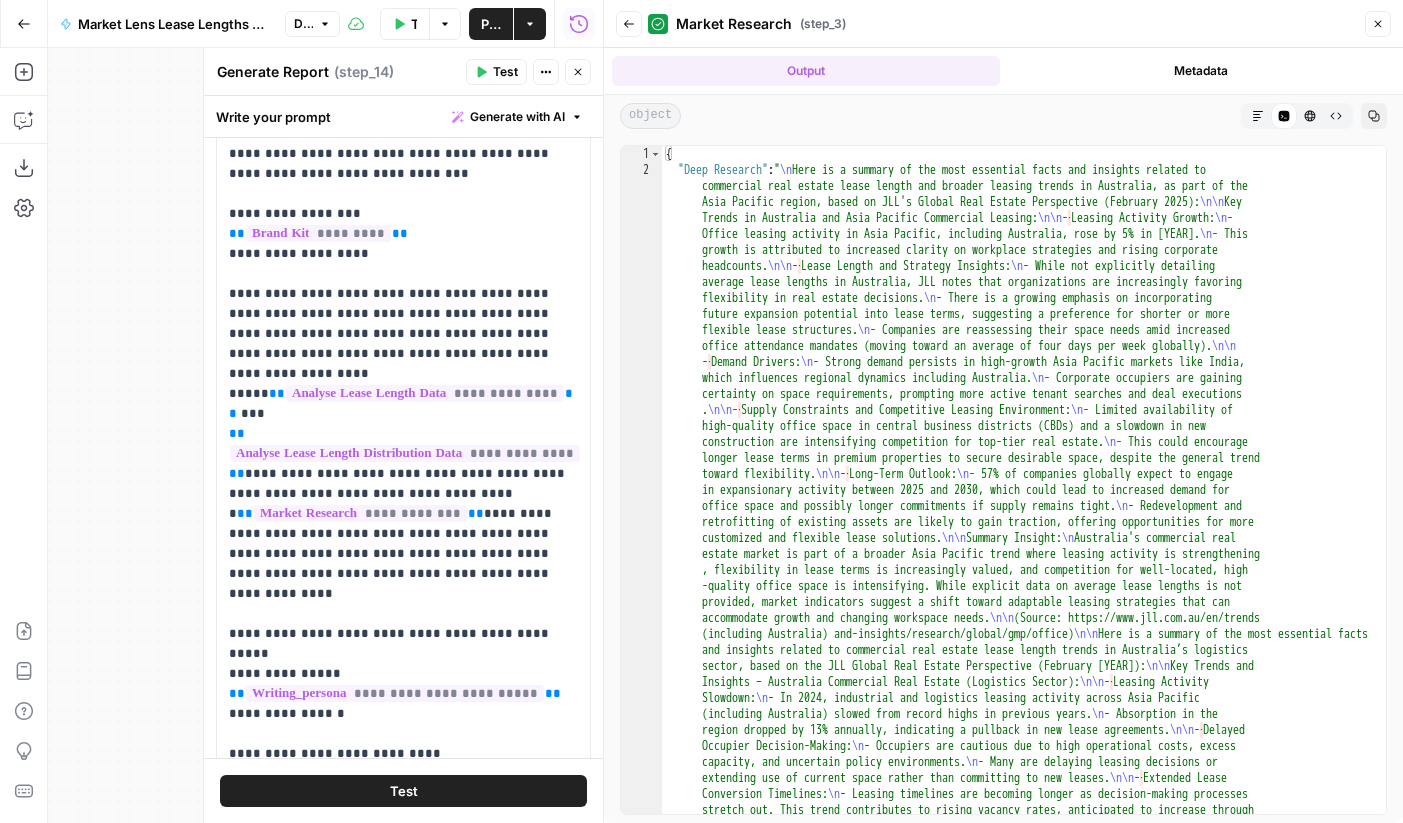 click on "Close" at bounding box center (1378, 24) 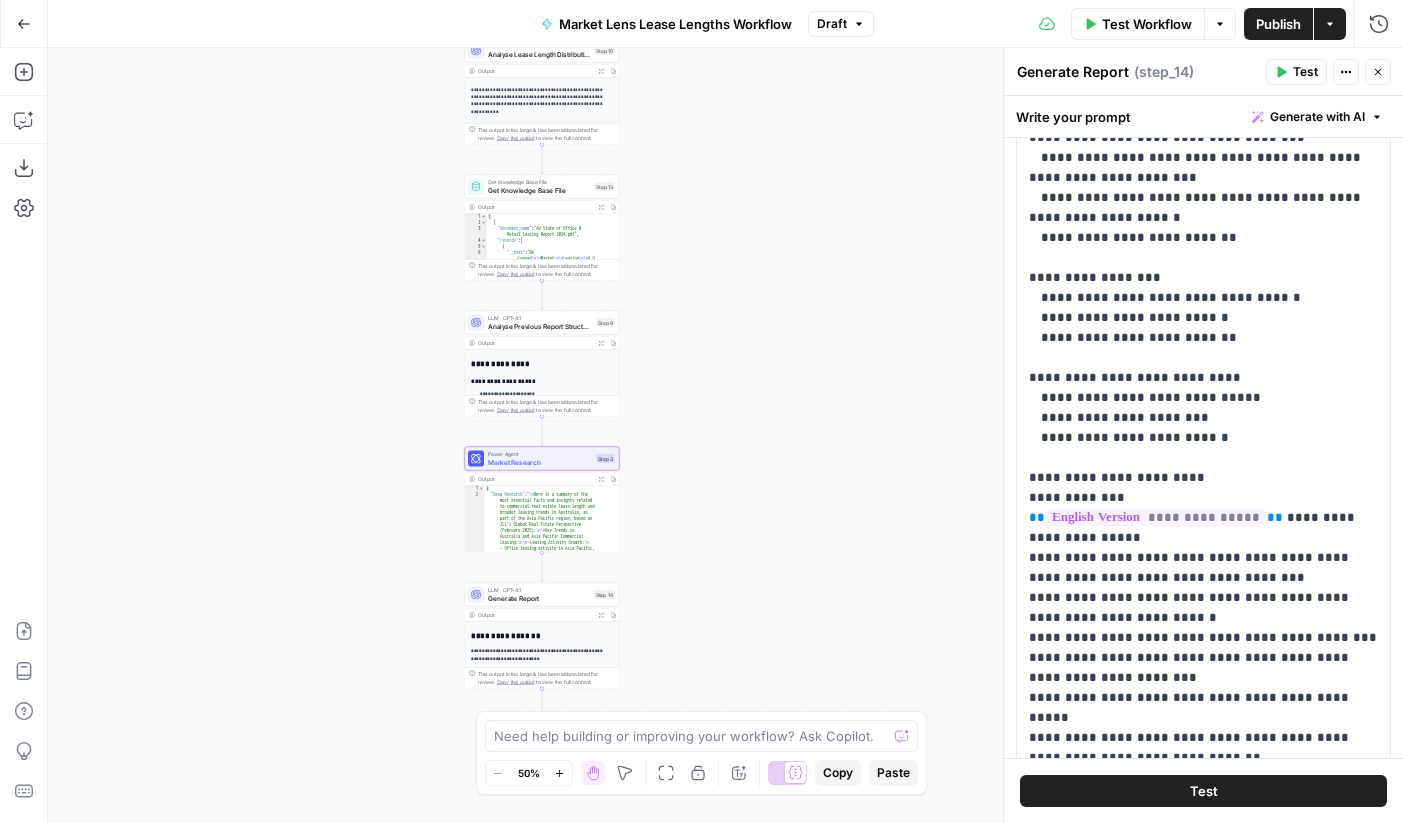 scroll, scrollTop: 2761, scrollLeft: 0, axis: vertical 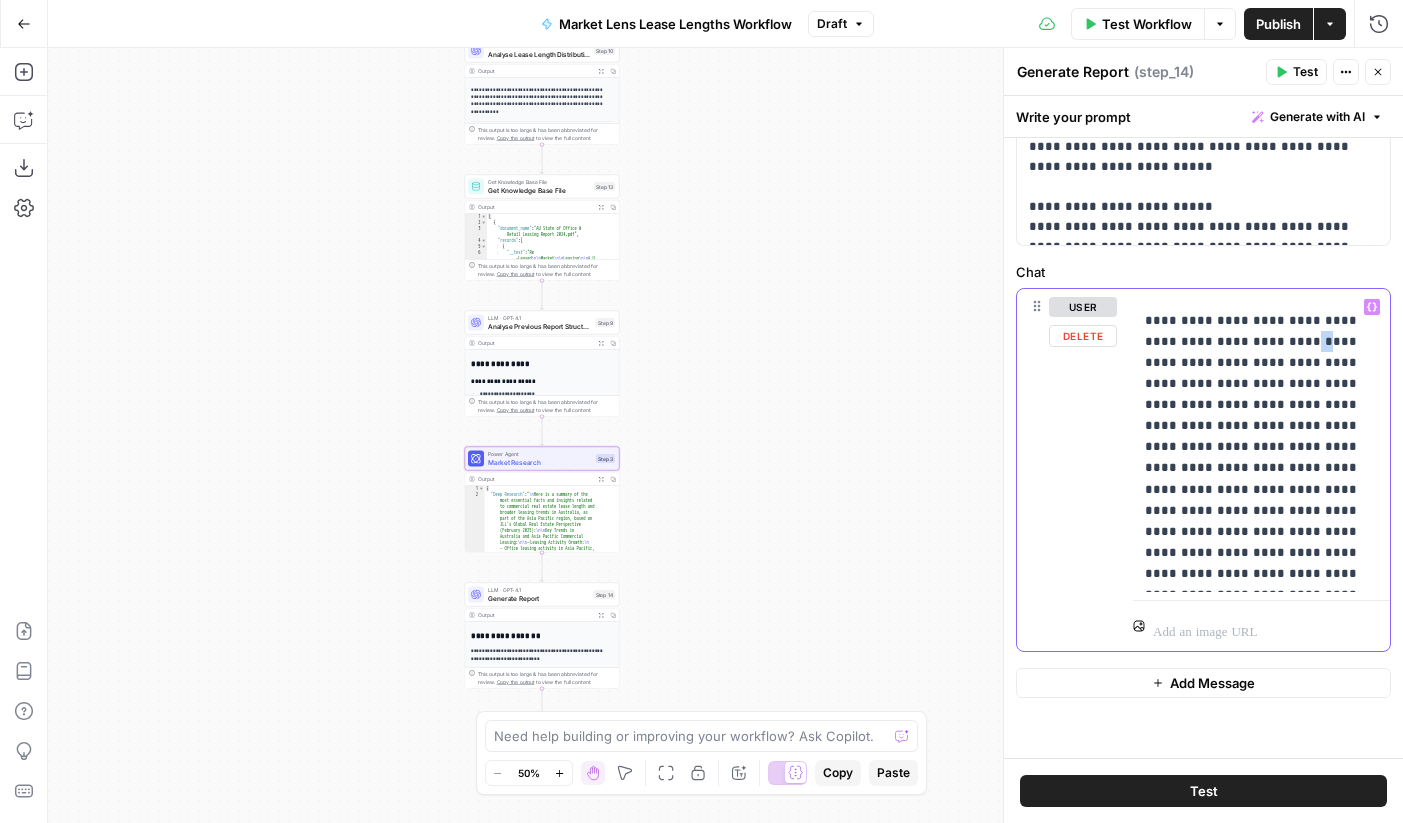 click on "**********" at bounding box center [1261, 447] 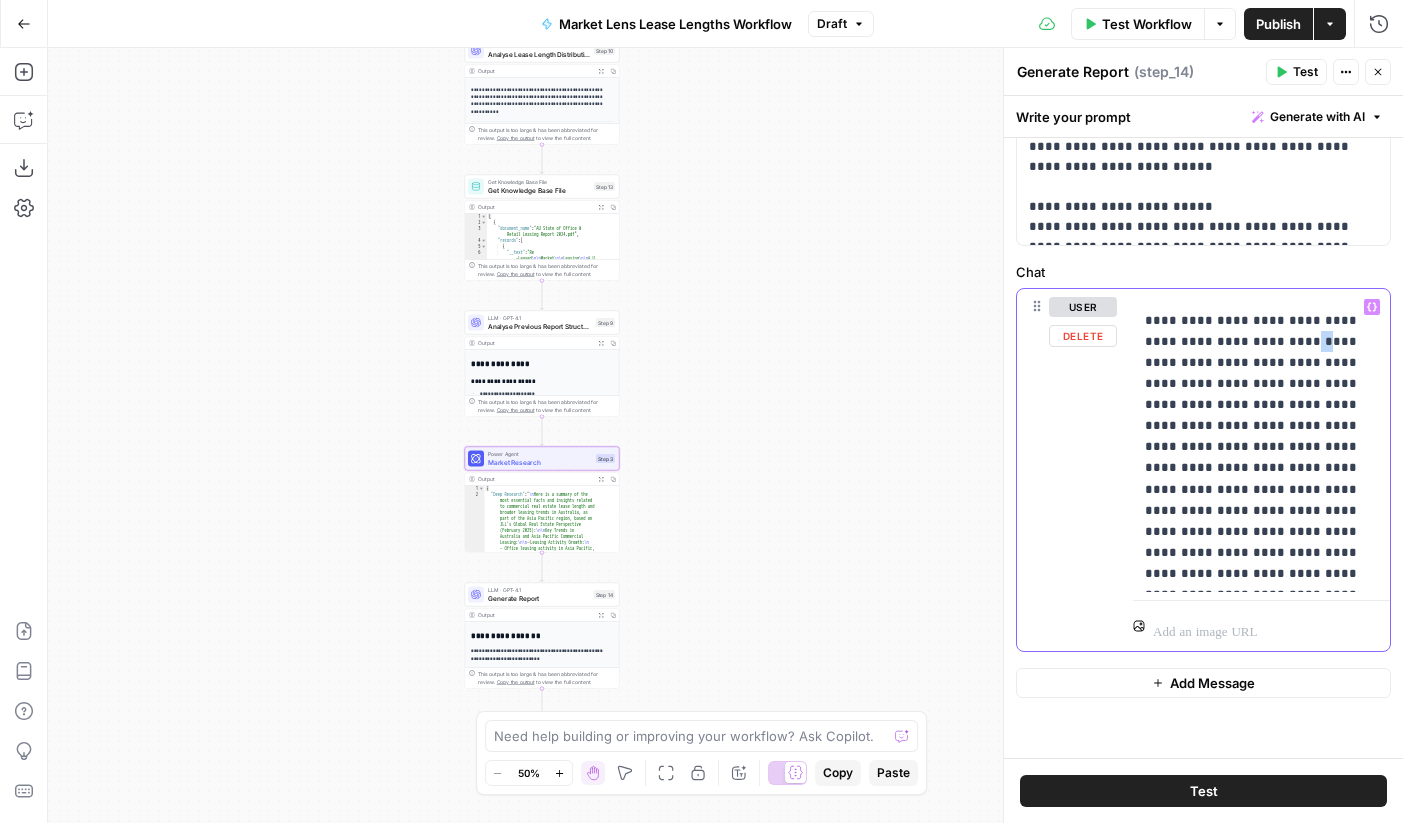 type 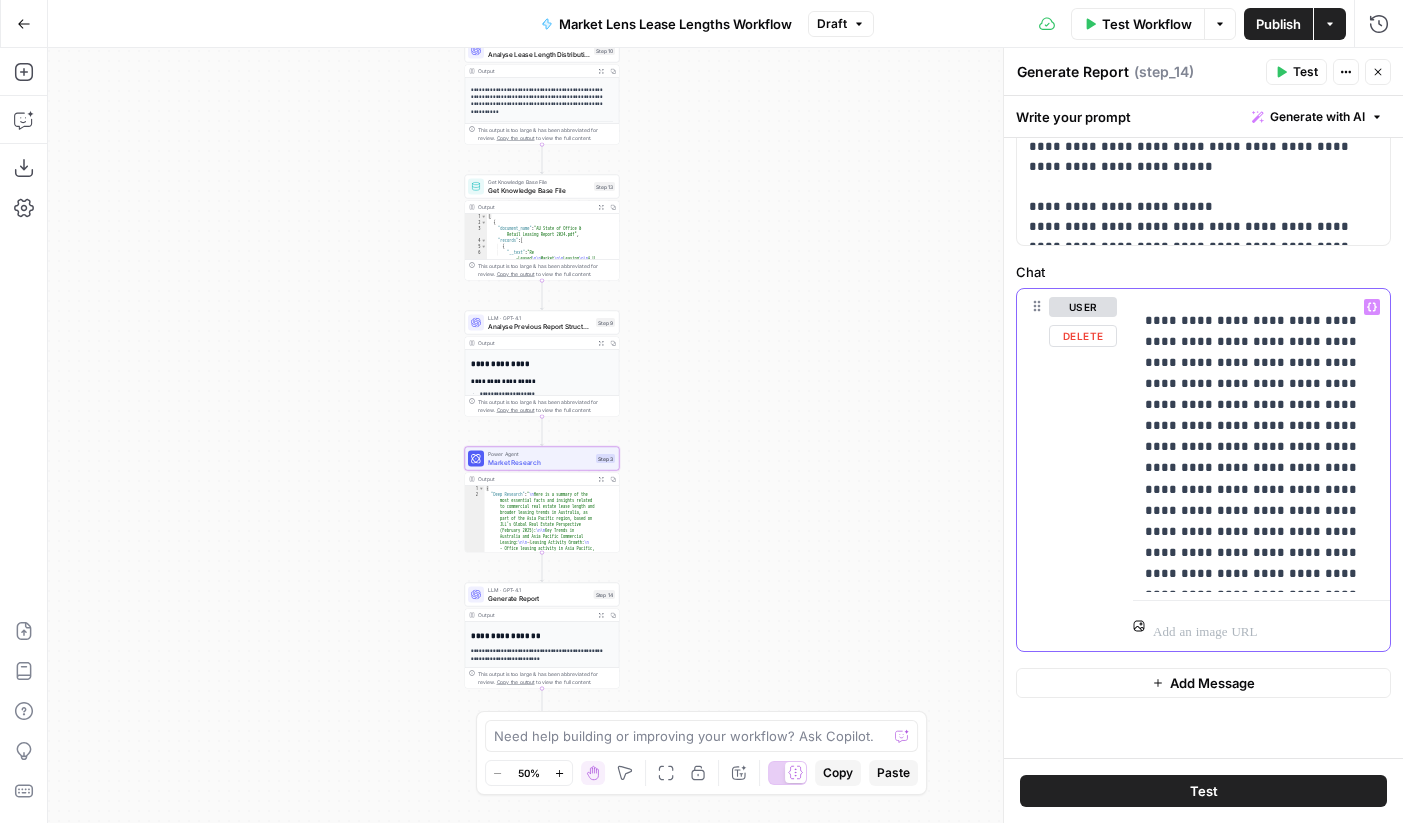 click 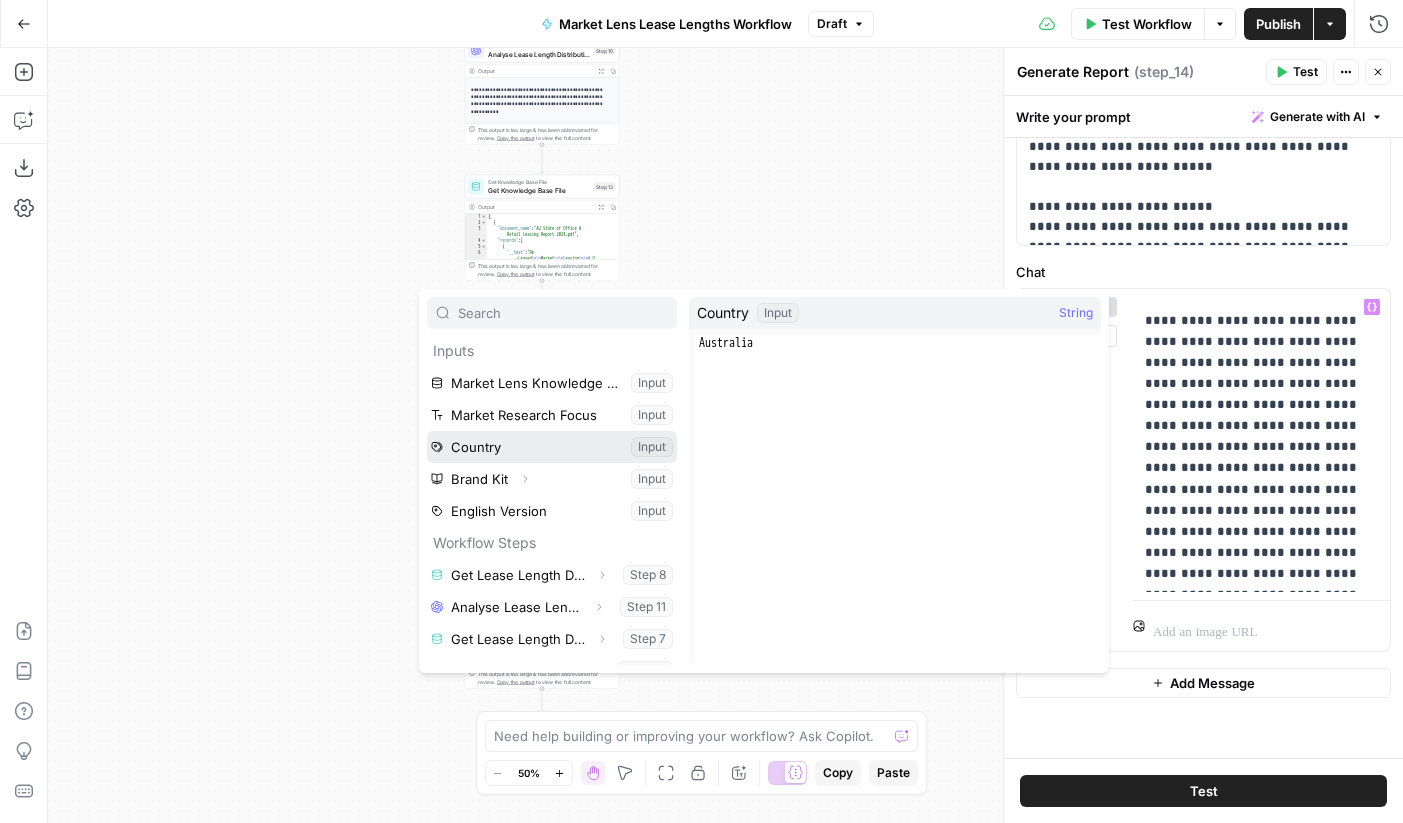 click at bounding box center (552, 447) 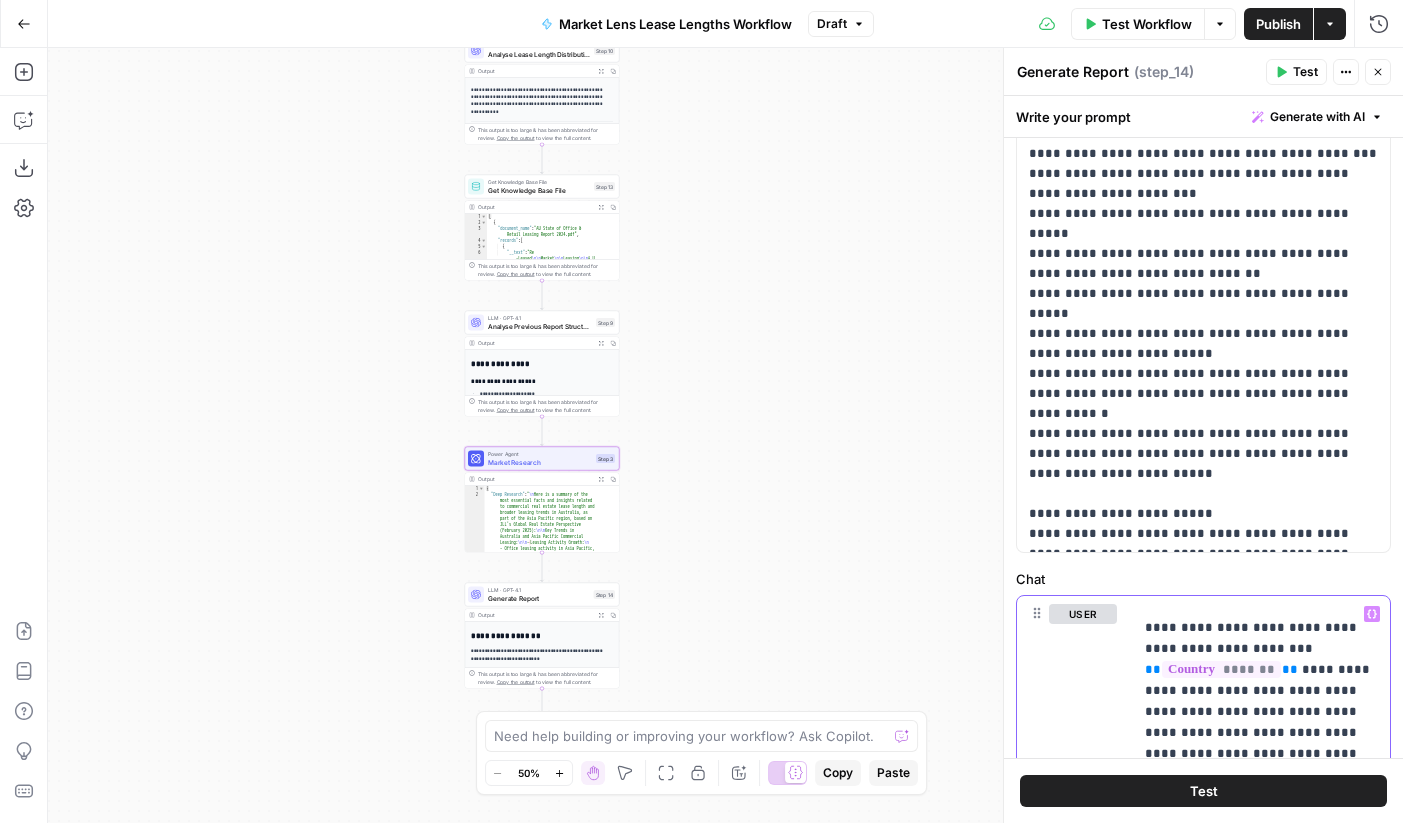 scroll, scrollTop: 496, scrollLeft: 0, axis: vertical 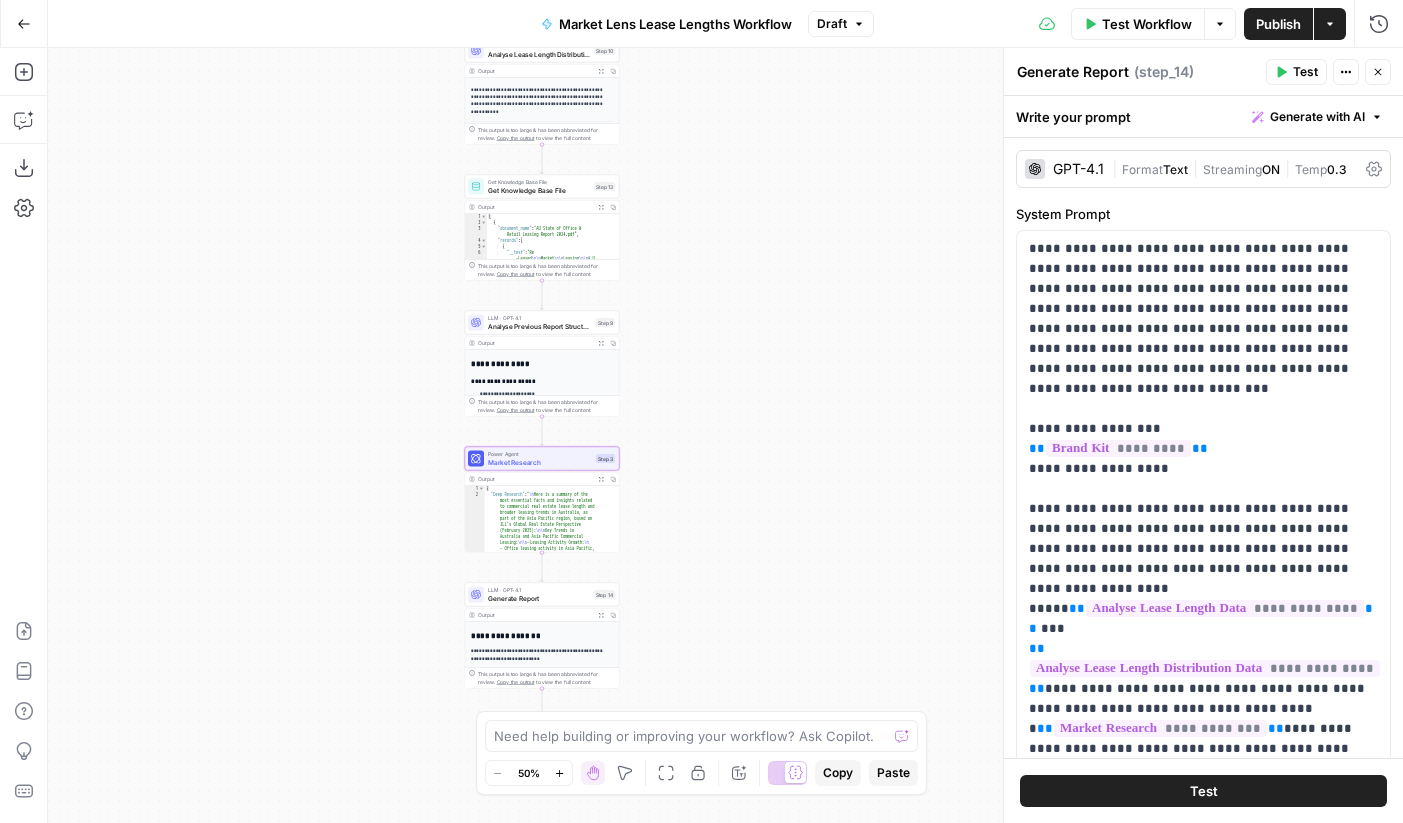 click on "Test" at bounding box center [1204, 791] 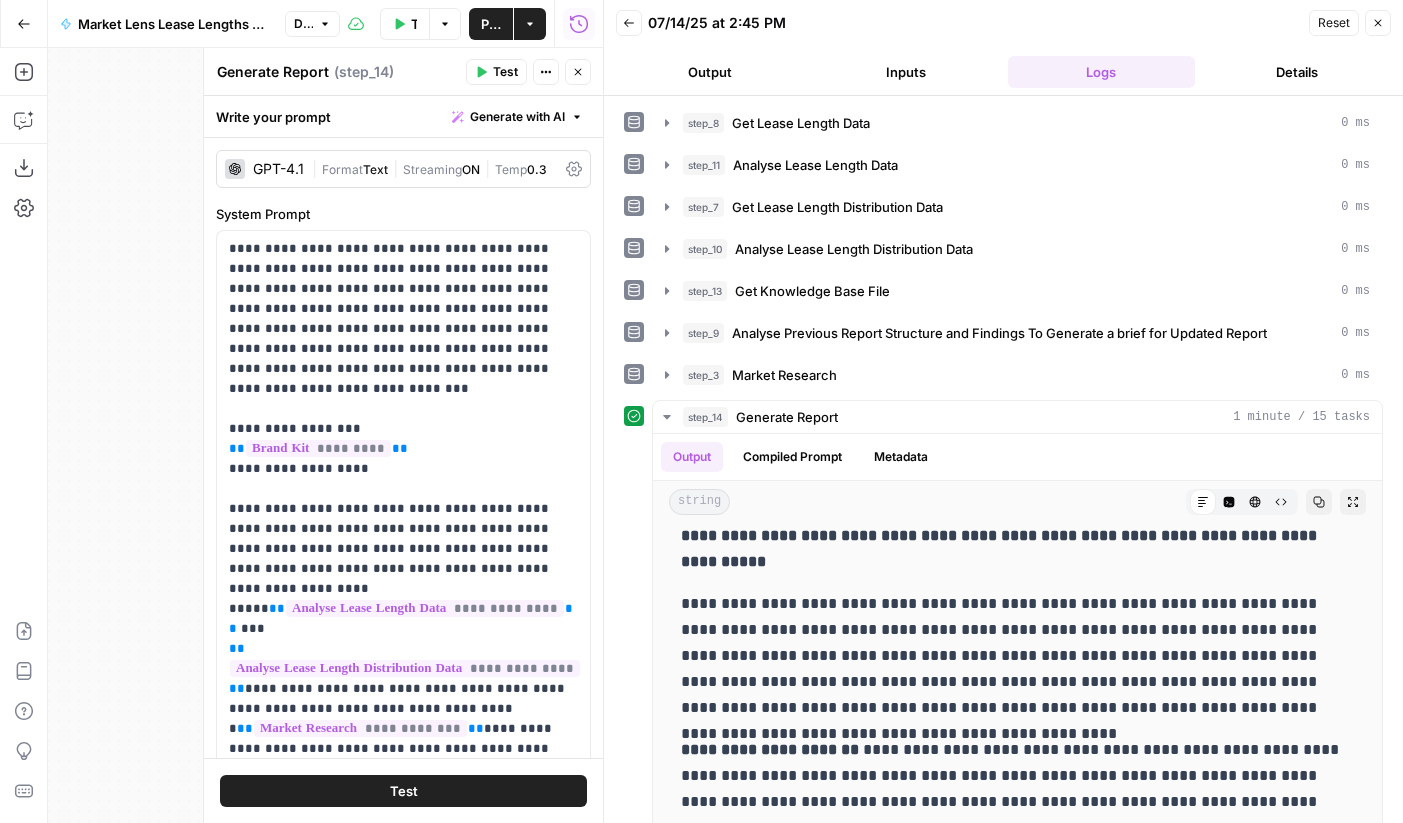 scroll, scrollTop: 119, scrollLeft: 0, axis: vertical 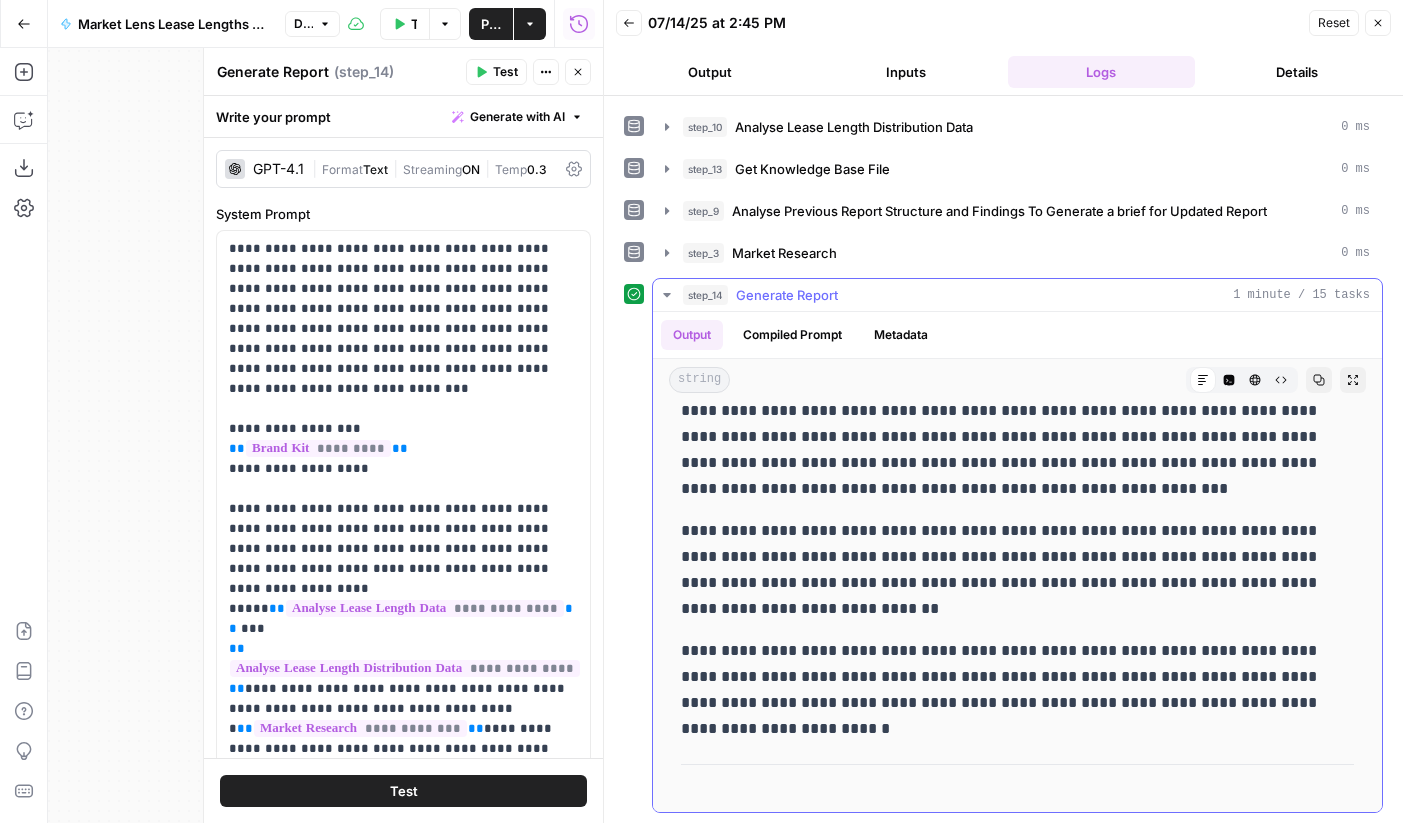 click 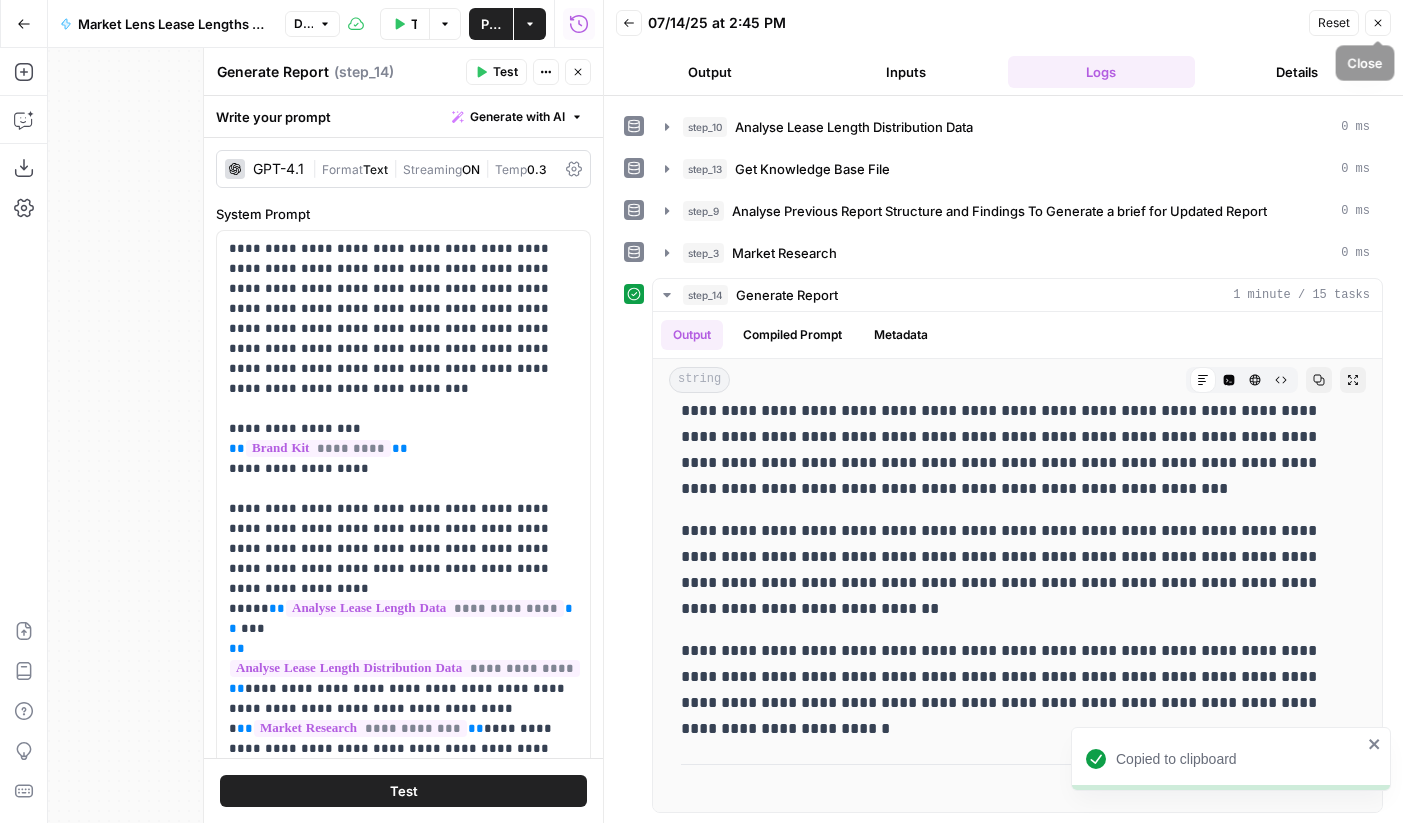 click on "Close" at bounding box center (1378, 23) 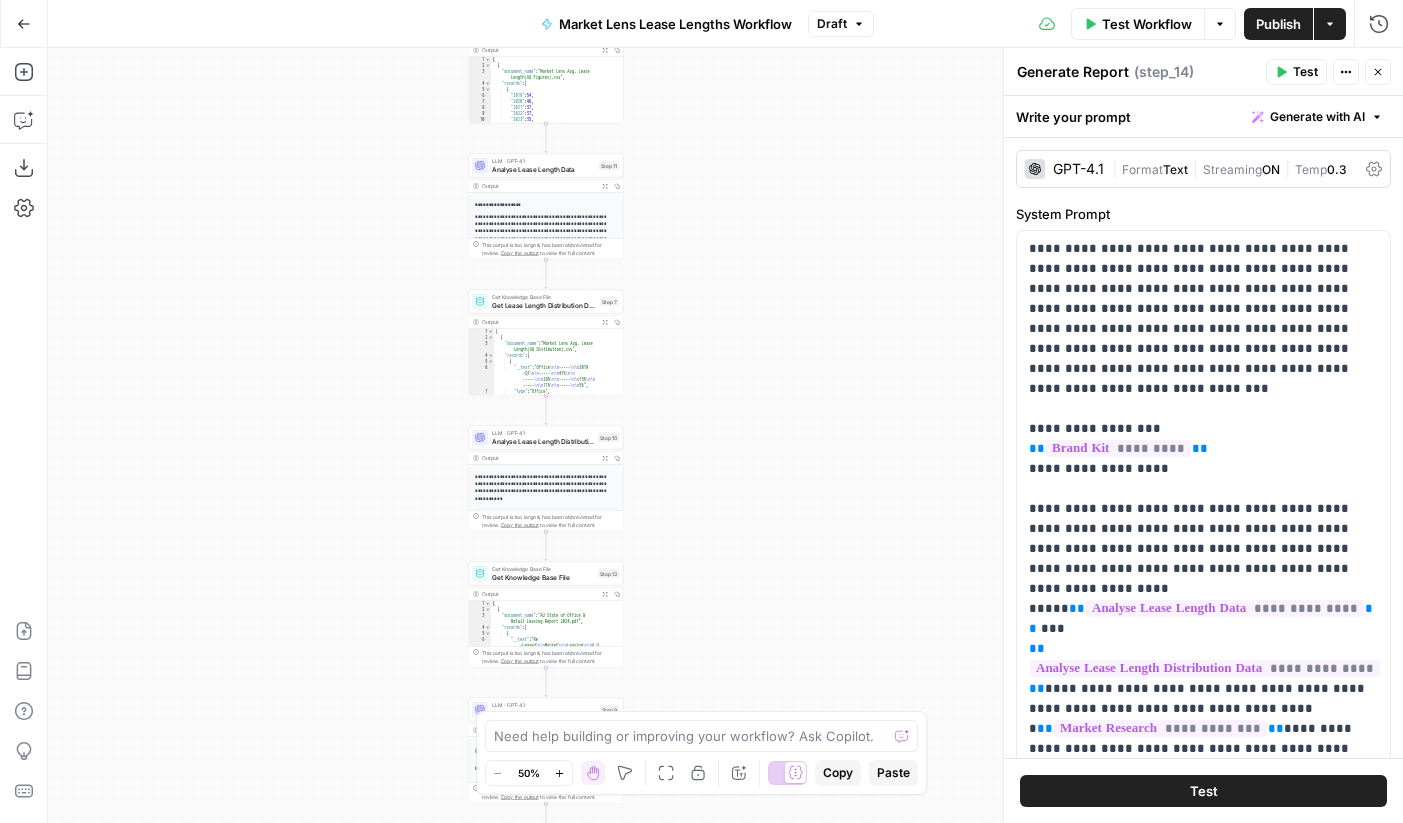 drag, startPoint x: 751, startPoint y: 342, endPoint x: 763, endPoint y: 741, distance: 399.18042 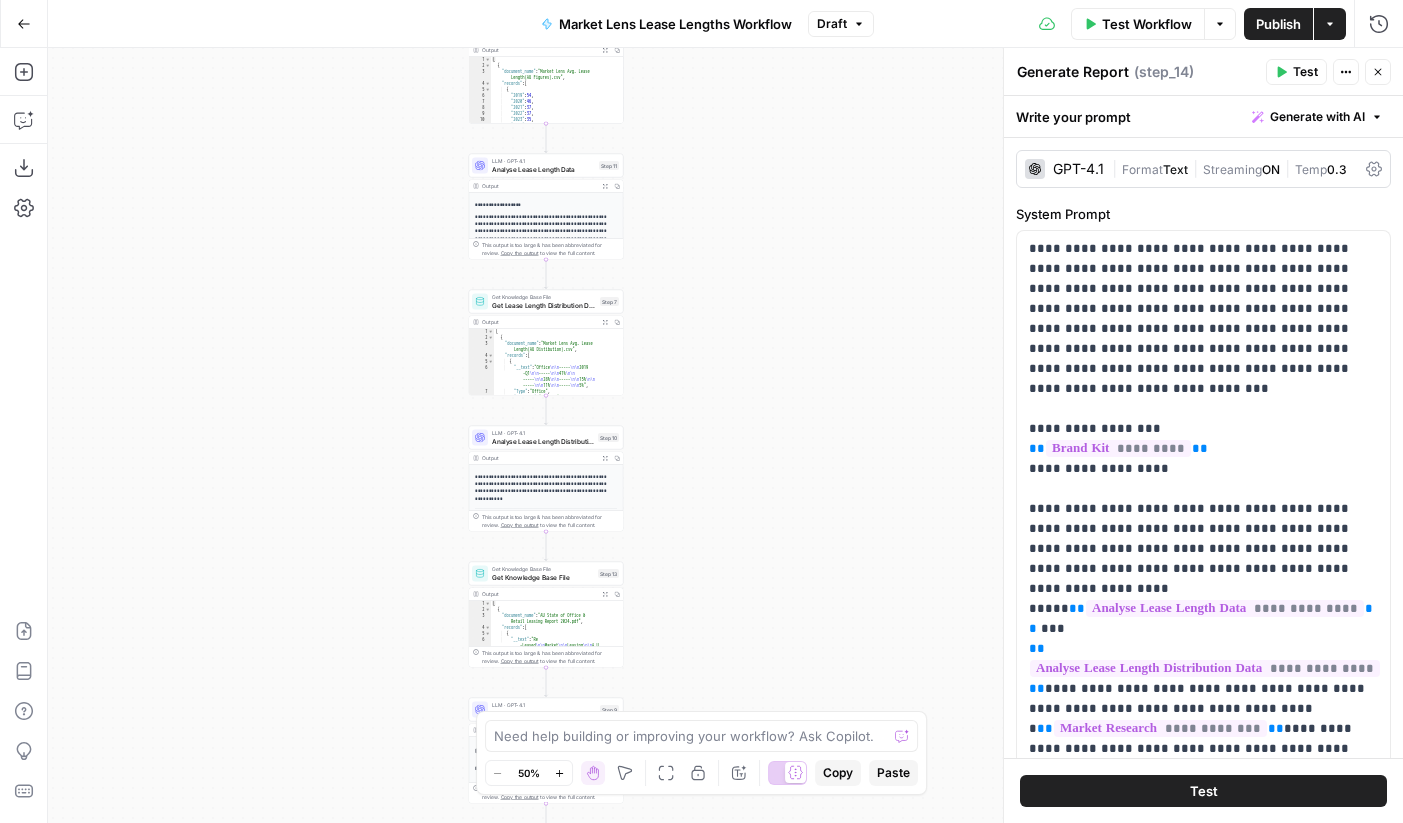 click on "Copied to clipboard R Re-Leased New Home Browse Your Data Monitoring Settings Recent Grids New grid Search Console -> AEO Recommendations -> Refresh Post Webinar Asset Production Write Informational Articles Recent Workflows New Workflow Market Lens Lease Lengths Workflow Pillar Topic -> Content Ideas Prioritize SEO Keywords List AirOps Academy What's new? Help + Support Go Back Market Lens Lease Lengths Workflow Draft Test Workflow Options Publish Actions Run History Add Steps Copilot Download as JSON Settings Import JSON AirOps Academy Help Give Feedback Shortcuts Workflow Set Inputs Inputs Get Knowledge Base File Get Lease Length Data Step 8 Output Expand Output Copy 1 2 3 4 5 6 7 8 9 10 11 12 [    {      "document_name" :  "Market Lens Avg. Lease           Length(AU Figures).csv" ,      "records" :  [         {           "2019" :  54 ,           "2020" :  46 ,           "2021" :  37 ,           "2022" :  37 ,           "2023" :  35 ,           "2024" :  31 ,           "2025" :  30 ," at bounding box center (701, 411) 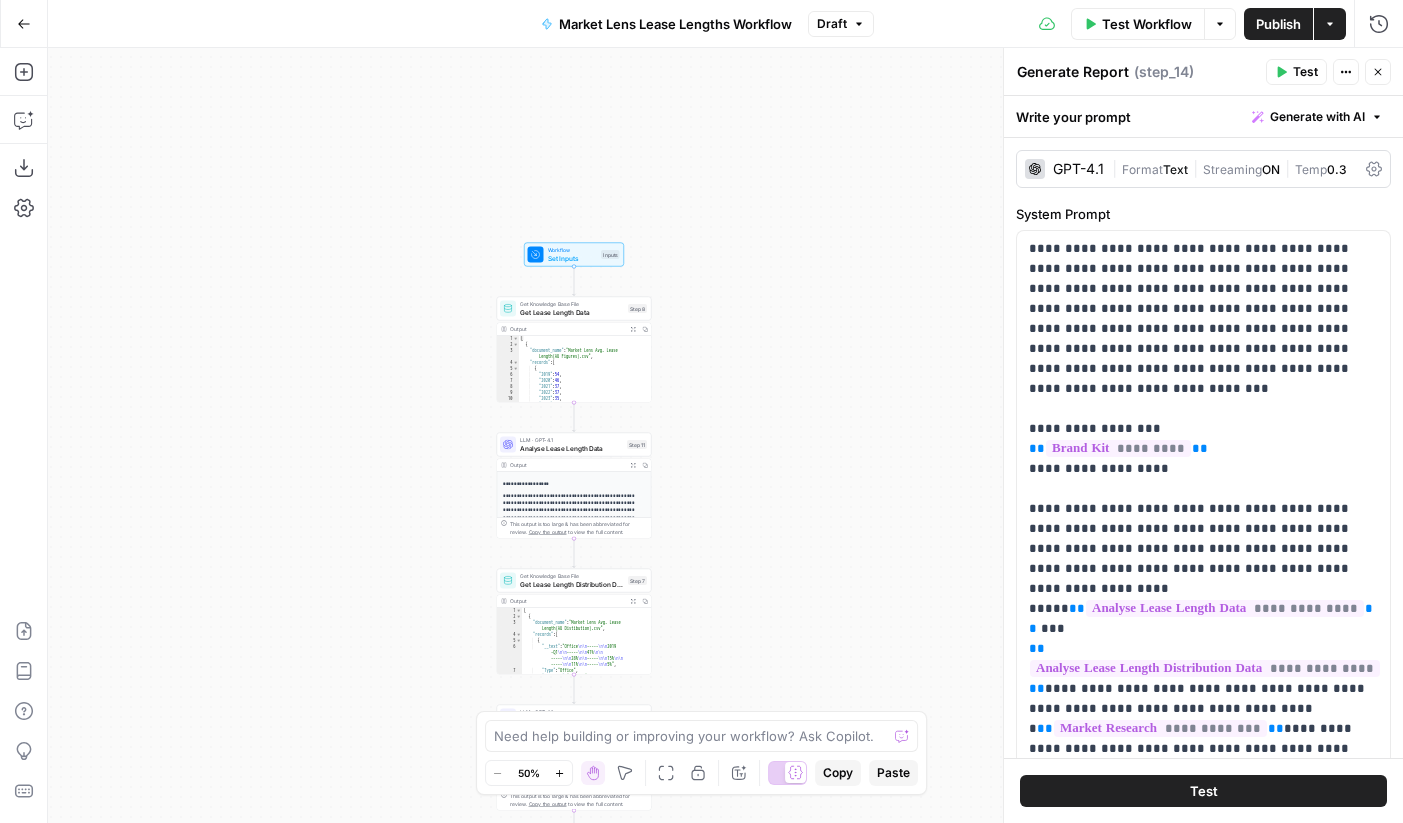drag, startPoint x: 702, startPoint y: 163, endPoint x: 760, endPoint y: 478, distance: 320.29517 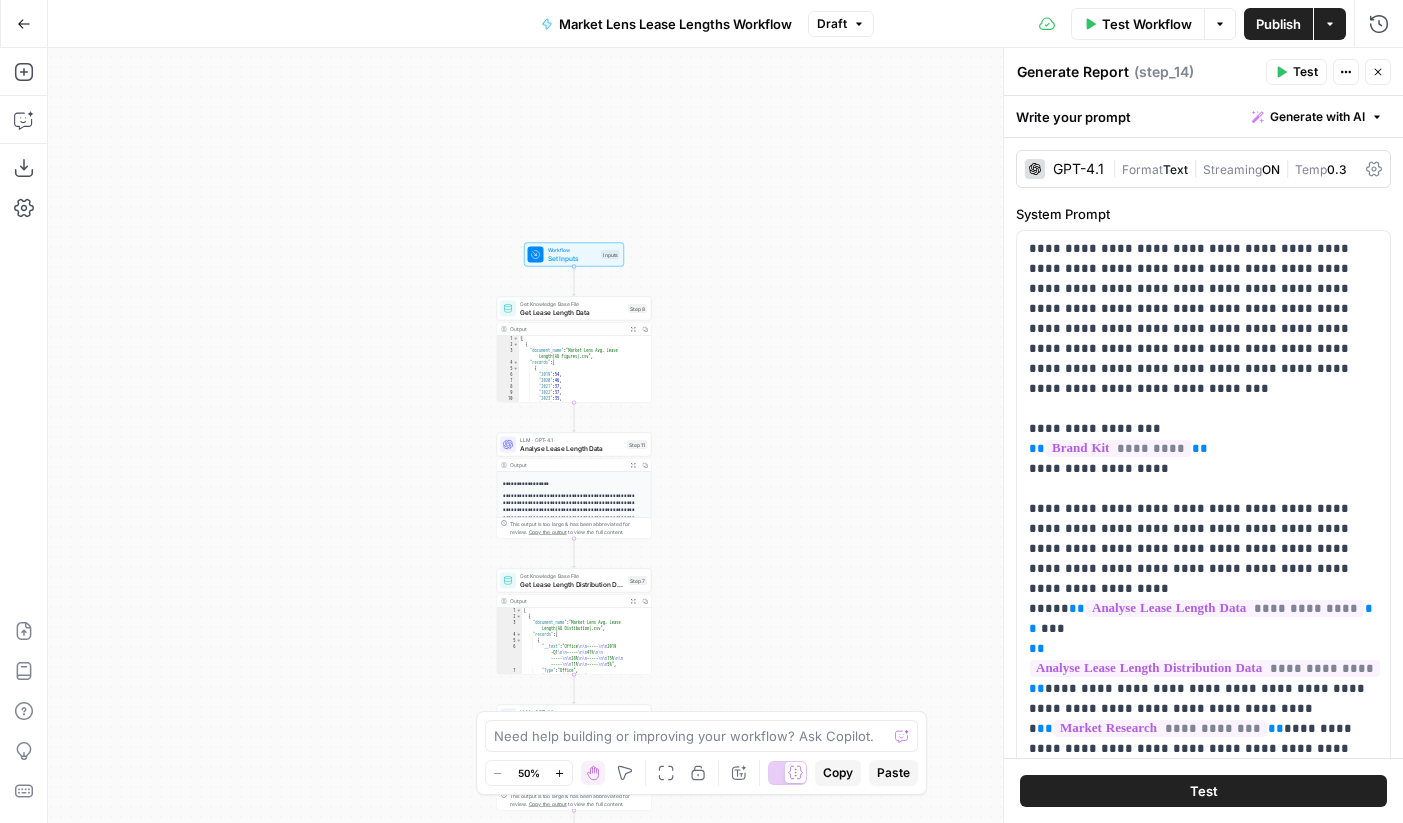 click on "Workflow Set Inputs Inputs Get Knowledge Base File Get Lease Length Data Step 8 Output Expand Output Copy 1 2 3 4 5 6 7 8 9 10 11 12 [    {      "document_name" :  "Market Lens Avg. Lease           Length(AU Figures).csv" ,      "records" :  [         {           "2019" :  54 ,           "2020" :  46 ,           "2021" :  37 ,           "2022" :  37 ,           "2023" :  35 ,           "2024" :  31 ,           "2025" :  30 ,     XXXXXXXXXXXXXXXXXXXXXXXXXXXXXXXXXXXXXXXXXXXXXXXXXXXXXXXXXXXXXXXXXXXXXXXXXXXXXXXXXXXXXXXXXXXXXXXXXXXXXXXXXXXXXXXXXXXXXXXXXXXXXXXXXXXXXXXXXXXXXXXXXXXXXXXXXXXXXXXXXXXXXXXXXXXXXXXXXXXXXXXXXXXXXXXXXXXXXXXXXXXXXXXXXXXXXXXXXXXXXXXXXXXXXXXXXXXXXXXXXXXXXXXXXXXXXXXXXXXXXXXXXXXXXXXXXXXXXXXXXXXXXXXXXXXXXXXXXXXXXXXXXXXXXXXXXXXXXXXXXXXXXXXXXXXXXXXXXXXXXXXXXXXXXXXXXXXXXXXXXXXXXXXXXXXXXXXXXXXXXXXXXXXXXXXXXXXXXXXXXXXXXXXXXXXXXXXXXXXXXXXXXXXXXXXXXXXXXXXXXXXXXXXXXXXXXXXXXXXXXXXXXXXXXXXXXXXXXXXXXXXXXXXXXXXXXXXXXXXXXXXXXXXXXXXX LLM · GPT-4.1 Analyse Lease Length Data Step 11 Output Copy *******" at bounding box center [725, 435] 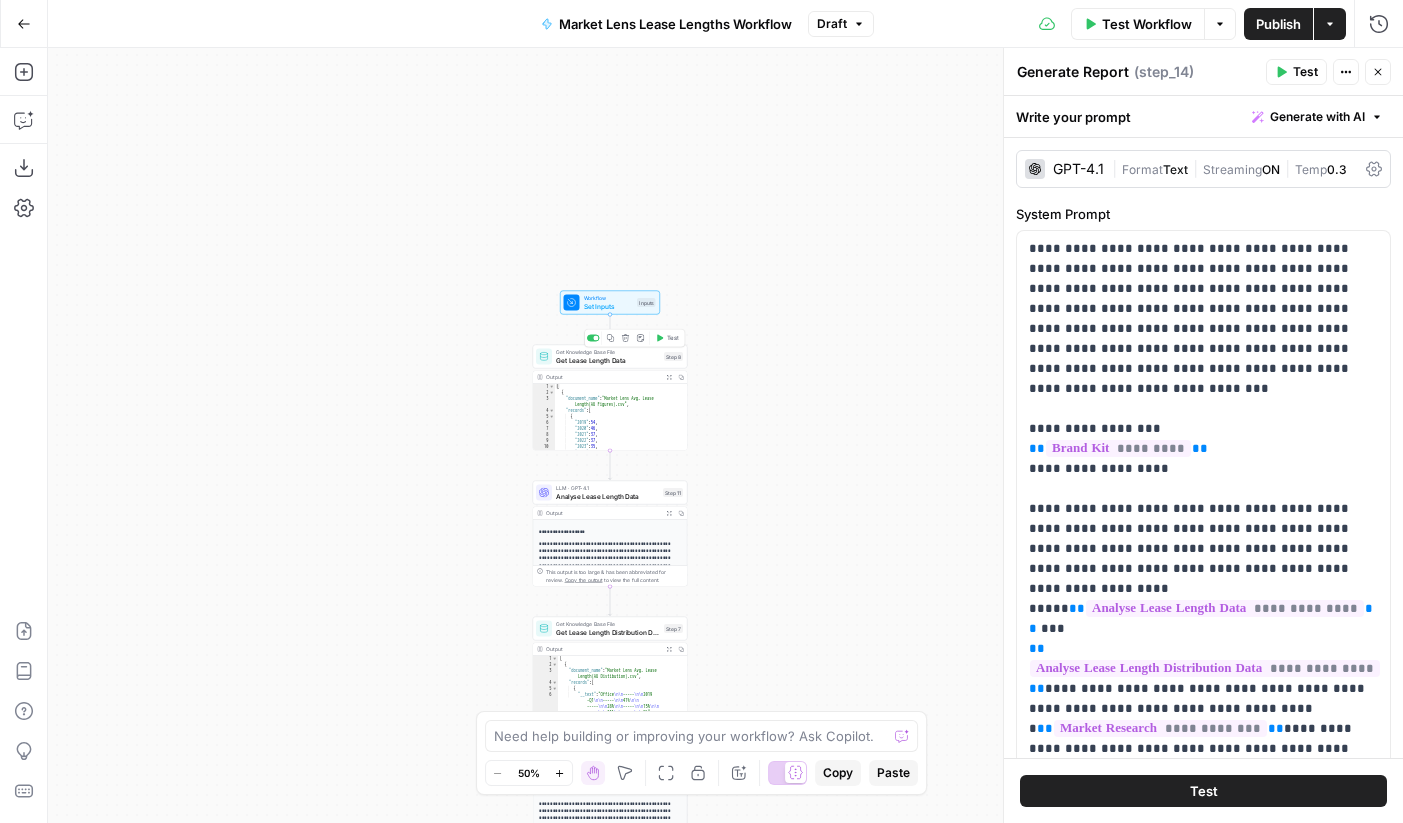 click on "Get Lease Length Data" at bounding box center (608, 360) 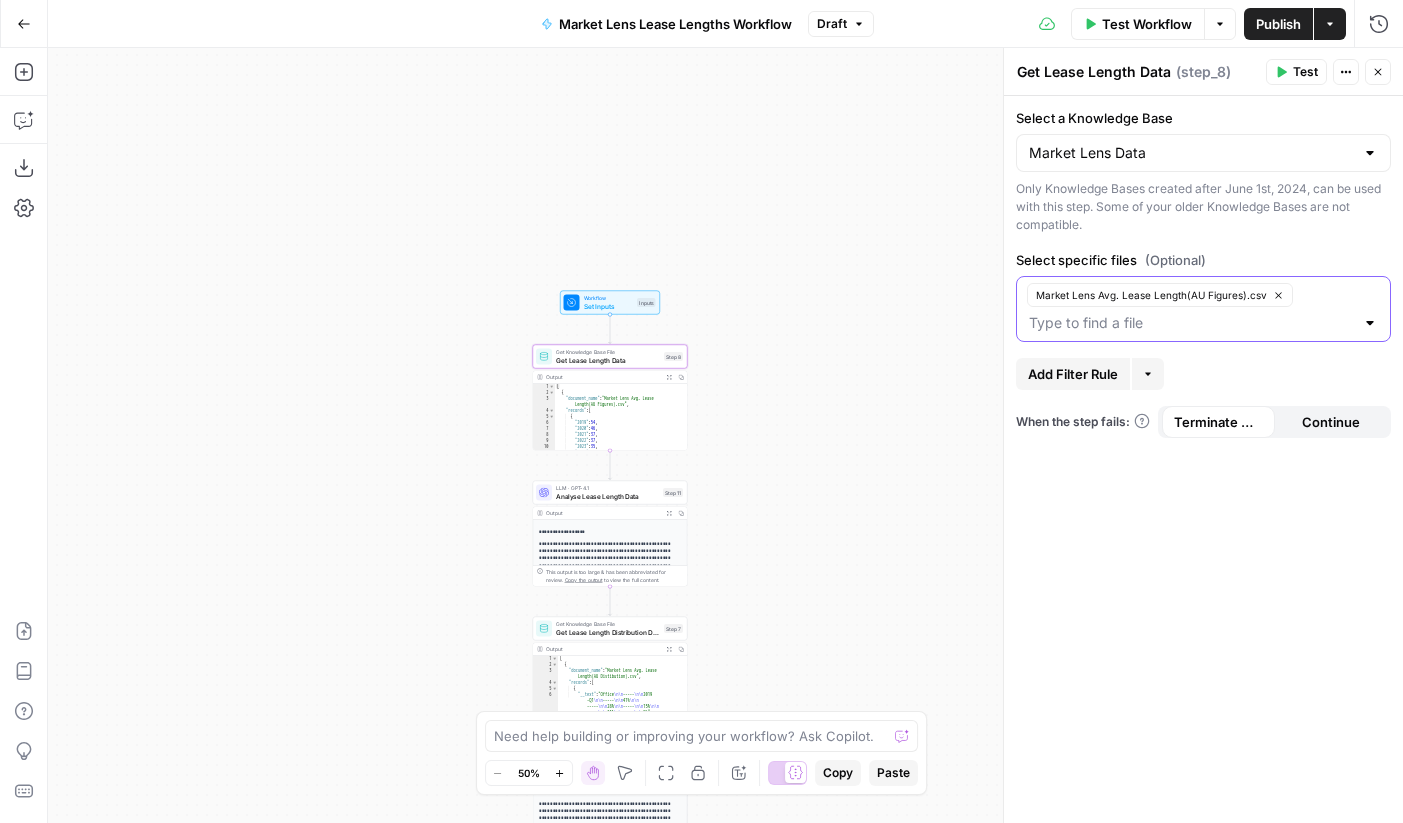 click 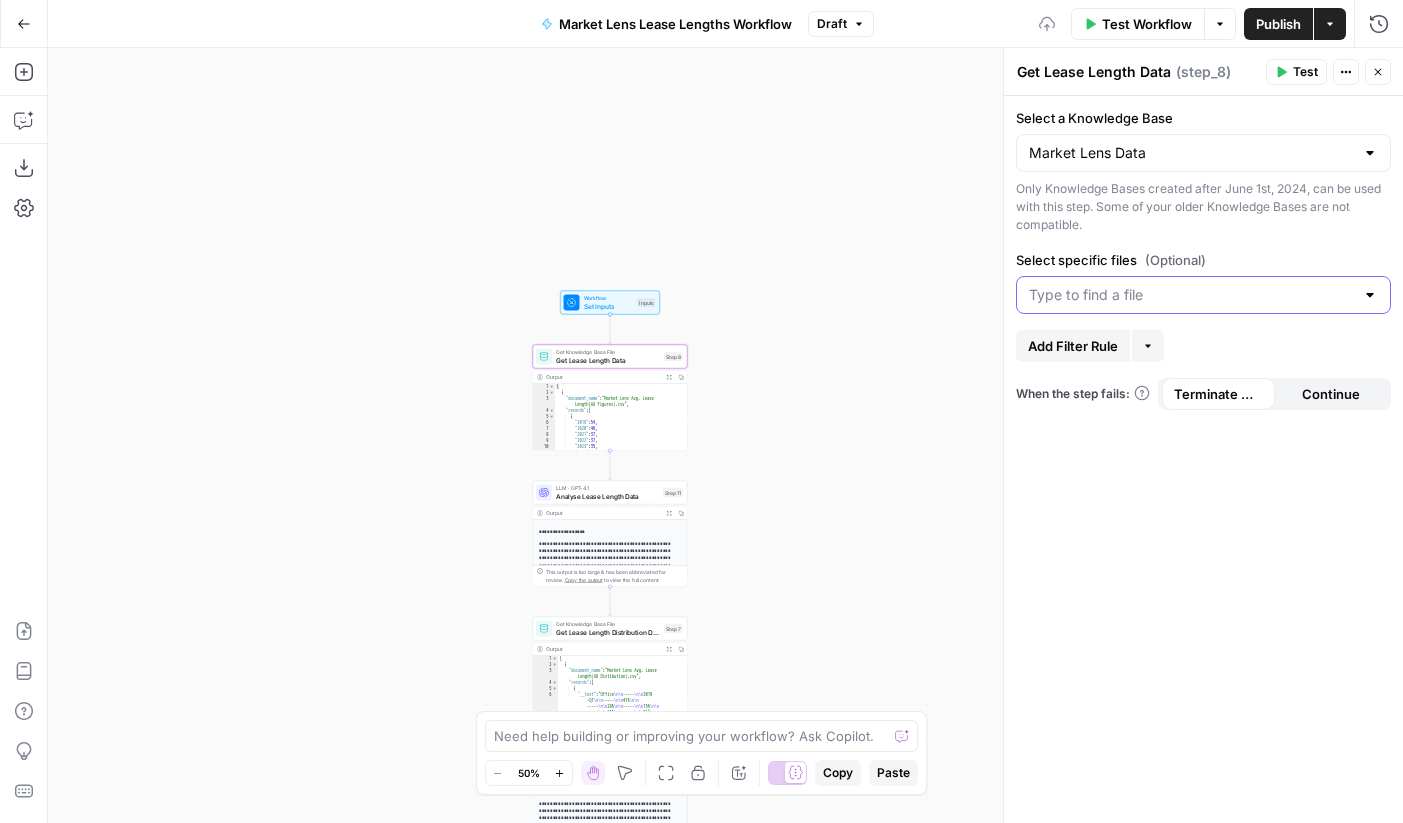 click on "Select specific files   (Optional)" at bounding box center (1191, 295) 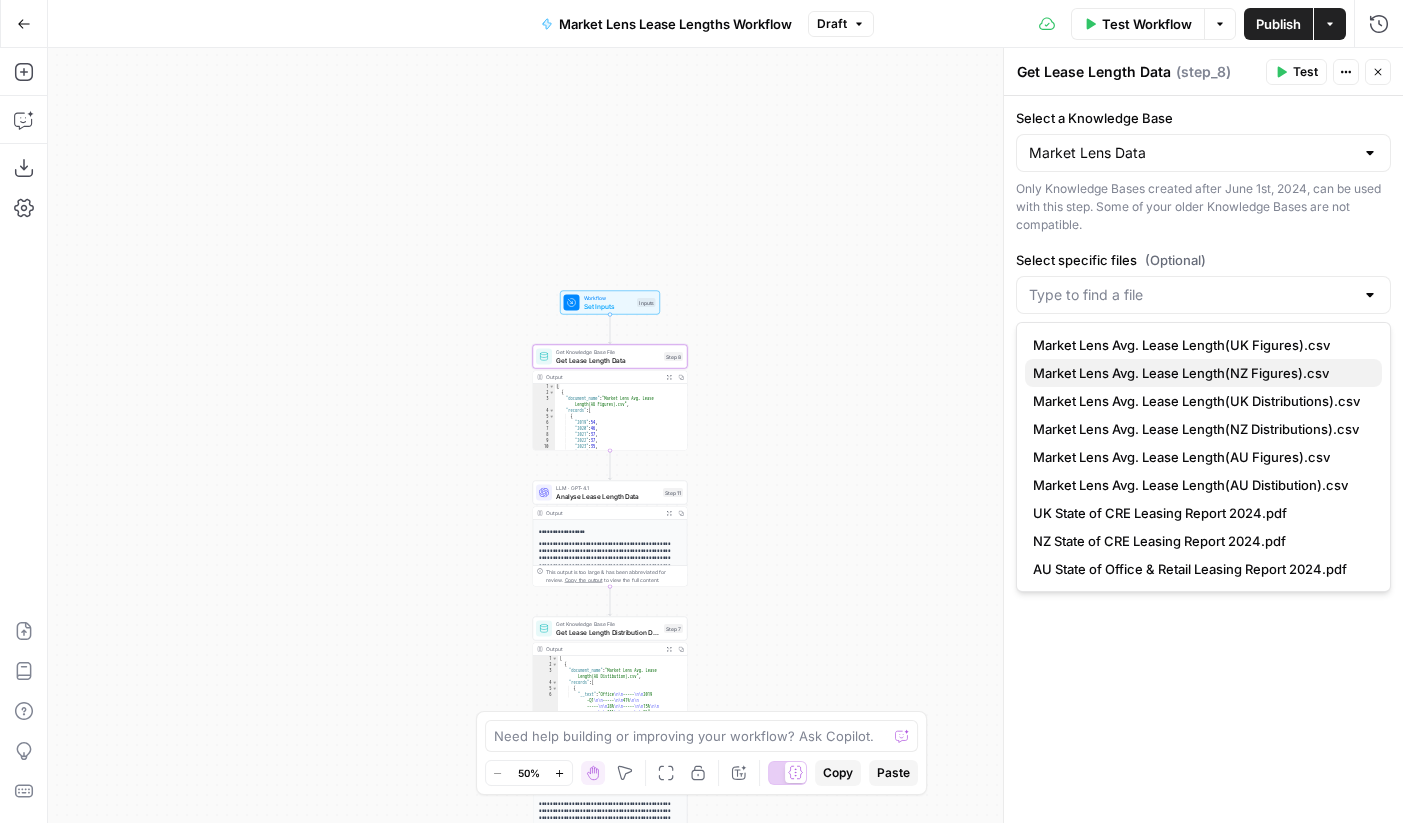 click on "Market Lens Avg. Lease Length(NZ Figures).csv" at bounding box center (1181, 373) 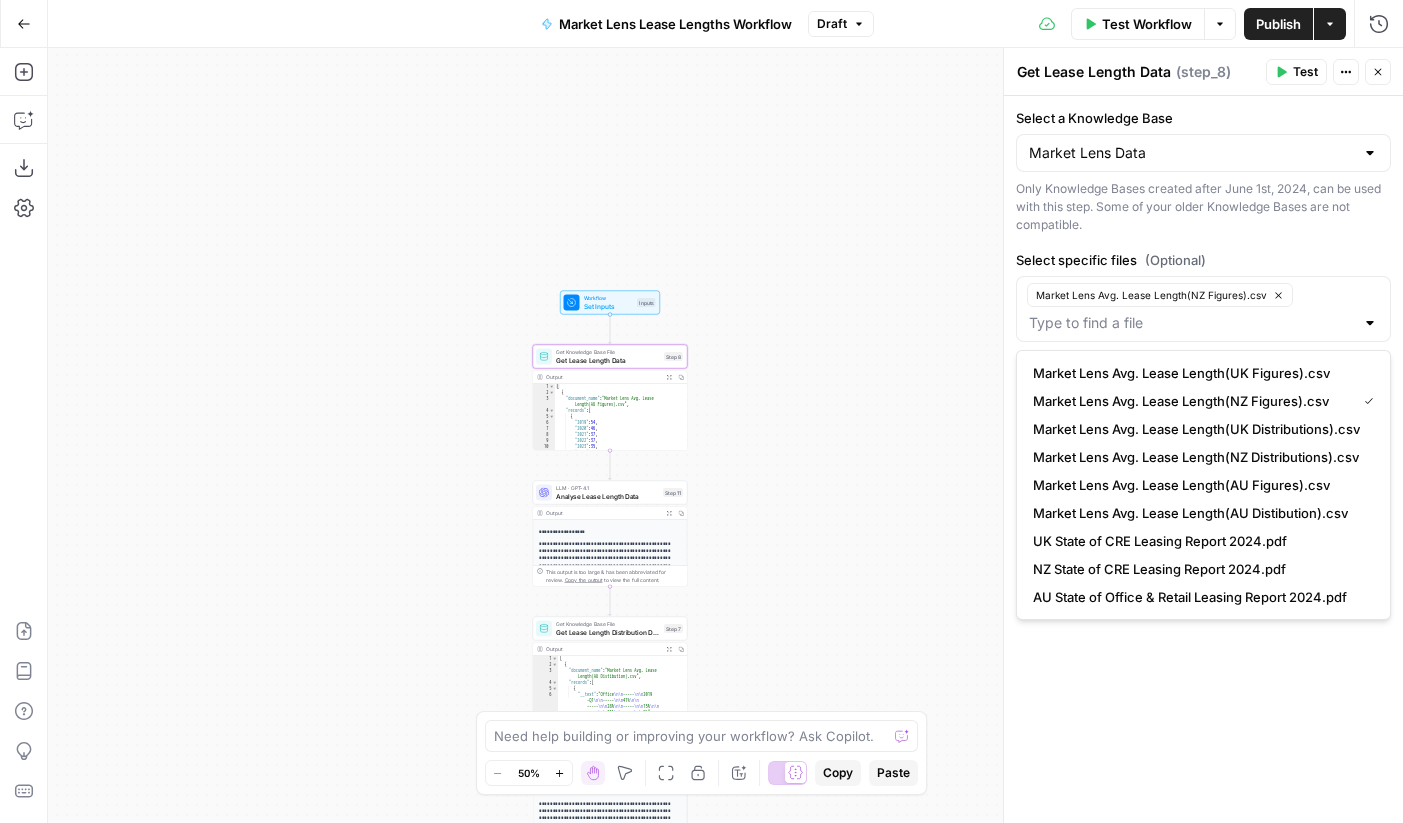 click on "Only Knowledge Bases created after June 1st, 2024, can be used with this step. Some of your older Knowledge Bases are not compatible." at bounding box center [1203, 207] 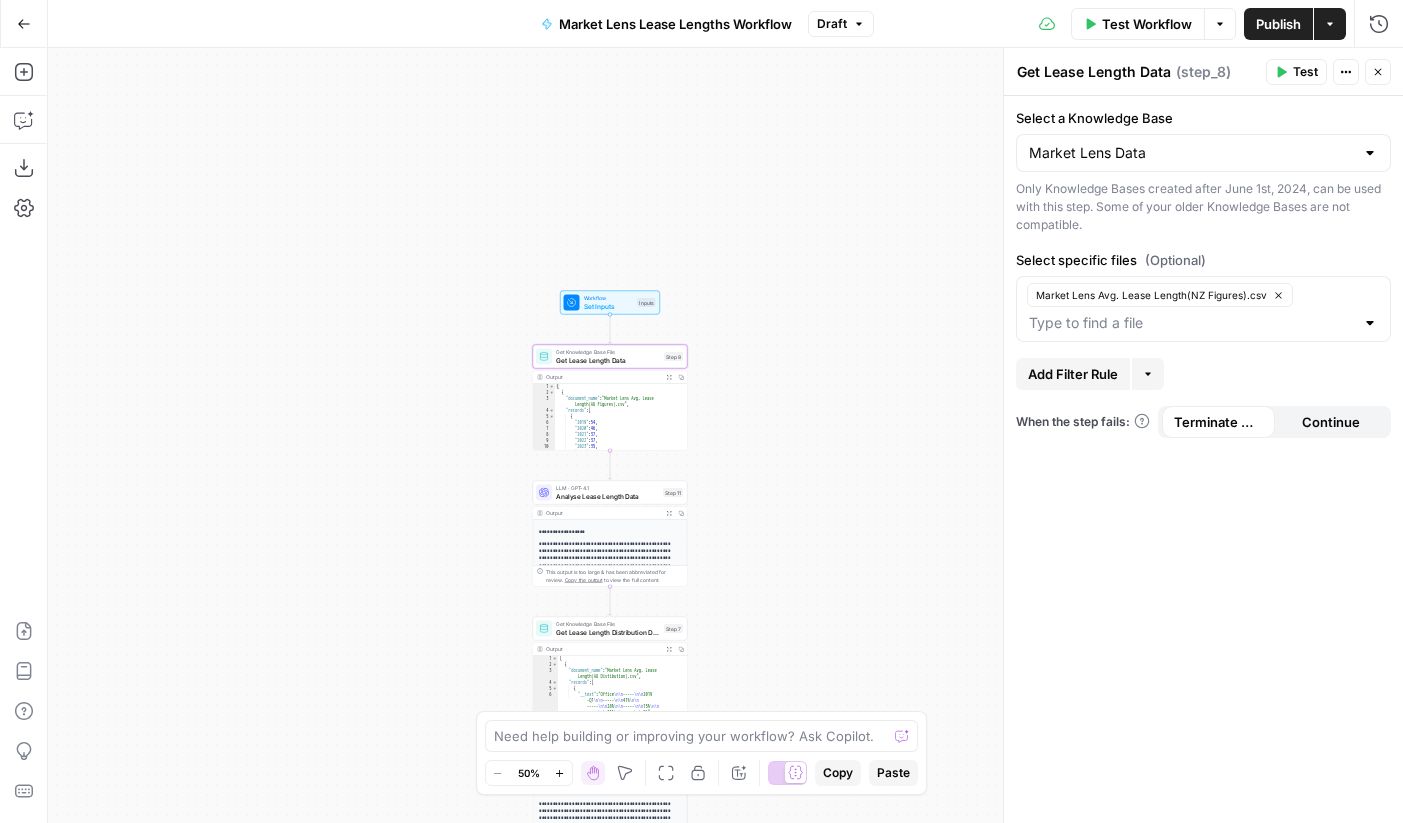 click on "Test" at bounding box center (1305, 72) 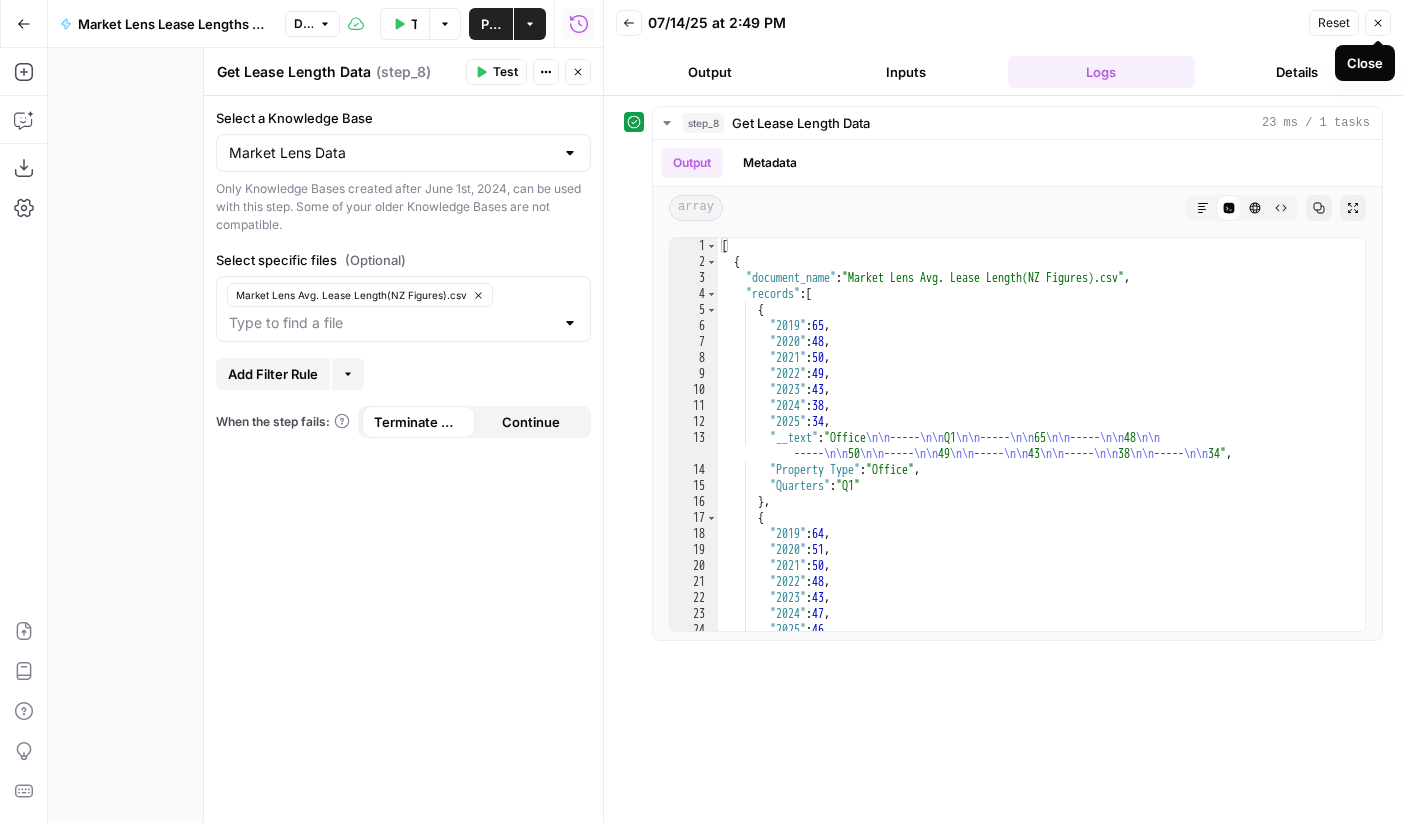 click 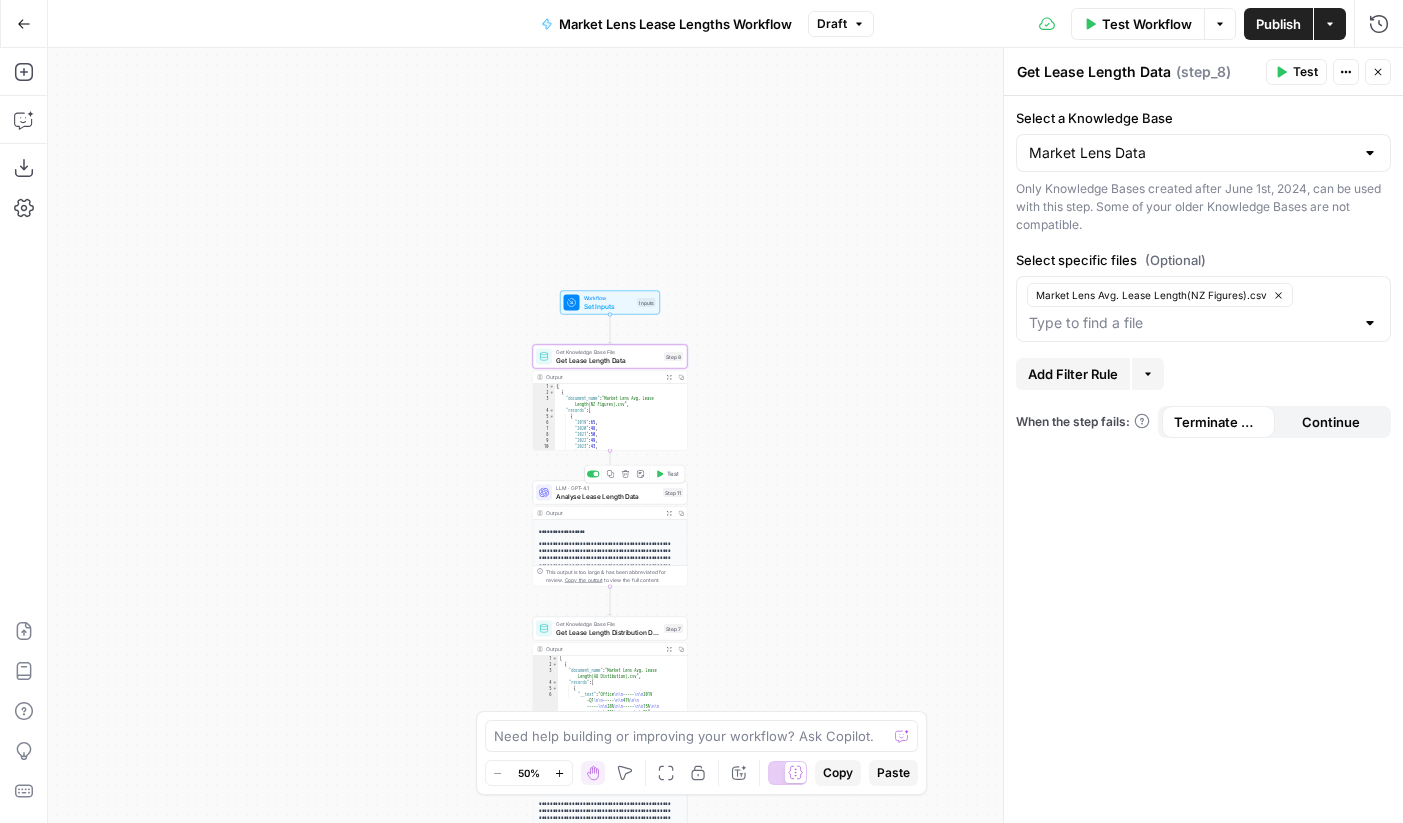 click on "Analyse Lease Length Data" at bounding box center (607, 496) 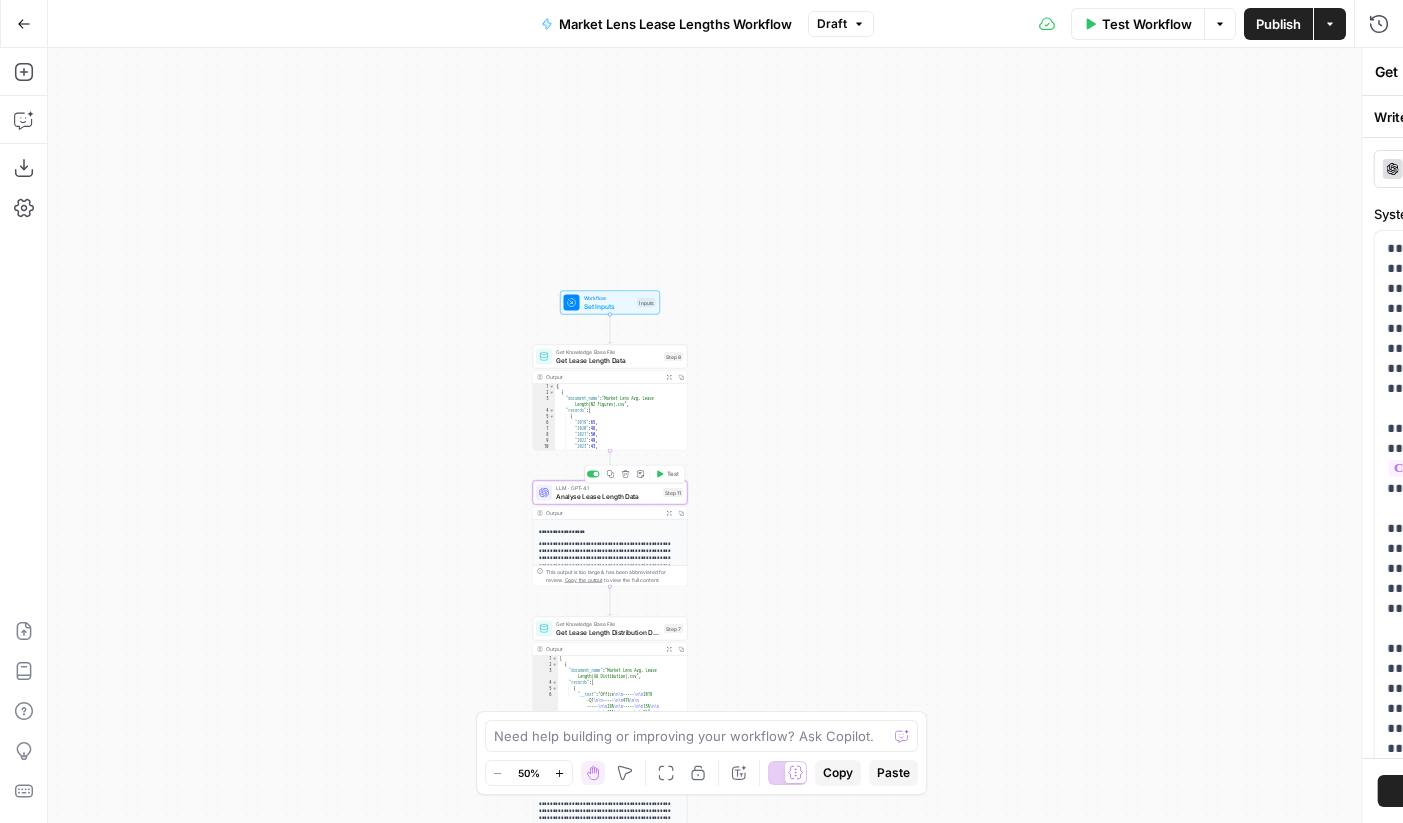 type on "Analyse Lease Length Data" 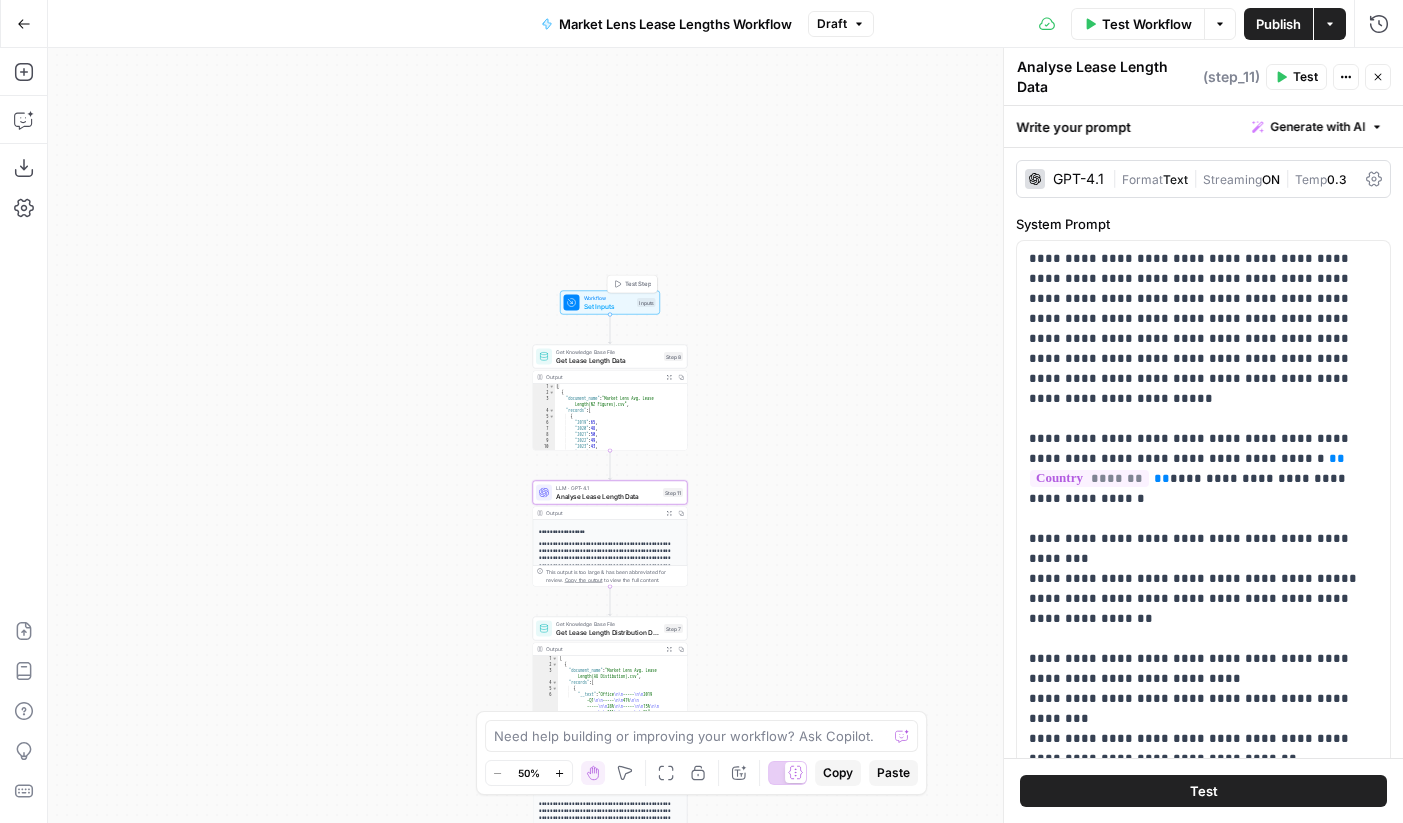 click on "Set Inputs" at bounding box center [609, 306] 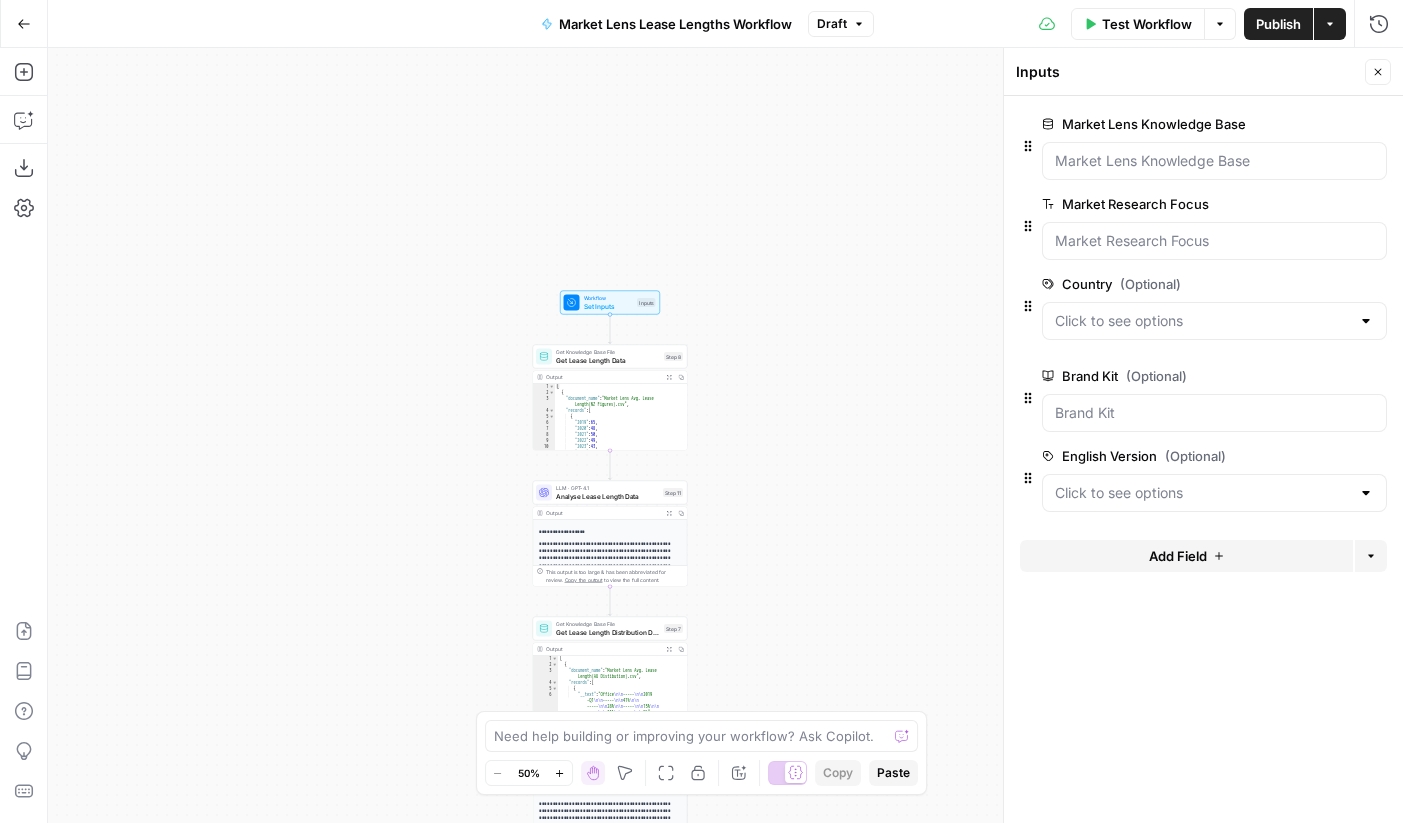 click on "Test Workflow" at bounding box center [1147, 24] 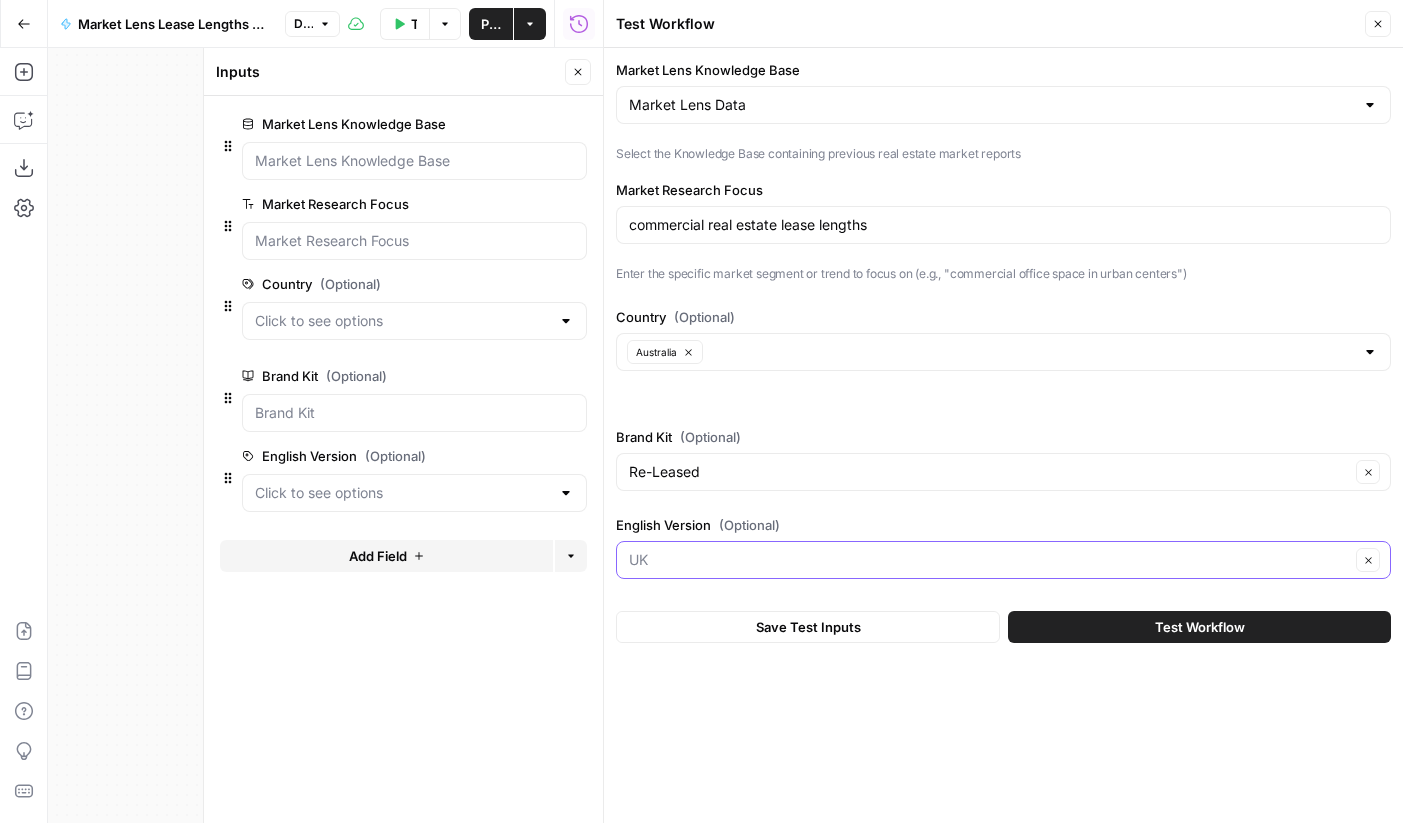 click on "English Version   (Optional)" at bounding box center [989, 560] 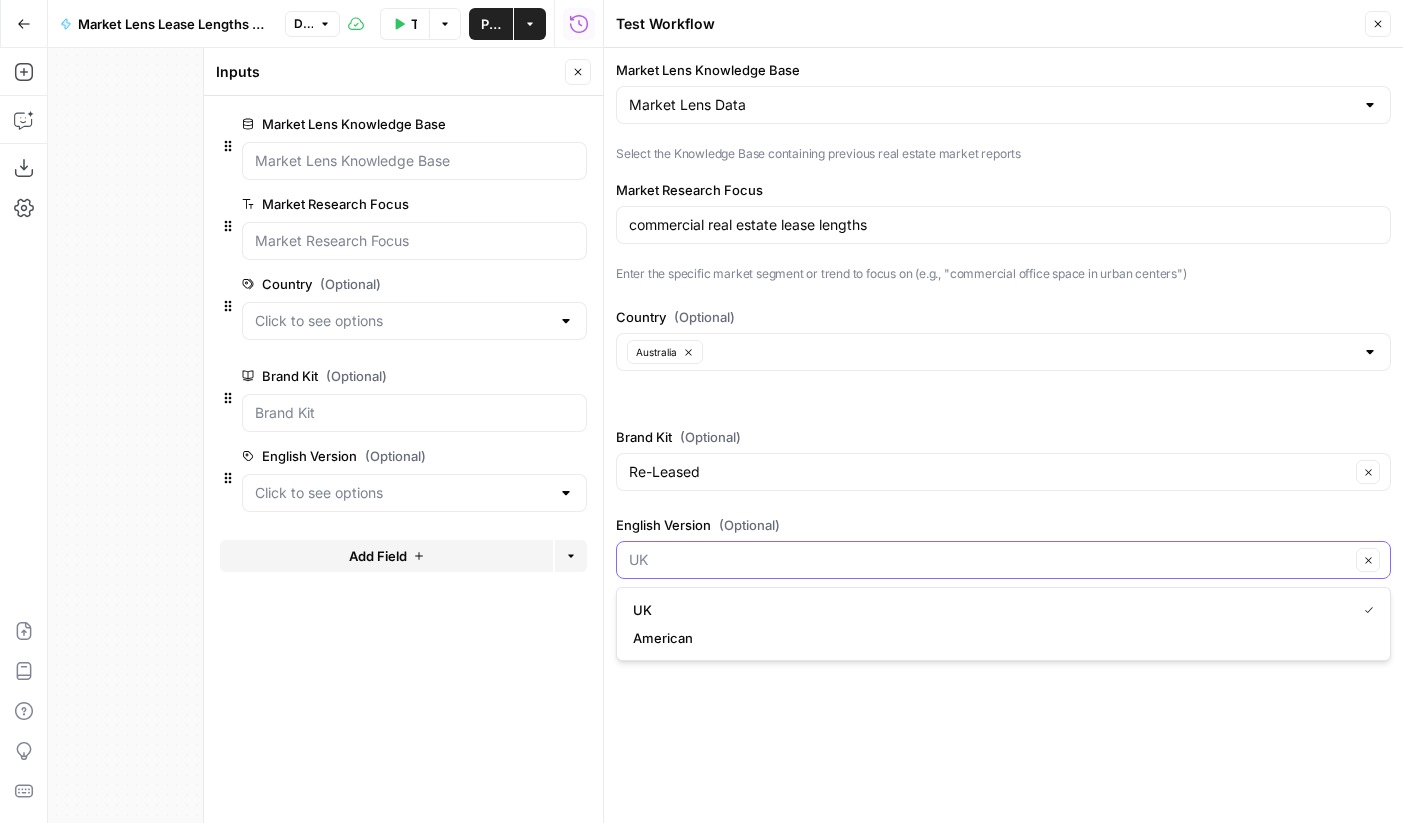 click on "English Version   (Optional)" at bounding box center (989, 560) 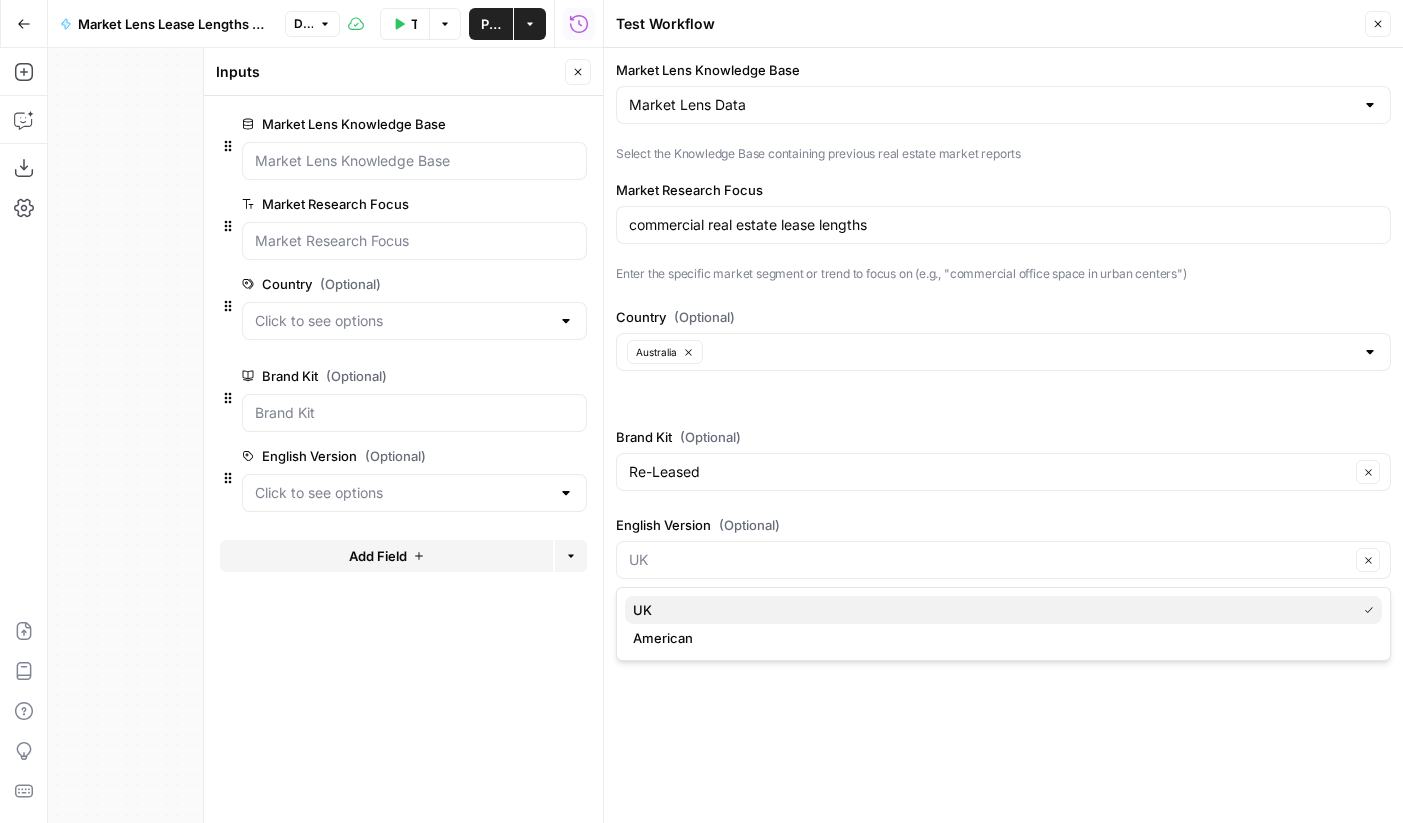 click on "UK" at bounding box center (1003, 610) 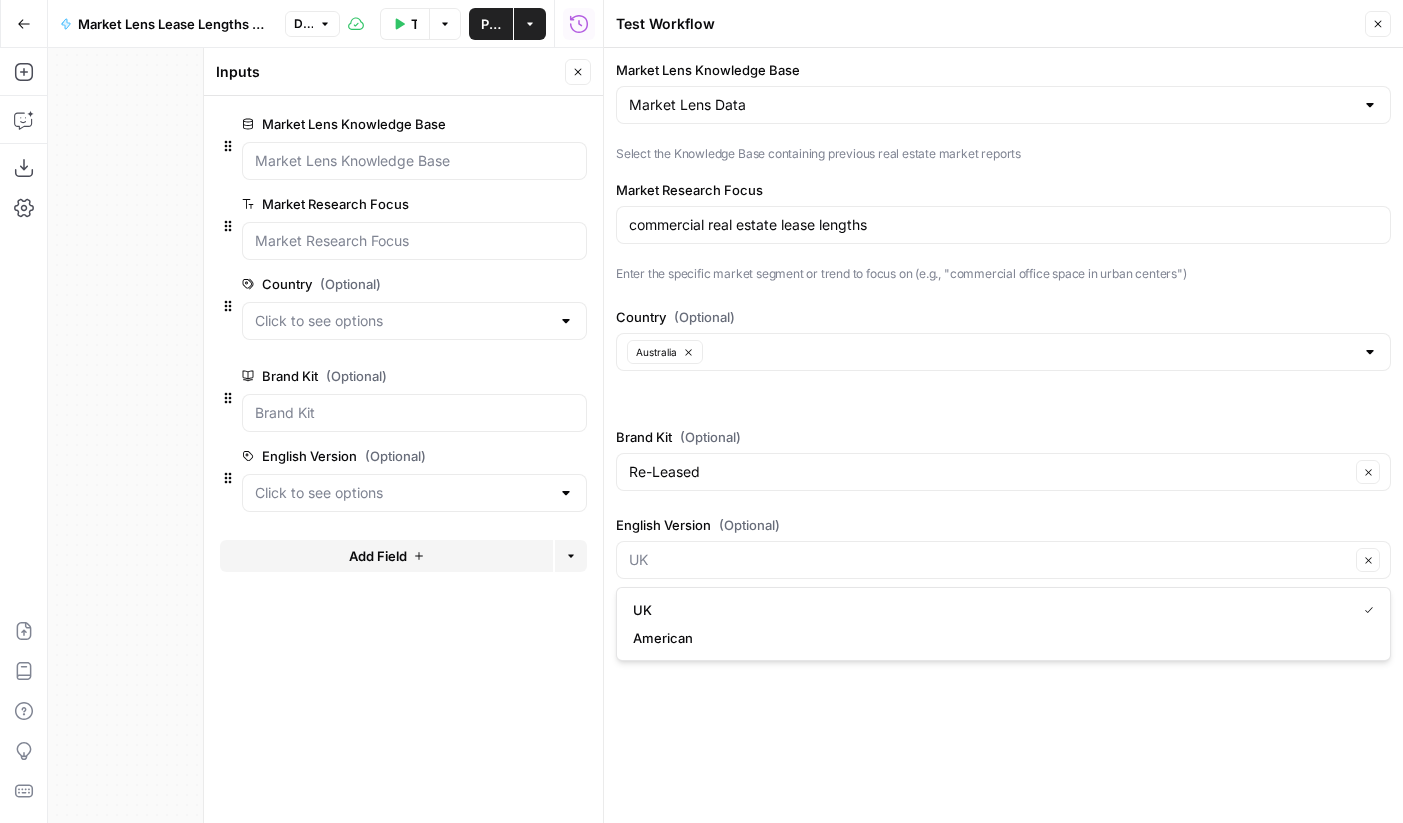 type on "UK" 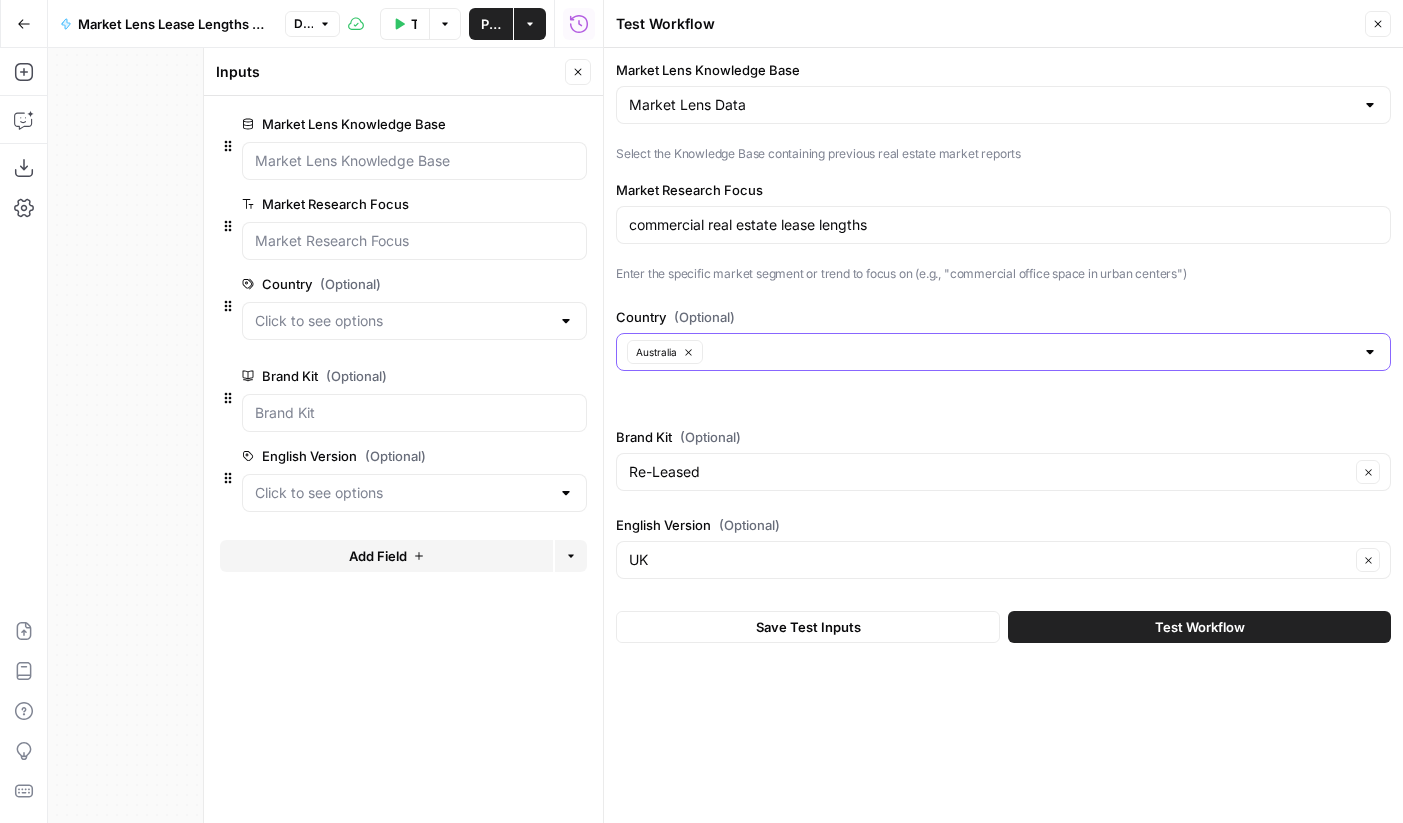 click on "Country   (Optional)" at bounding box center (1031, 352) 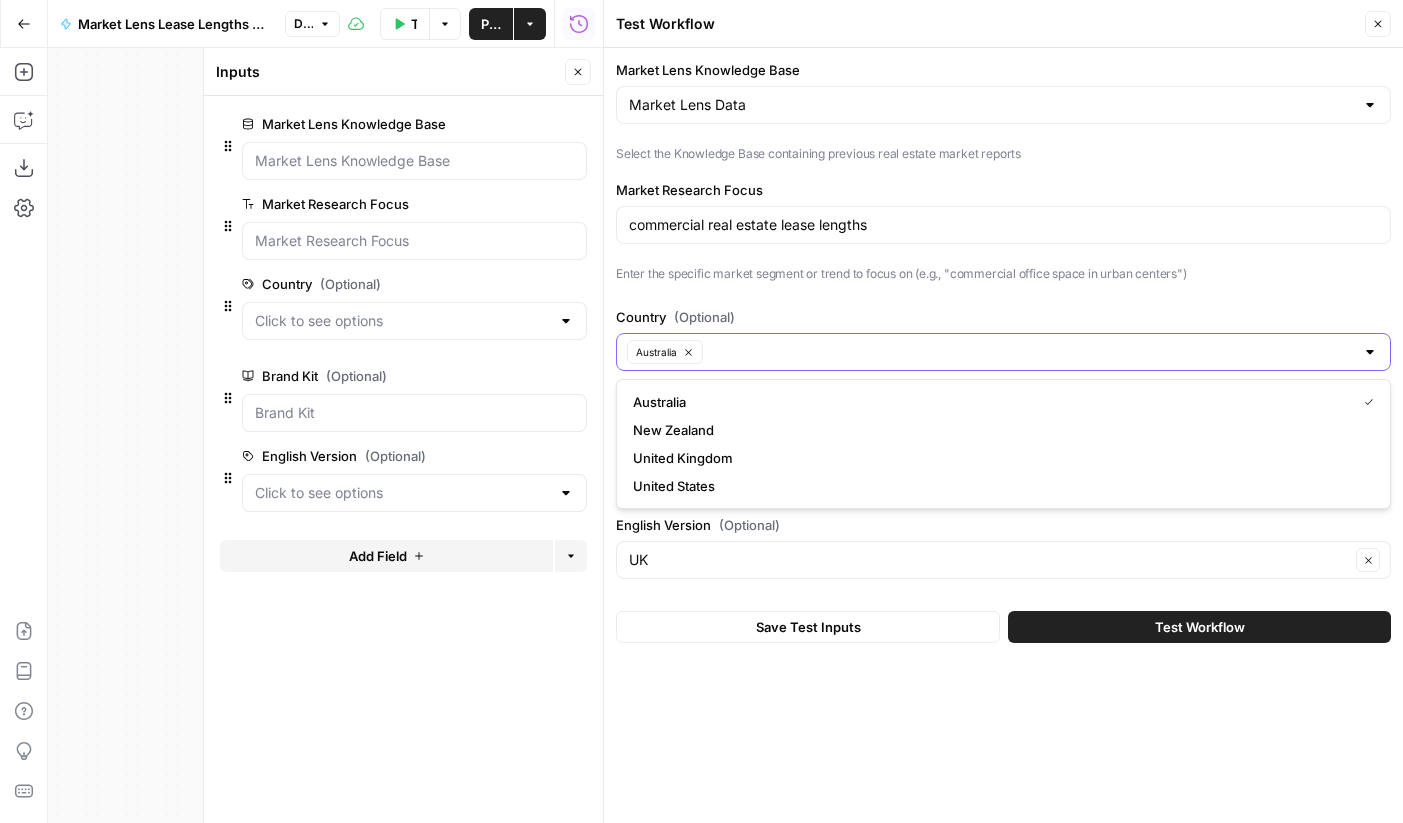 click 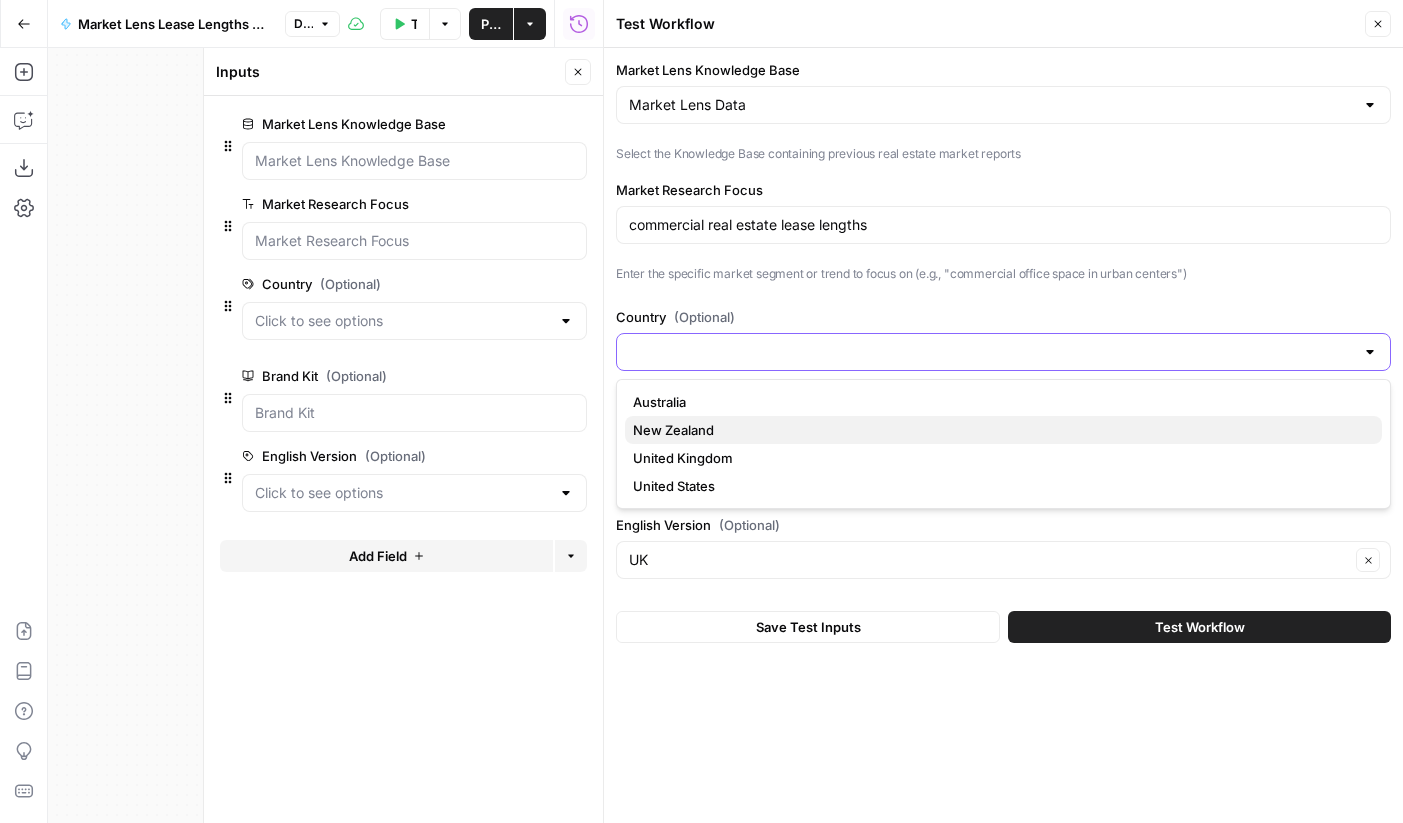 click on "New Zealand" at bounding box center (673, 430) 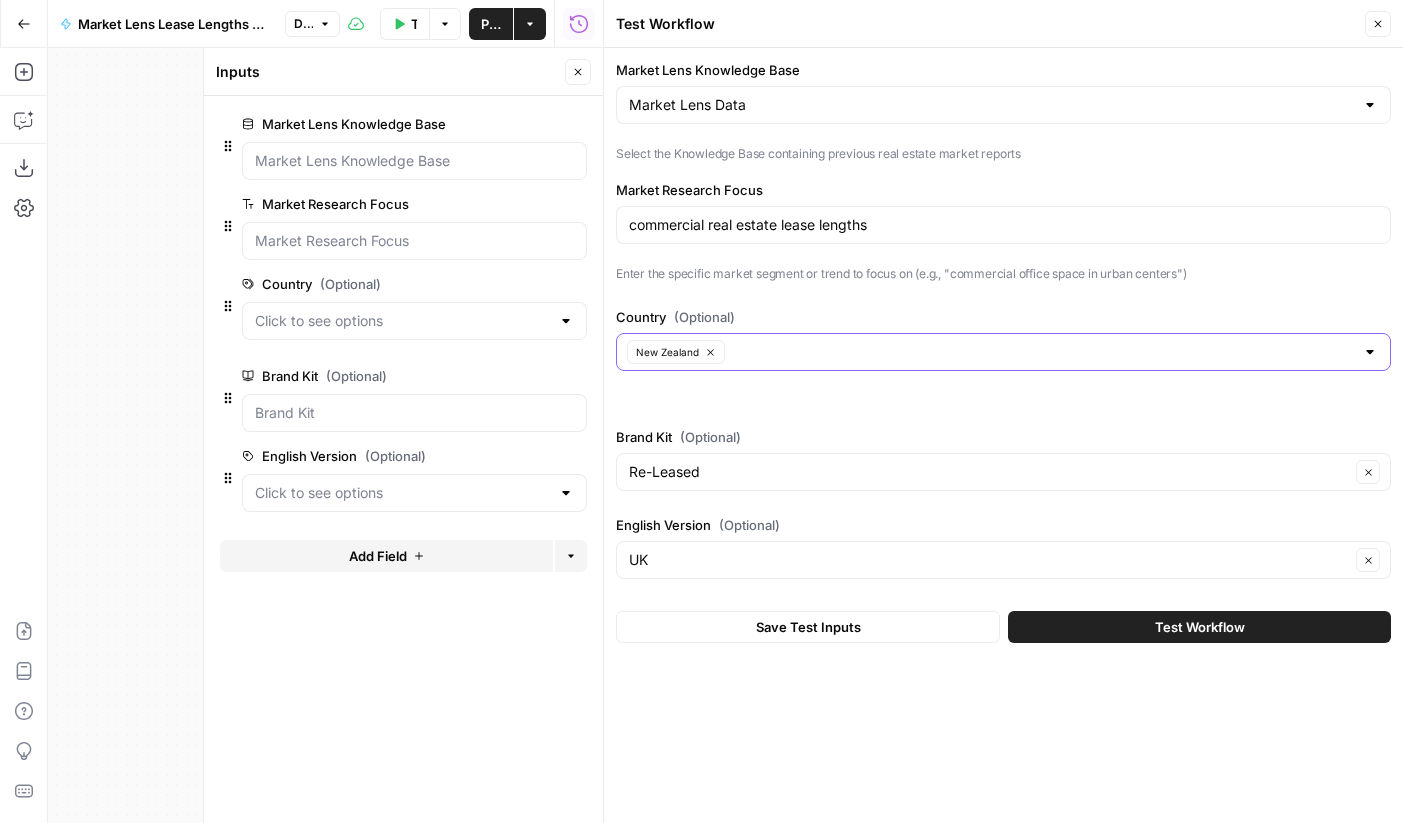 click on "Save Test Inputs" at bounding box center [808, 627] 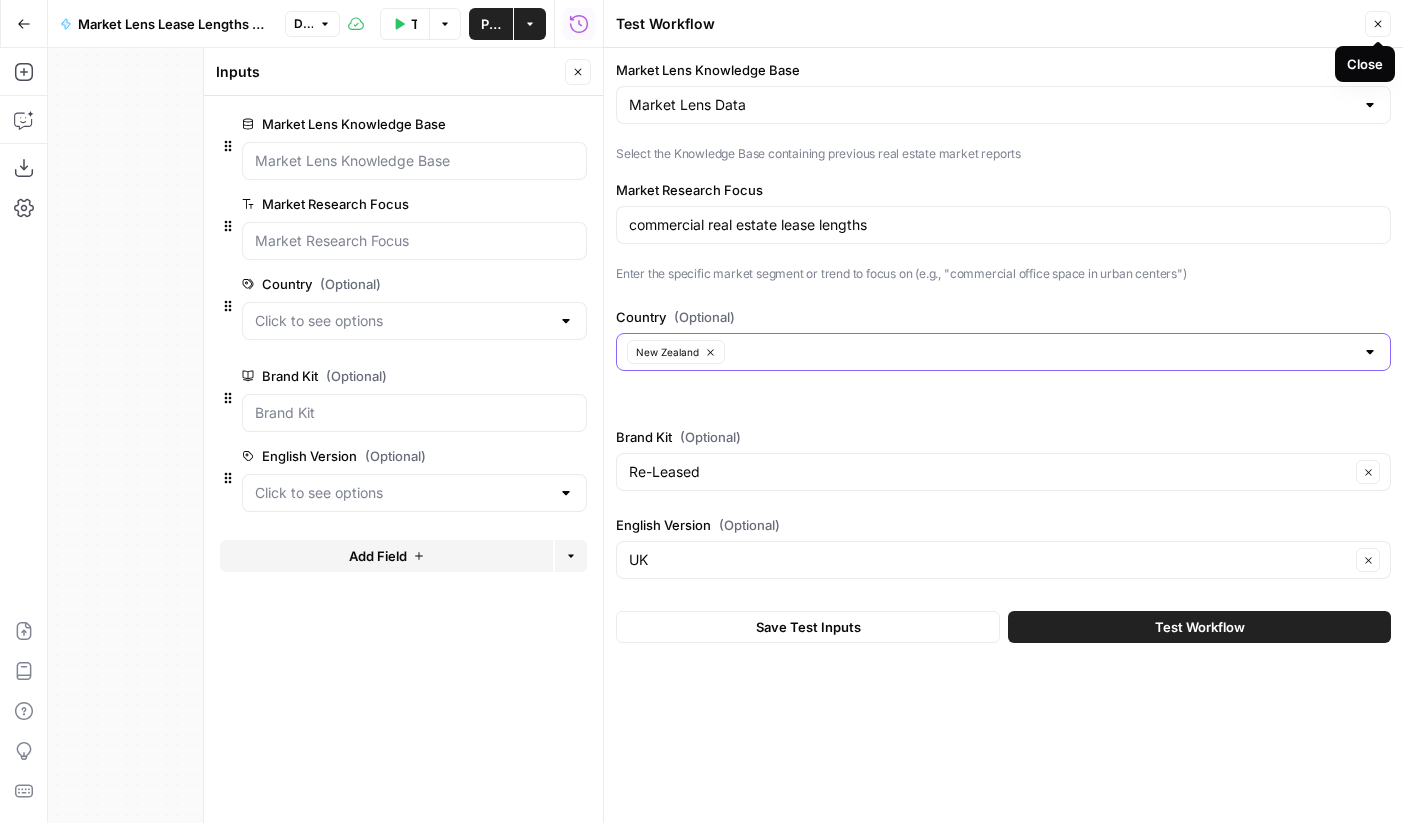 click on "Close" at bounding box center (1378, 24) 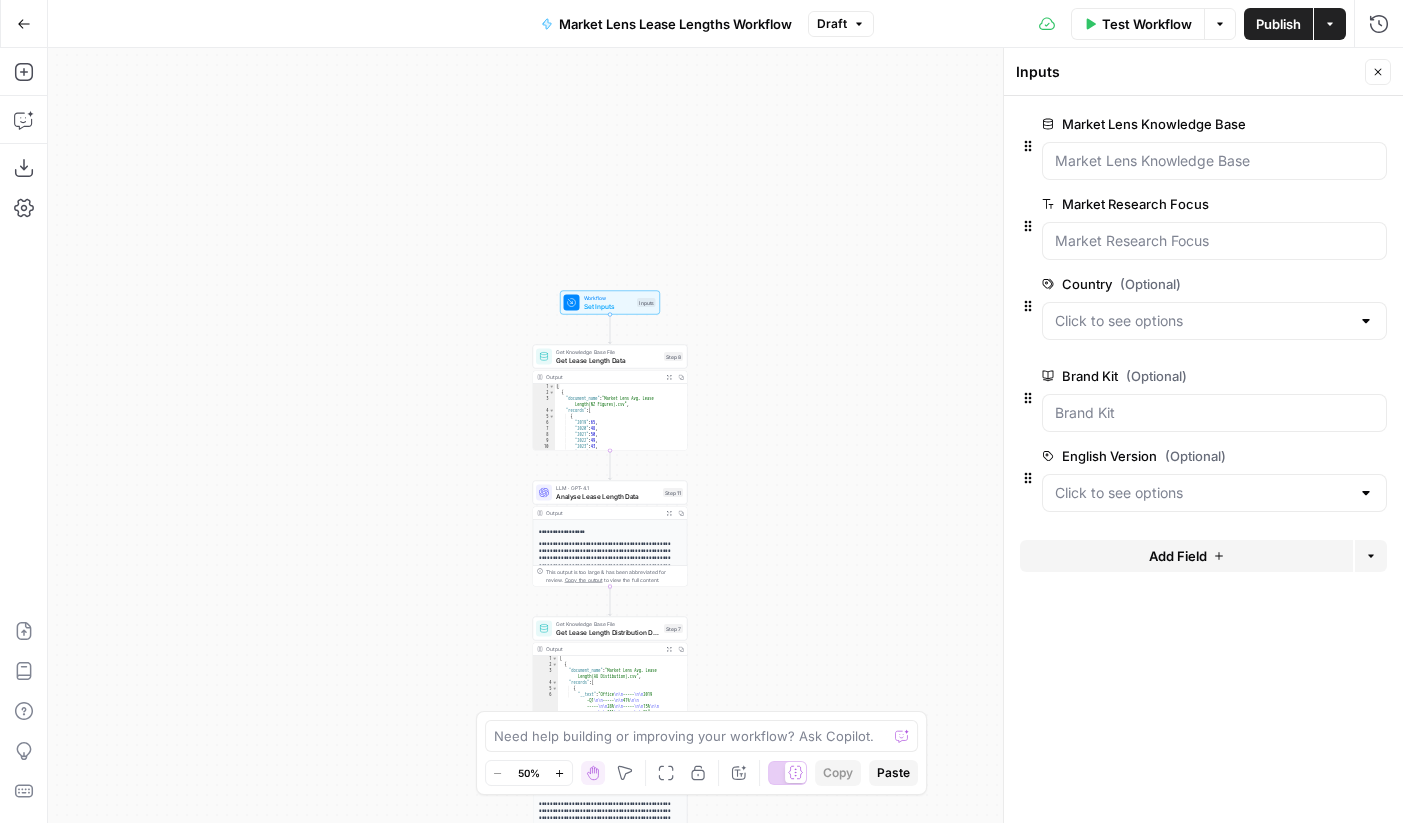 click on "Analyse Lease Length Data" at bounding box center (607, 496) 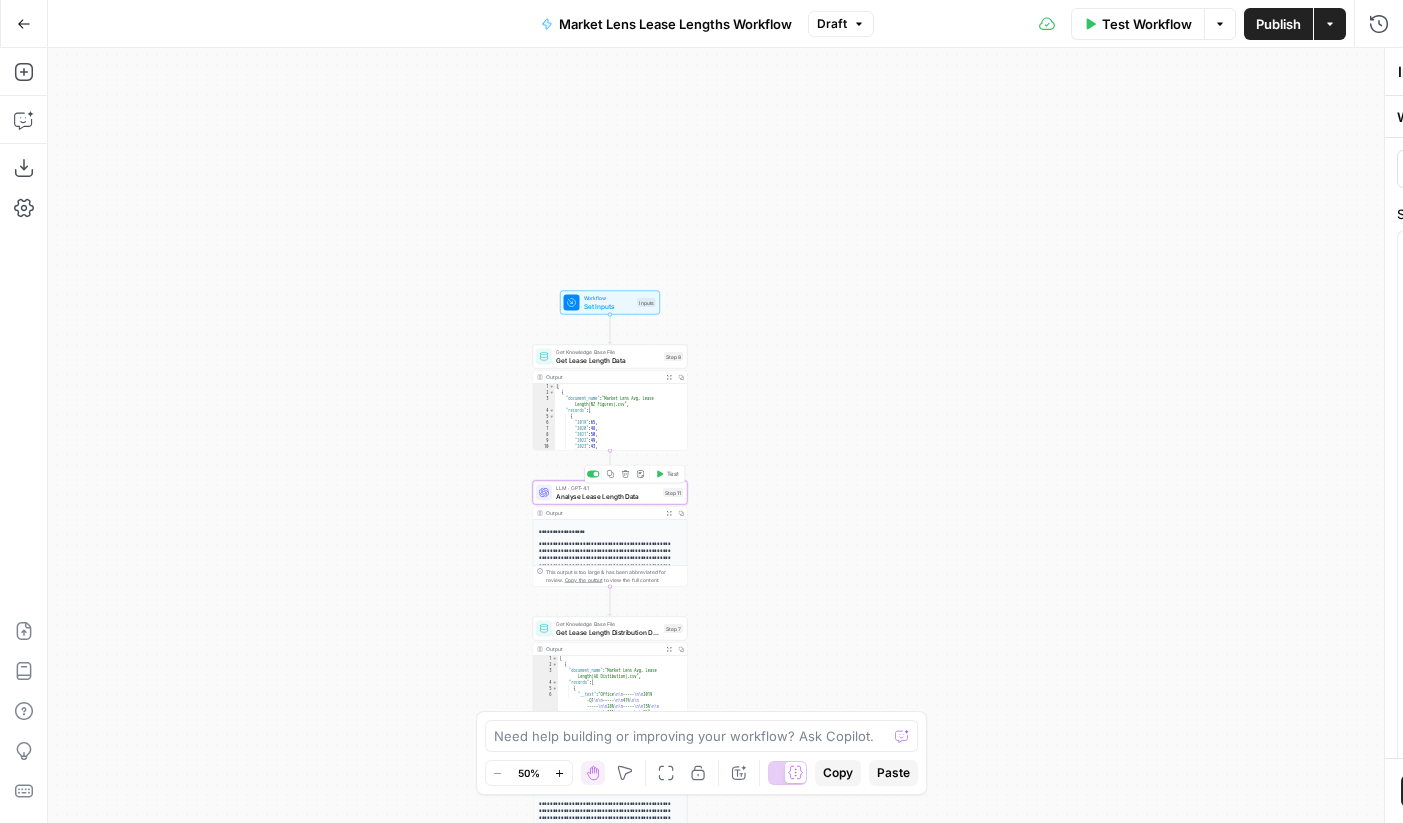type on "Analyse Lease Length Data" 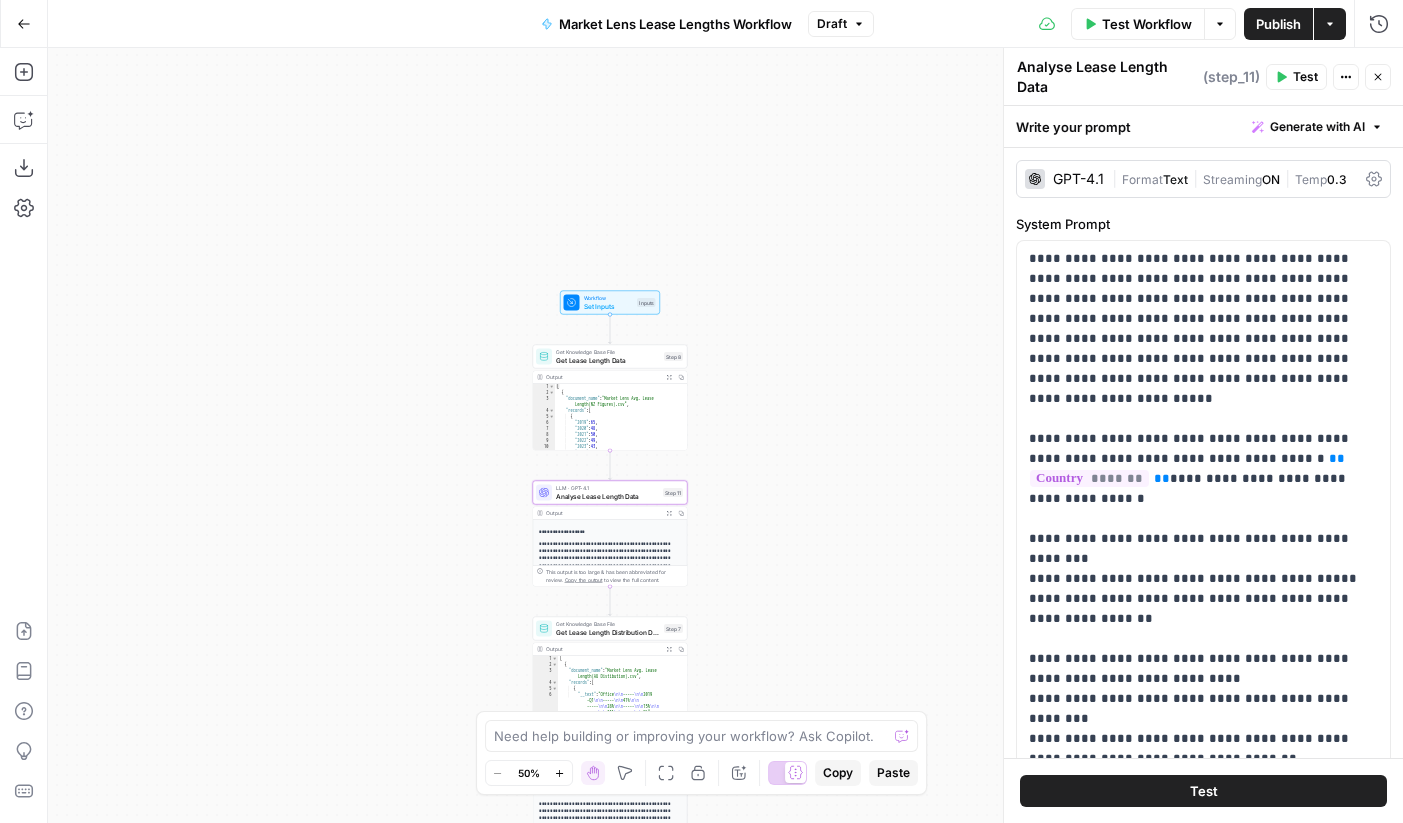 click on "Test" at bounding box center (1305, 77) 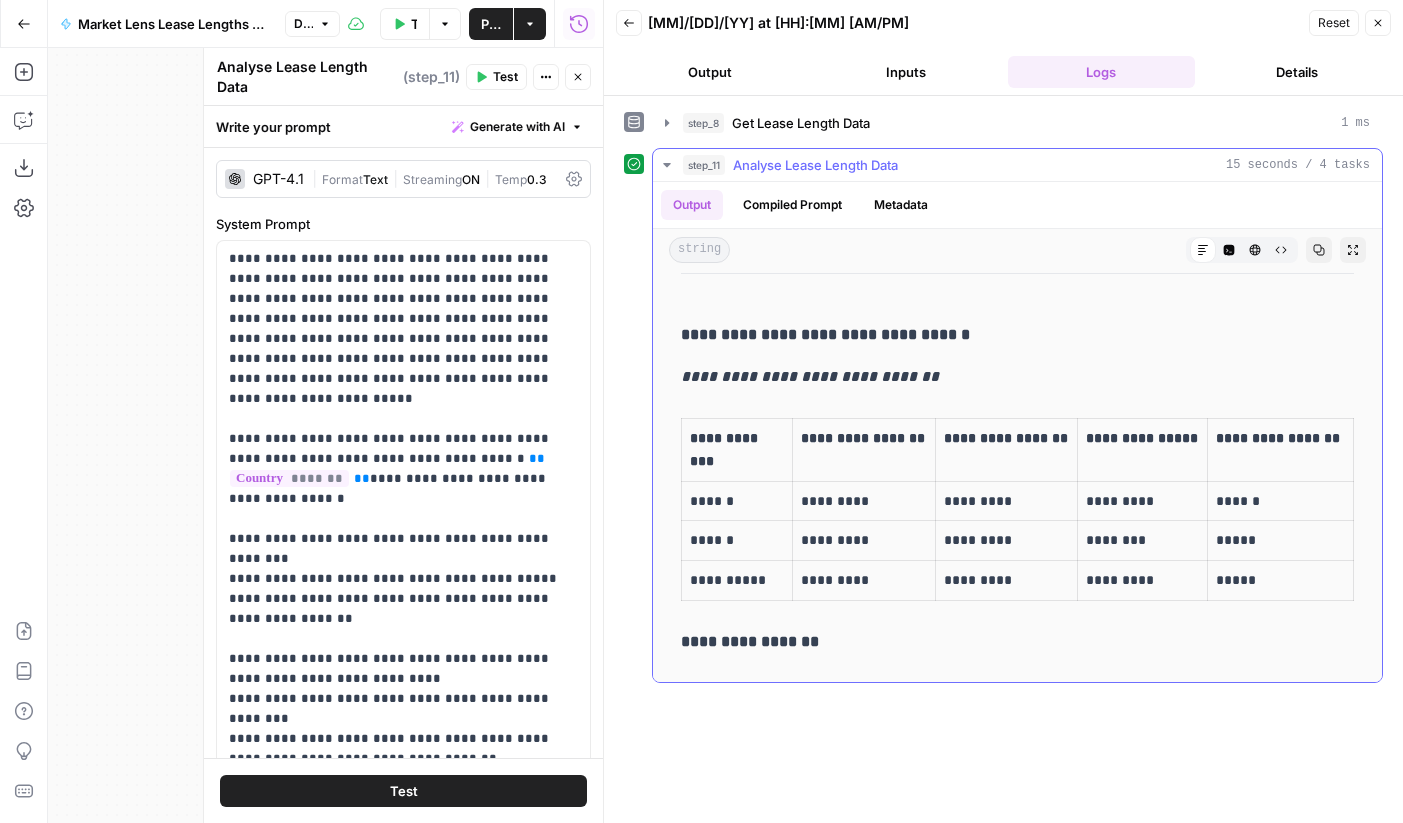 scroll, scrollTop: 350, scrollLeft: 0, axis: vertical 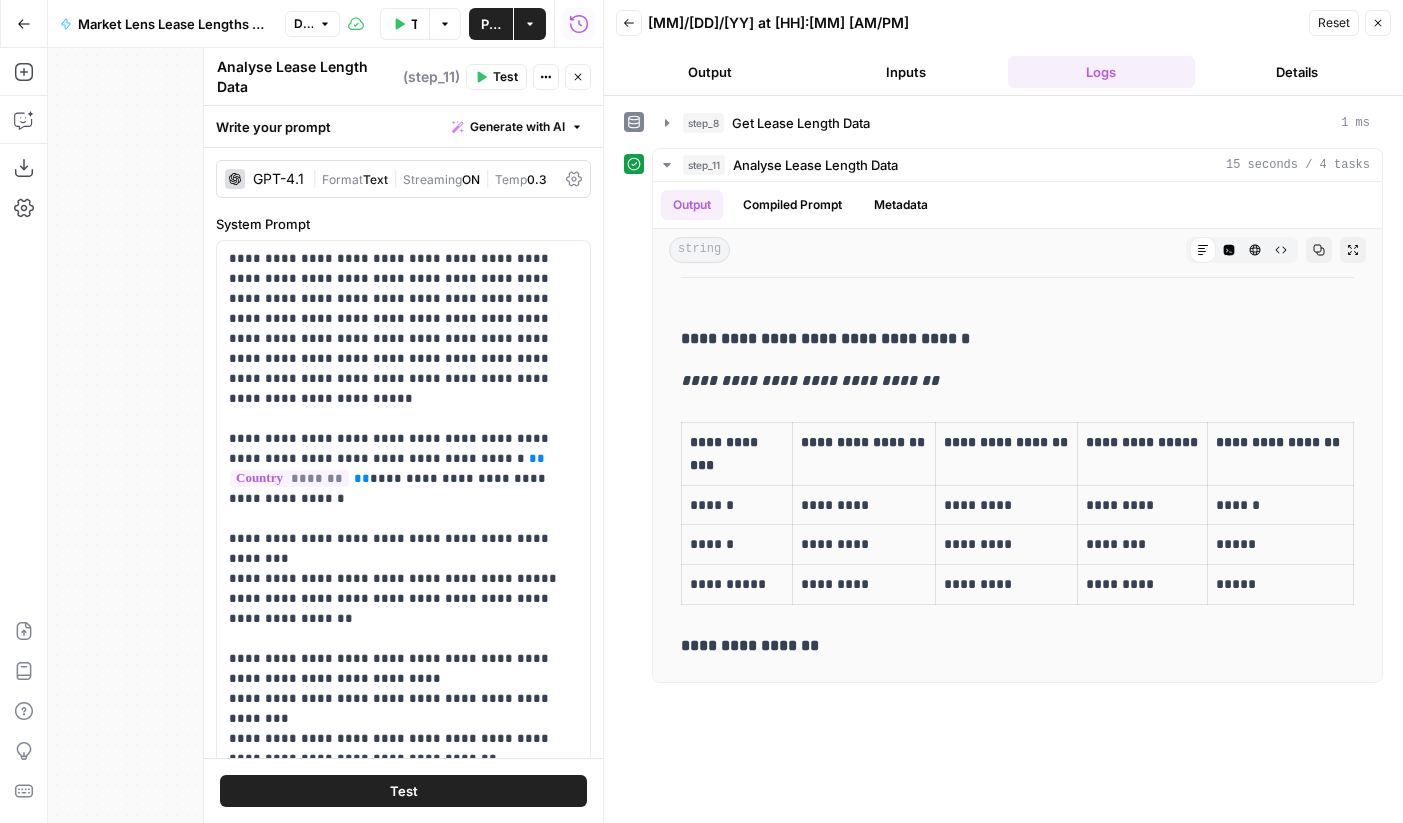 click 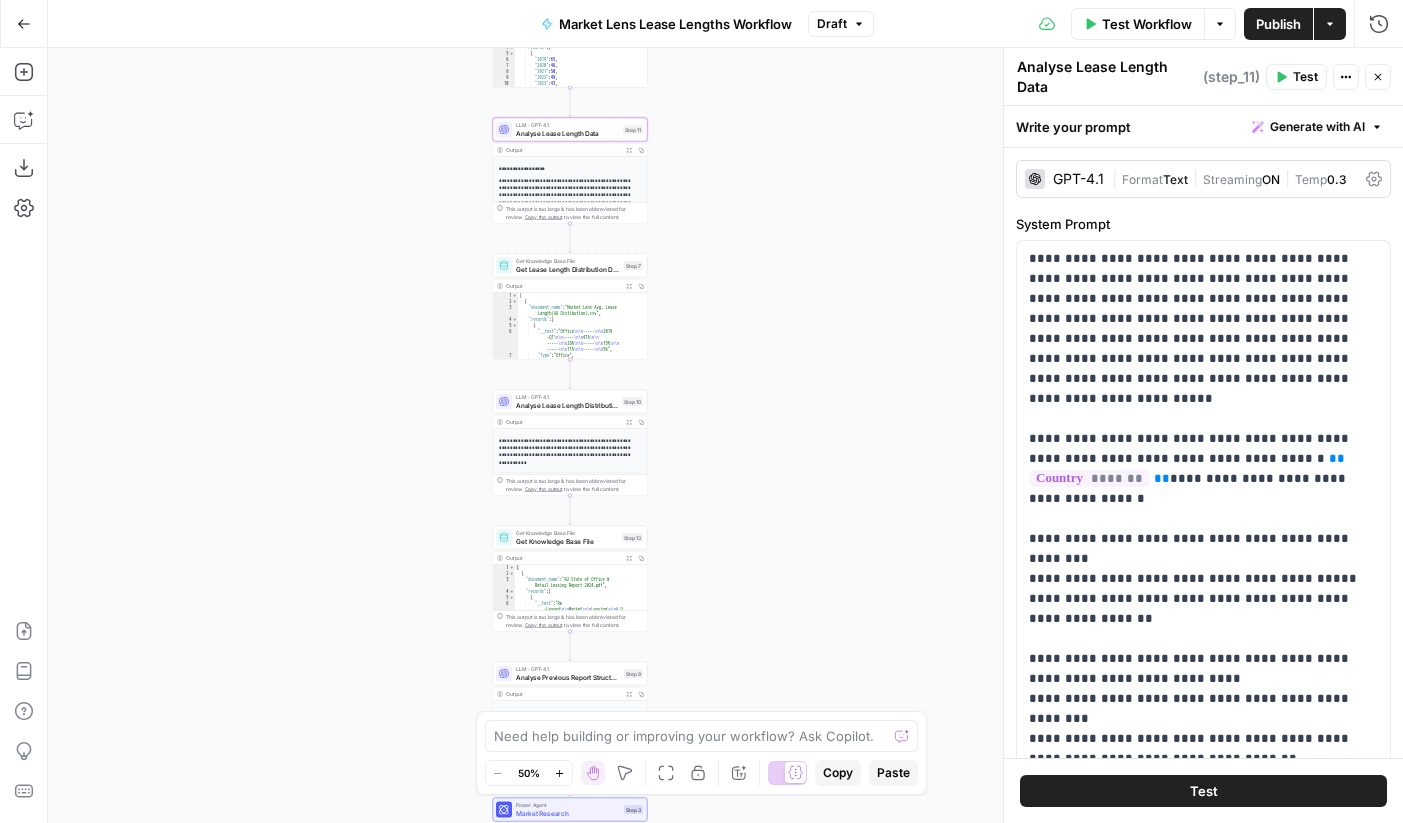drag, startPoint x: 834, startPoint y: 565, endPoint x: 794, endPoint y: 202, distance: 365.1972 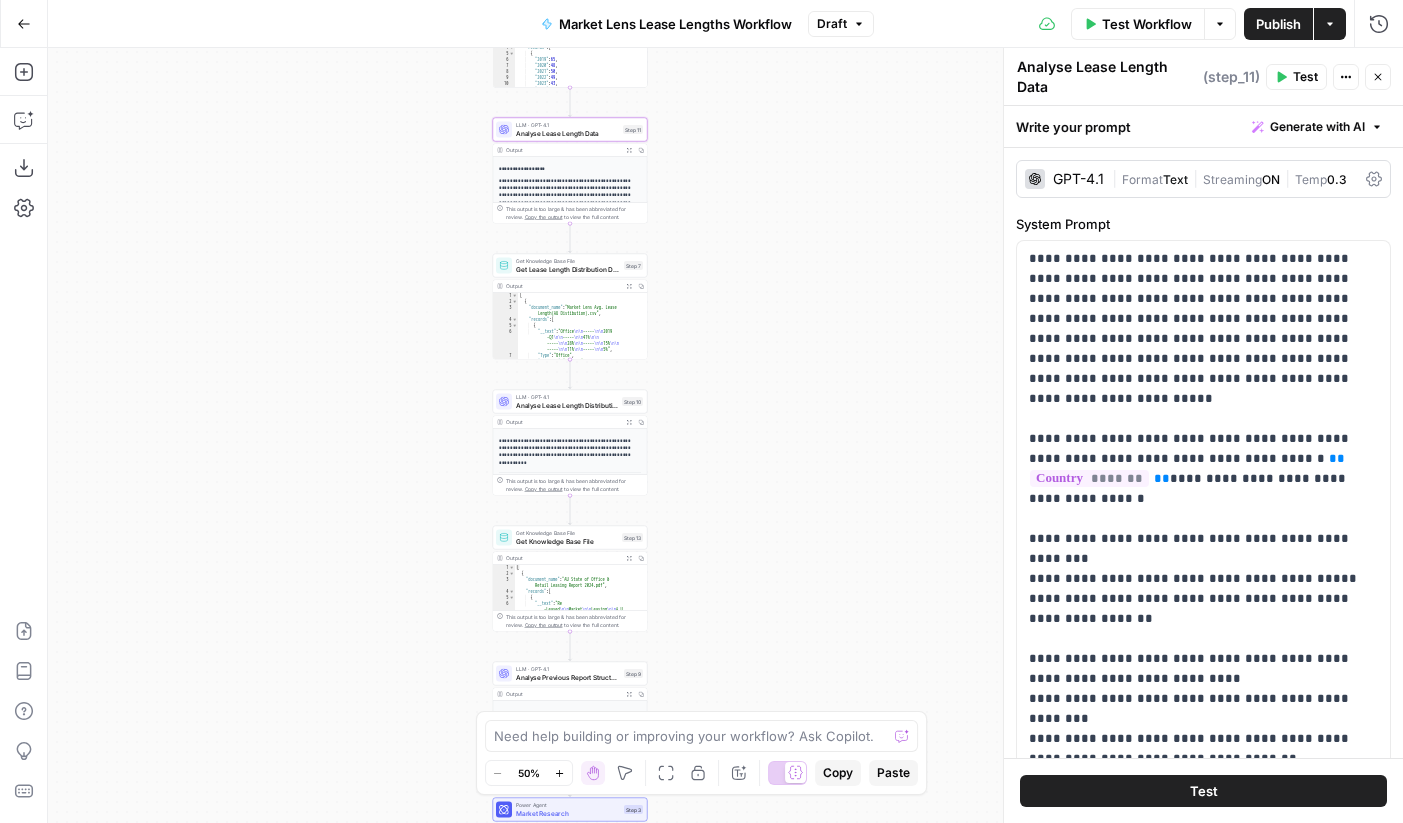 click on "2019482020502021492022432023382024342025XXXXXXXXXXXXXXXXXXXXXXXXXXXXXXXXXXXXXXXXXXXXXXXXXXXXXXXXXXXXXXXXXXXXXXXXXXXXXXXXXXXXXXXXXXXXXXXXXXXXXXXXXXXXXXXXXXXXXXXXXXXXXXXXXXXXXXXXXXXXXXXXXXXXXXXXXXXXXXXXXXXXXXXXXXXXXXXXXXXXXXXXXXXXXXXXXXXXXXXXXXXXXXXXXXXXXXXXXXXXXXXXXXXXXXXXXXXXXXXXXXXXXXXXXXXXXXXXXXXXXXXXXXXXXXXXXXXXXXXXXXXXXXXXXXXXXXXXXXXXXXXXXXXXXXXXXXXXXXXXXXXXXXXXXXXXXXXXXXXXXXXXXXXXXXXXXXXXXXXXXXXXXXXXXXXXXXXXXXXXXXXXXXXXXXXXXXXXXXXXXXXXXXXXXXXXXXXXXXXXXXXXXXXXXXXXXXXXXXXXXXXXXXXXXXXXXXXXXXXXXXXXXXXXXXXXXXXXXXXXXXXXXXXXXXXXXXXXXXXXXXXXXXXXXXX LLM · GPT-4.1 Analyse Lease Length Data Step 11 Output Copy     1 2" at bounding box center [725, 435] 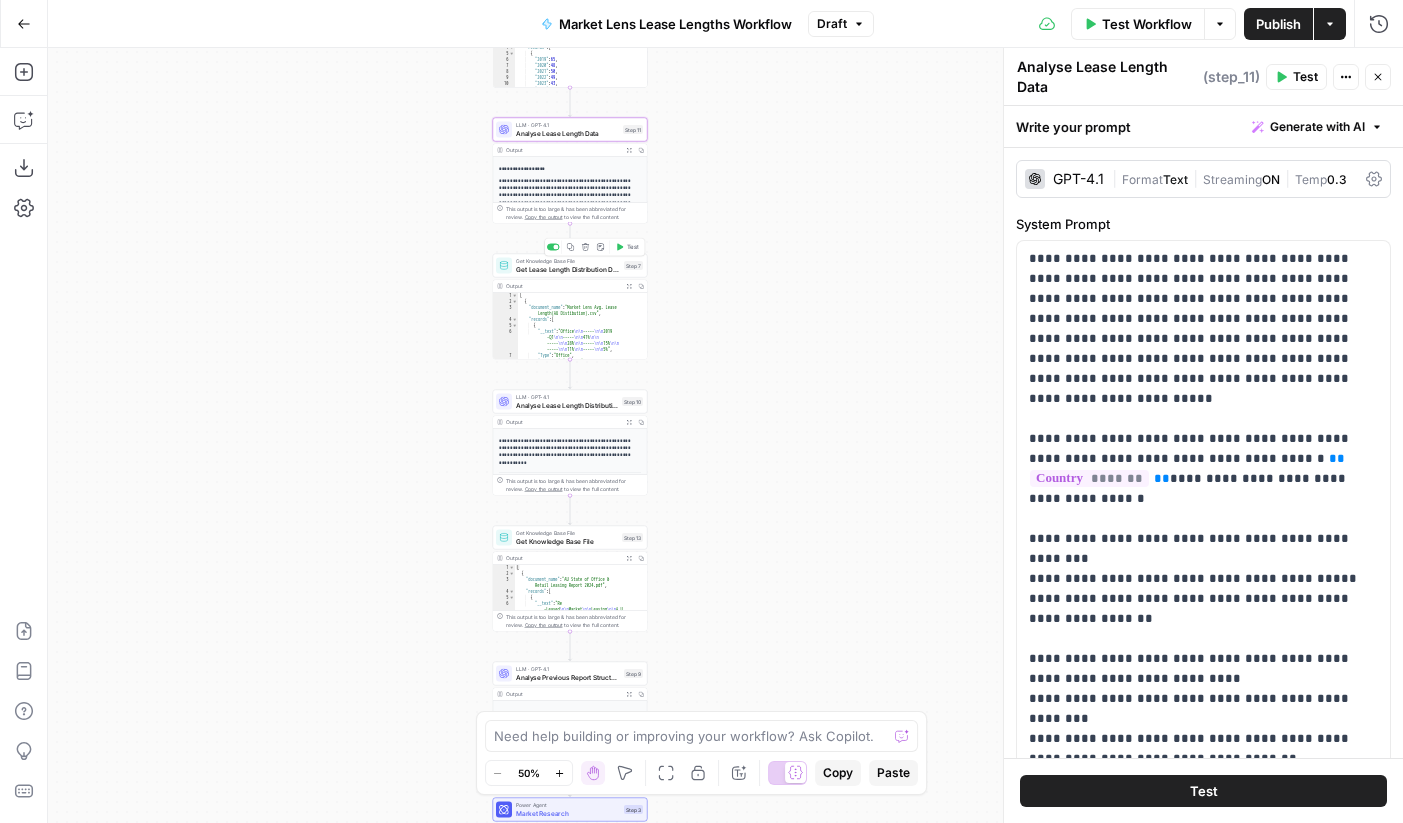 click on "Get Lease Length Distribution Data" at bounding box center [568, 269] 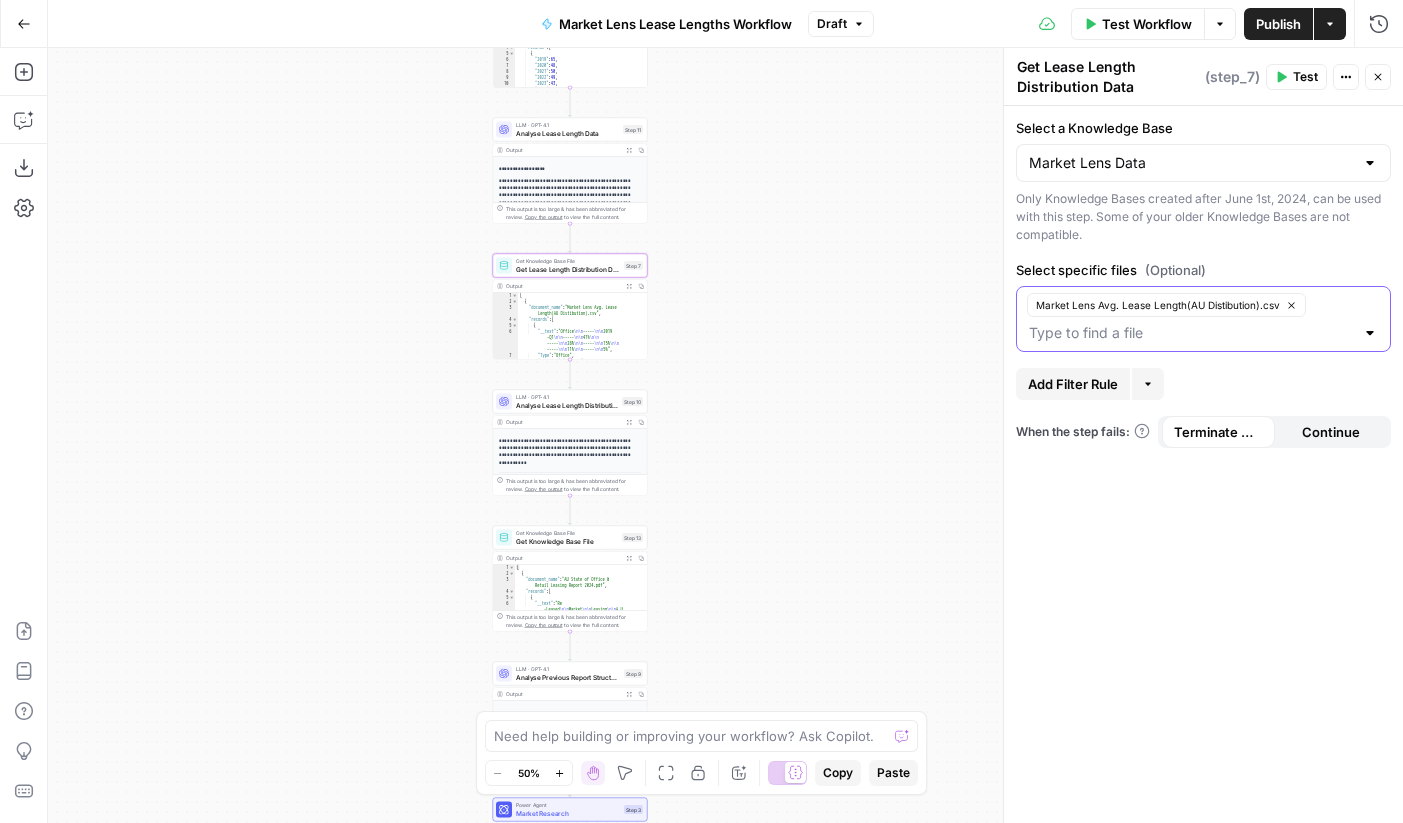 click 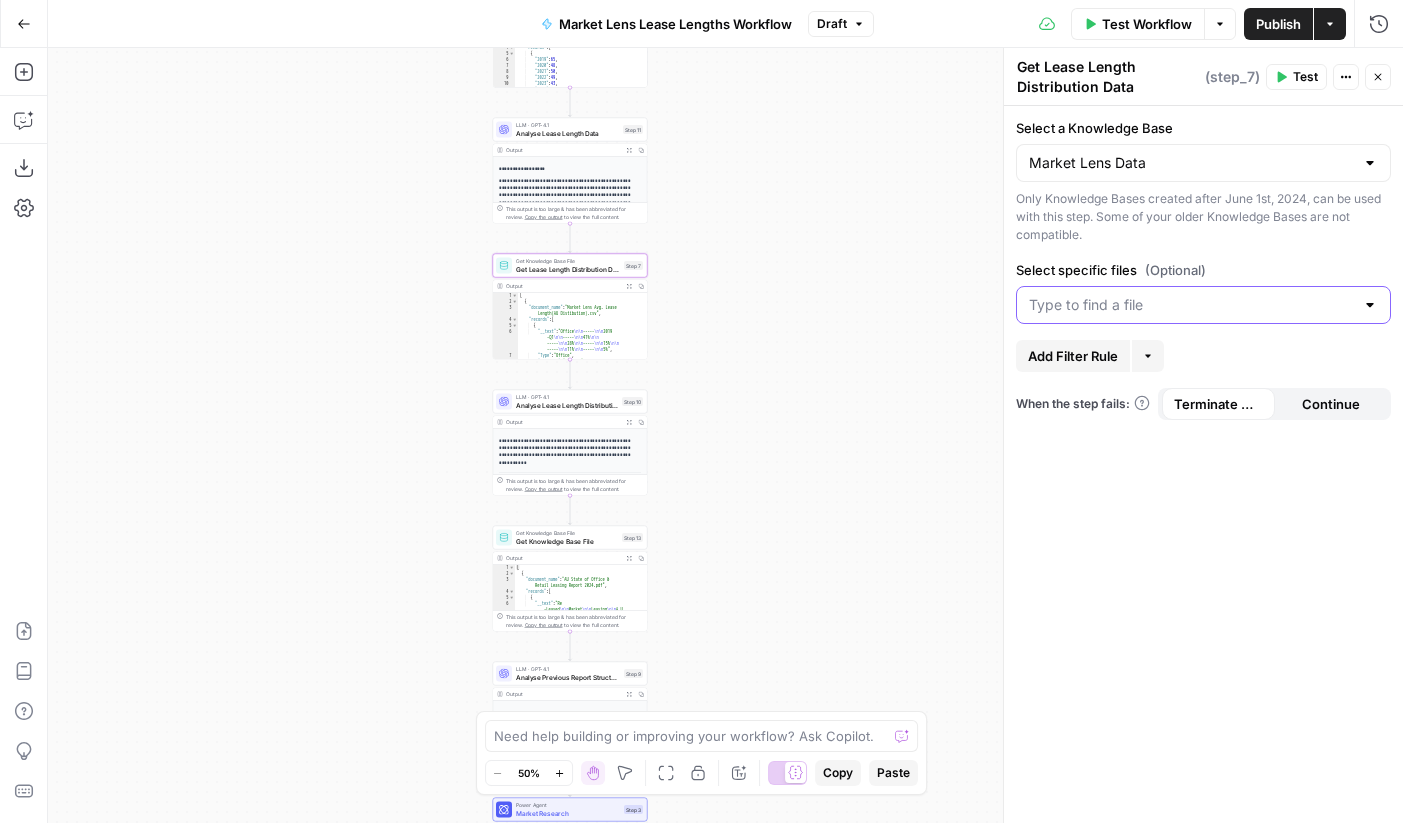 click on "Select specific files   (Optional)" at bounding box center [1191, 305] 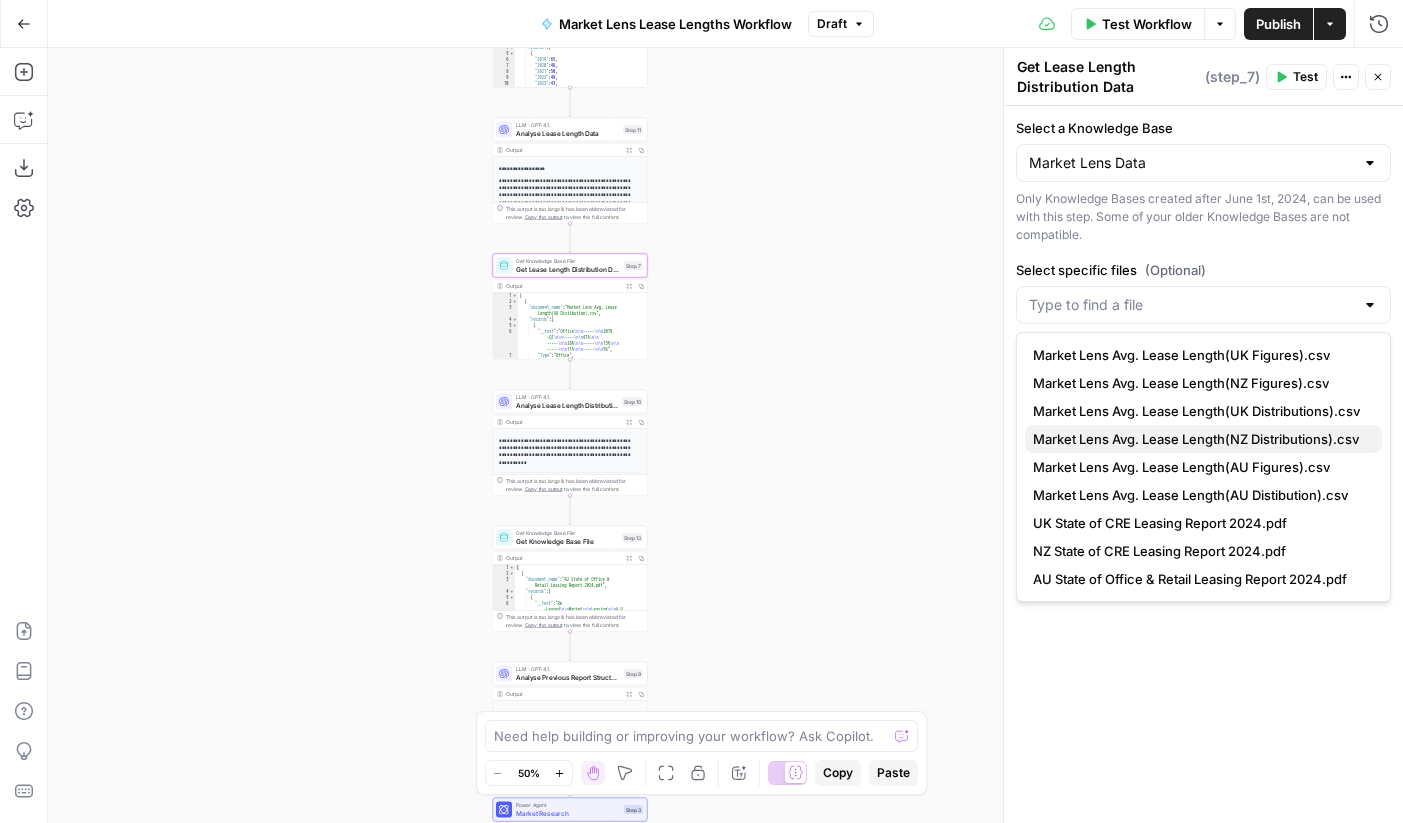 click on "Market Lens Avg. Lease Length(NZ Distributions).csv" at bounding box center [1196, 439] 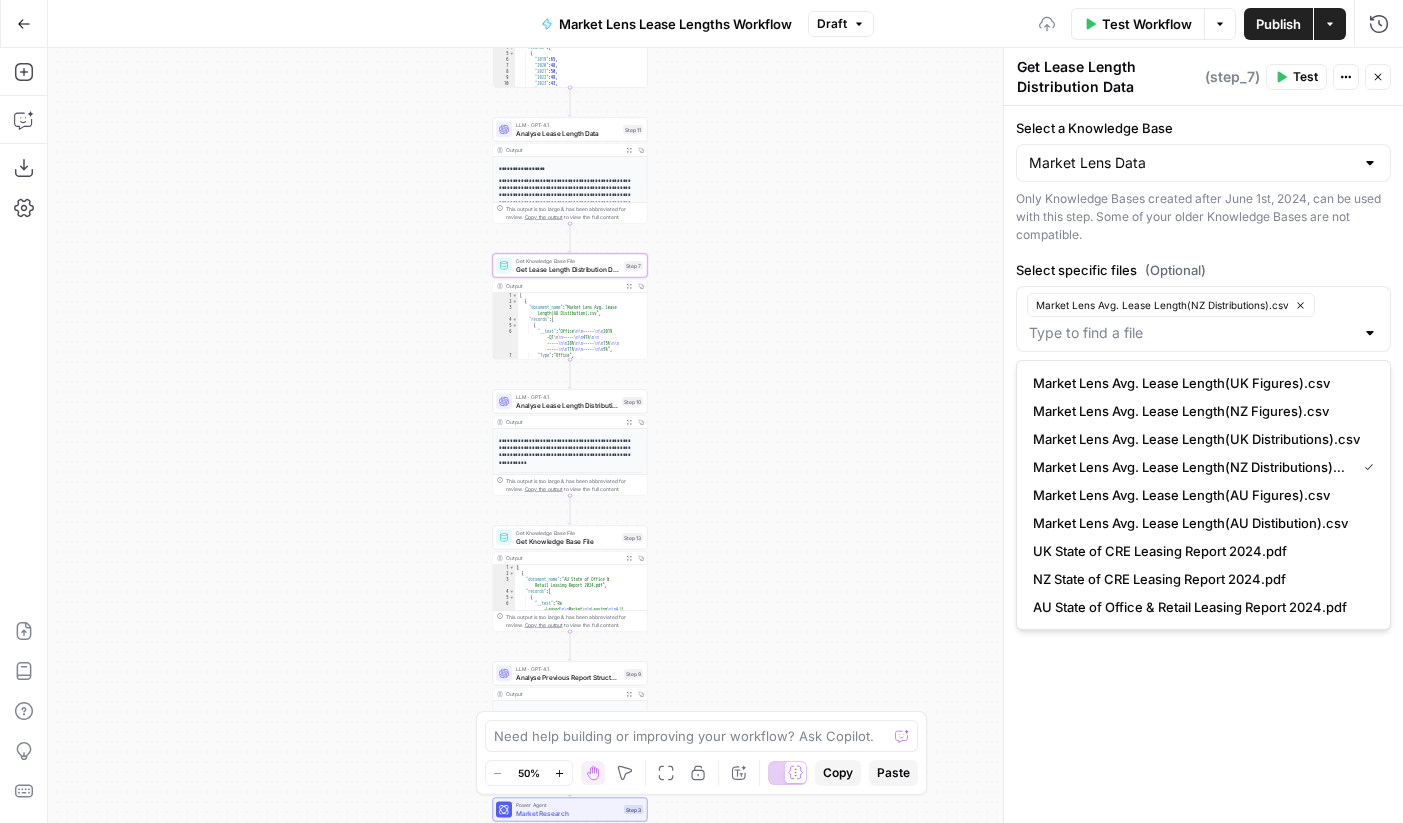 click on "Select a Knowledge Base Market Lens Data Only Knowledge Bases created after June 1st, 2024, can be used with this step. Some of your older Knowledge Bases are not compatible. Select specific files   (Optional) Market Lens Avg. Lease Length(NZ Distributions).csv Add Filter Rule More When the step fails: Terminate Workflow Continue" at bounding box center [1203, 464] 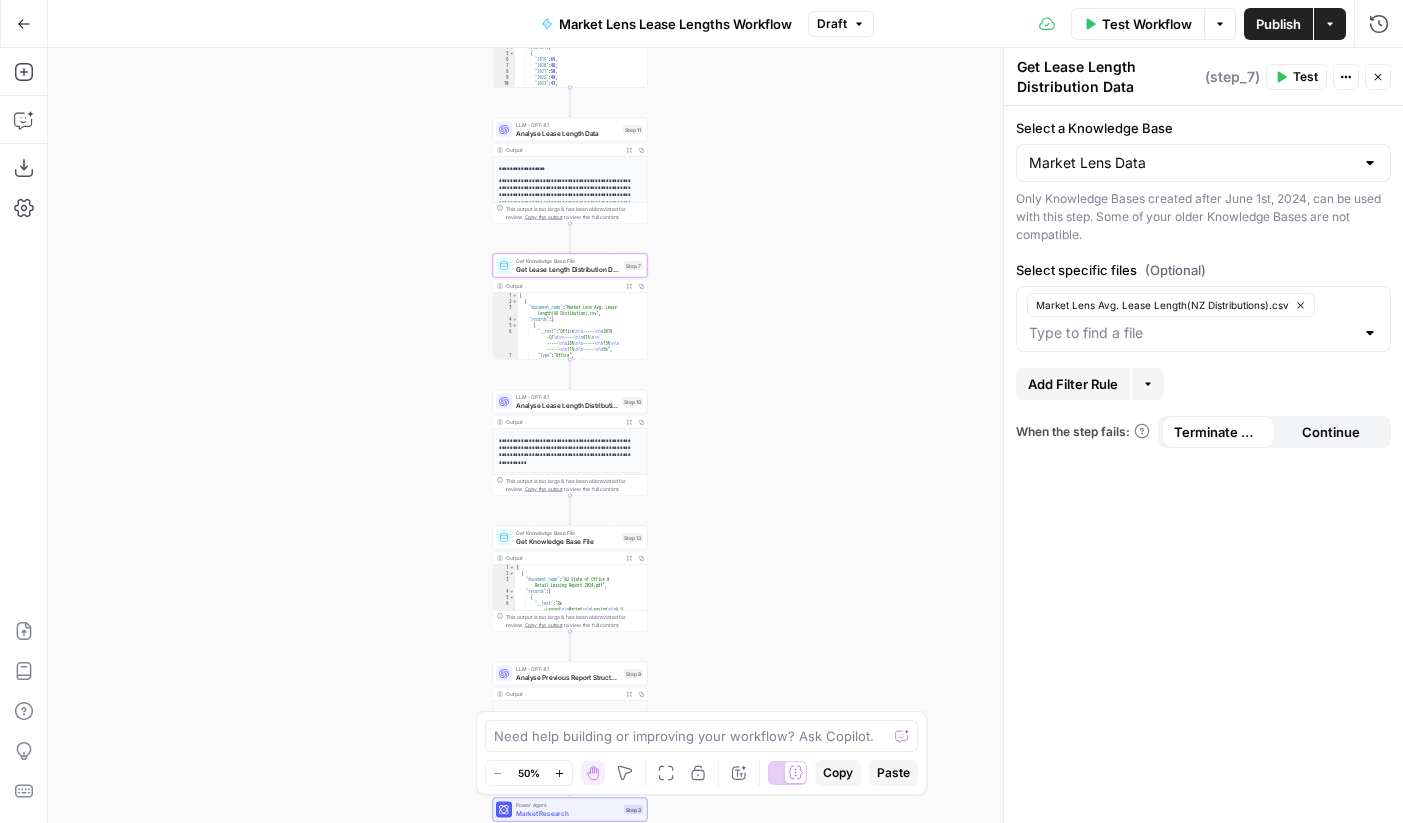 click on "Test" at bounding box center [1305, 77] 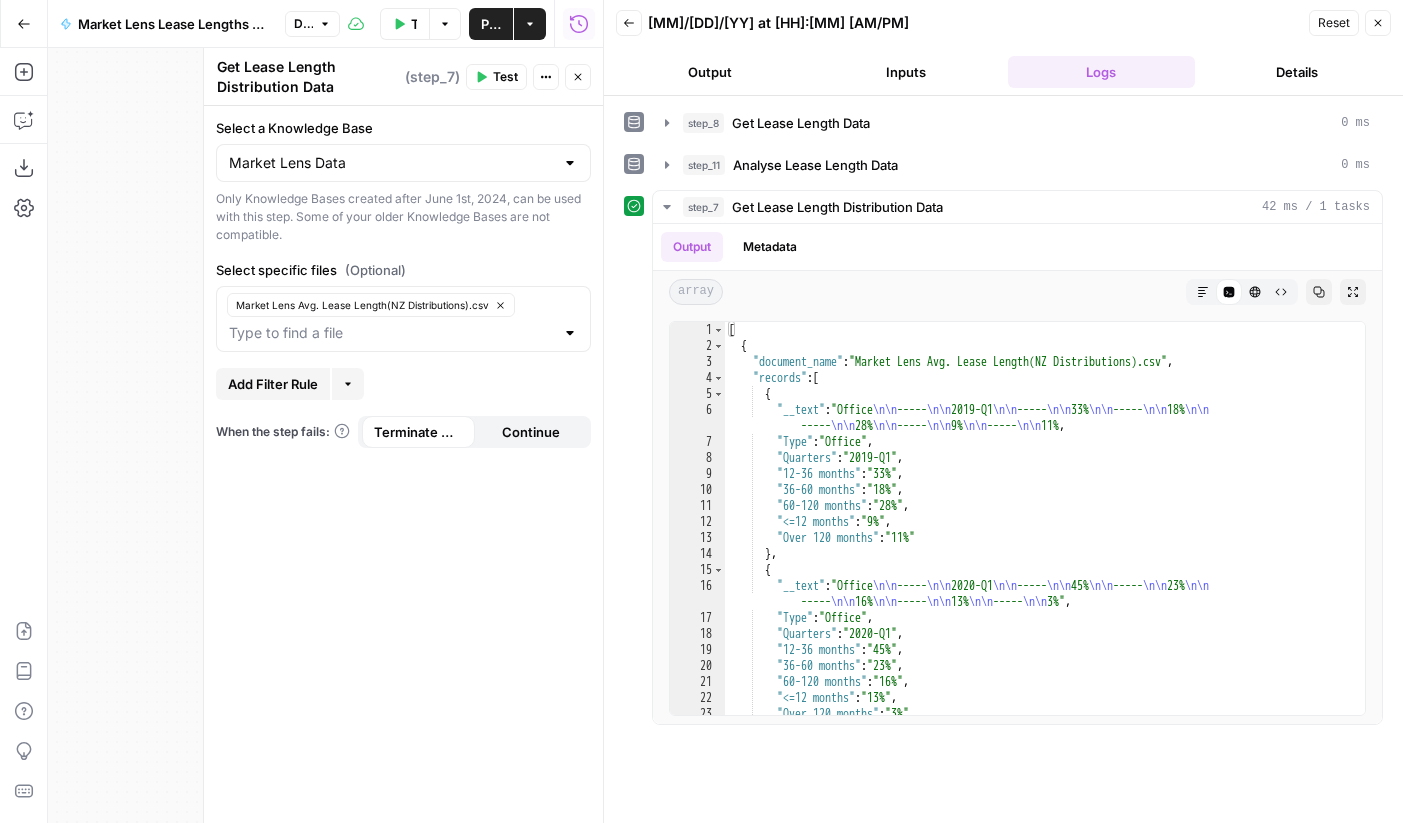 click 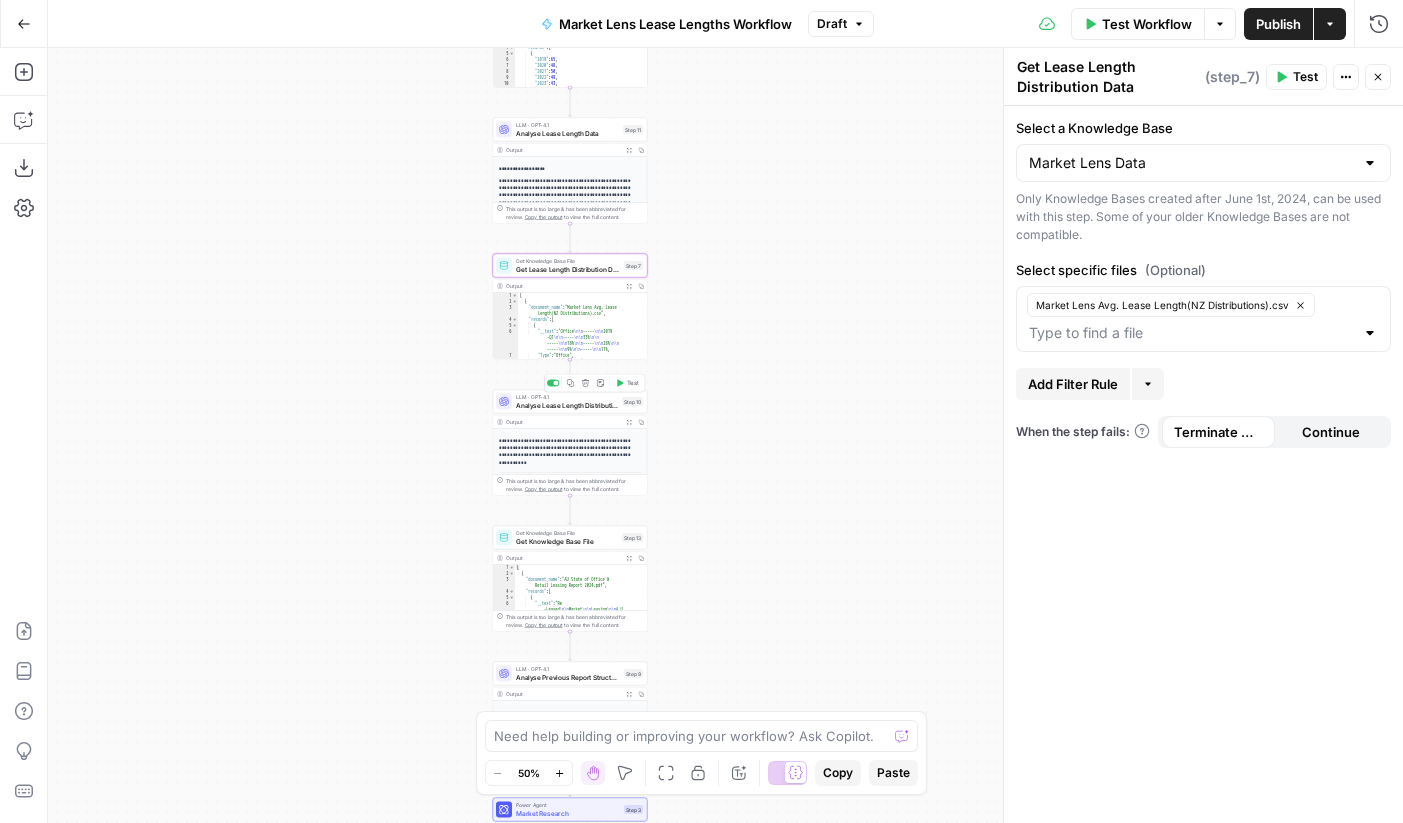 click on "LLM · GPT-4.1 Analyse Lease Length Distribution Data Step 10 Copy step Delete step Add Note Test" at bounding box center [570, 402] 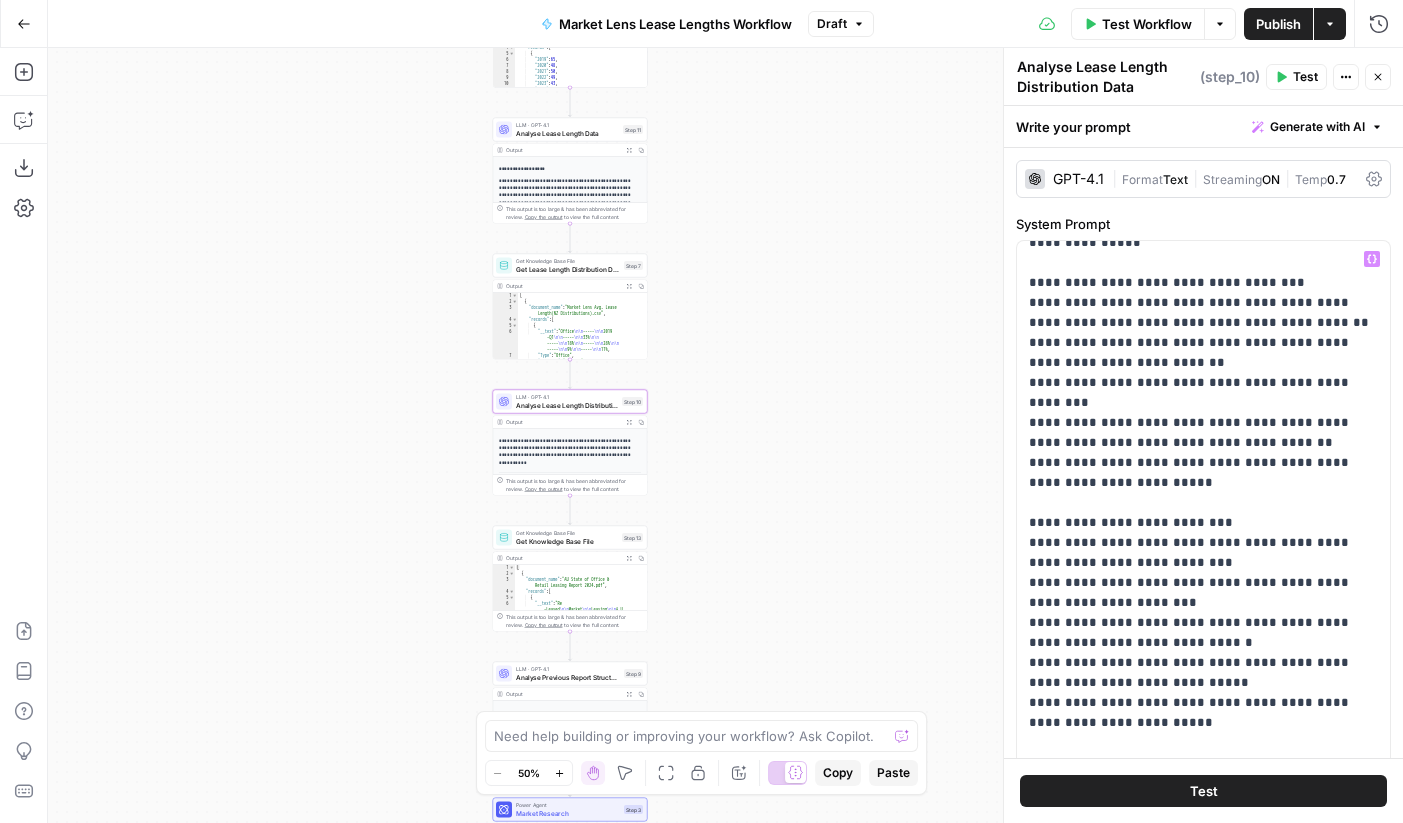 scroll, scrollTop: 781, scrollLeft: 0, axis: vertical 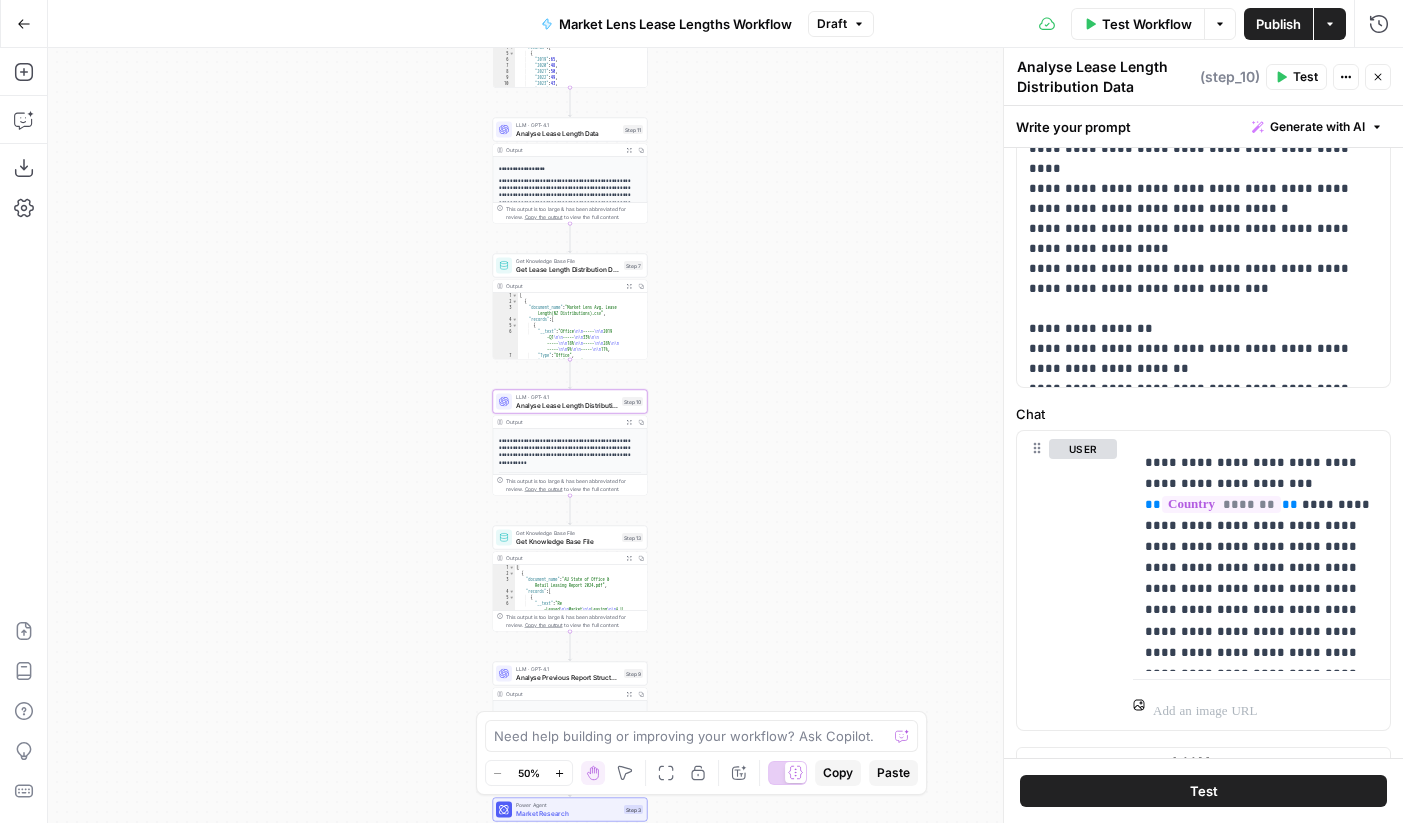 click on "Test" at bounding box center [1296, 77] 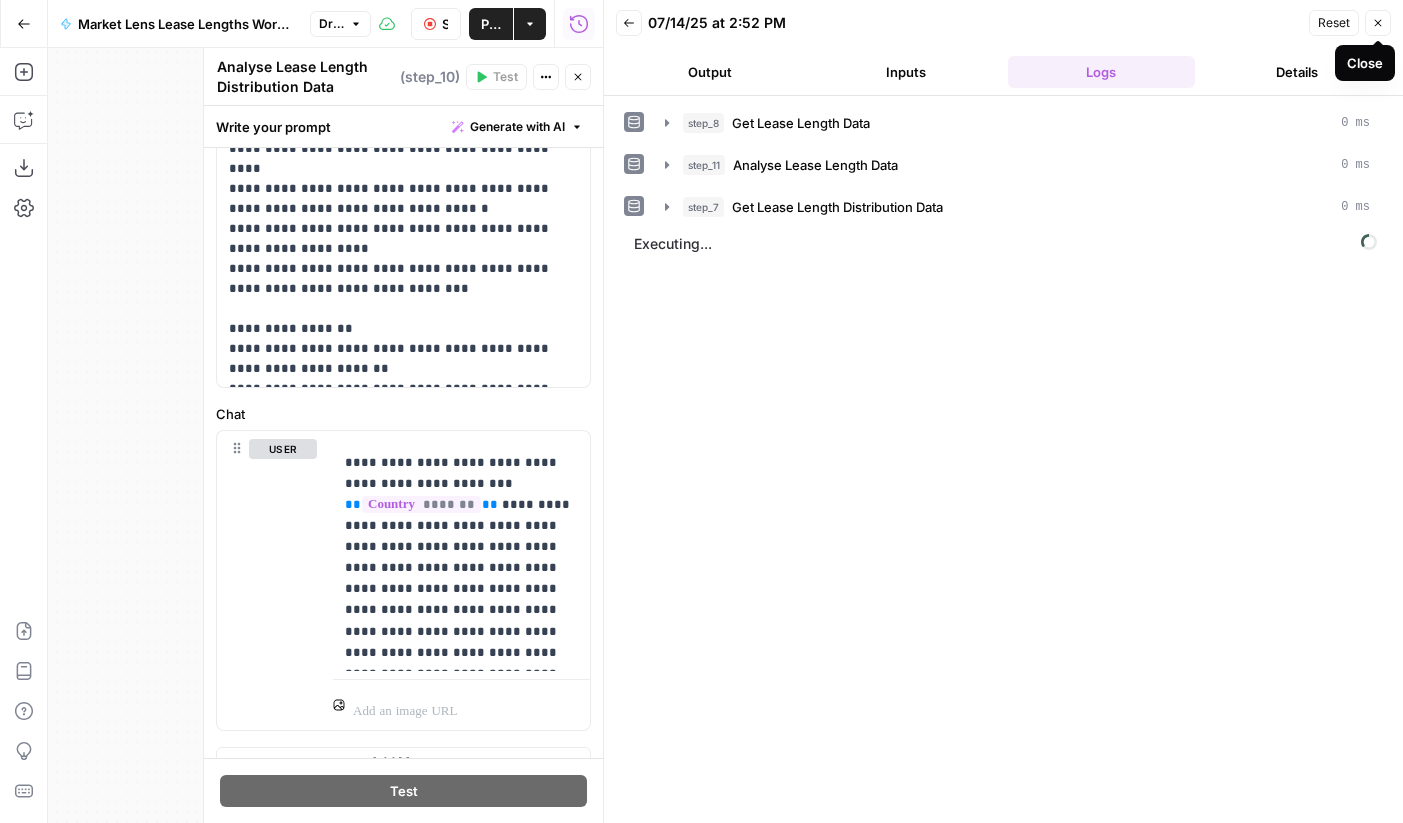 click on "Close" at bounding box center [1378, 23] 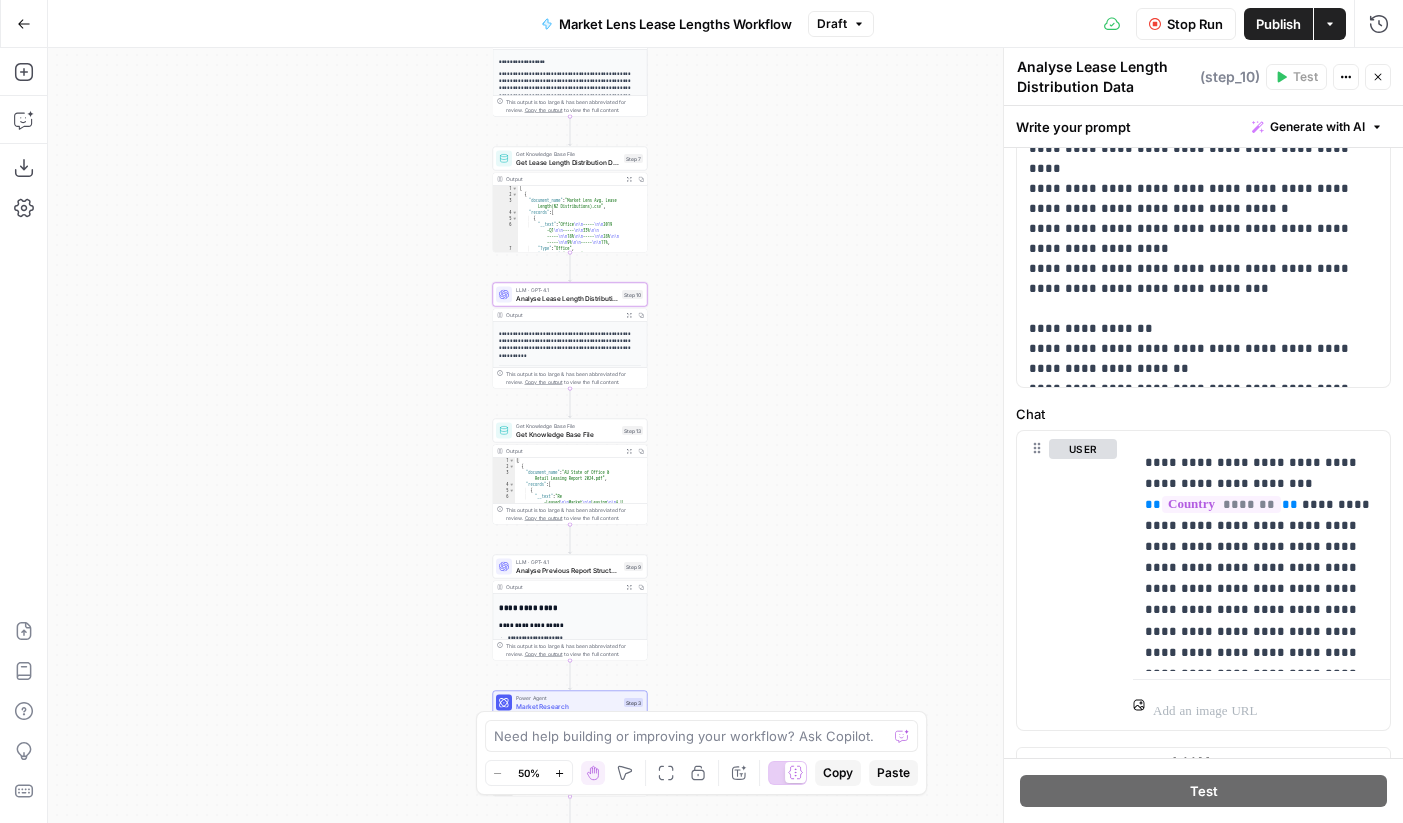 drag, startPoint x: 737, startPoint y: 547, endPoint x: 735, endPoint y: 428, distance: 119.01681 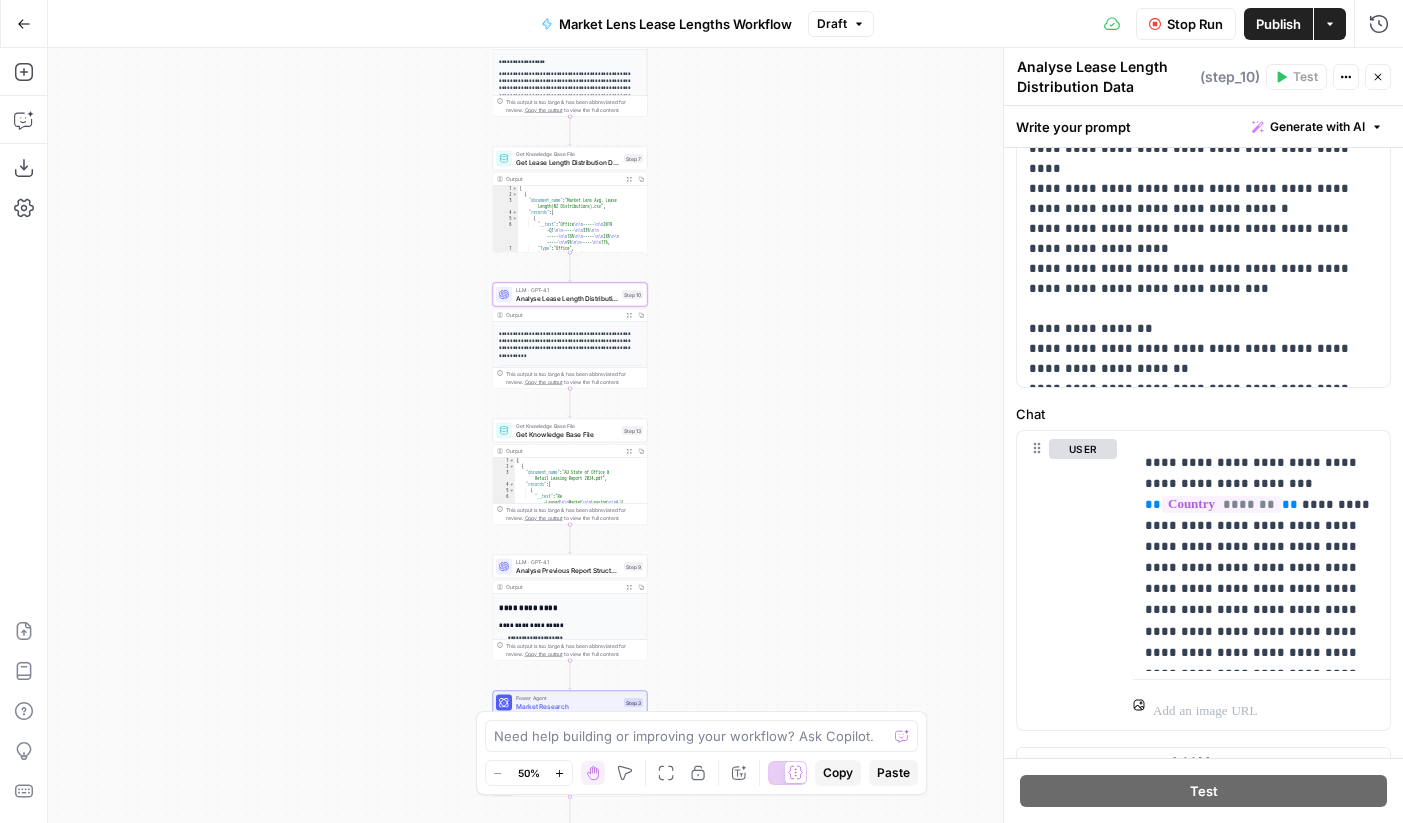 click on "2019482020502021492022432023382024342025XXXXXXXXXXXXXXXXXXXXXXXXXXXXXXXXXXXXXXXXXXXXXXXXXXXXXXXXXXXXXXXXXXXXXXXXXXXXXXXXXXXXXXXXXXXXXXXXXXXXXXXXXXXXXXXXXXXXXXXXXXXXXXXXXXXXXXXXXXXXXXXXXXXXXXXXXXXXXXXXXXXXXXXXXXXXXXXXXXXXXXXXXXXXXXXXXXXXXXXXXXXXXXXXXXXXXXXXXXXXXXXXXXXXXXXXXXXXXXXXXXXXXXXXXXXXXXXXXXXXXXXXXXXXXXXXXXXXXXXXXXXXXXXXXXXXXXXXXXXXXXXXXXXXXXXXXXXXXXXXXXXXXXXXXXXXXXXXXXXXXXXXXXXXXXXXXXXXXXXXXXXXXXXXXXXXXXXXXXXXXXXXXXXXXXXXXXXXXXXXXXXXXXXXXXXXXXXXXXXXXXXXXXXXXXXXXXXXXXXXXXXXXXXXXXXXXXXXXXXXXXXXXXXXXXXXXXXXXXXXXXXXXXXXXXXXXXXXXXXXXXXXXXXXXXX LLM · GPT-4.1 Analyse Lease Length Data Step 11 Output Copy     1 2" at bounding box center [725, 435] 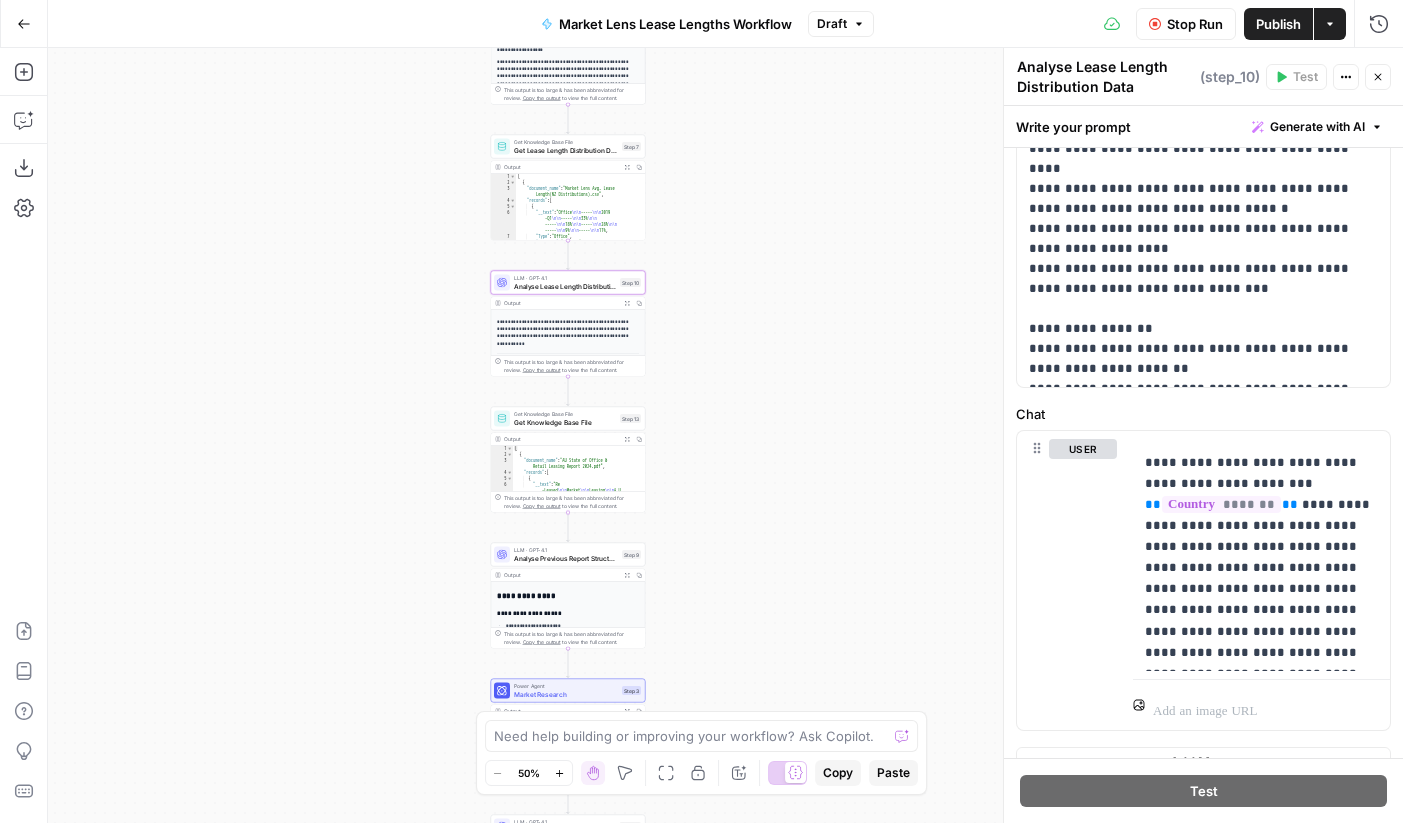 click on "Get Knowledge Base File" at bounding box center (565, 422) 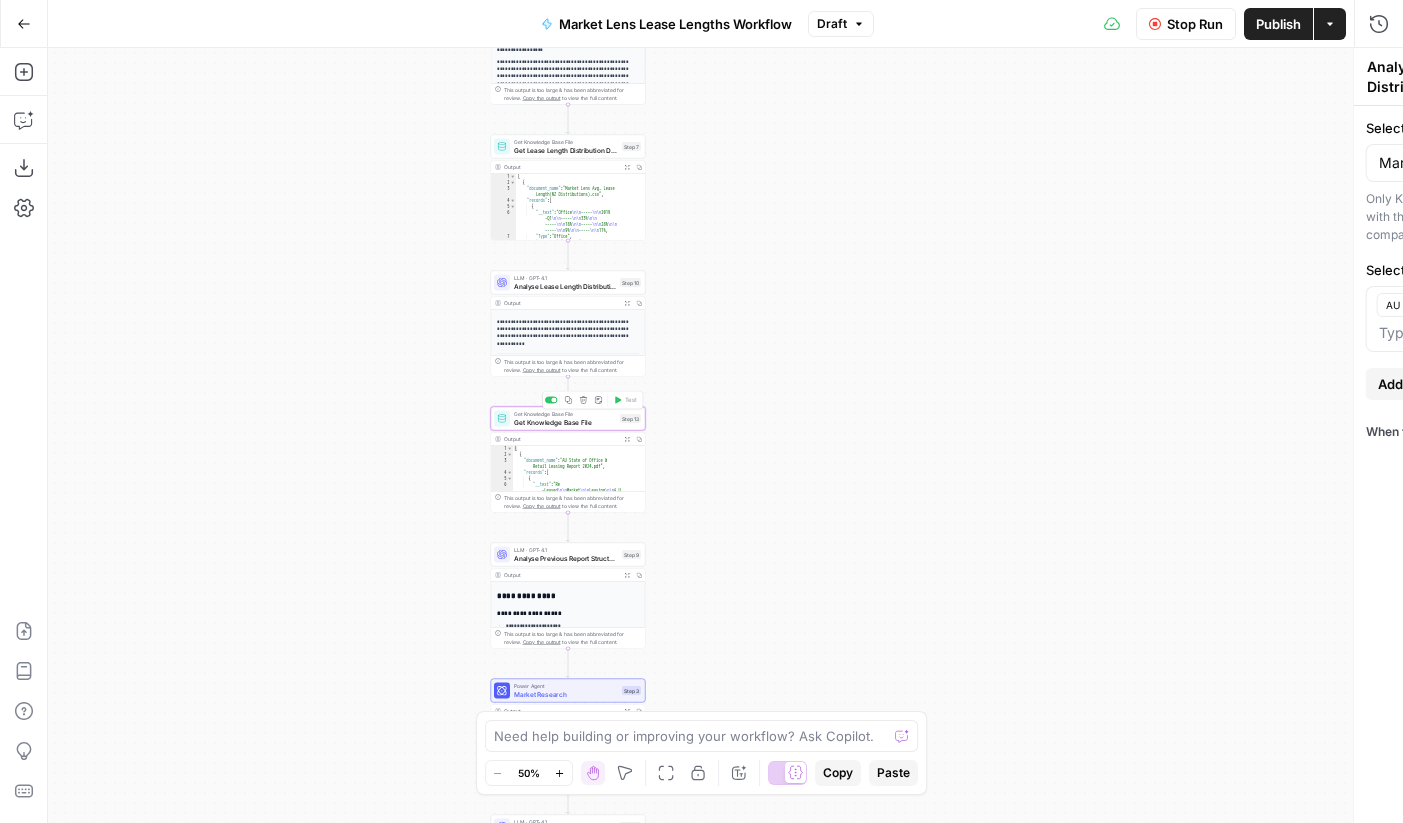 type on "Get Knowledge Base File" 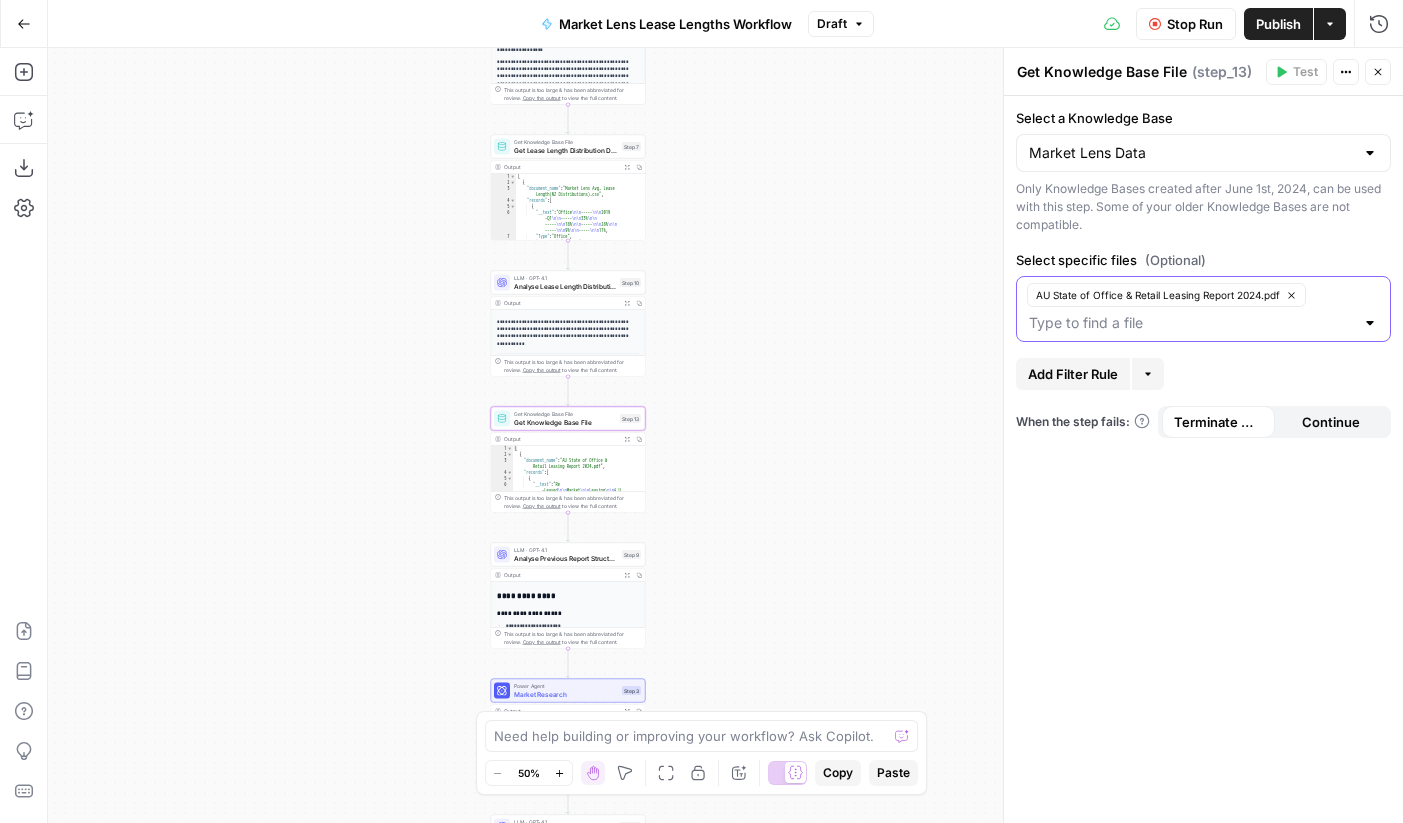 click 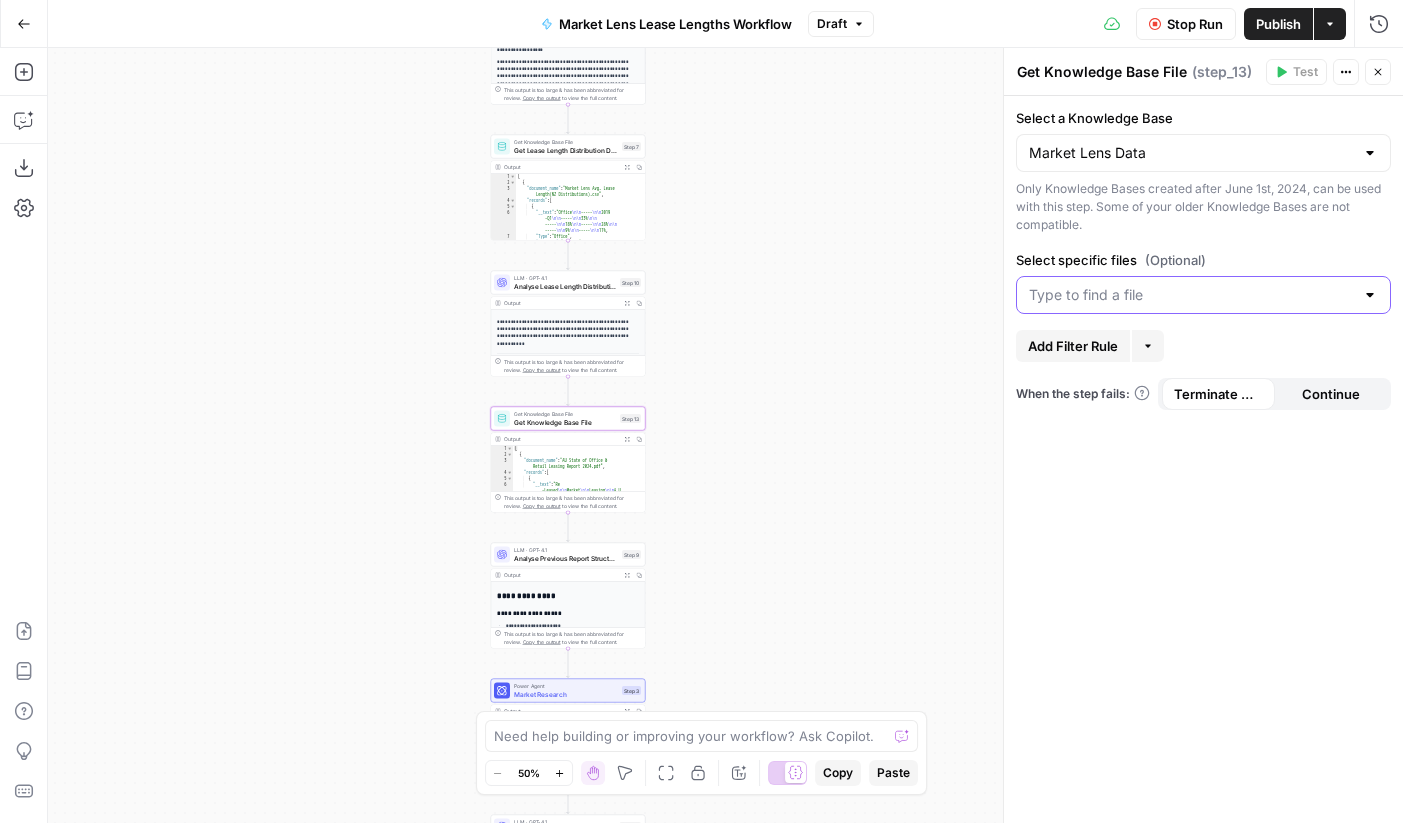 click on "Select specific files   (Optional)" at bounding box center (1191, 295) 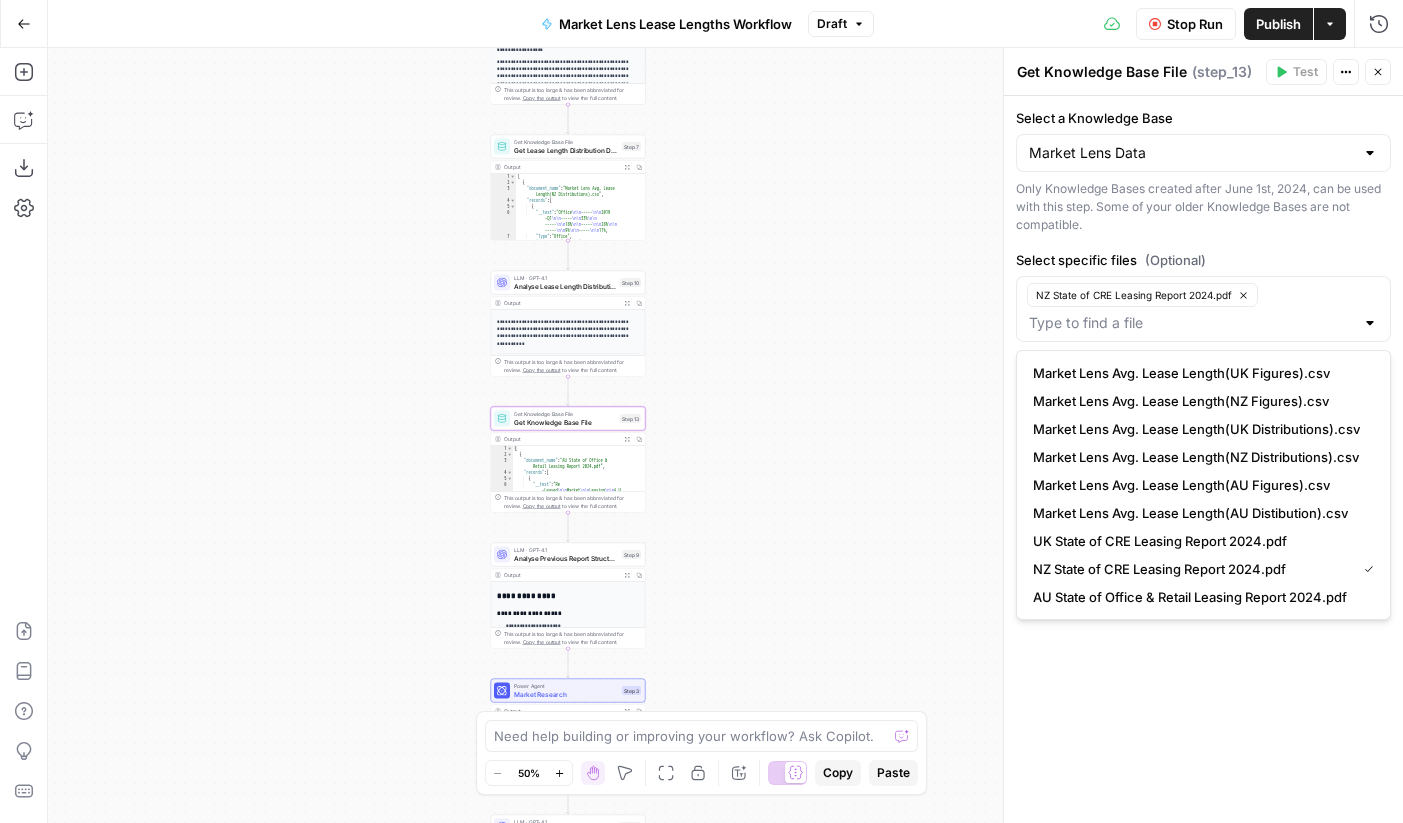 click on "Select a Knowledge Base Market Lens Data Only Knowledge Bases created after June 1st, [YEAR], can be used with this step. Some of your older Knowledge Bases are not compatible. Select specific files   (Optional) NZ State of CRE Leasing Report [YEAR].pdf Add Filter Rule More When the step fails: Terminate Workflow Continue" at bounding box center [1203, 459] 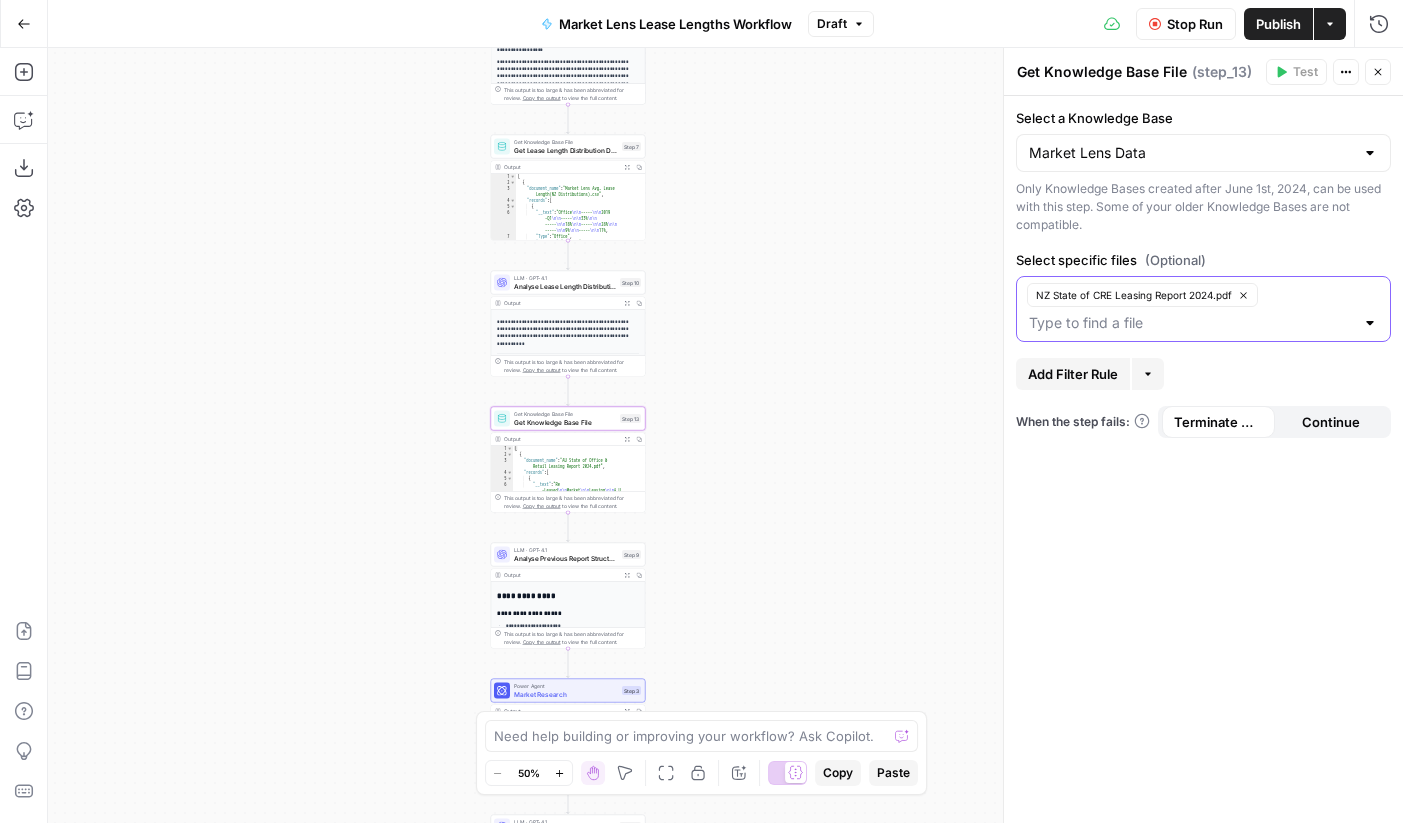 click on "Select specific files   (Optional)" at bounding box center [1191, 323] 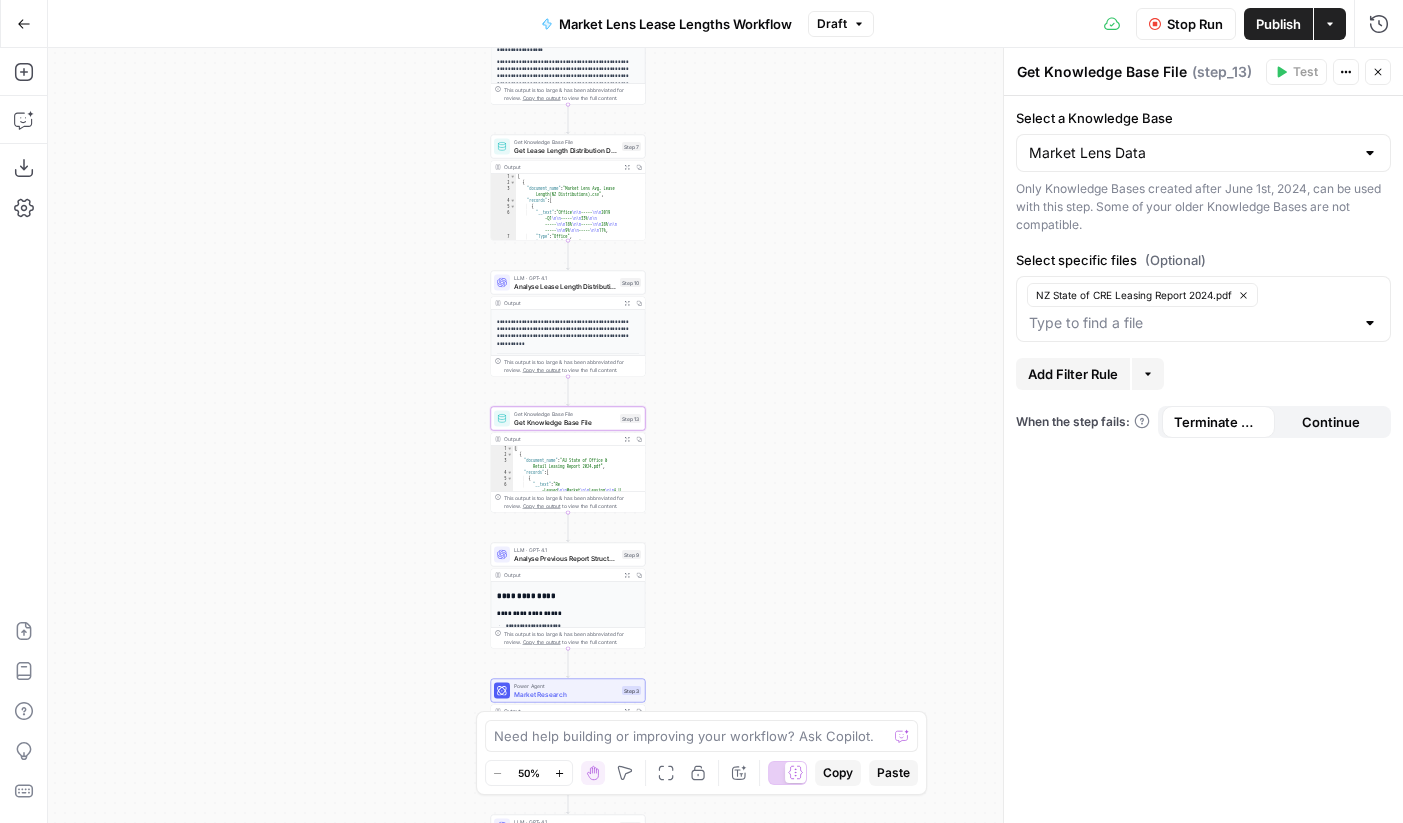 click on "Select a Knowledge Base Market Lens Data Only Knowledge Bases created after June 1st, [YEAR], can be used with this step. Some of your older Knowledge Bases are not compatible. Select specific files   (Optional) NZ State of CRE Leasing Report [YEAR].pdf Add Filter Rule More When the step fails: Terminate Workflow Continue" at bounding box center (1203, 459) 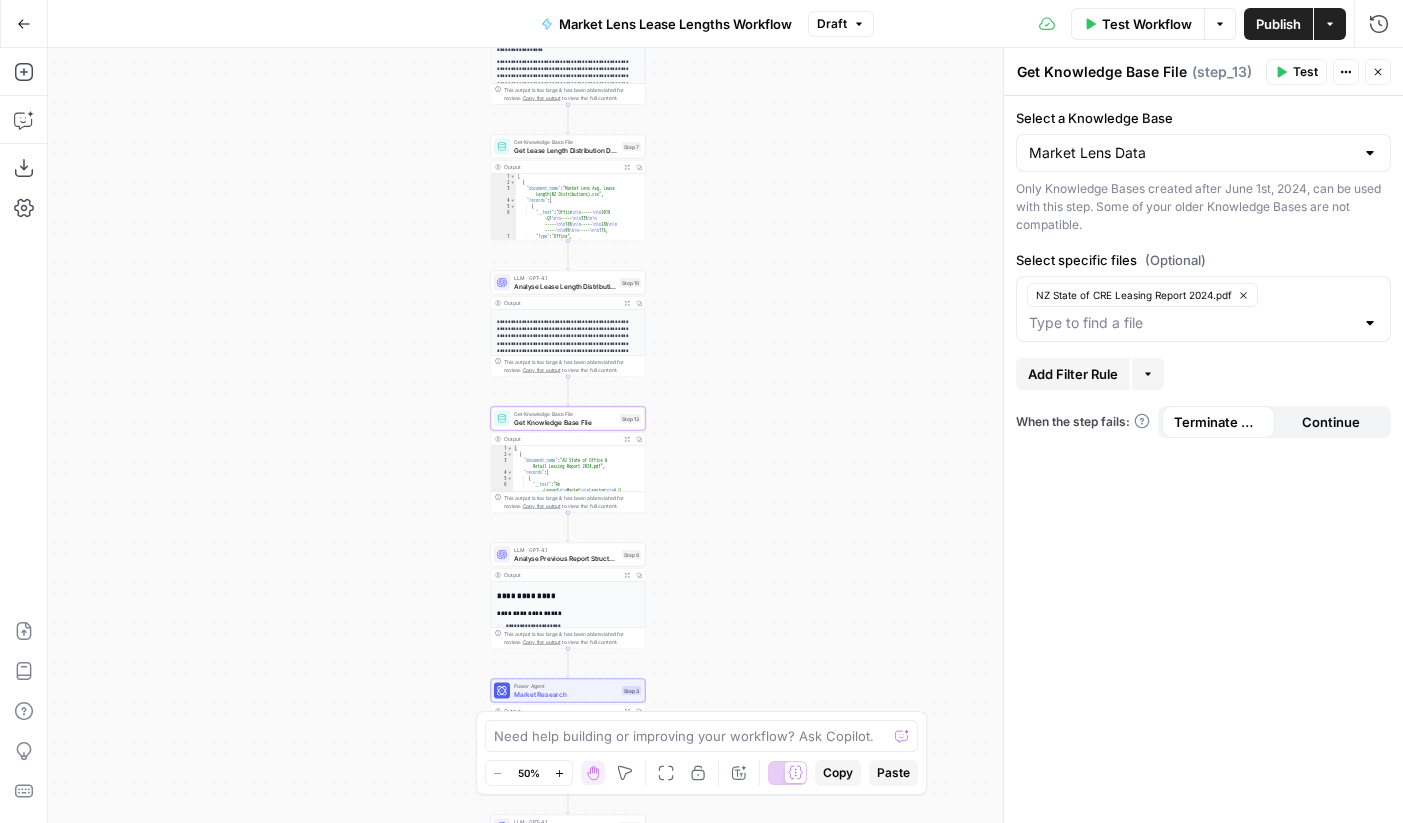 click on "Test" at bounding box center [1305, 72] 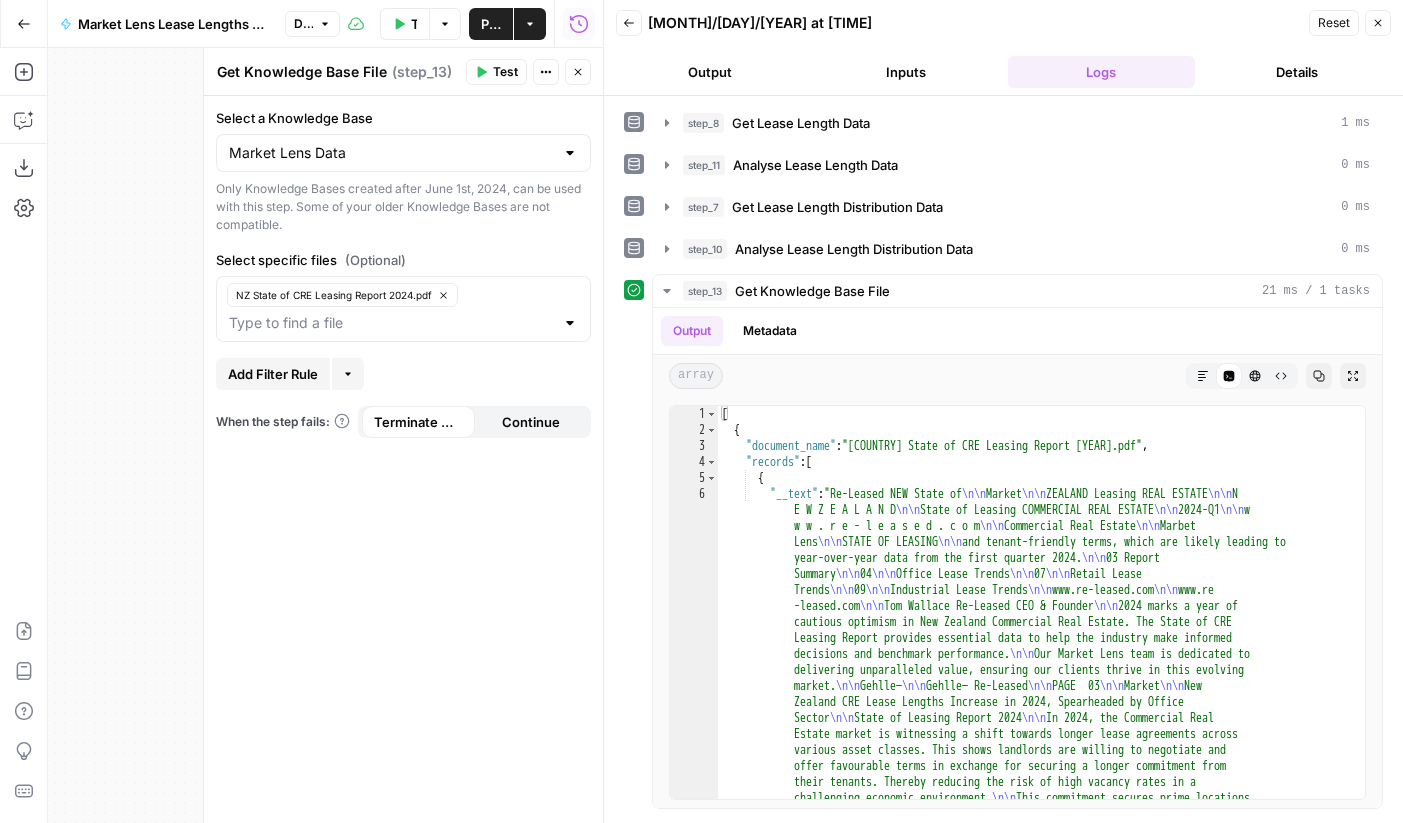 click 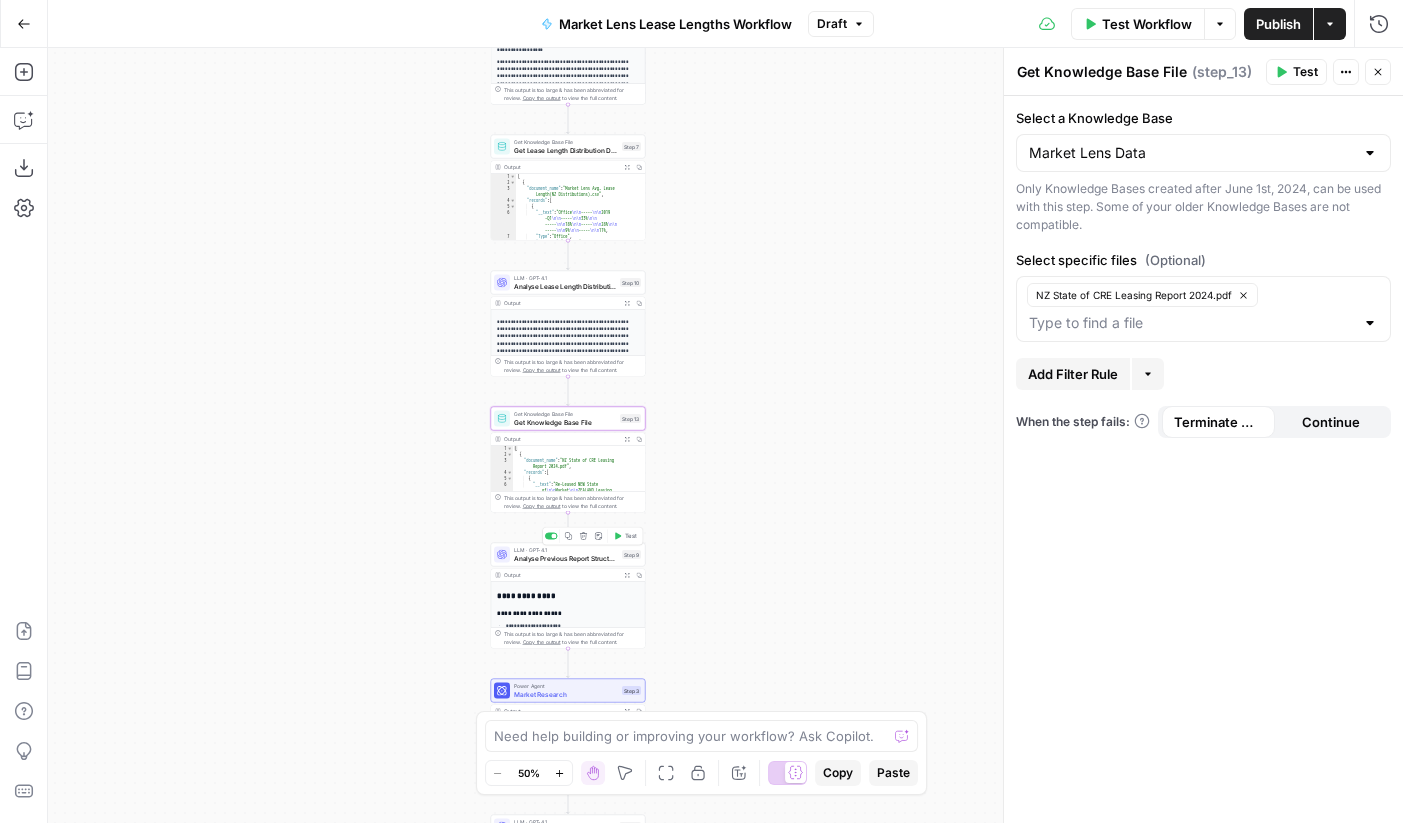 click on "Analyse Previous Report Structure and Findings To Generate a brief for Updated Report" at bounding box center [566, 558] 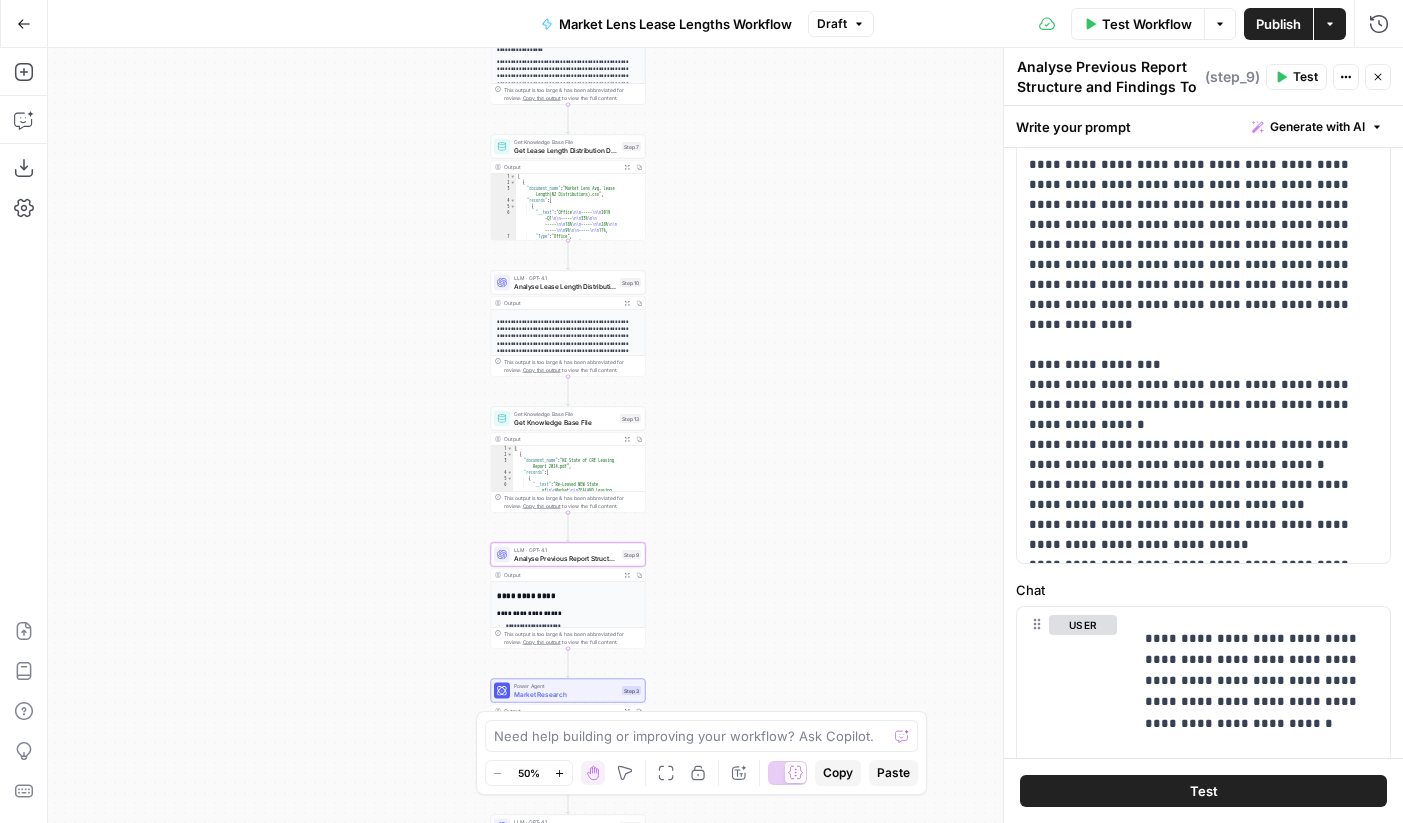 scroll, scrollTop: 313, scrollLeft: 0, axis: vertical 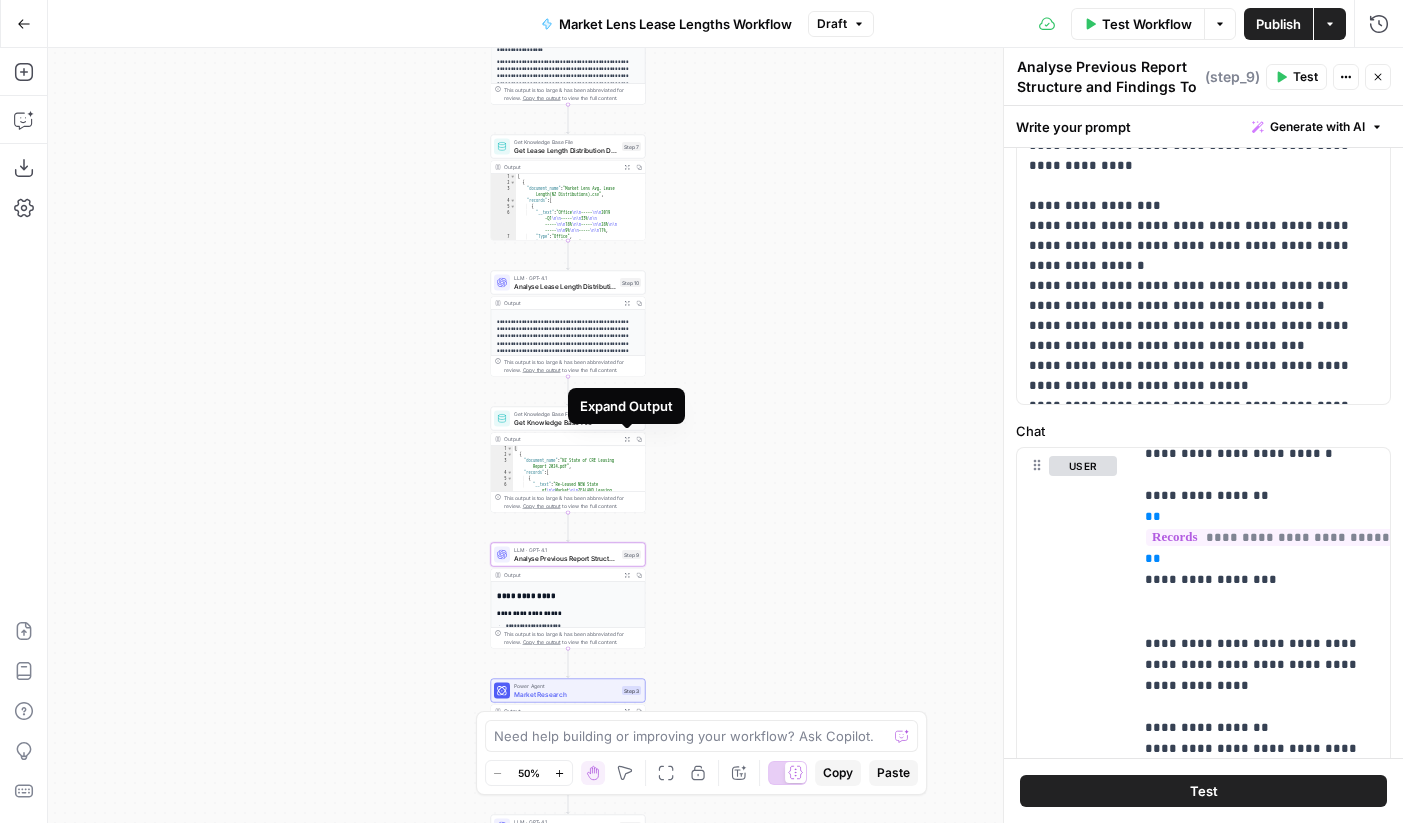 click on "Expand Output" at bounding box center (627, 439) 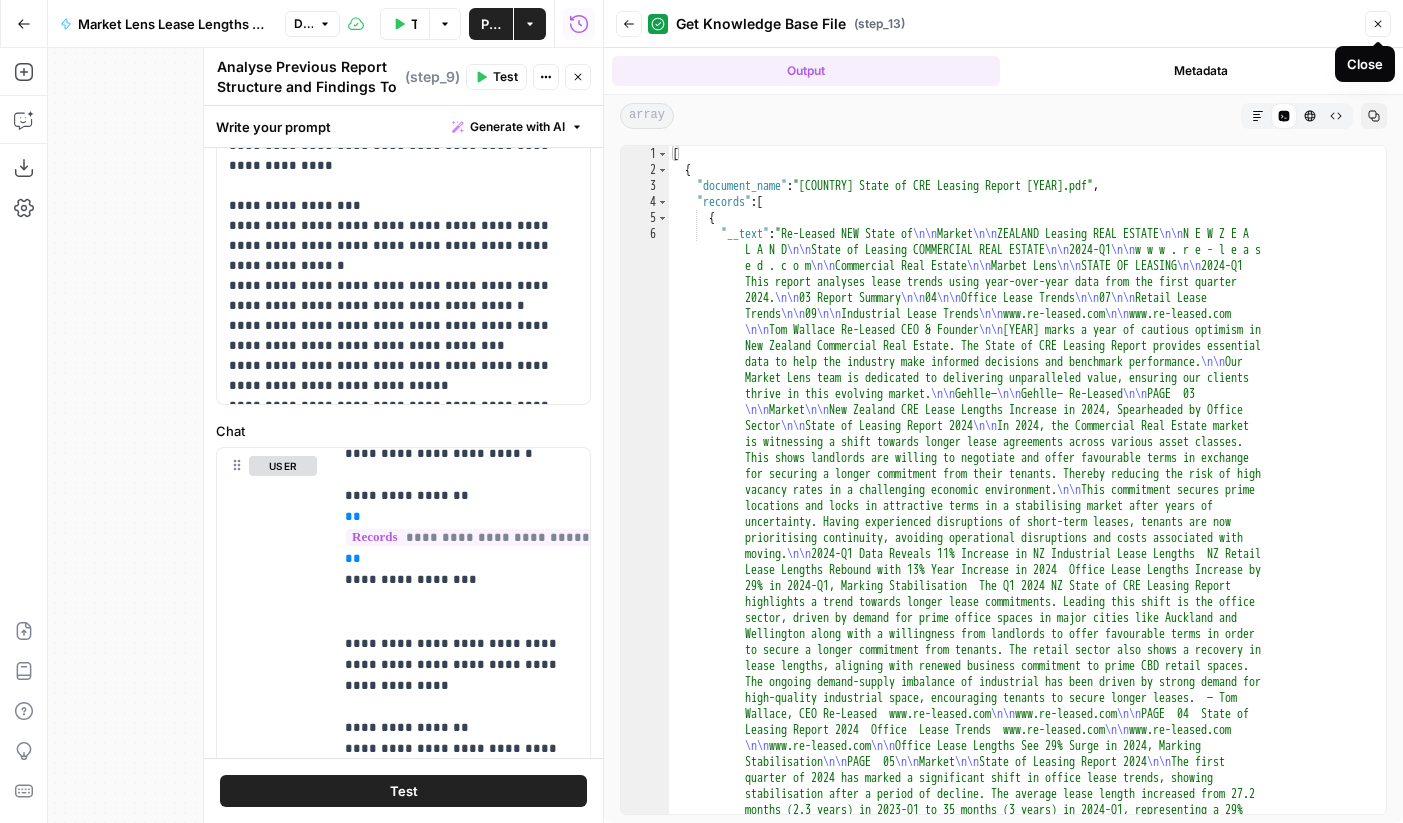 click 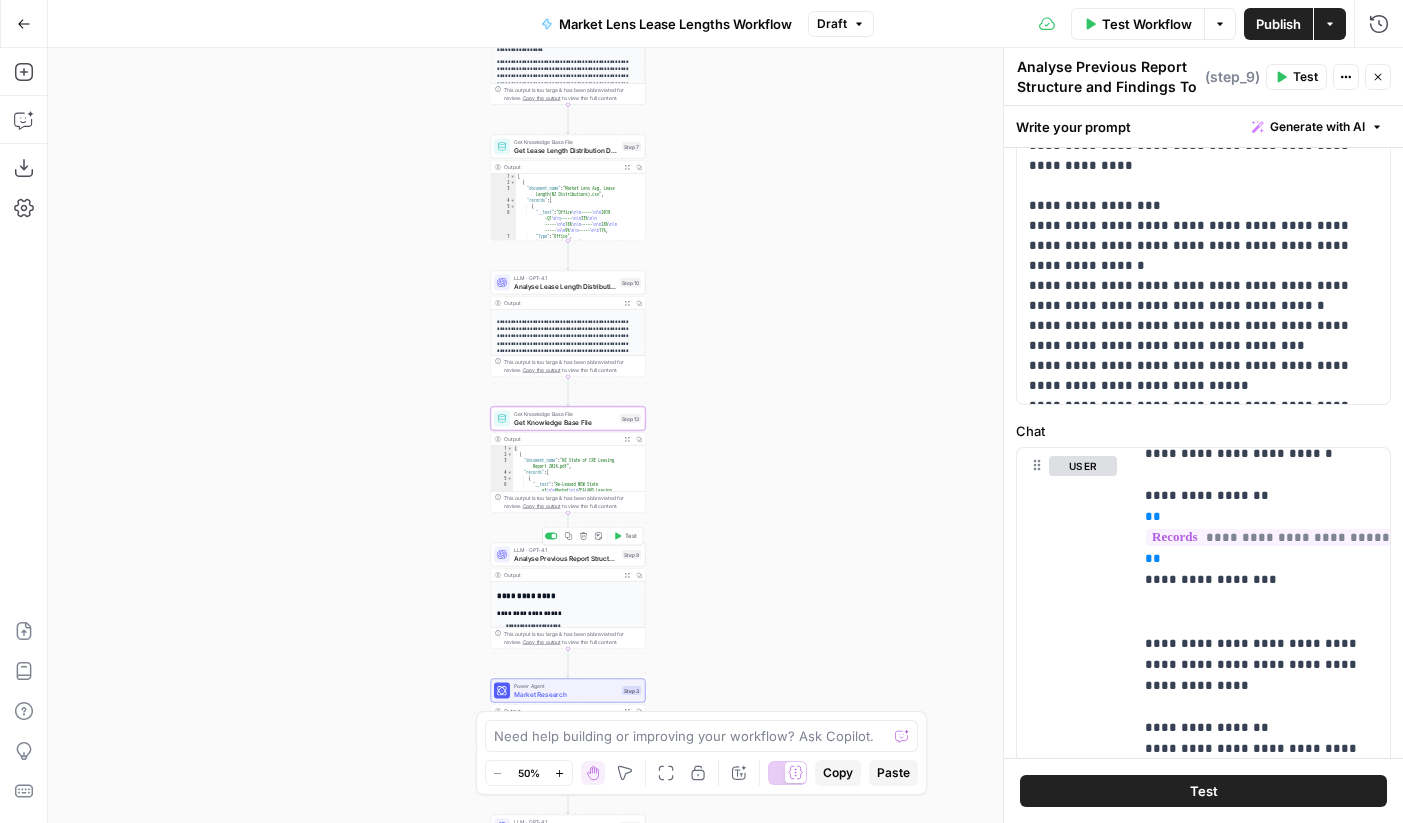 click on "Analyse Previous Report Structure and Findings To Generate a brief for Updated Report" at bounding box center (566, 558) 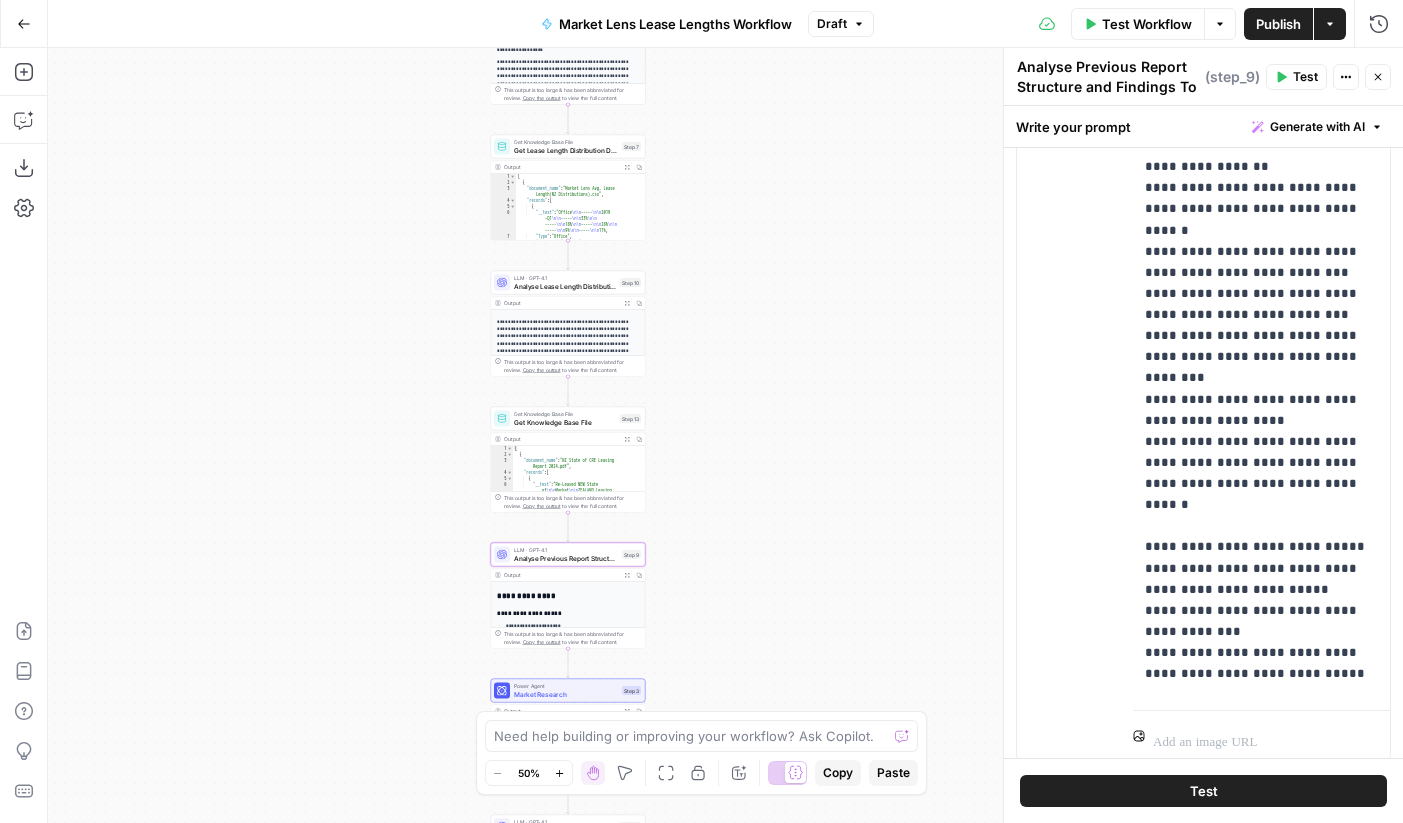 scroll, scrollTop: 984, scrollLeft: 0, axis: vertical 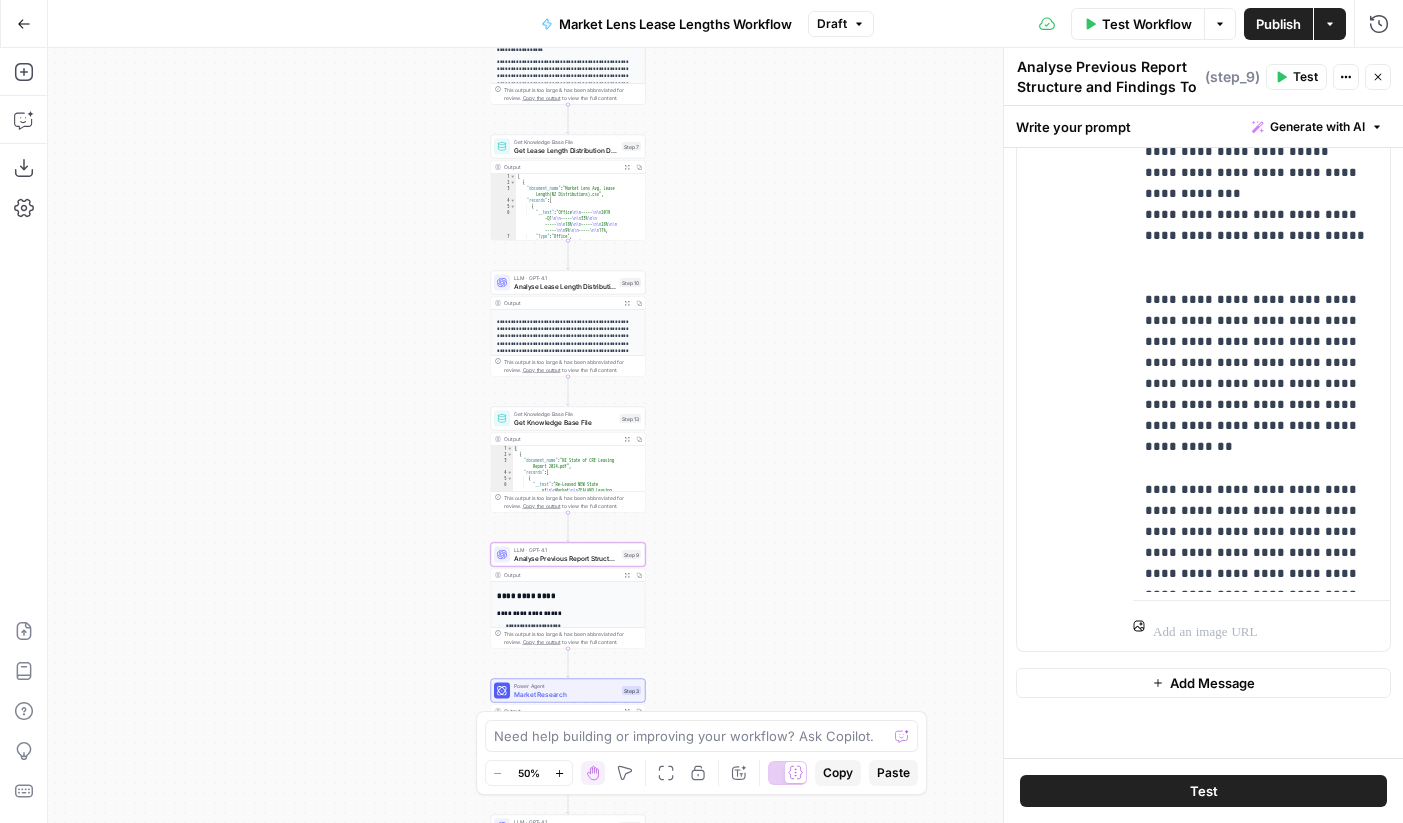 click 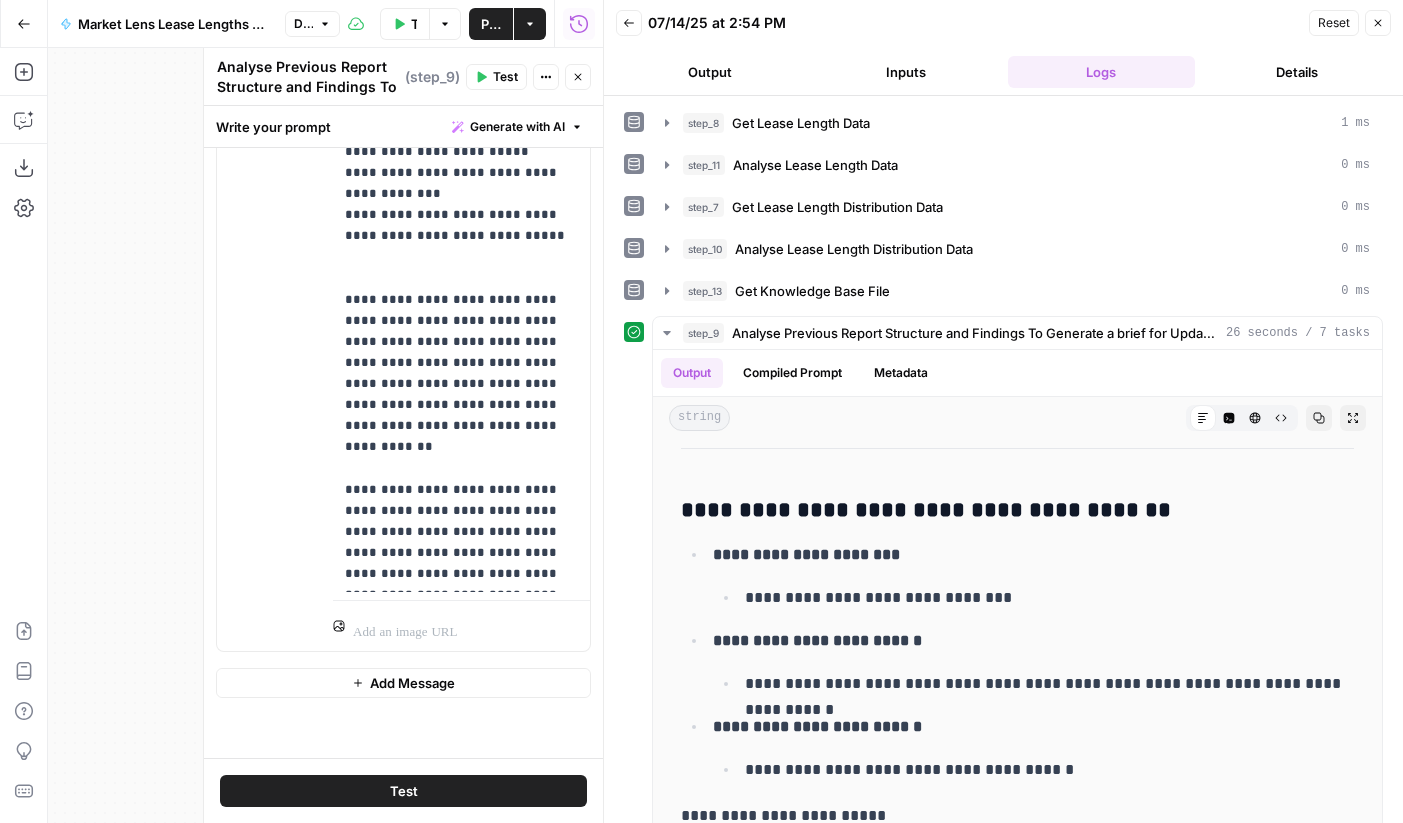 scroll, scrollTop: 4080, scrollLeft: 0, axis: vertical 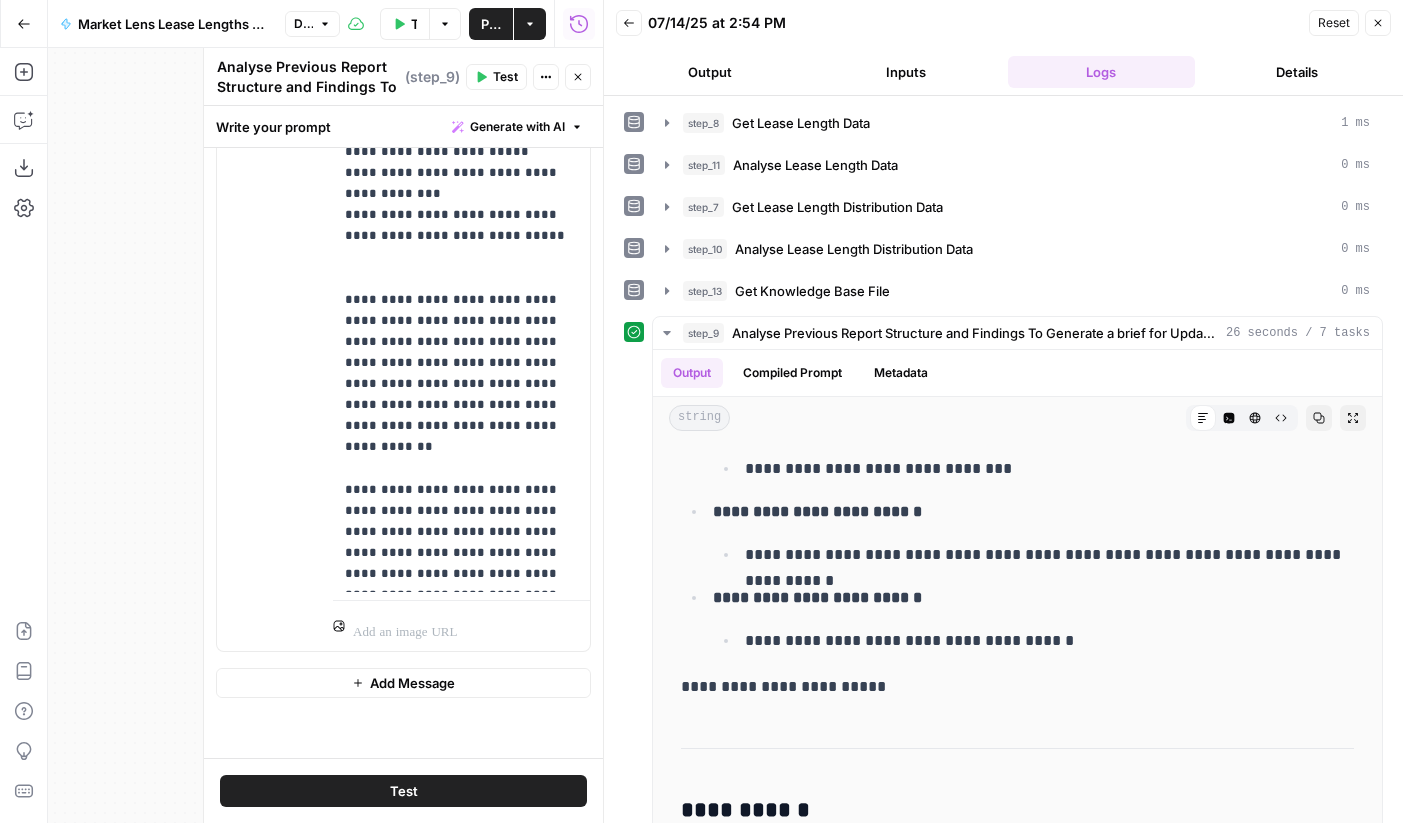click 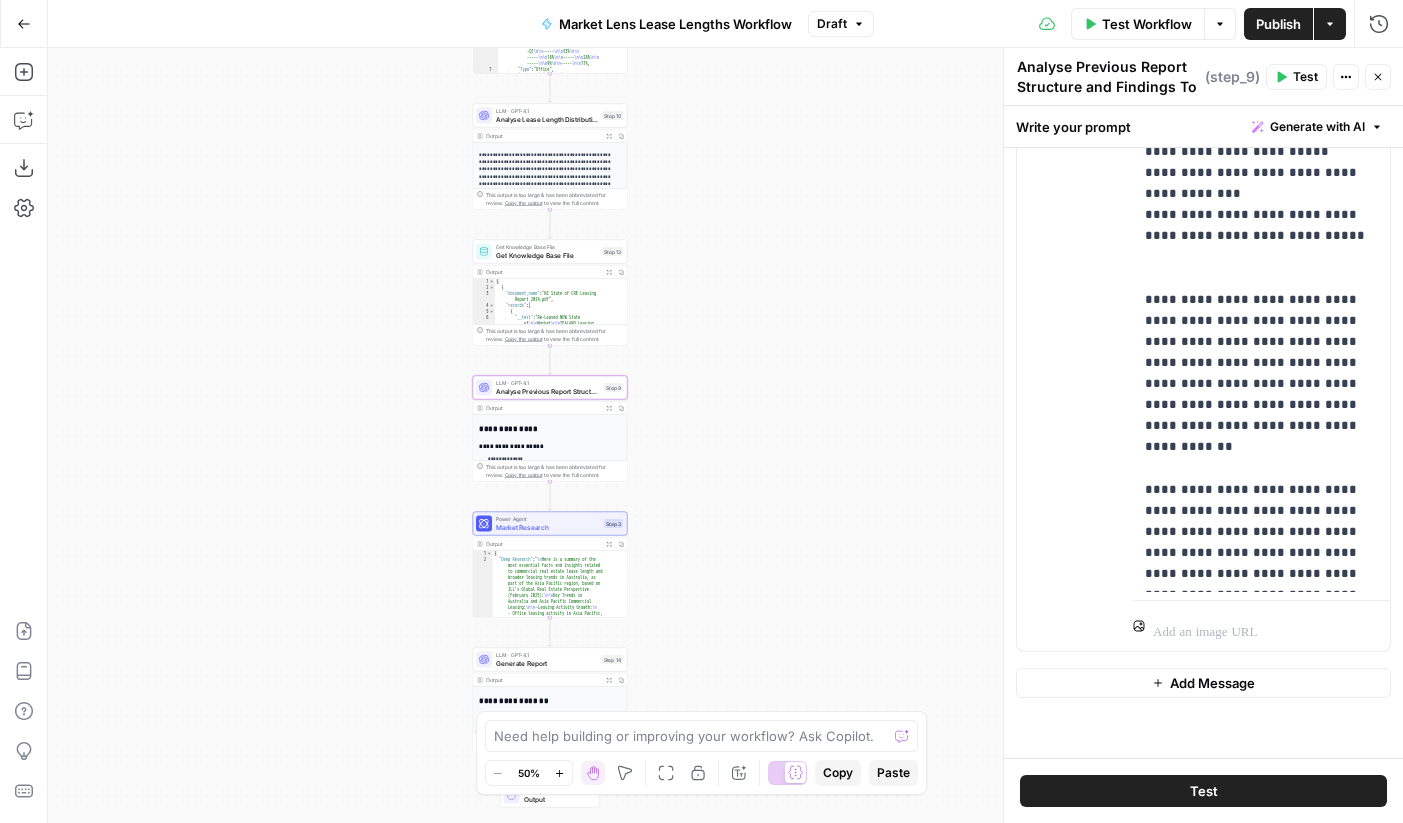 drag, startPoint x: 743, startPoint y: 613, endPoint x: 725, endPoint y: 399, distance: 214.75568 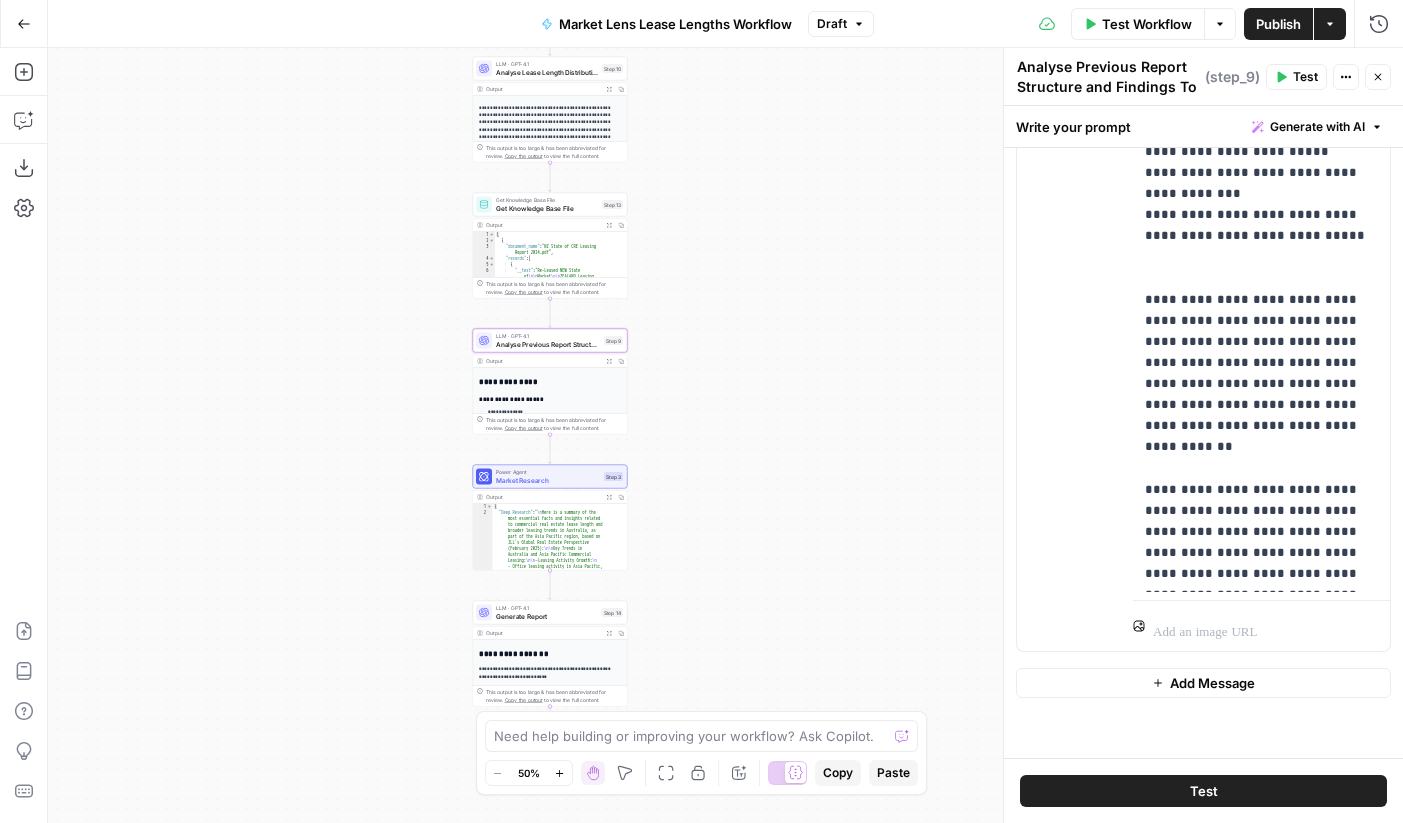 click on "Market Research" at bounding box center (548, 480) 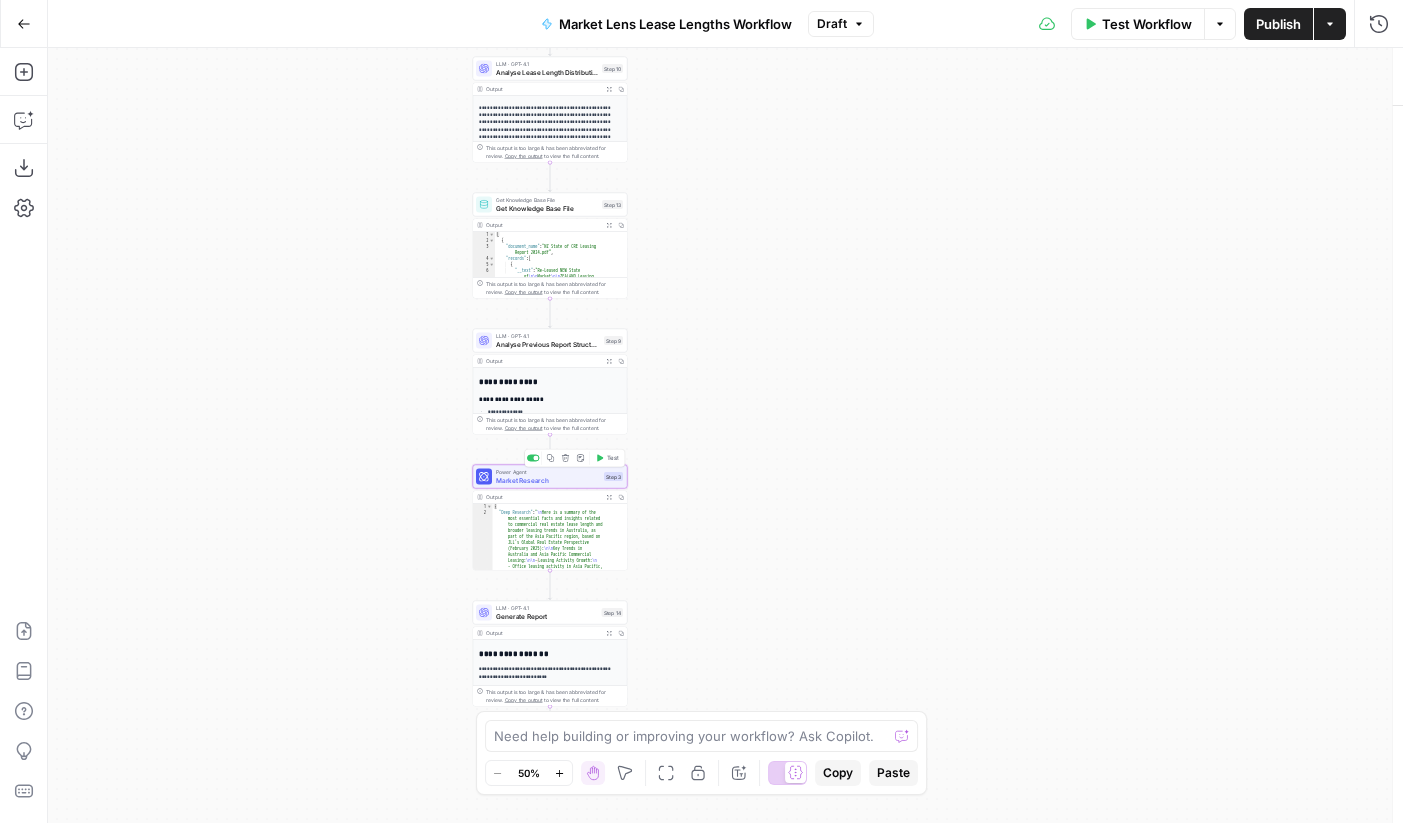 type on "Market Research" 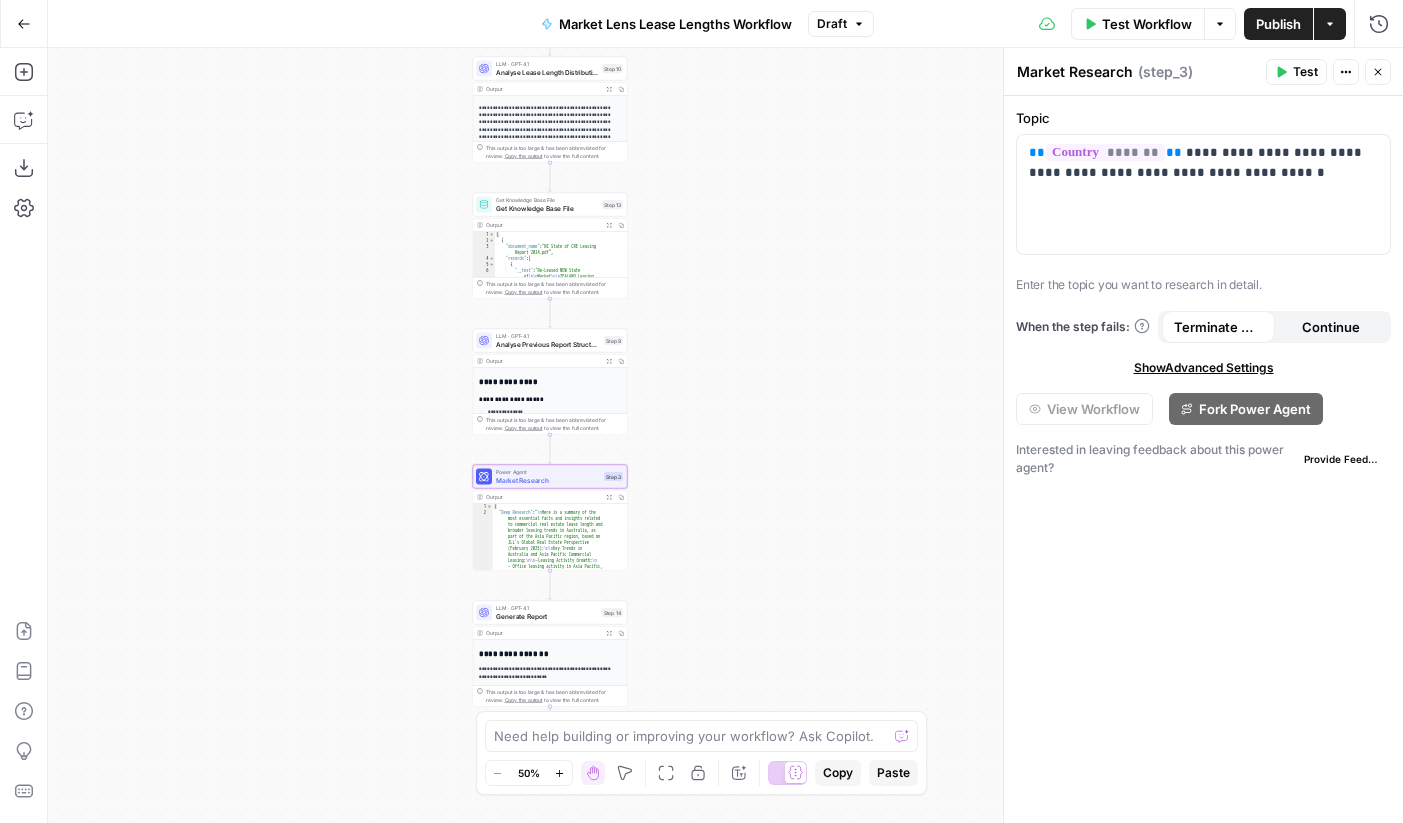click on "Test" at bounding box center (1305, 72) 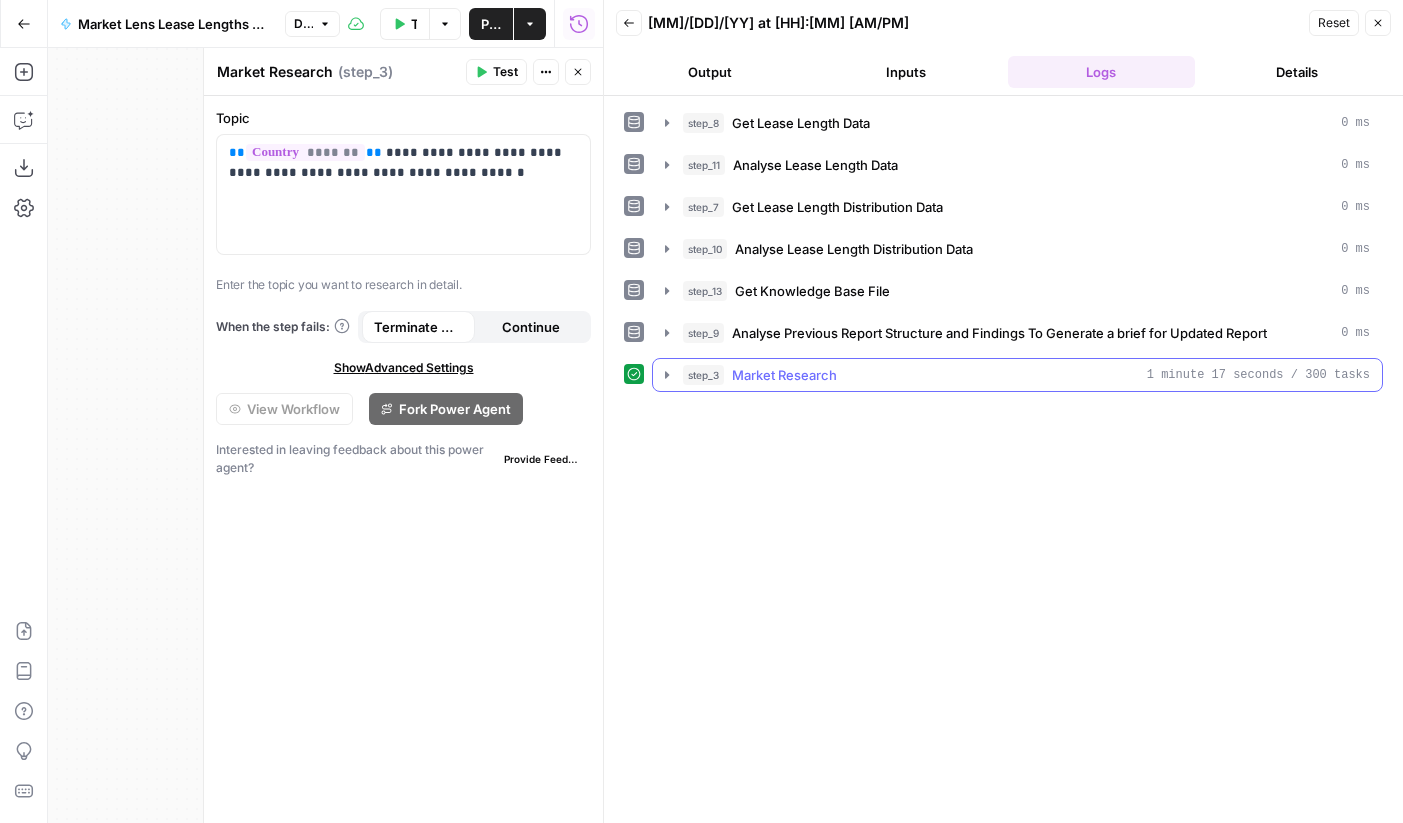 click 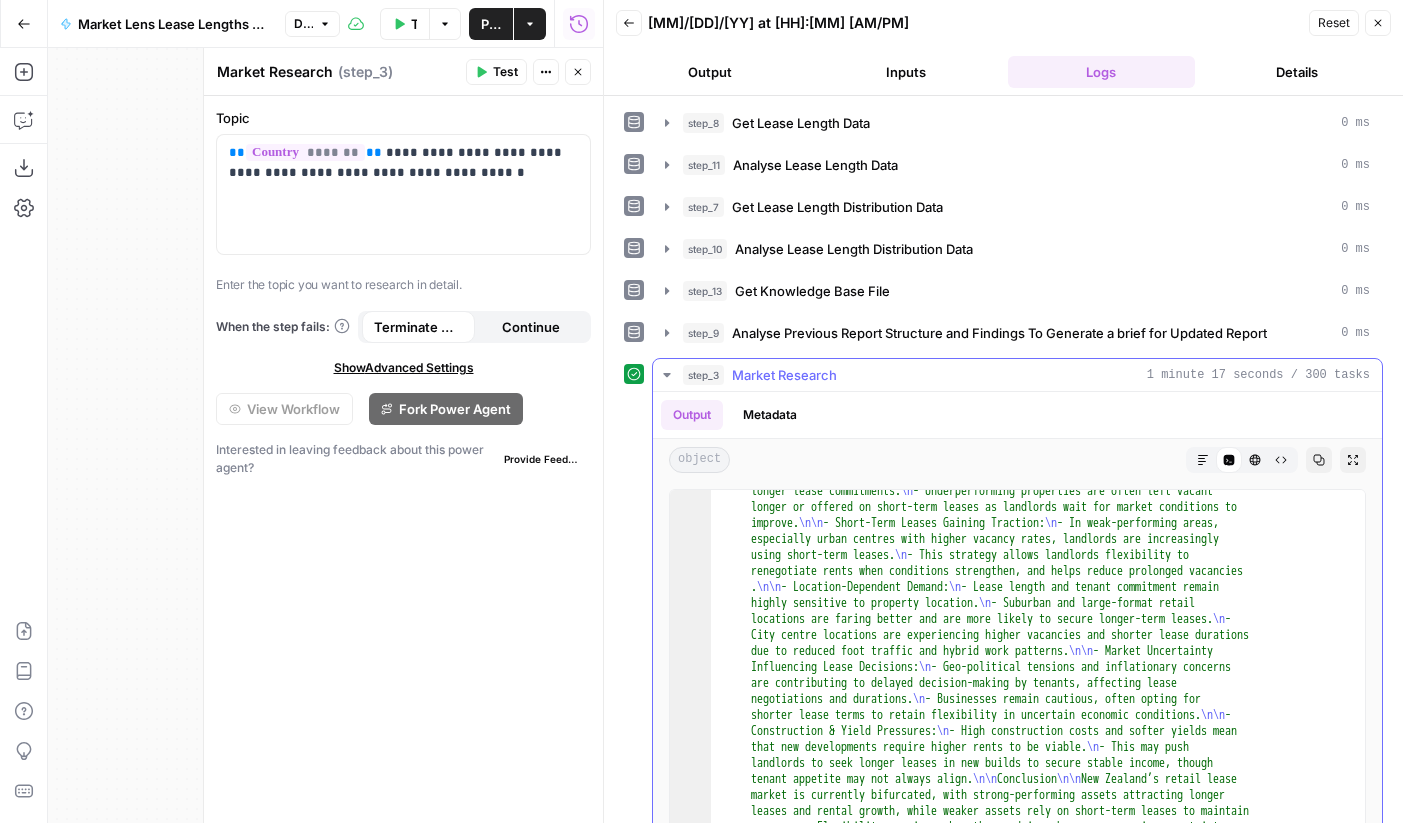 scroll, scrollTop: 2119, scrollLeft: 0, axis: vertical 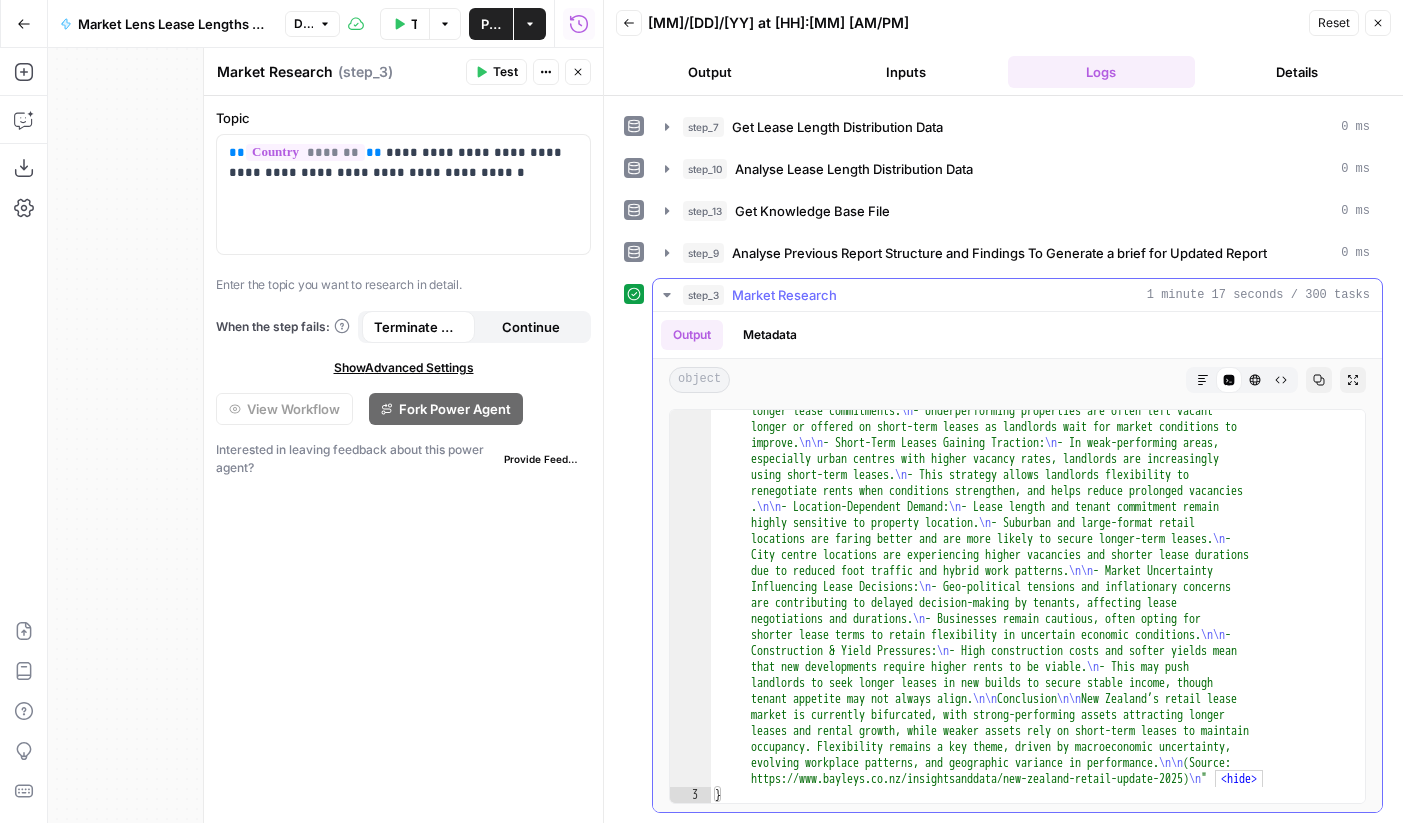 click 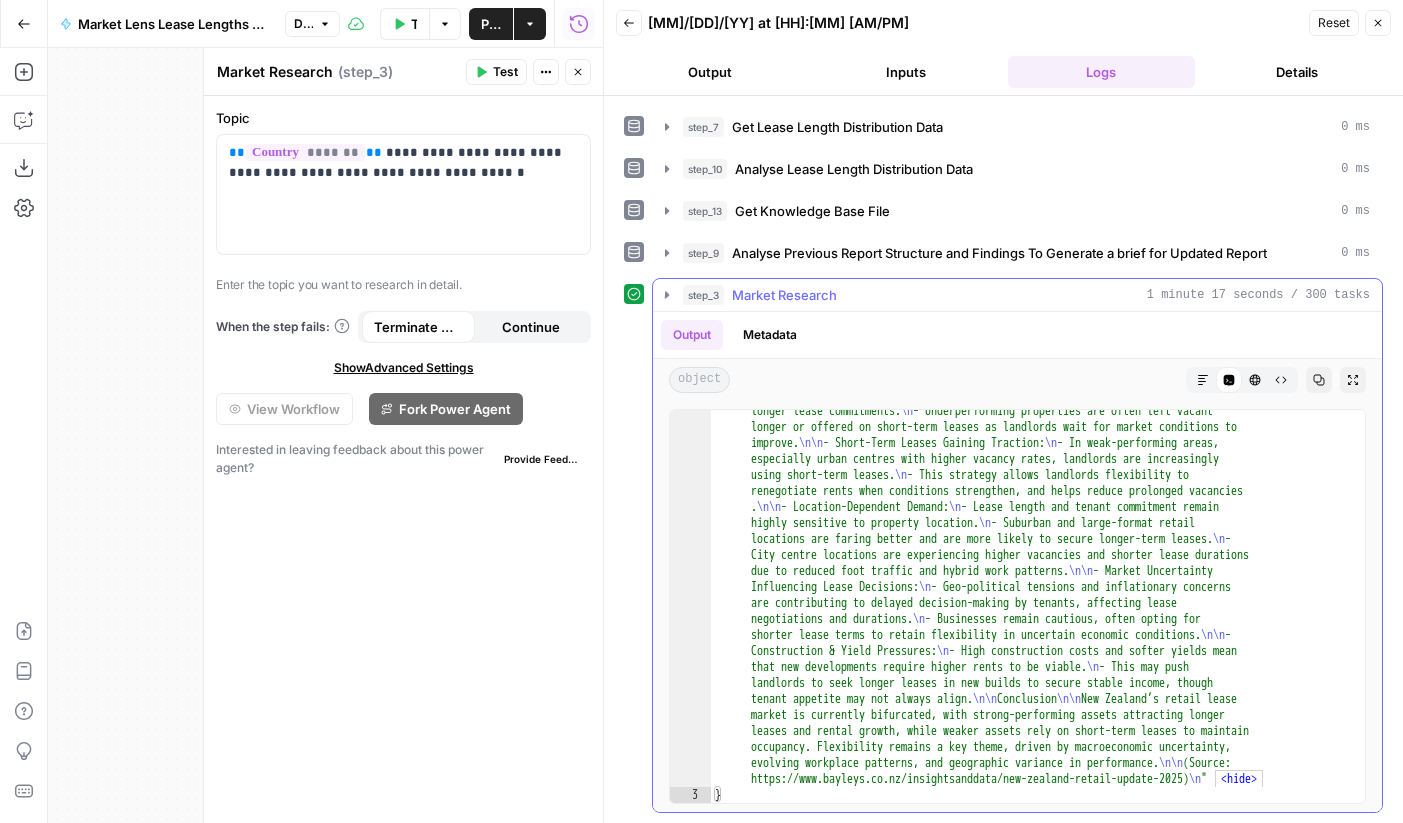 scroll, scrollTop: 0, scrollLeft: 0, axis: both 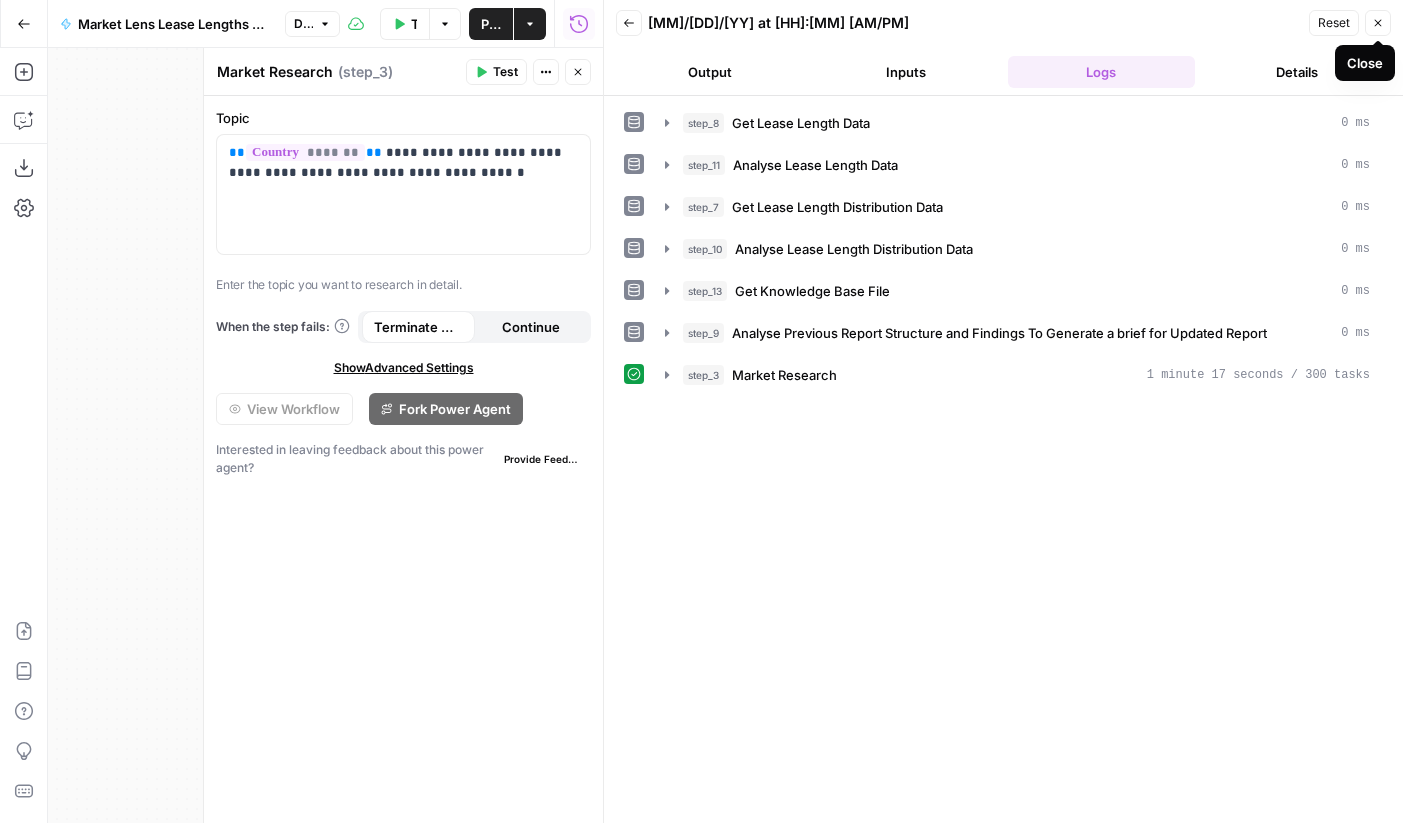 click 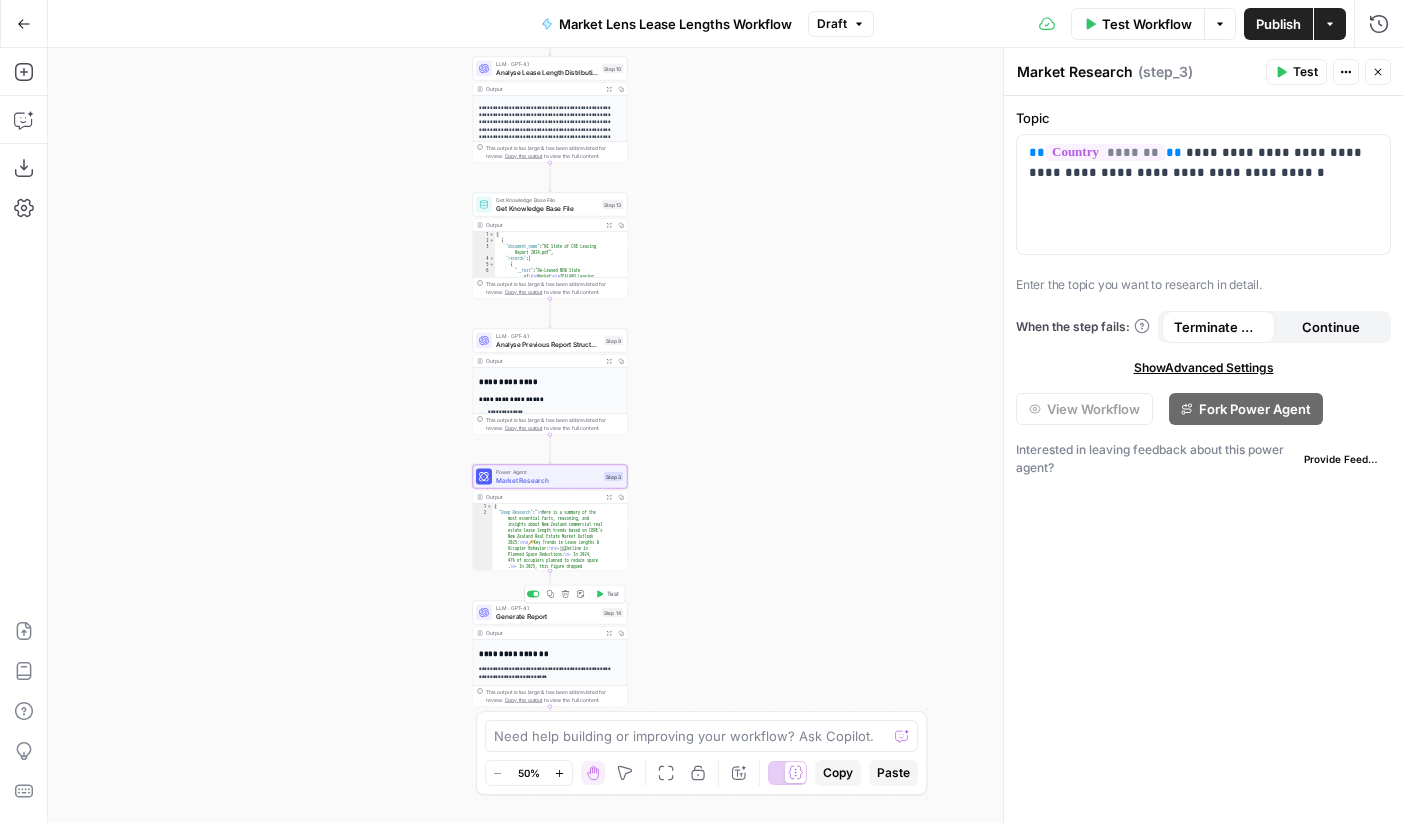 click on "Generate Report" at bounding box center (547, 616) 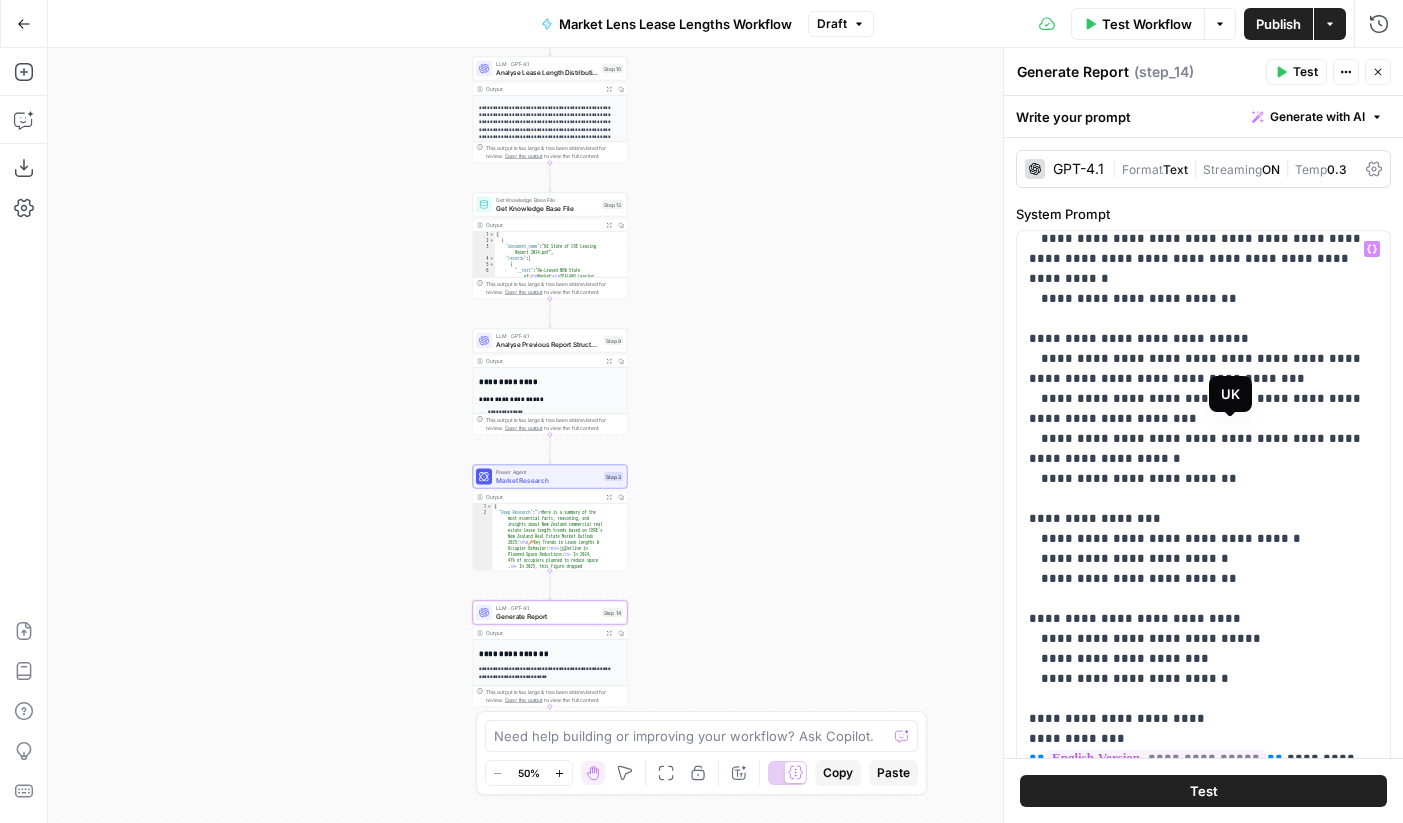 scroll, scrollTop: 2761, scrollLeft: 0, axis: vertical 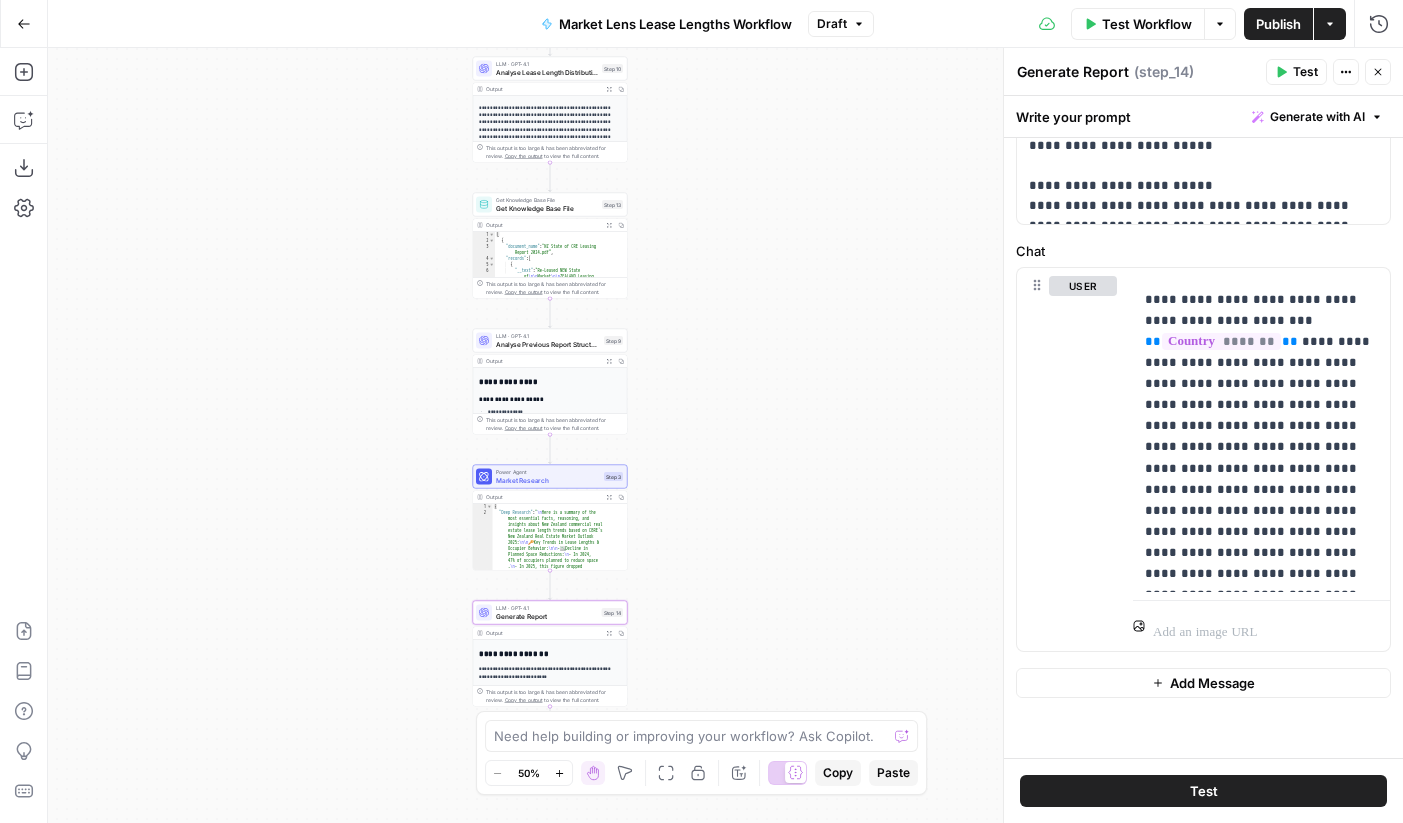 click on "Test" at bounding box center (1296, 72) 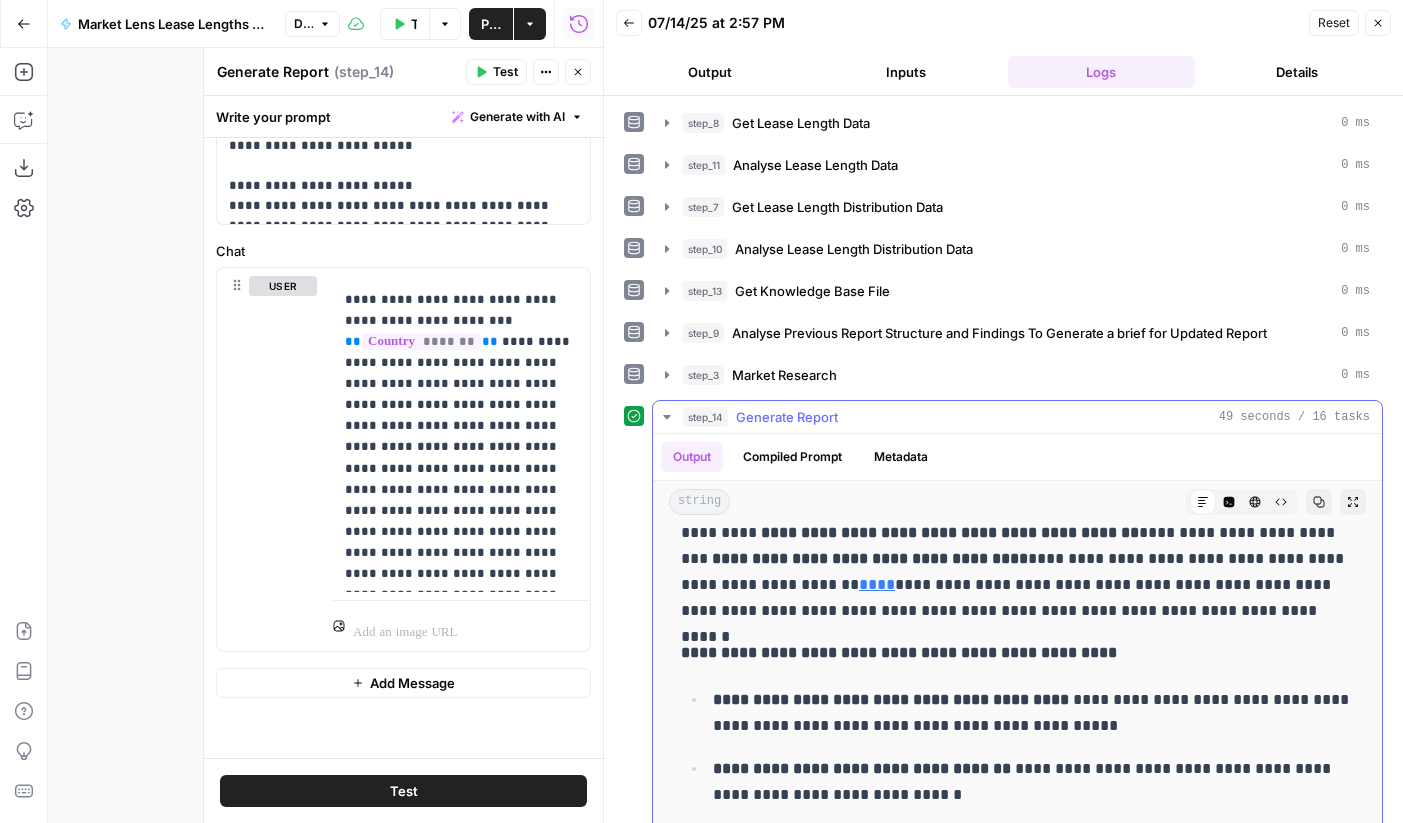 scroll, scrollTop: 423, scrollLeft: 0, axis: vertical 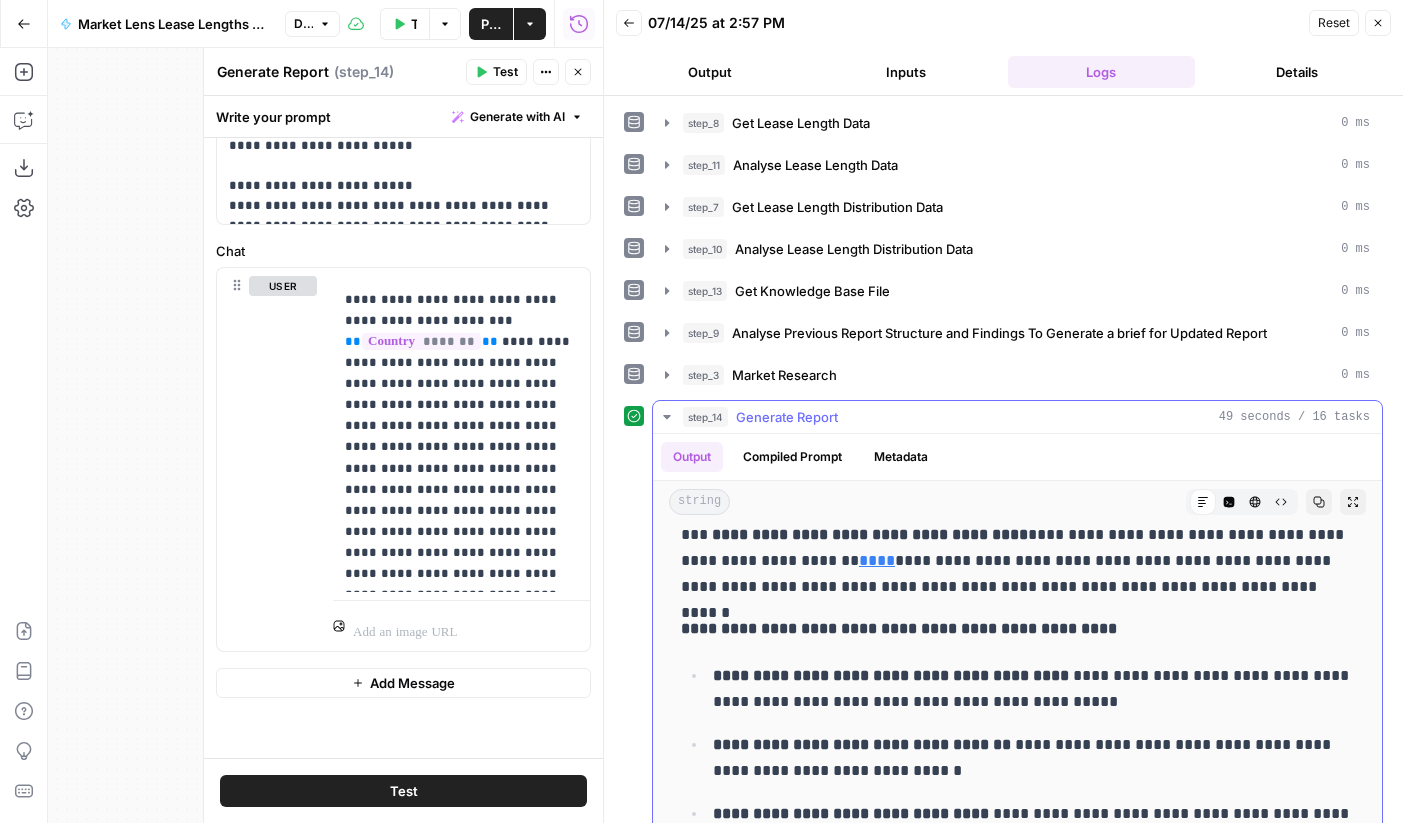 click on "Copy" at bounding box center (1319, 502) 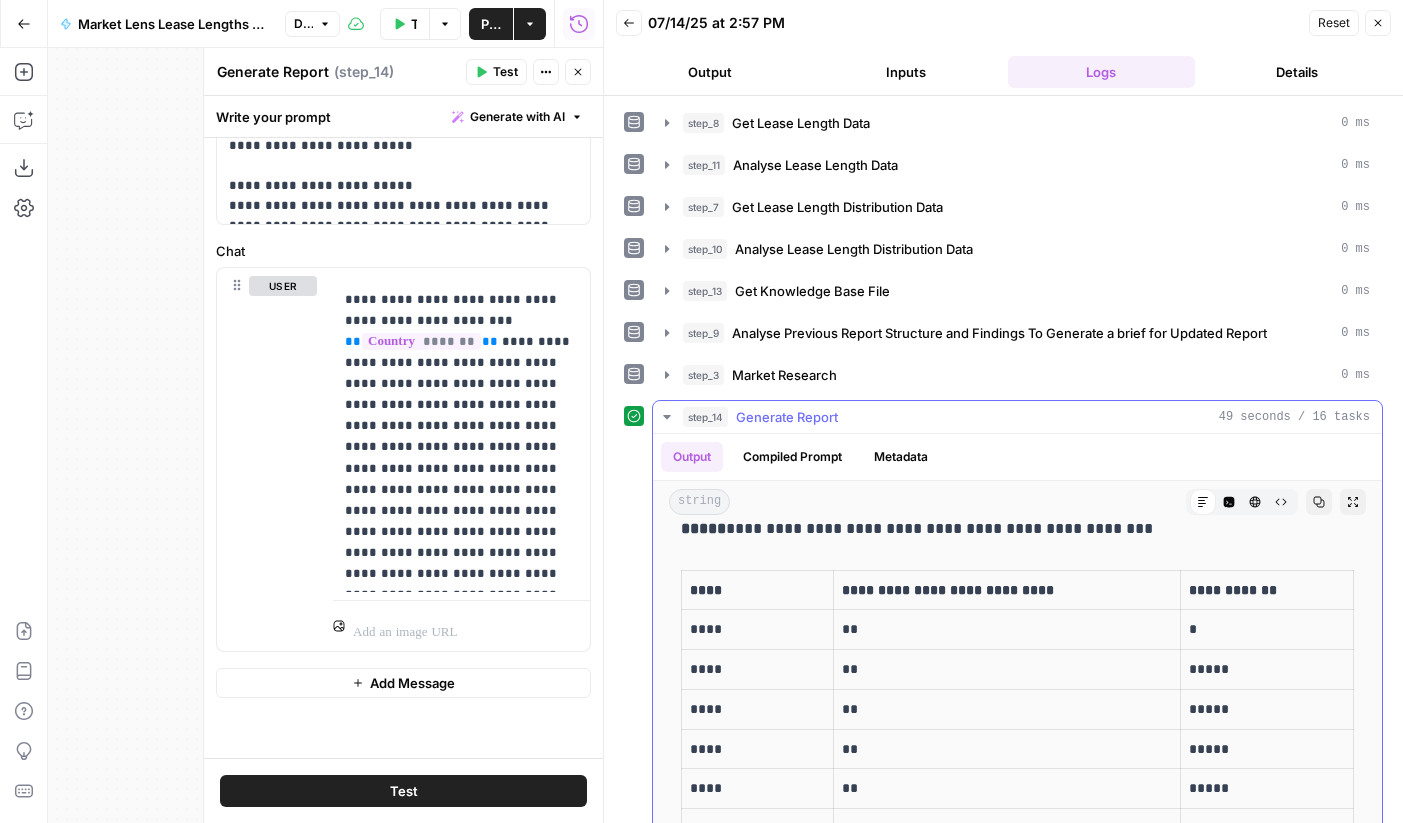 scroll, scrollTop: 4038, scrollLeft: 0, axis: vertical 